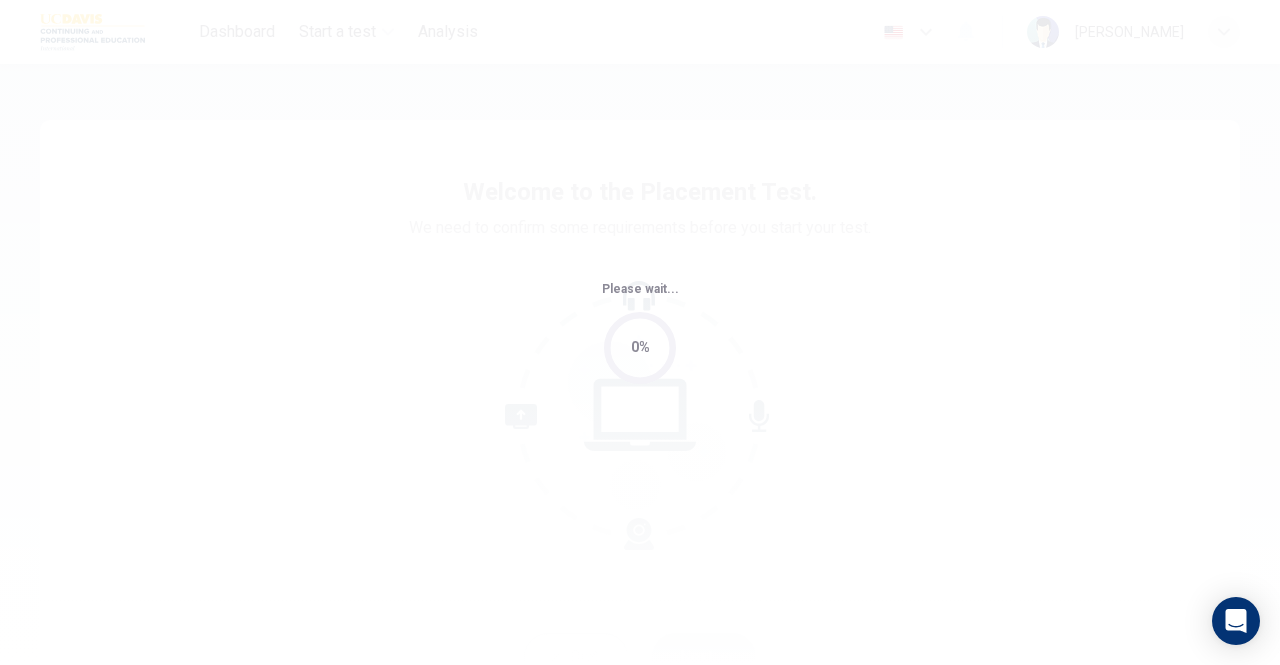 scroll, scrollTop: 0, scrollLeft: 0, axis: both 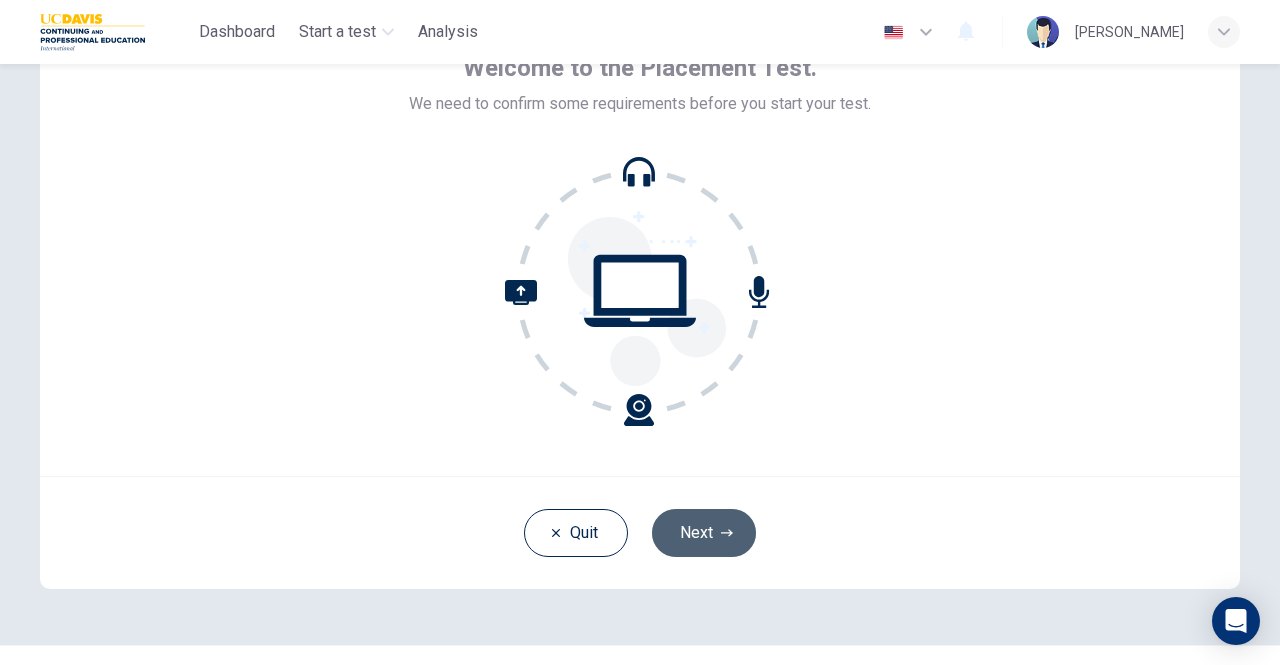 click on "Next" at bounding box center [704, 533] 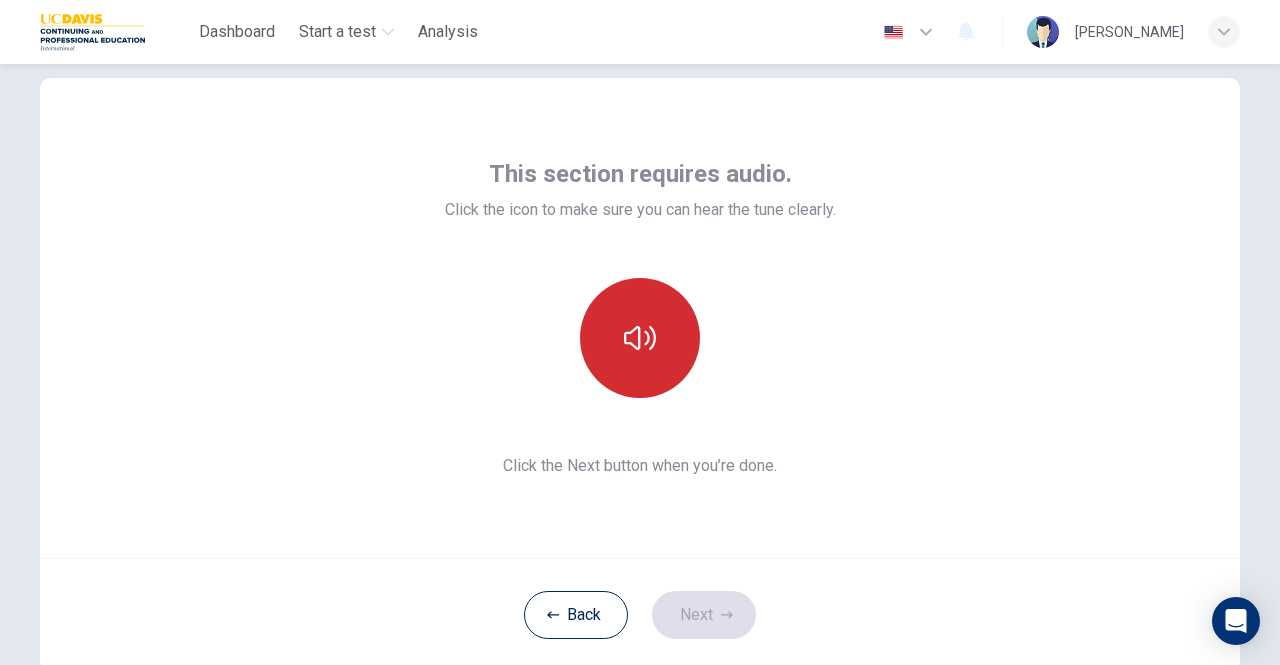 scroll, scrollTop: 32, scrollLeft: 0, axis: vertical 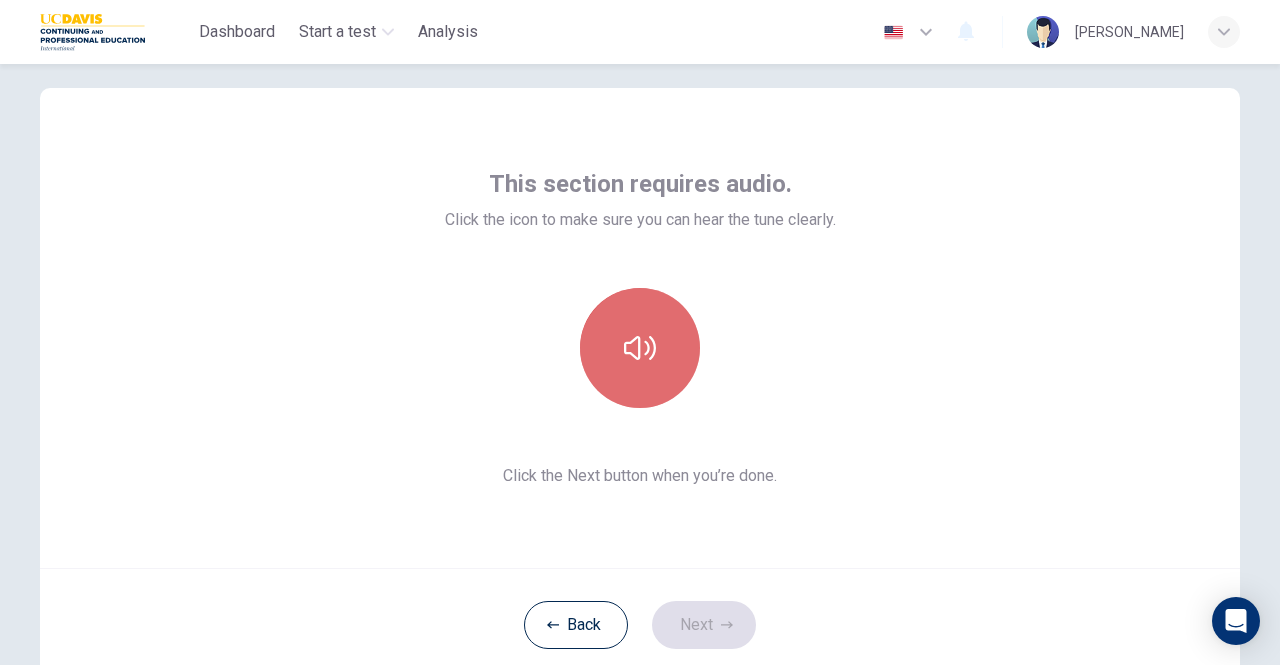 click 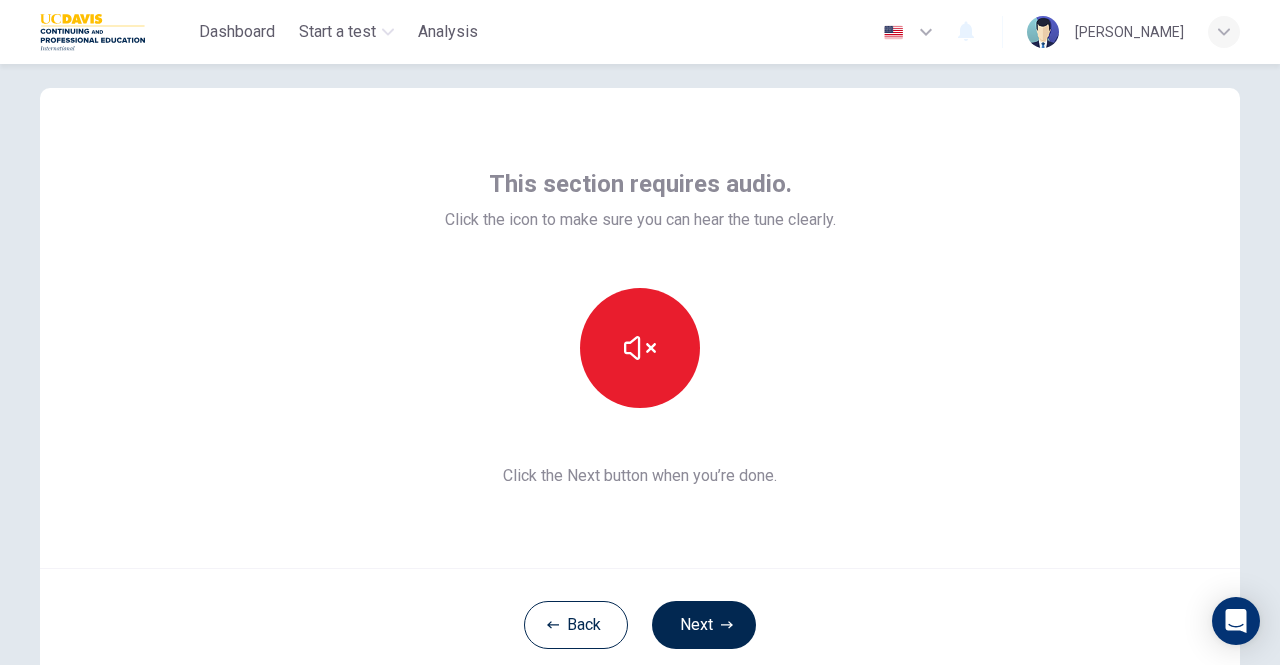 type 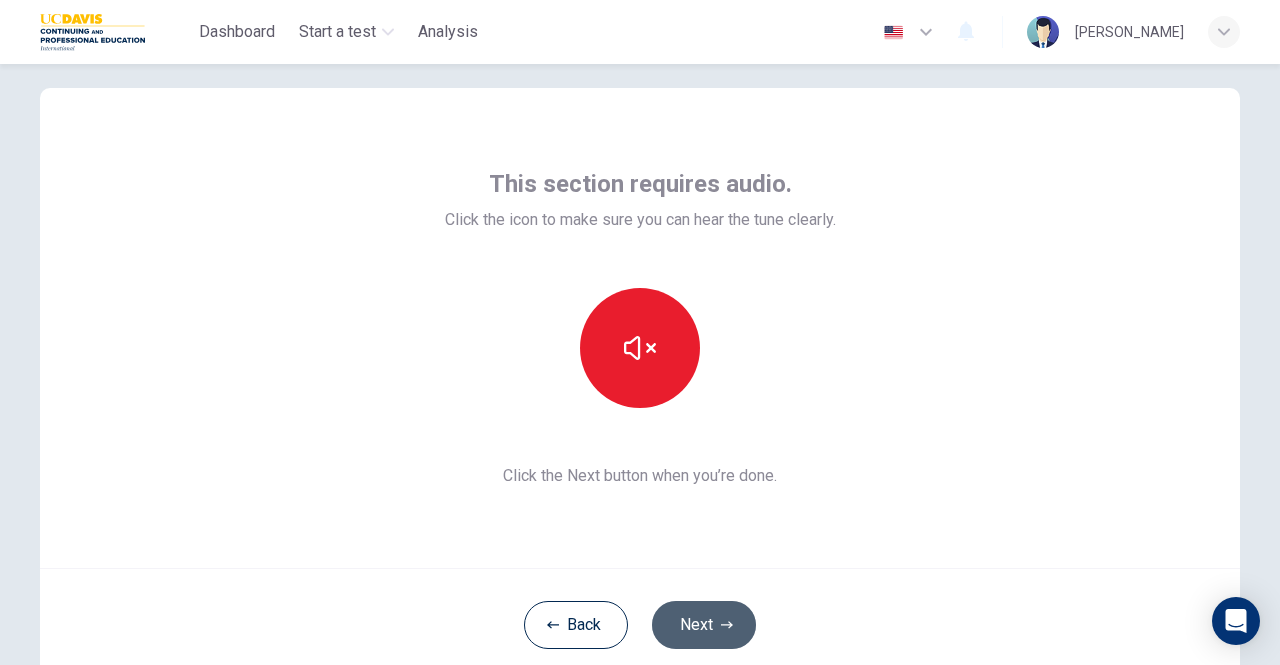 click on "Next" at bounding box center [704, 625] 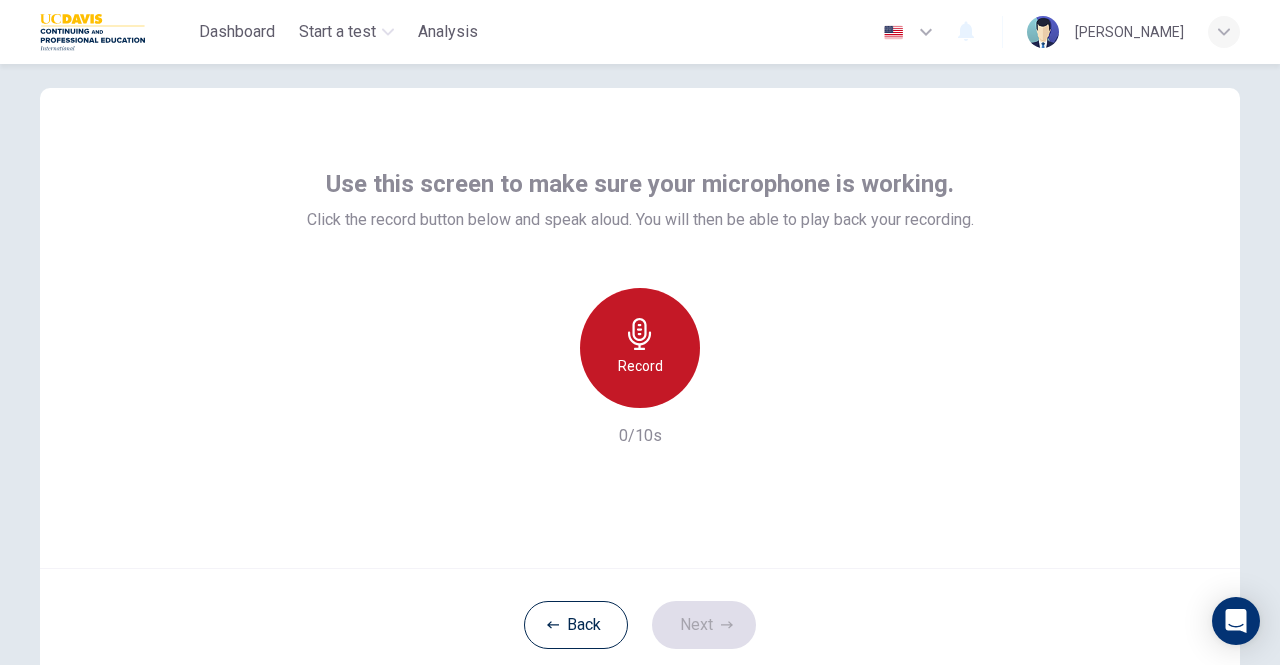 click on "Record" at bounding box center [640, 348] 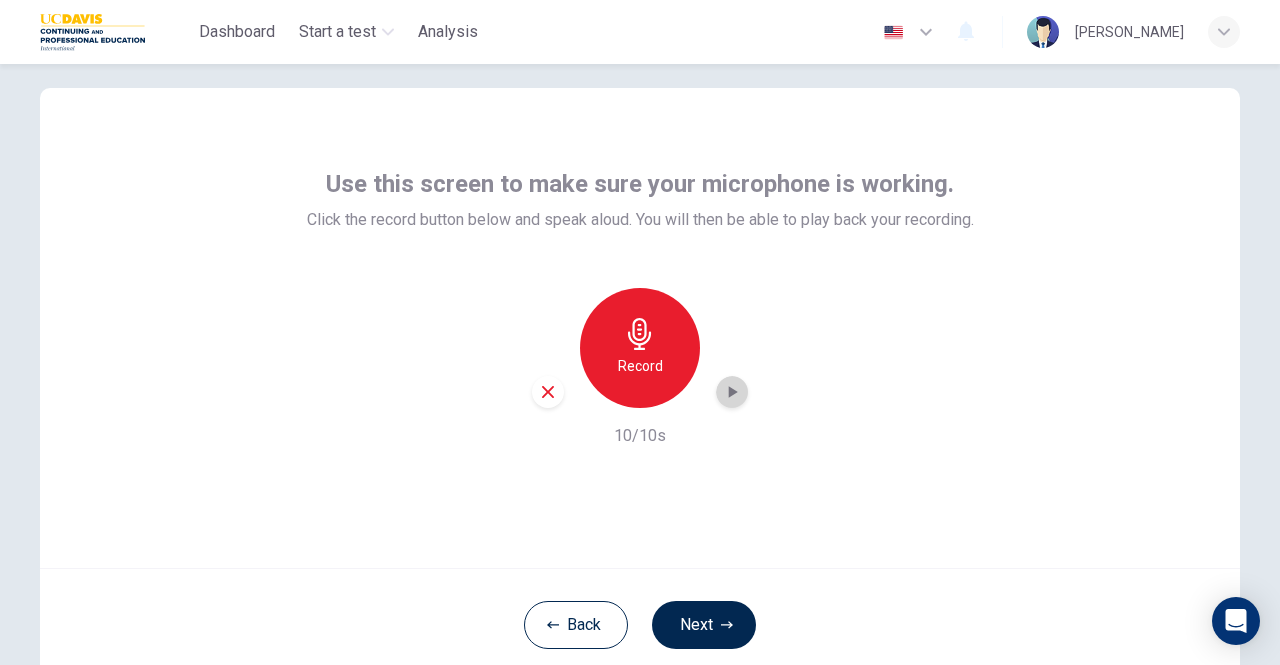 click 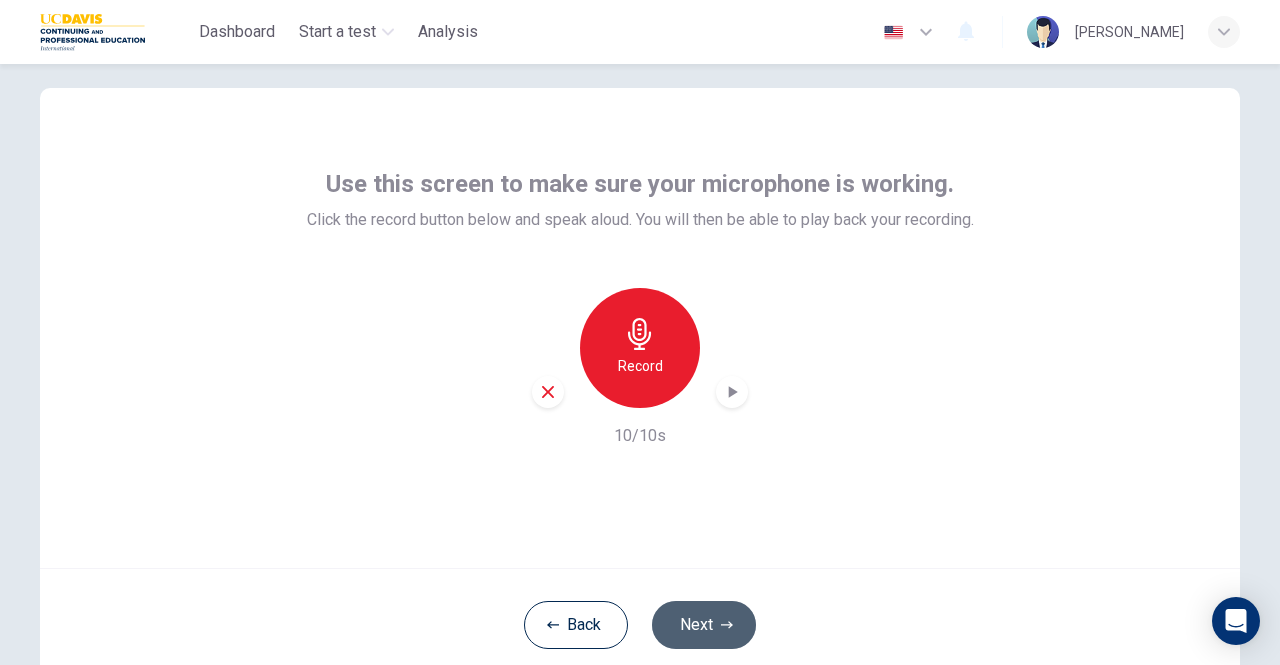 click on "Next" at bounding box center (704, 625) 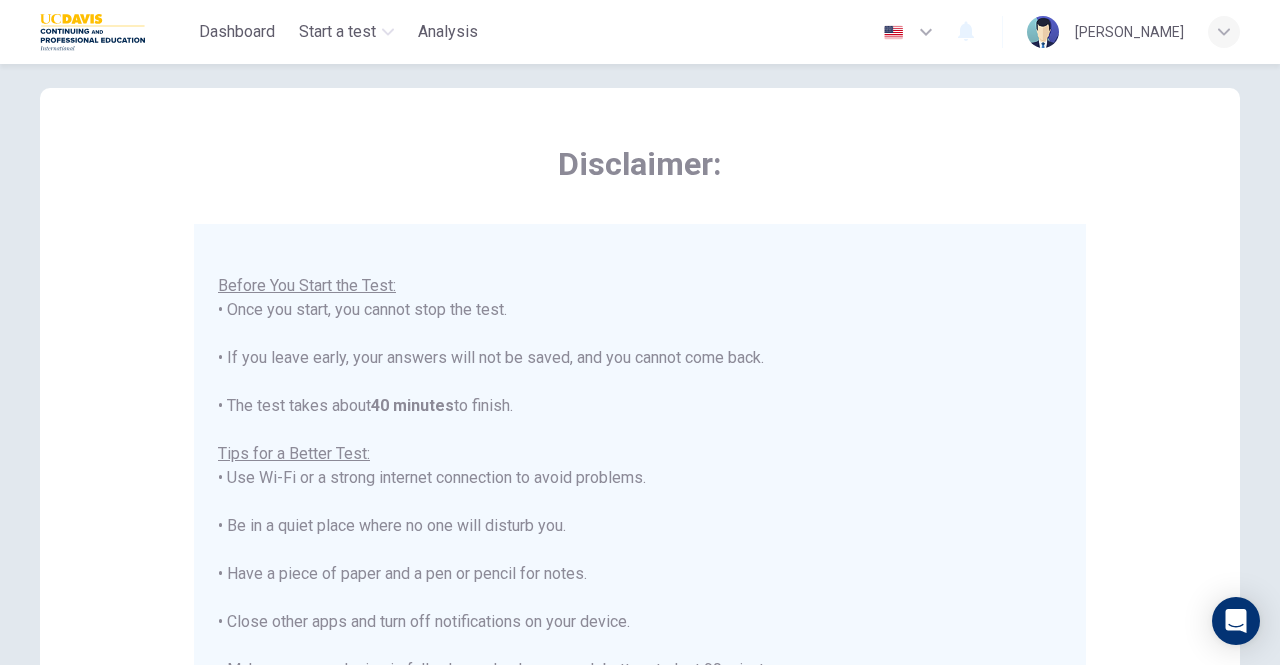 scroll, scrollTop: 0, scrollLeft: 0, axis: both 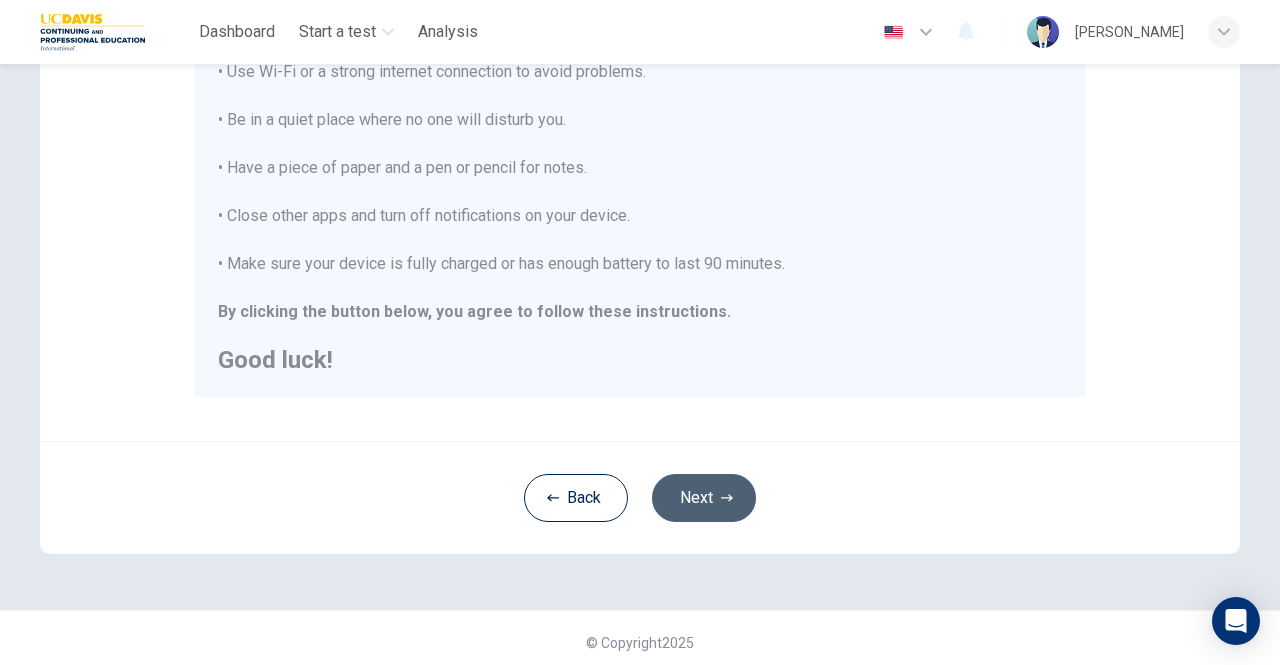 click on "Next" at bounding box center [704, 498] 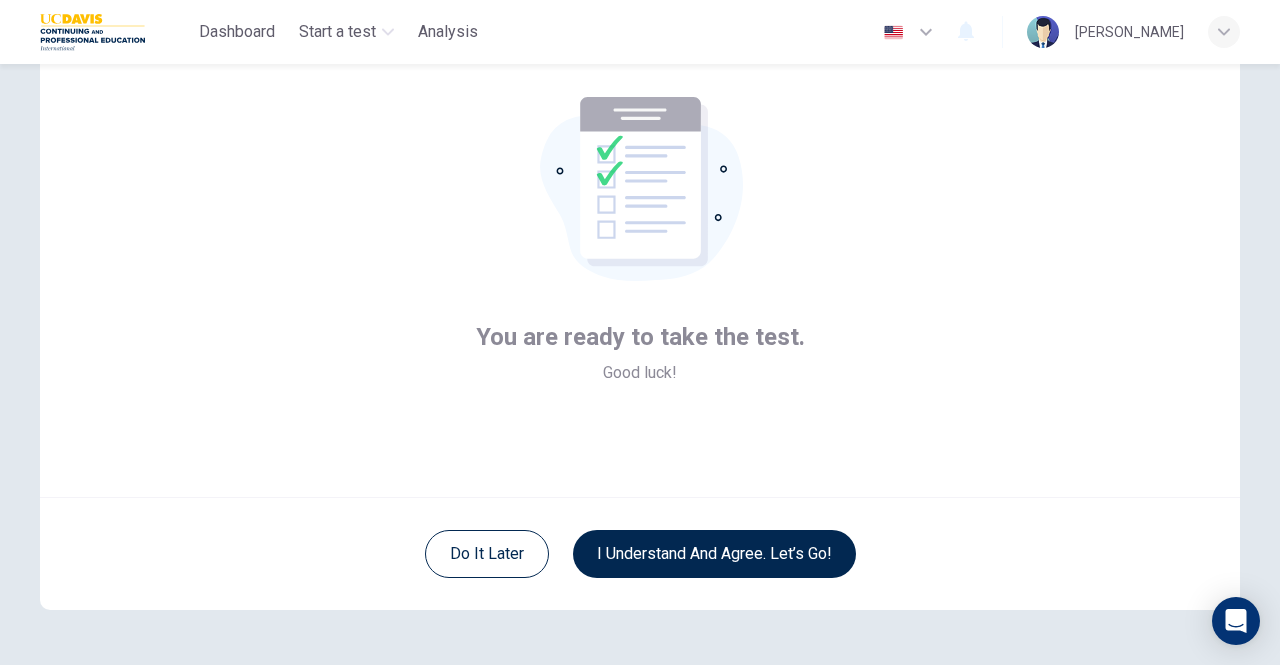 scroll, scrollTop: 102, scrollLeft: 0, axis: vertical 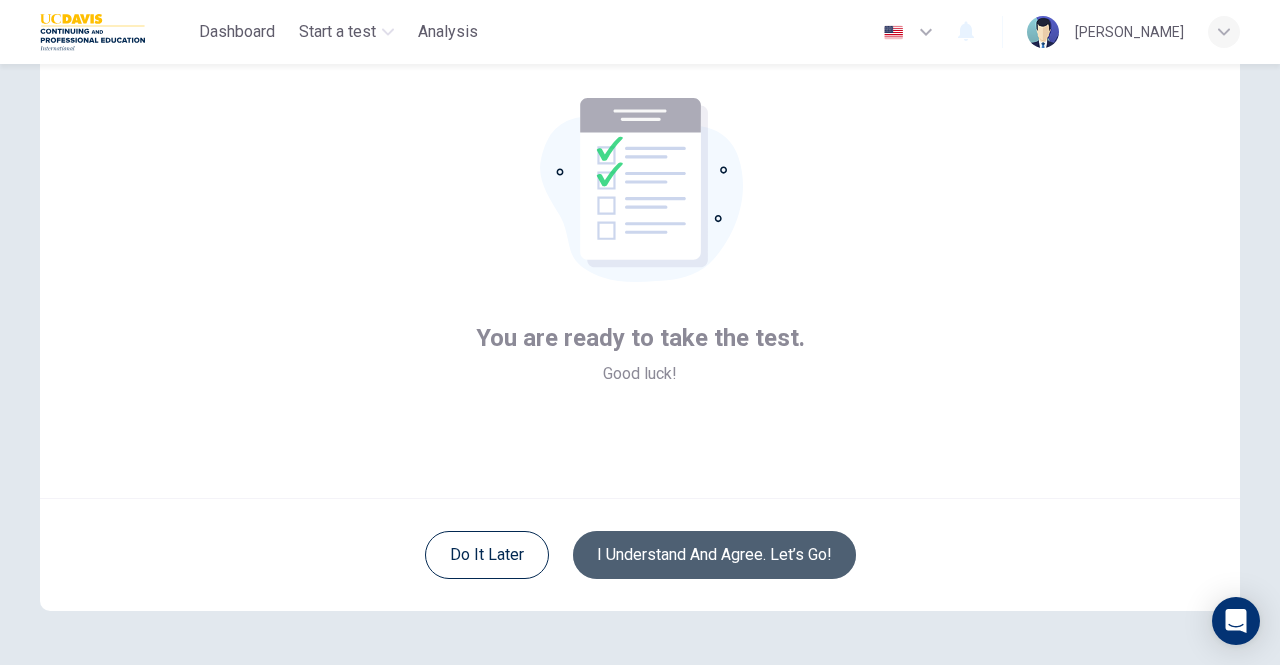 click on "I understand and agree. Let’s go!" at bounding box center [714, 555] 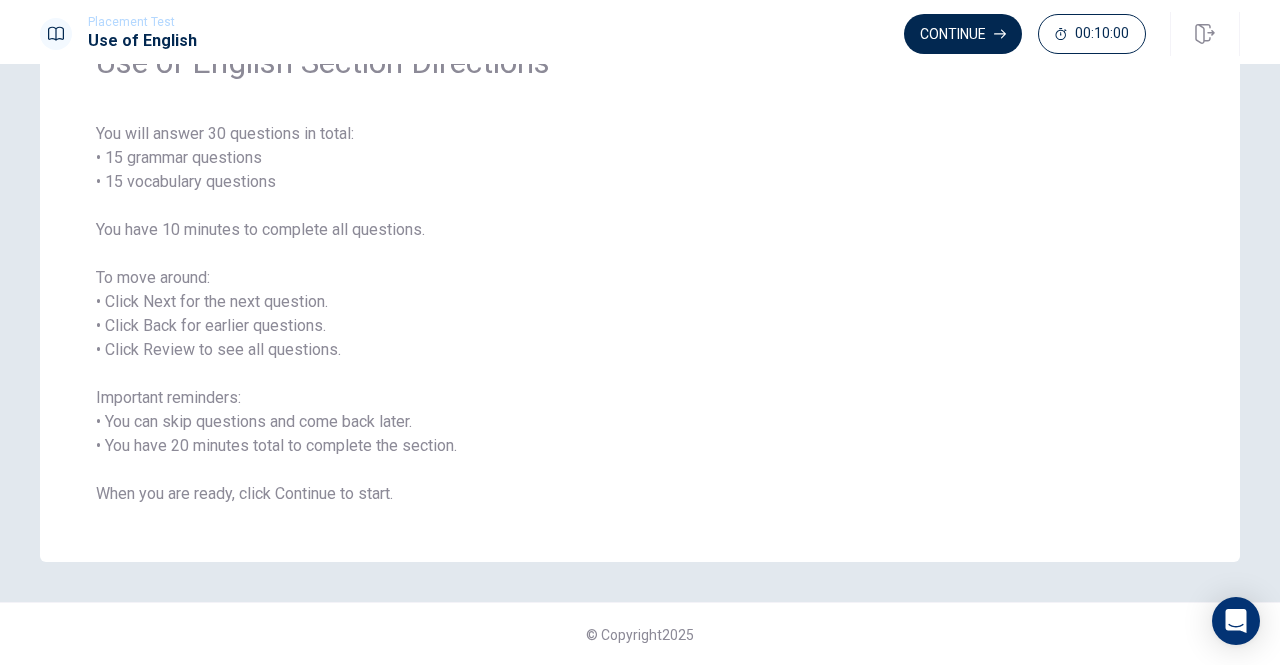 scroll, scrollTop: 118, scrollLeft: 0, axis: vertical 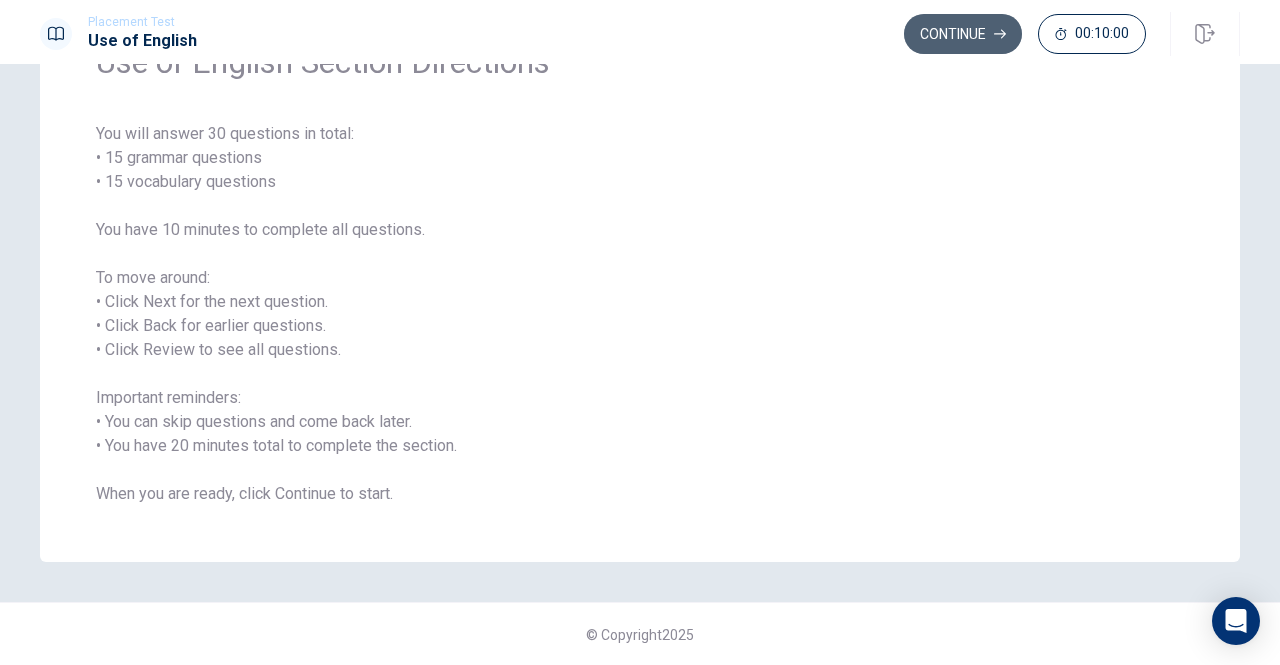 click on "Continue" at bounding box center (963, 34) 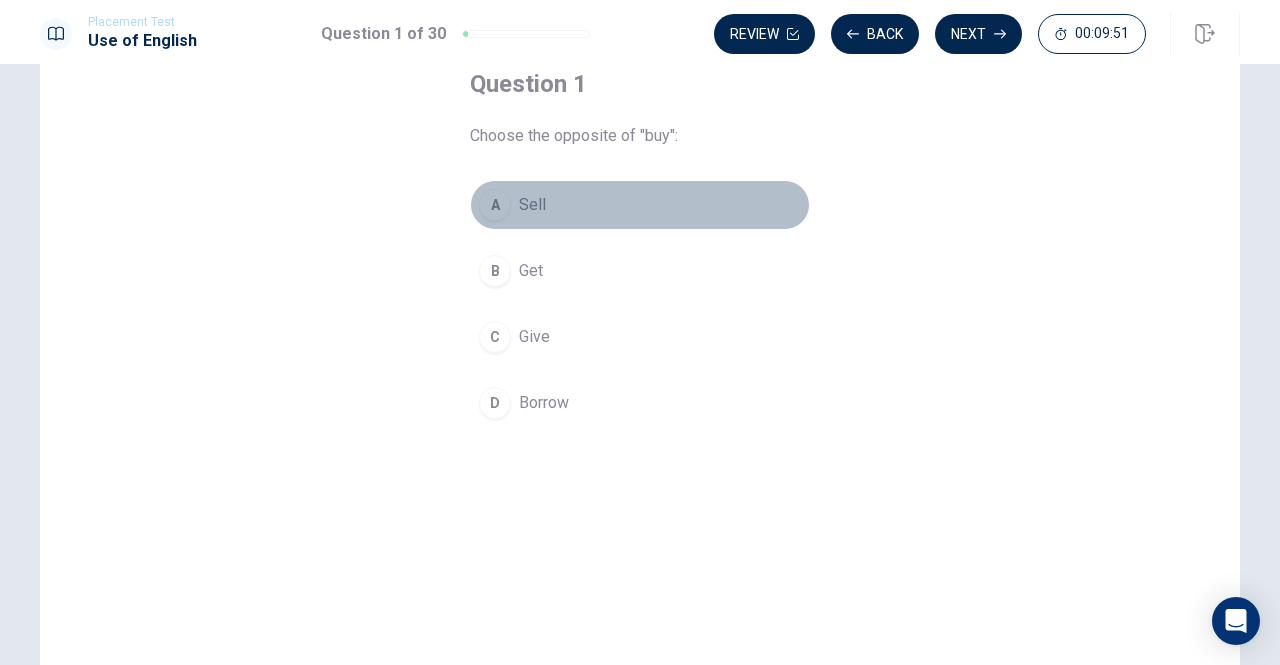 click on "A" at bounding box center (495, 205) 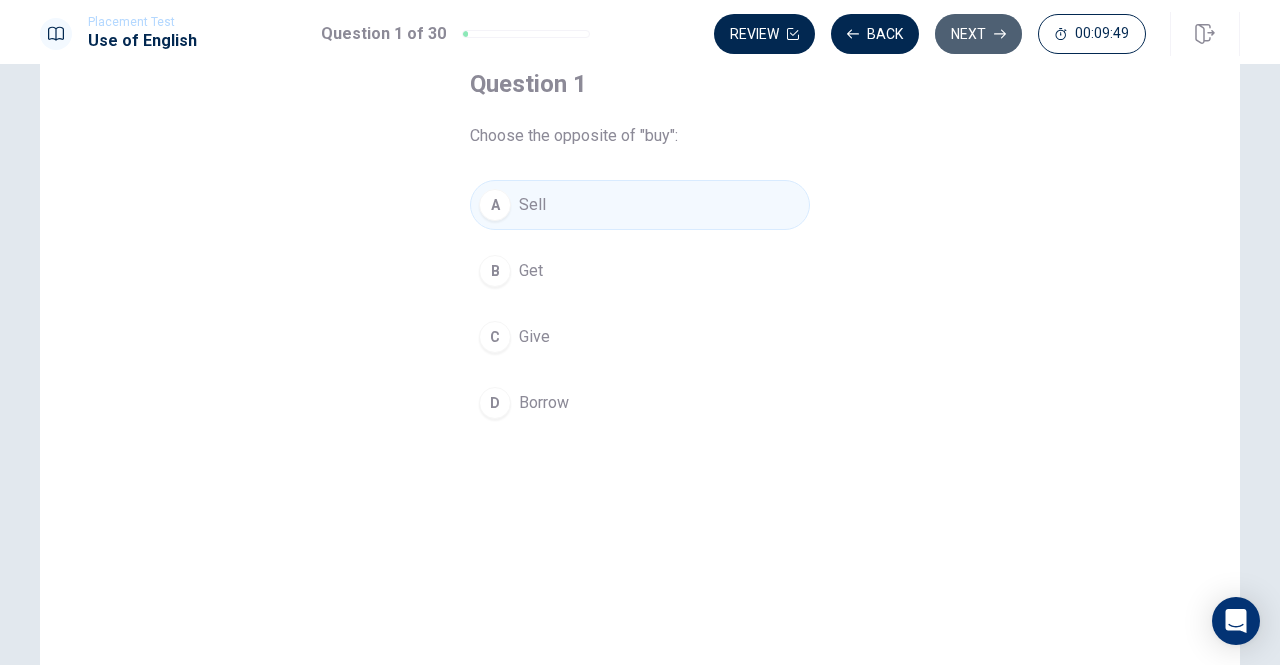 click on "Next" at bounding box center (978, 34) 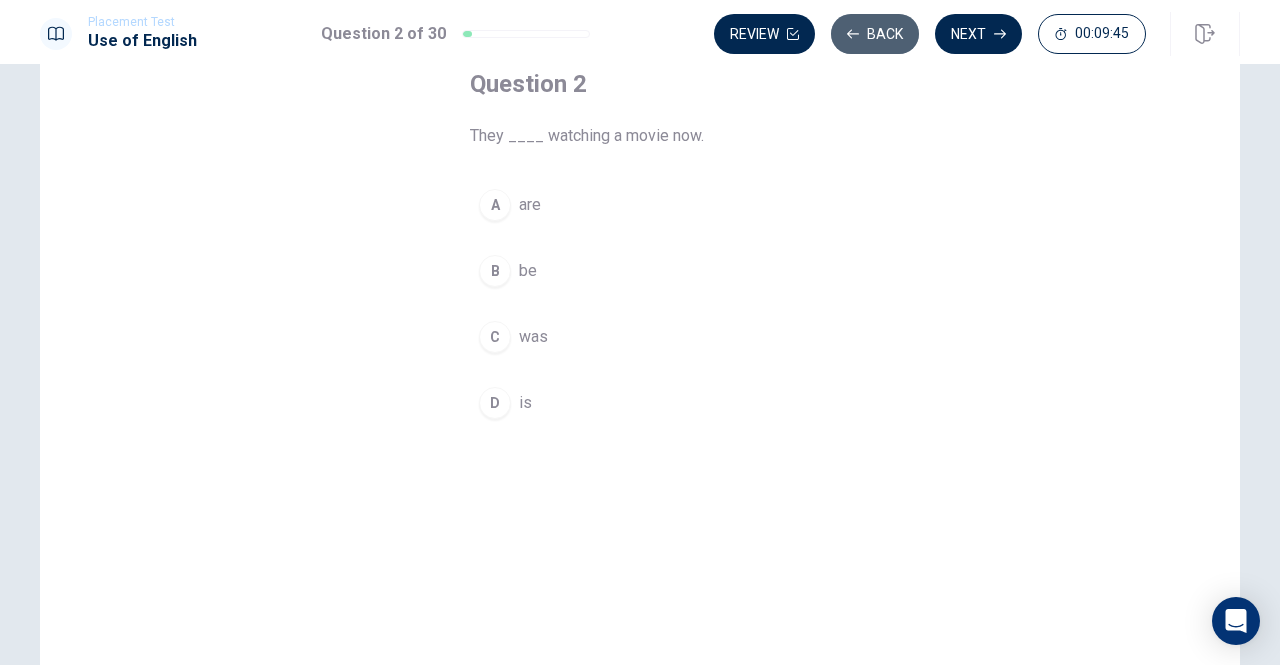 click on "Back" at bounding box center [875, 34] 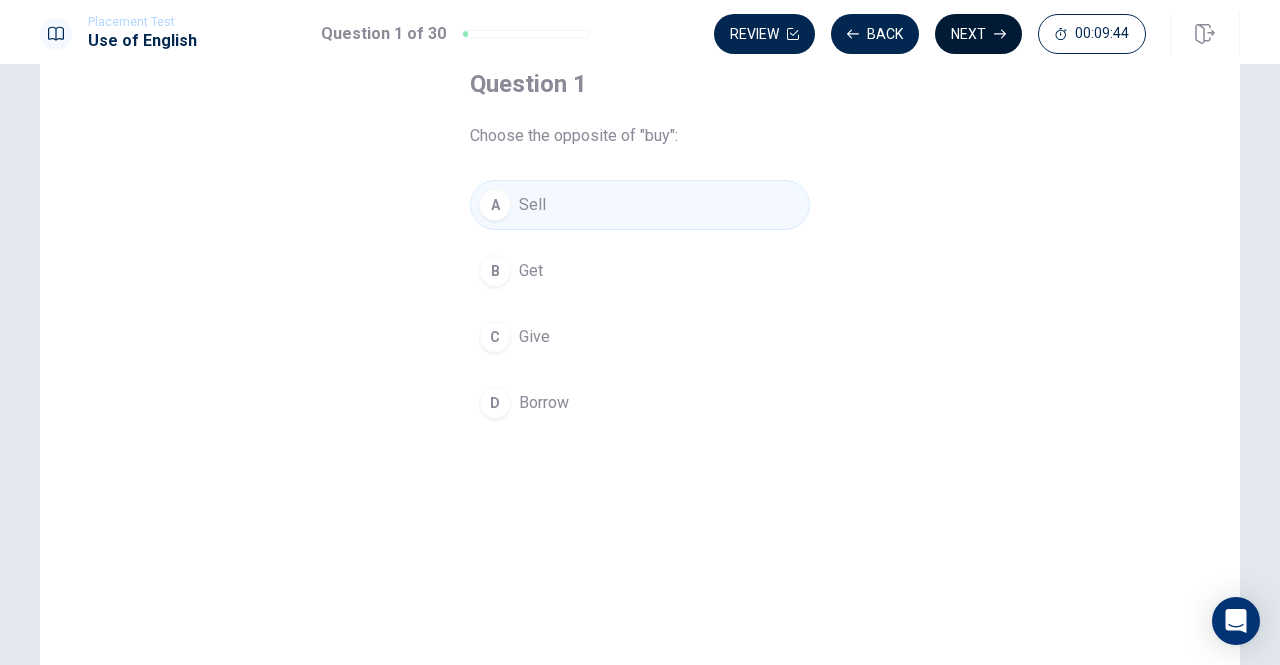 click on "Next" at bounding box center (978, 34) 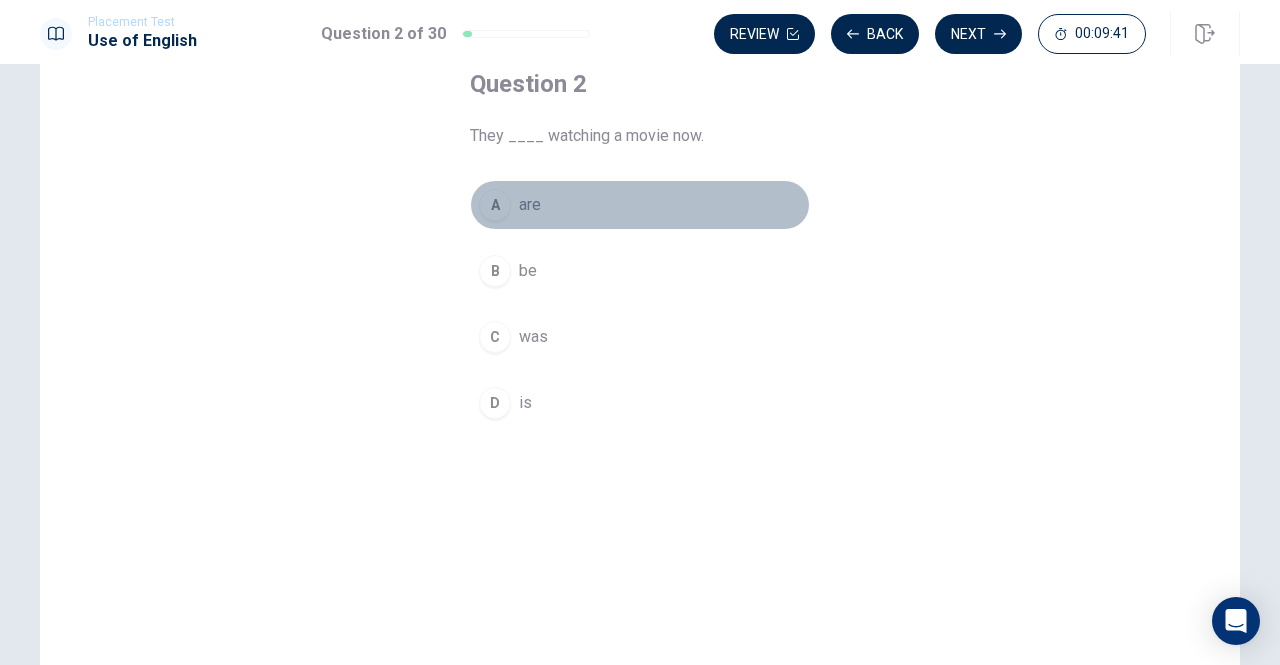click on "are" at bounding box center [530, 205] 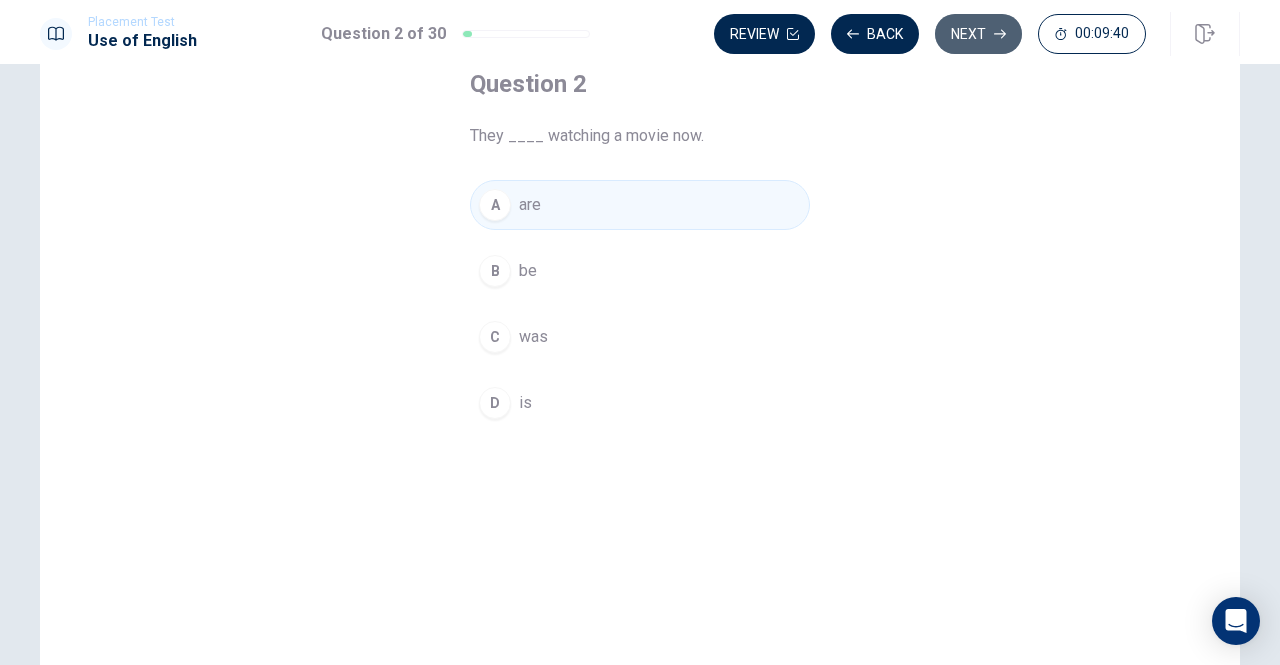 click on "Next" at bounding box center (978, 34) 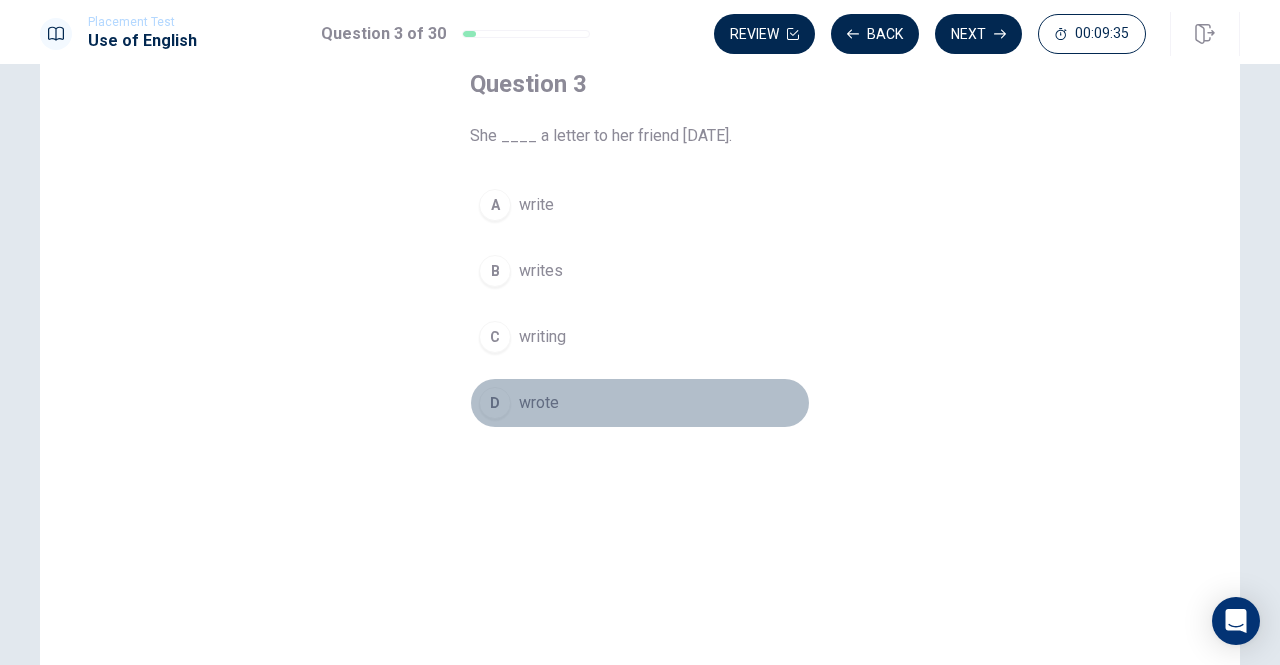 click on "wrote" at bounding box center [539, 403] 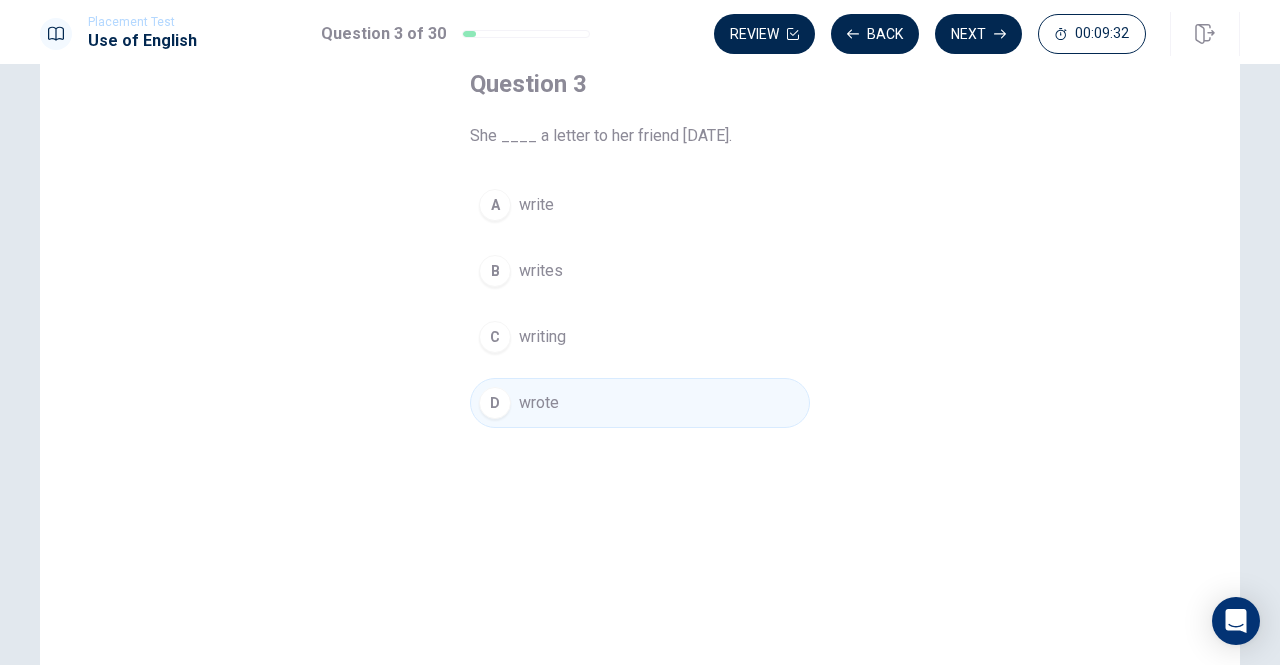 click on "D wrote" at bounding box center [640, 403] 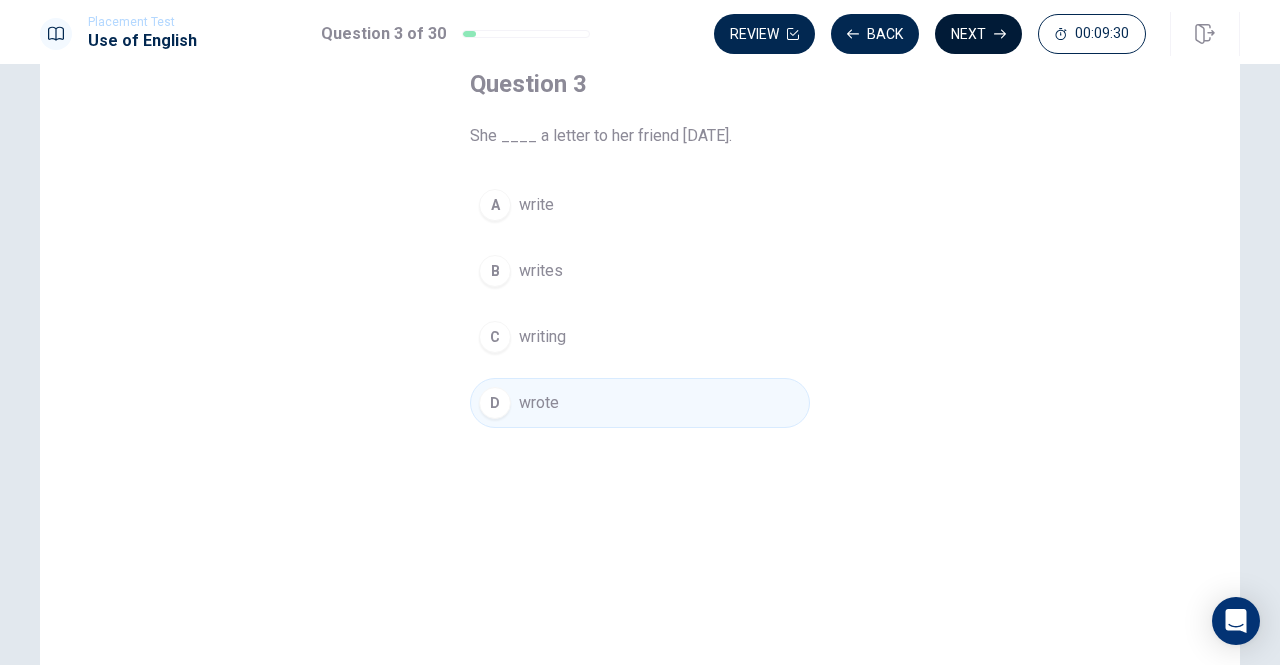 click on "Next" at bounding box center [978, 34] 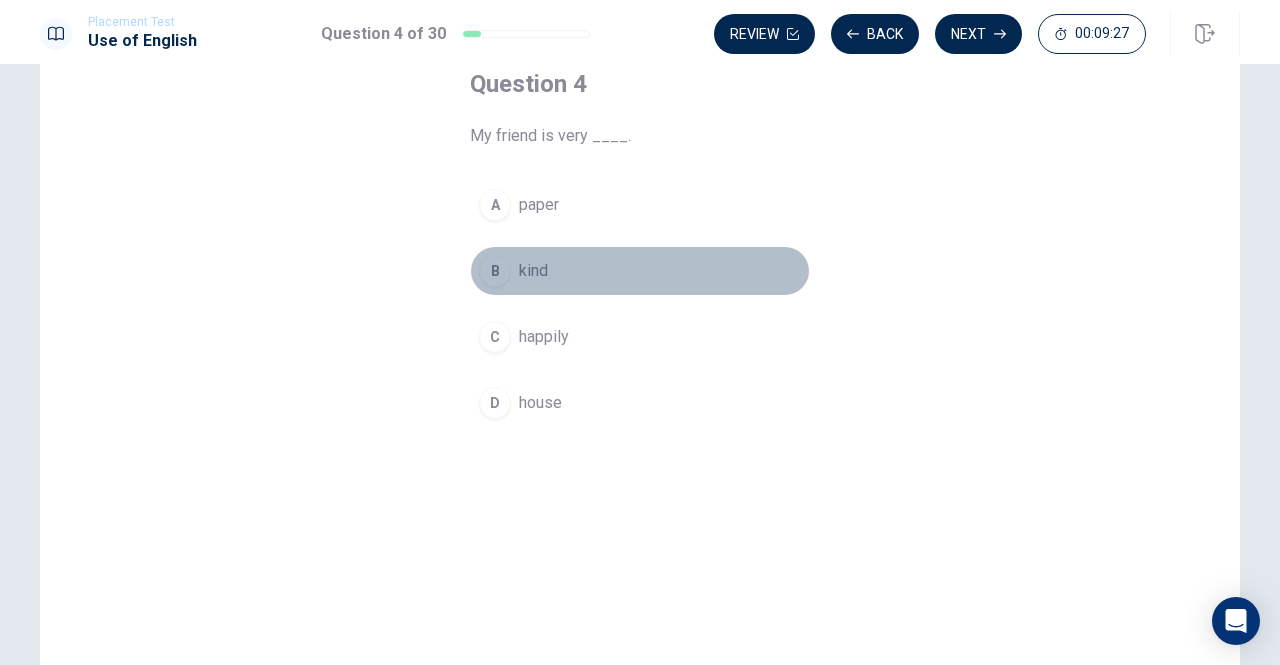 click on "kind" at bounding box center (533, 271) 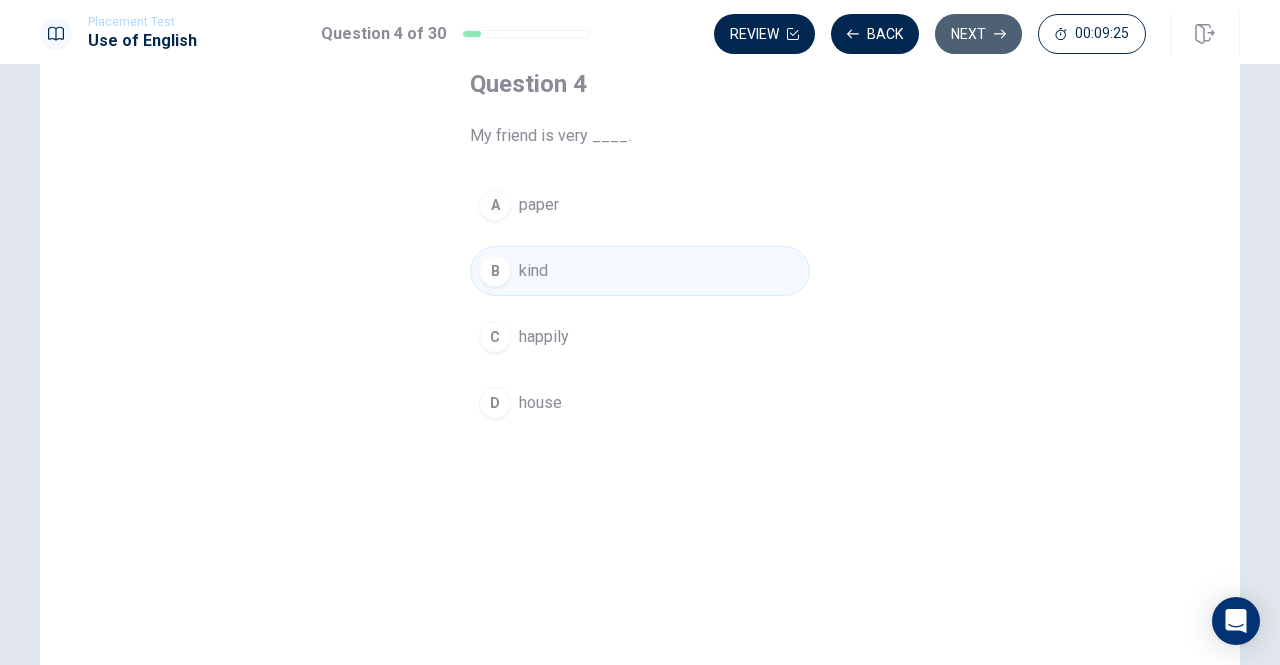 click on "Next" at bounding box center (978, 34) 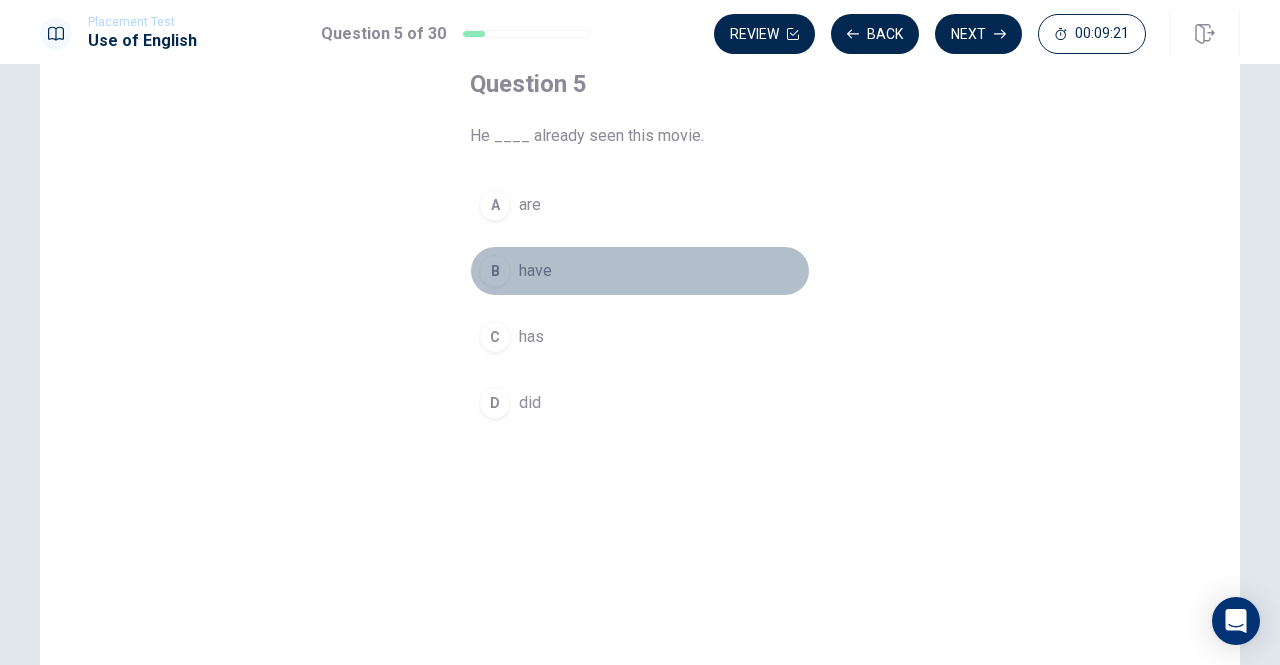 click on "have" at bounding box center [535, 271] 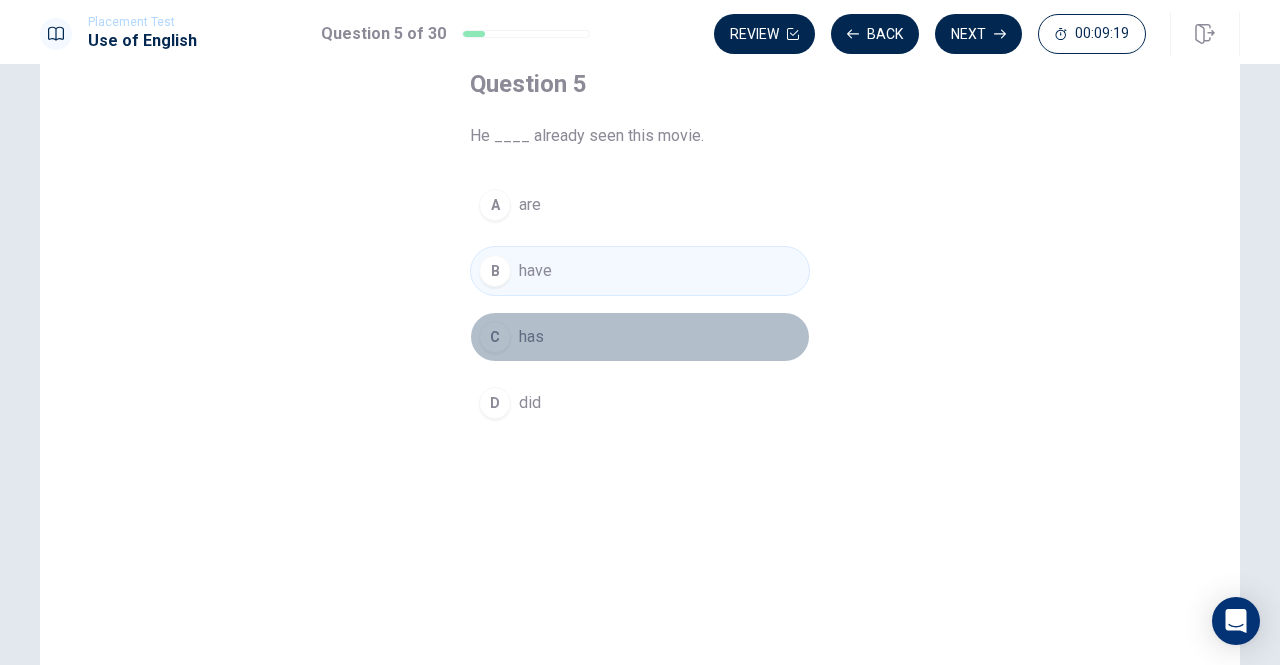 click on "has" at bounding box center [531, 337] 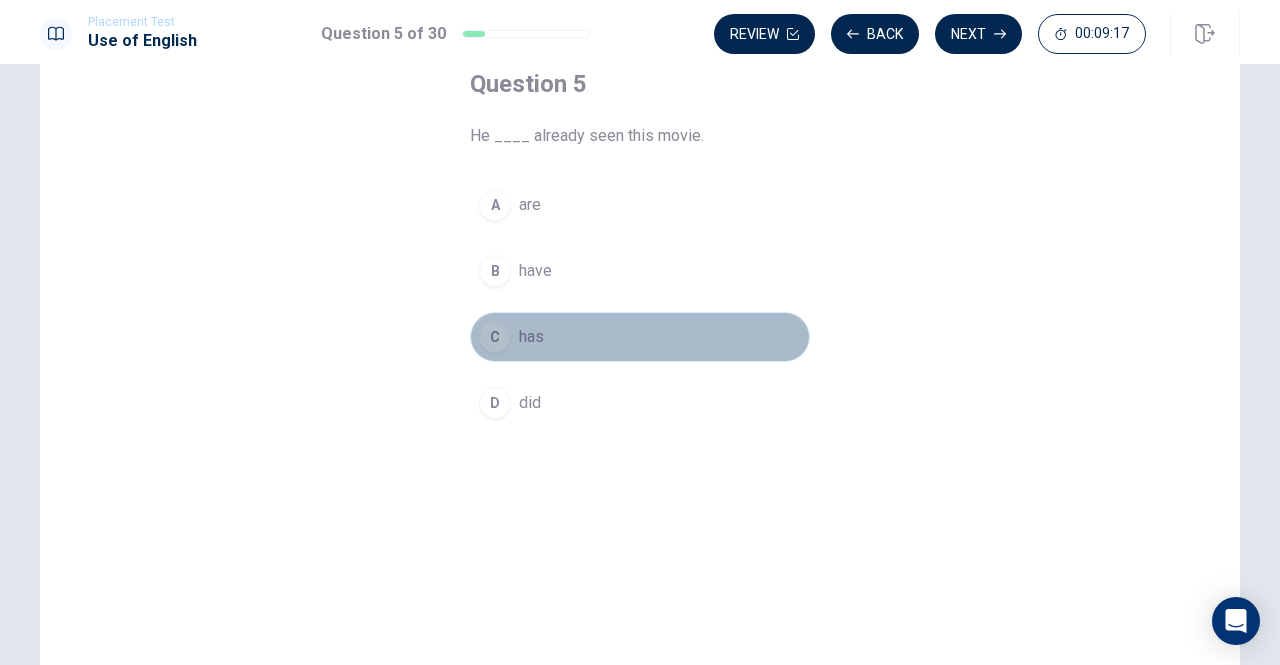click on "C has" at bounding box center [640, 337] 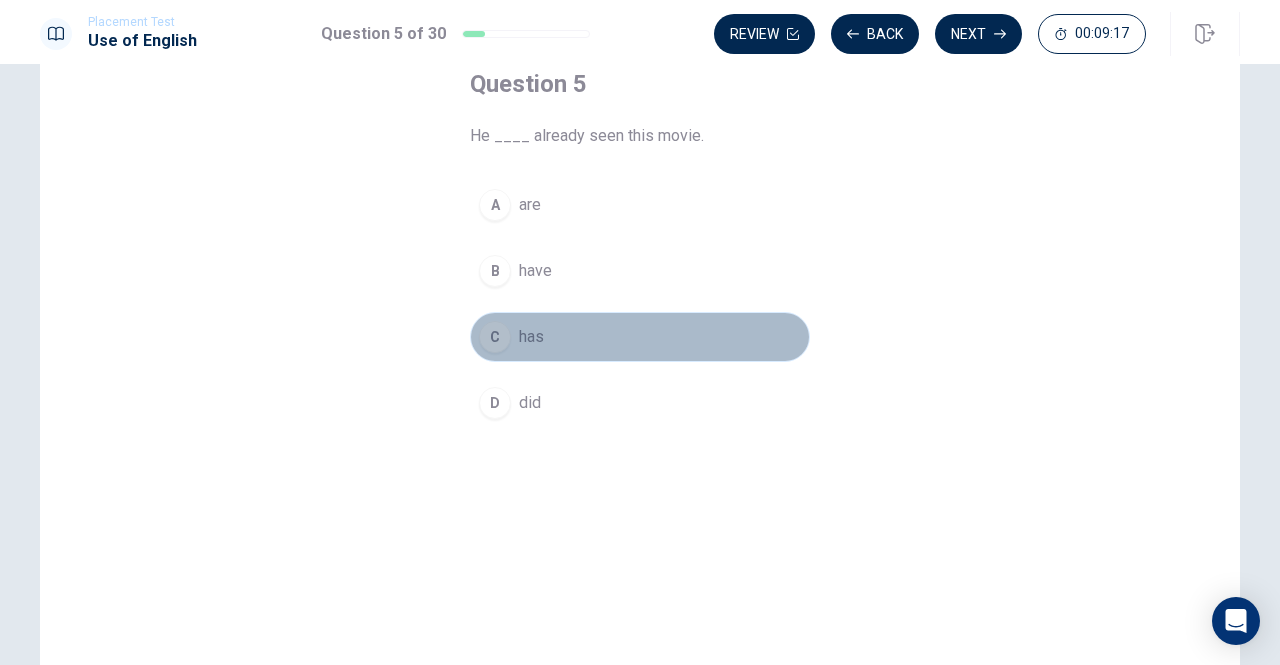 click on "C has" at bounding box center (640, 337) 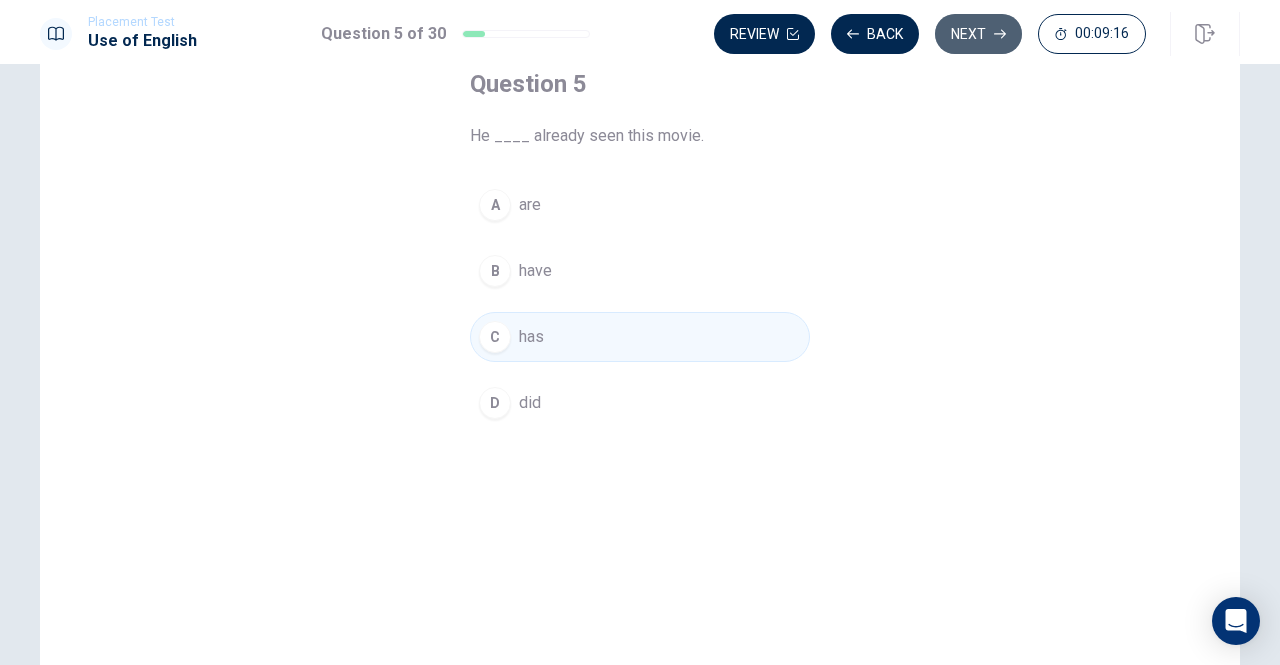 click on "Next" at bounding box center (978, 34) 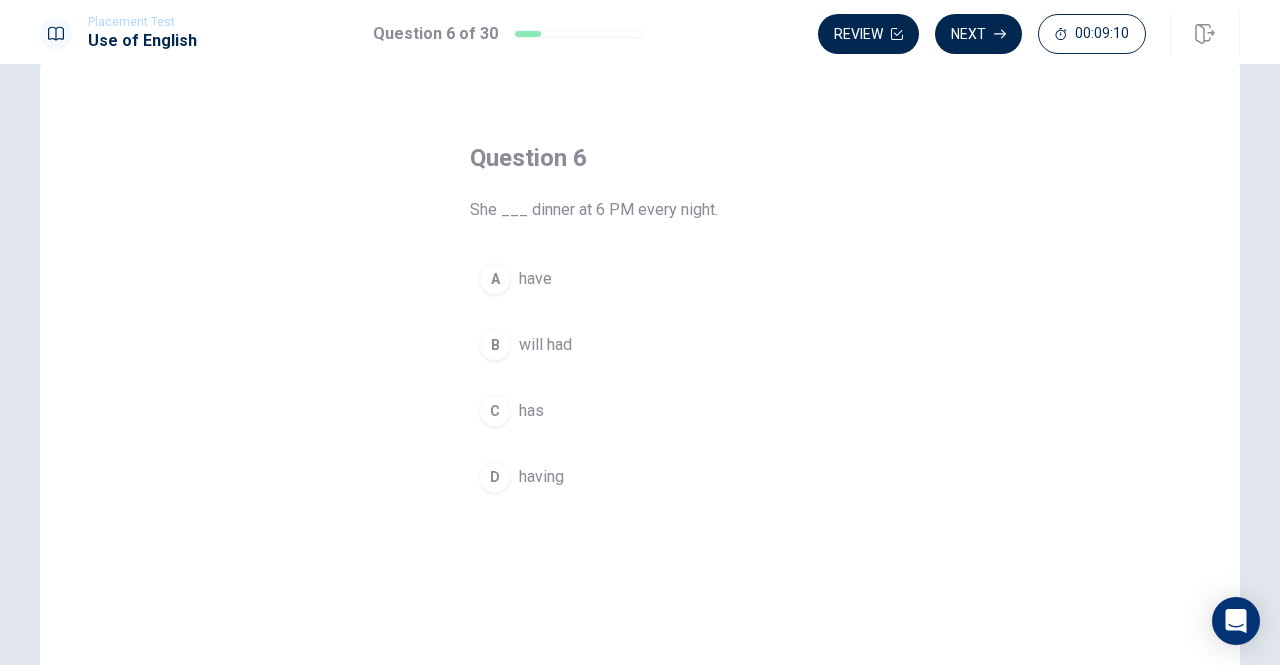 scroll, scrollTop: 47, scrollLeft: 0, axis: vertical 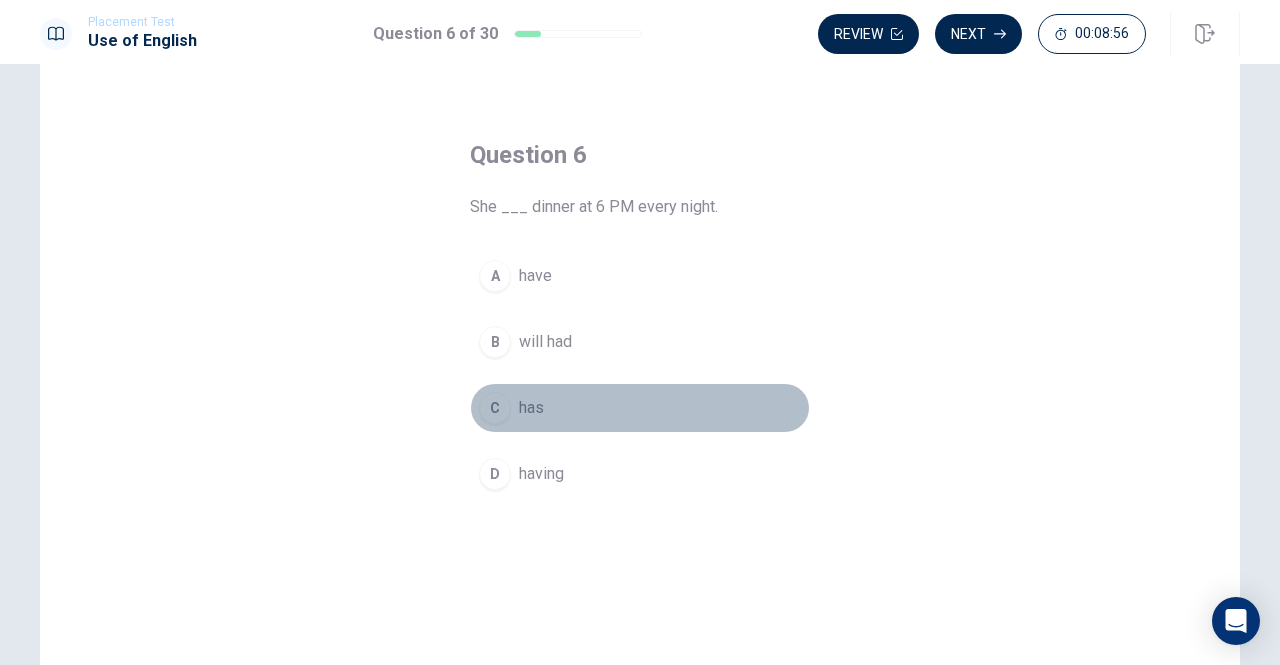 click on "C" at bounding box center [495, 408] 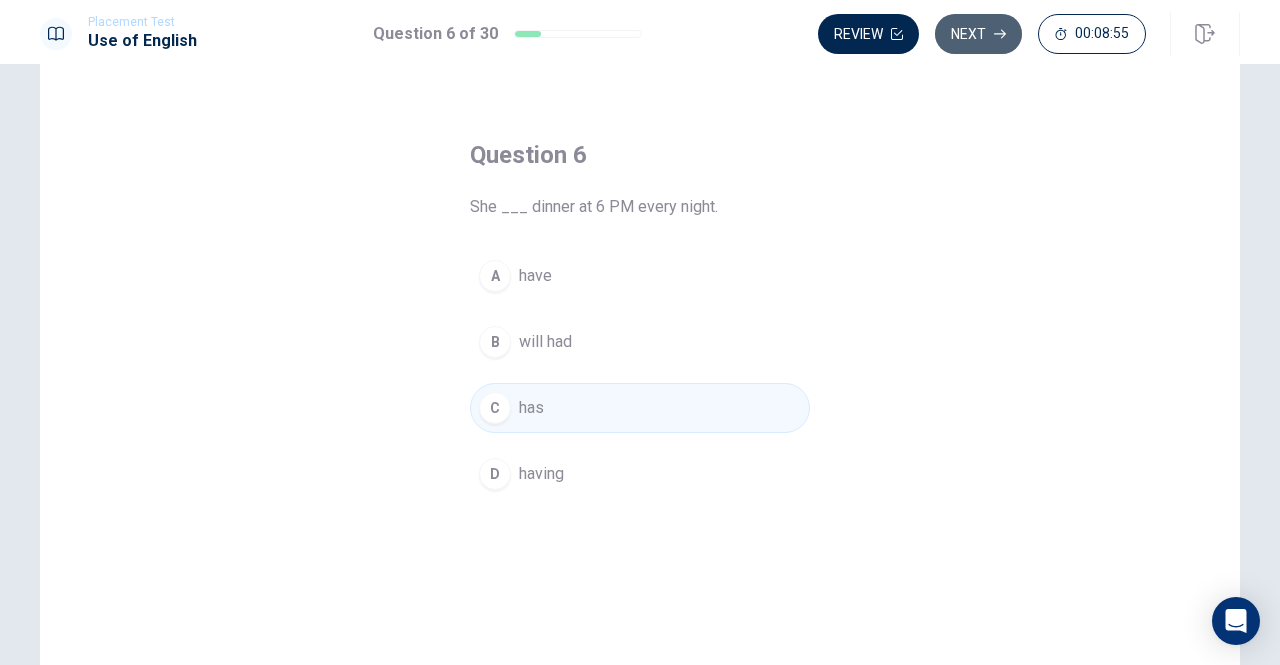 click on "Next" at bounding box center (978, 34) 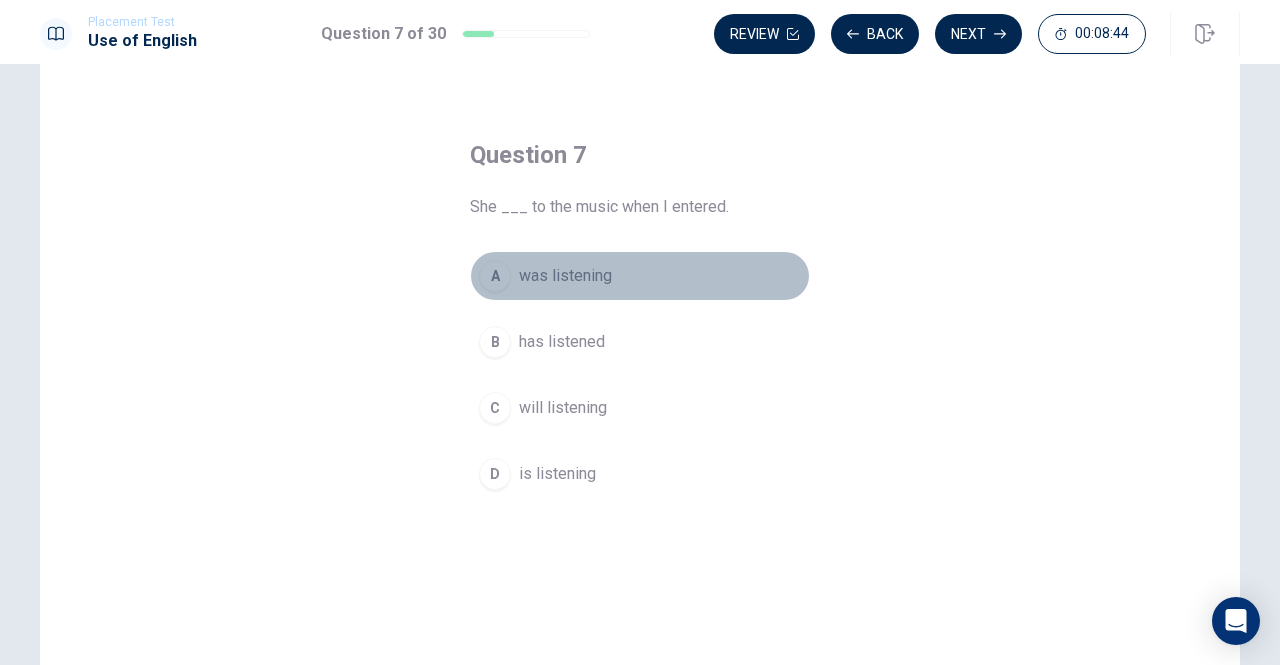 click on "A" at bounding box center [495, 276] 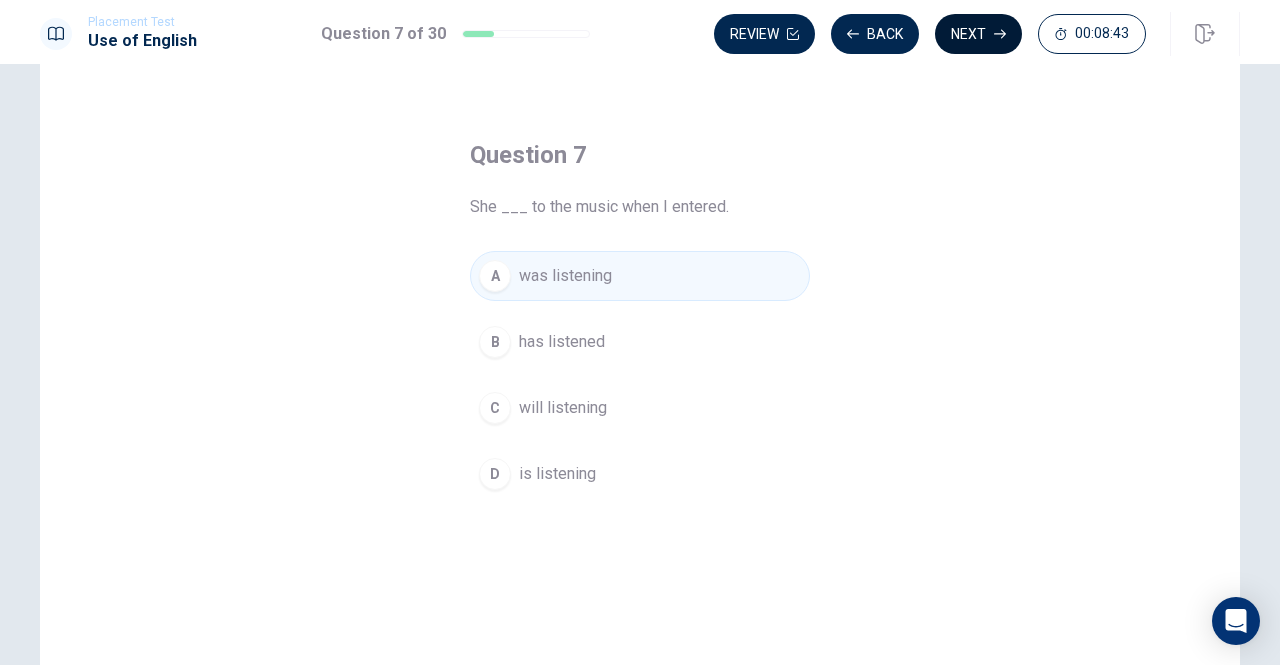 click on "Next" at bounding box center (978, 34) 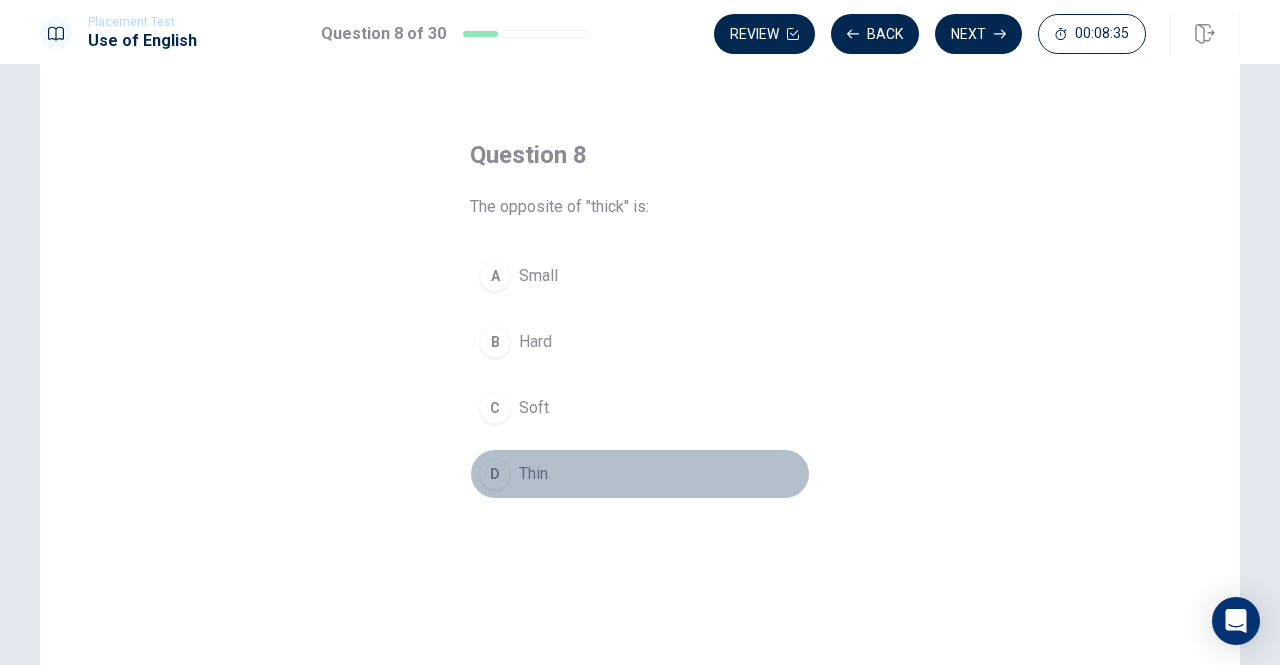 click on "D" at bounding box center [495, 474] 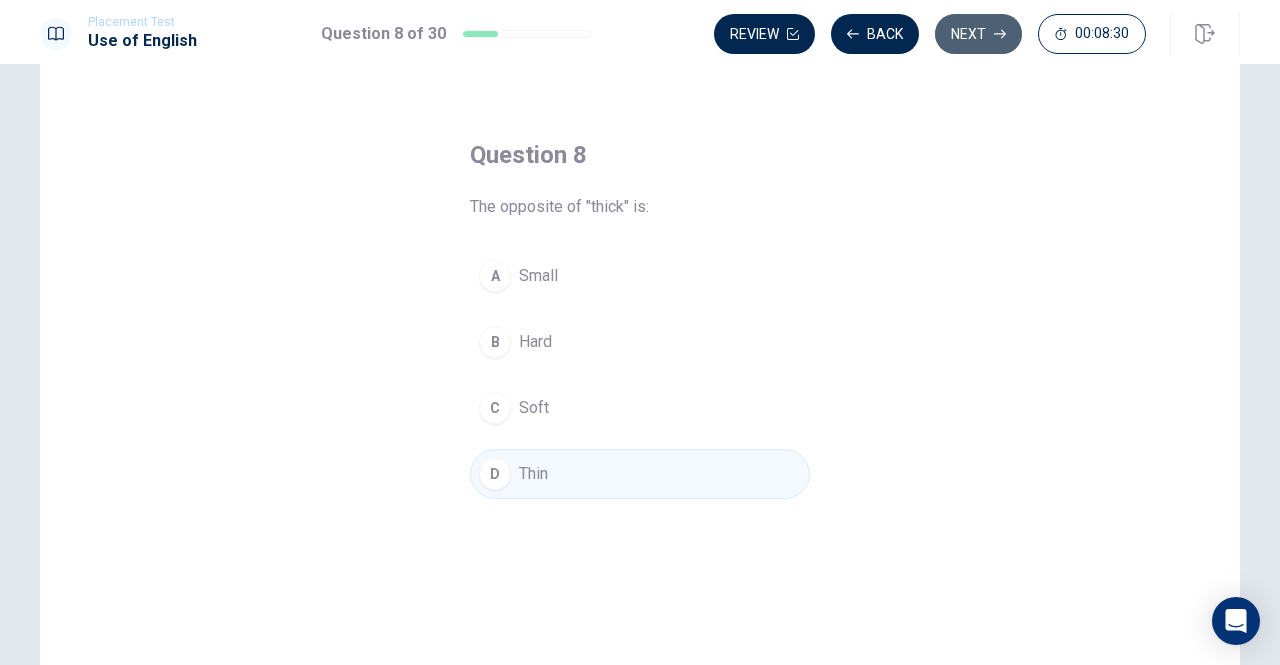 click on "Next" at bounding box center [978, 34] 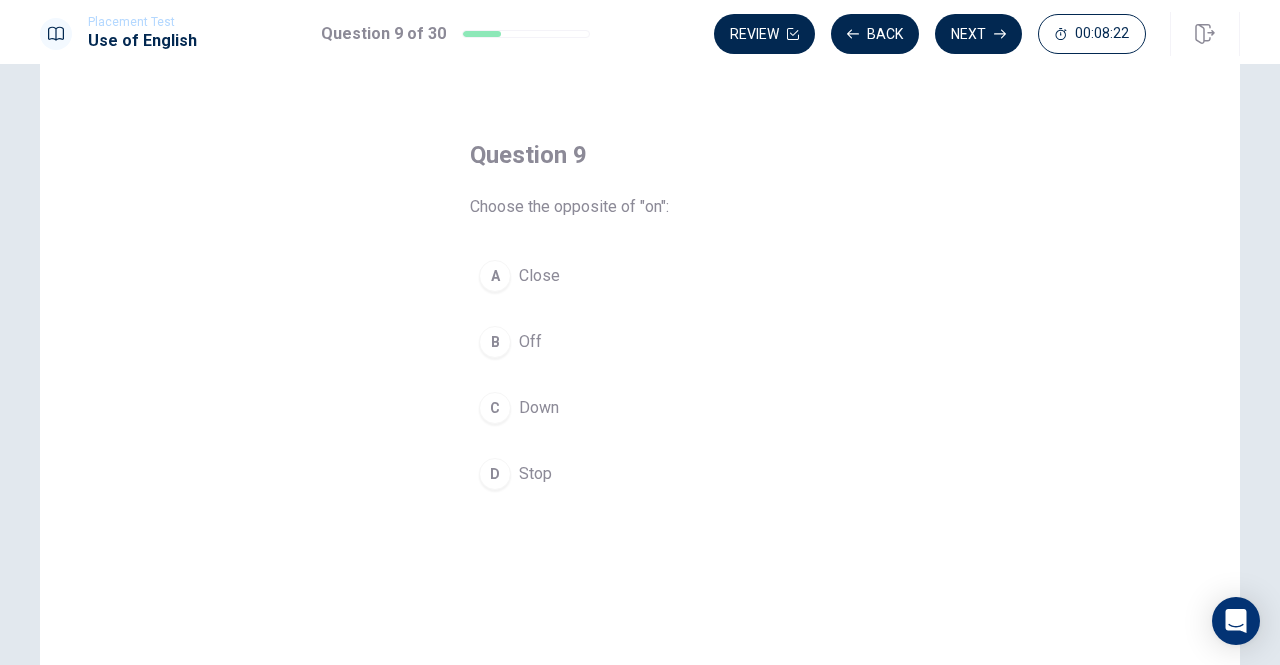 click on "C" at bounding box center [495, 408] 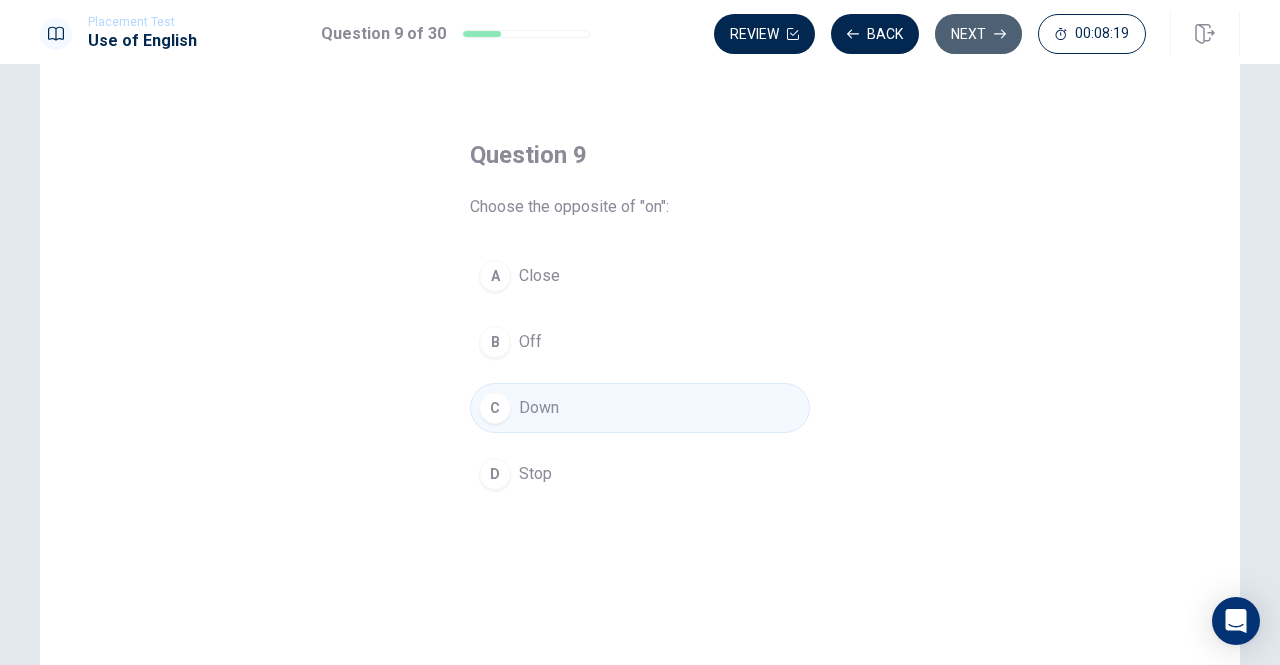 click on "Next" at bounding box center [978, 34] 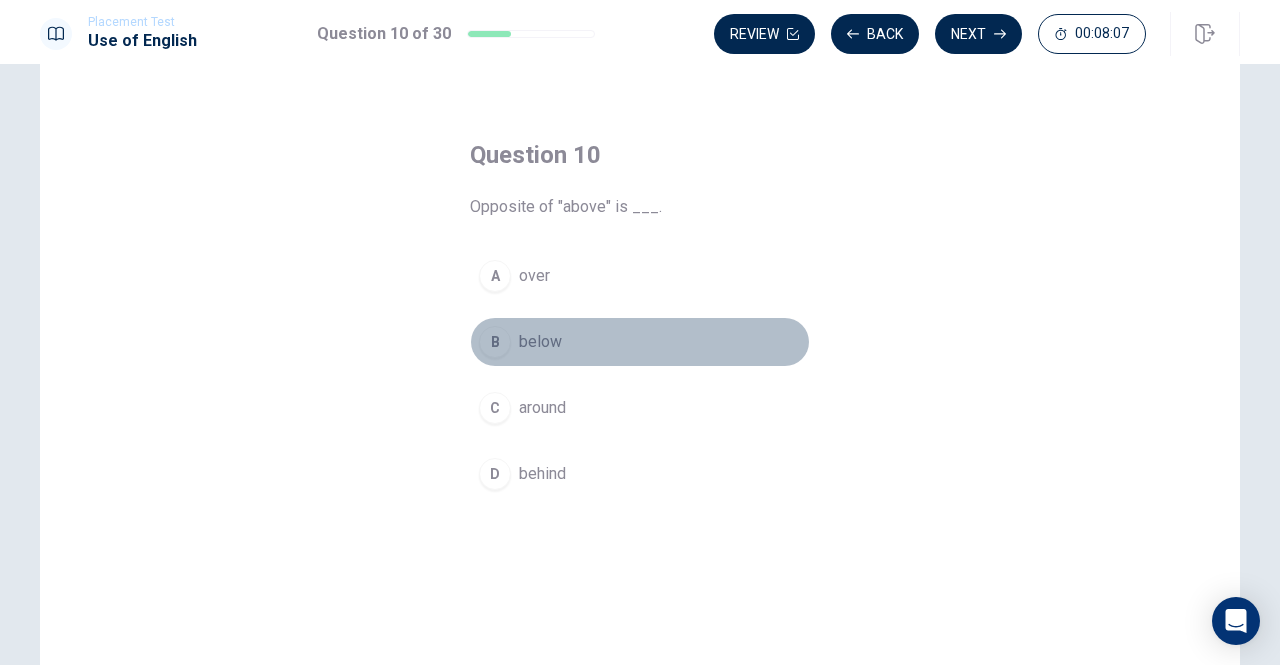 click on "B" at bounding box center (495, 342) 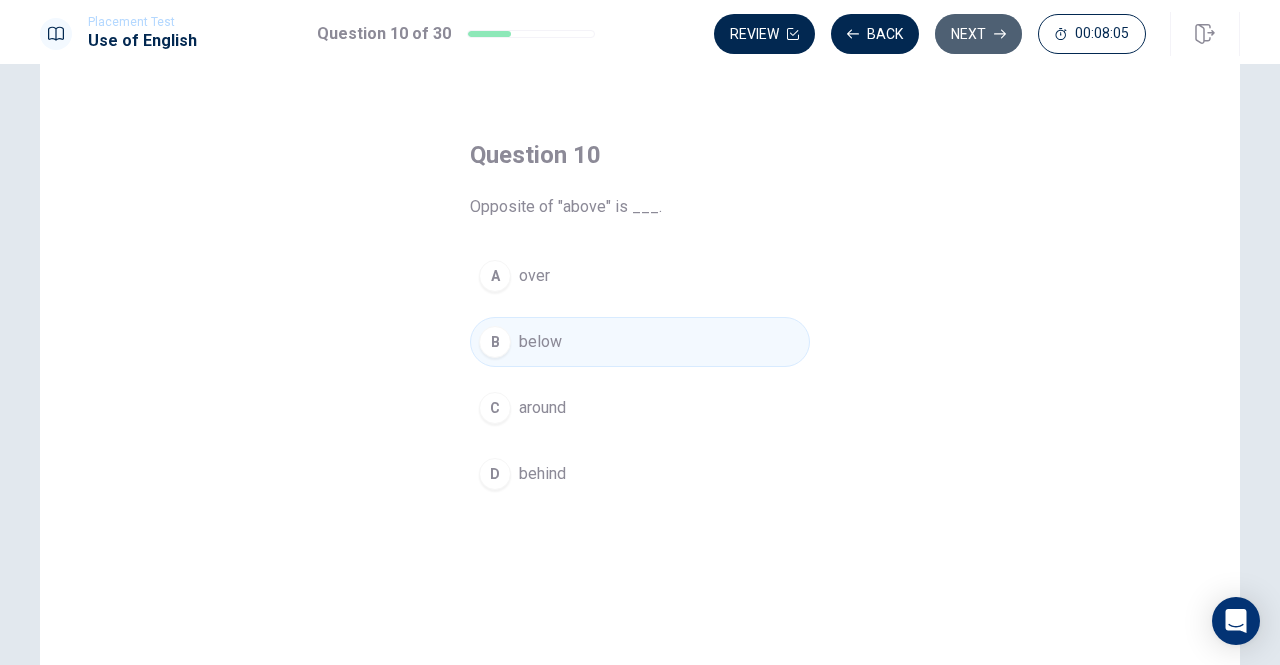 click on "Next" at bounding box center [978, 34] 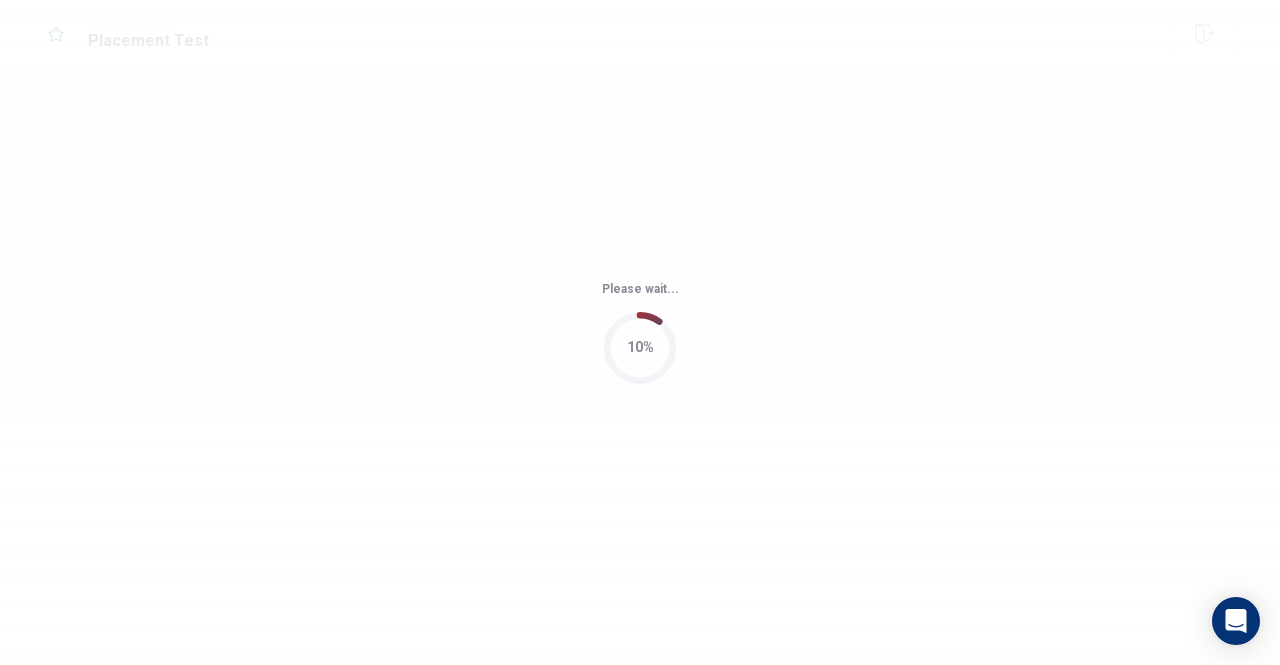 scroll, scrollTop: 0, scrollLeft: 0, axis: both 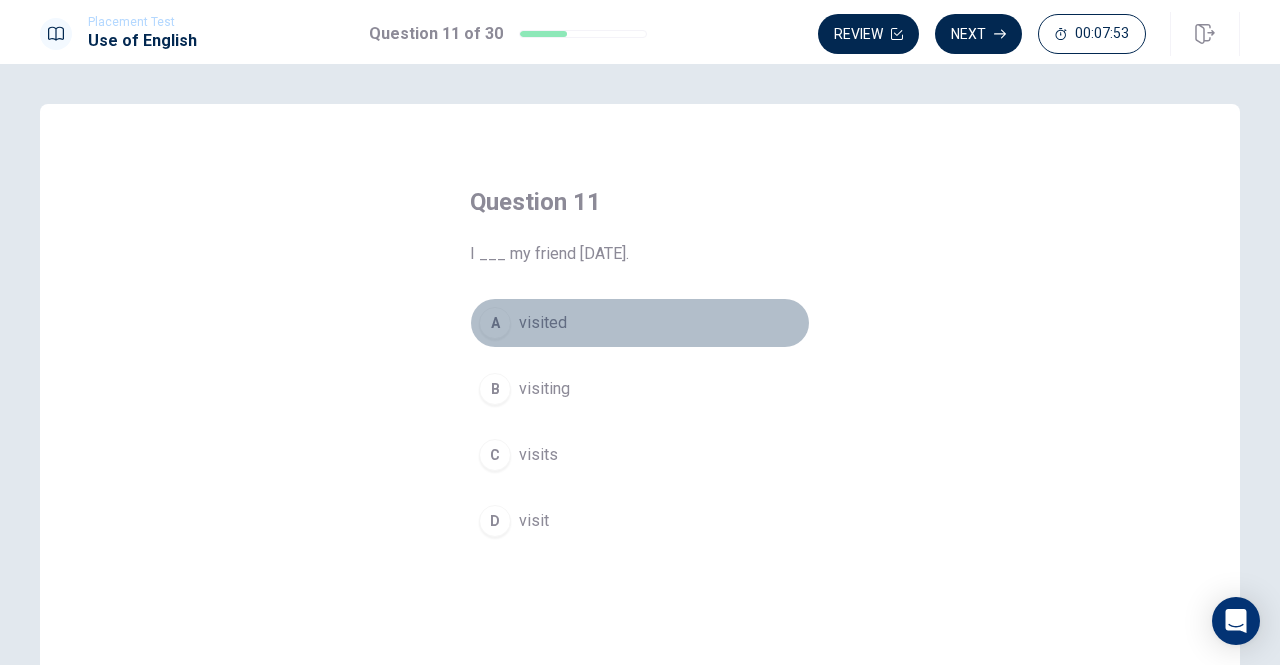 click on "A" at bounding box center [495, 323] 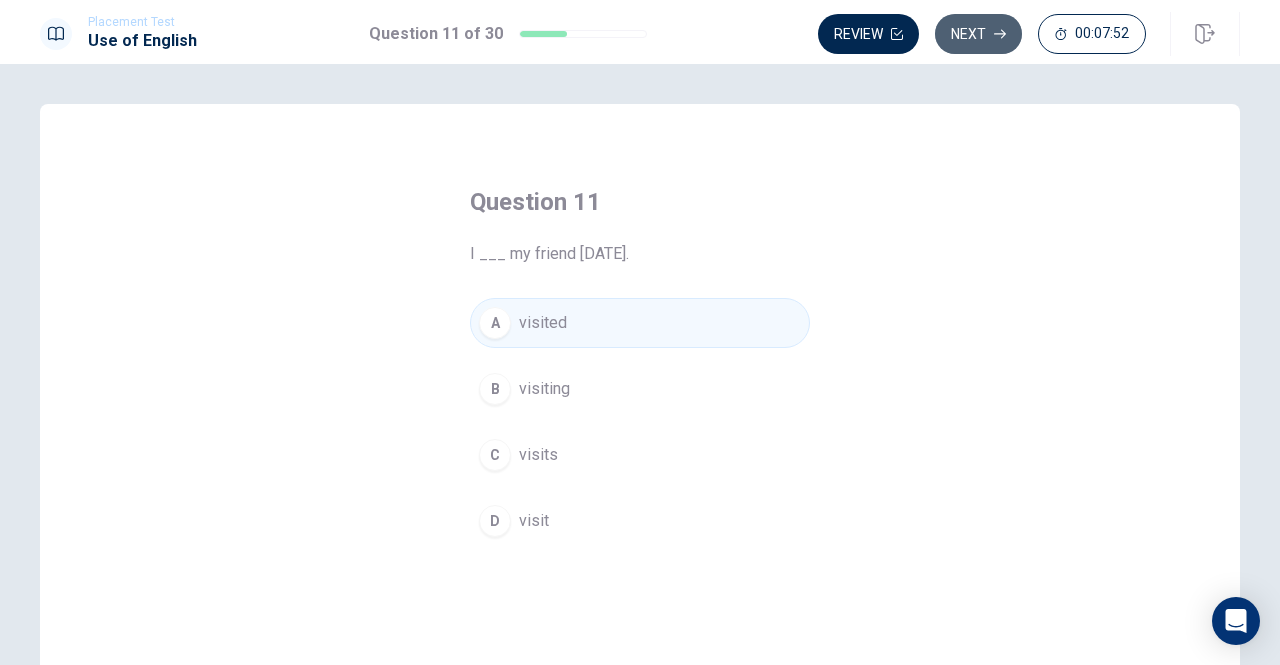 click 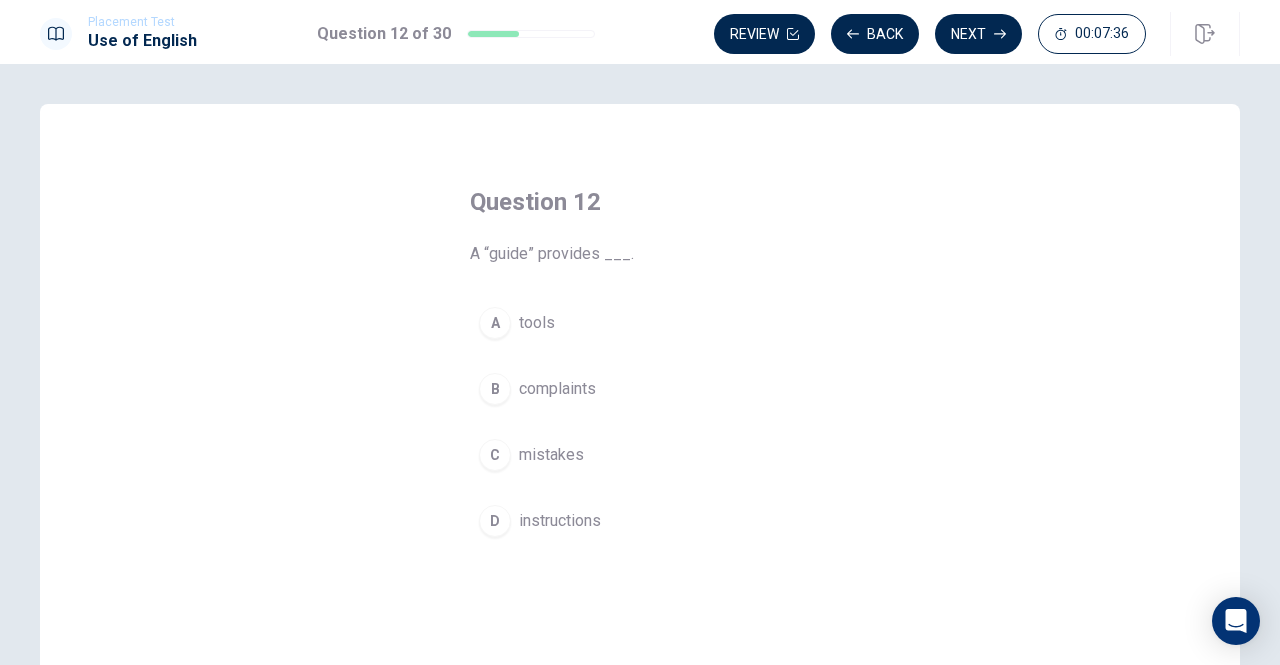 click on "D" at bounding box center (495, 521) 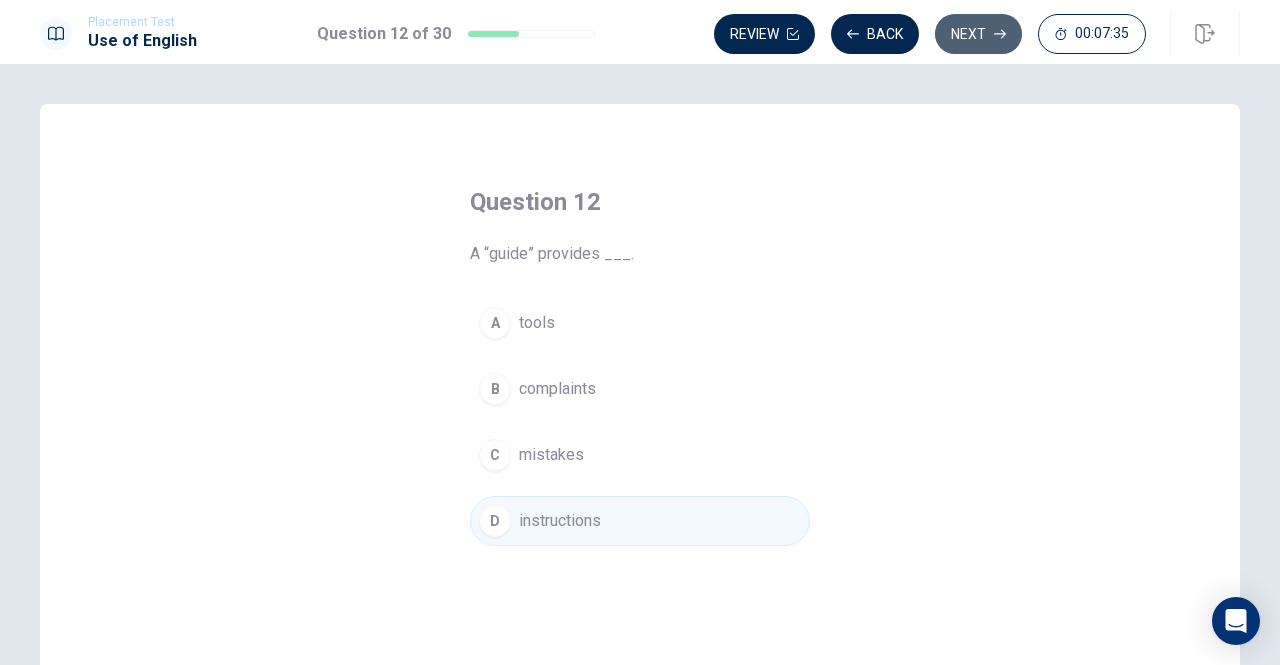 click 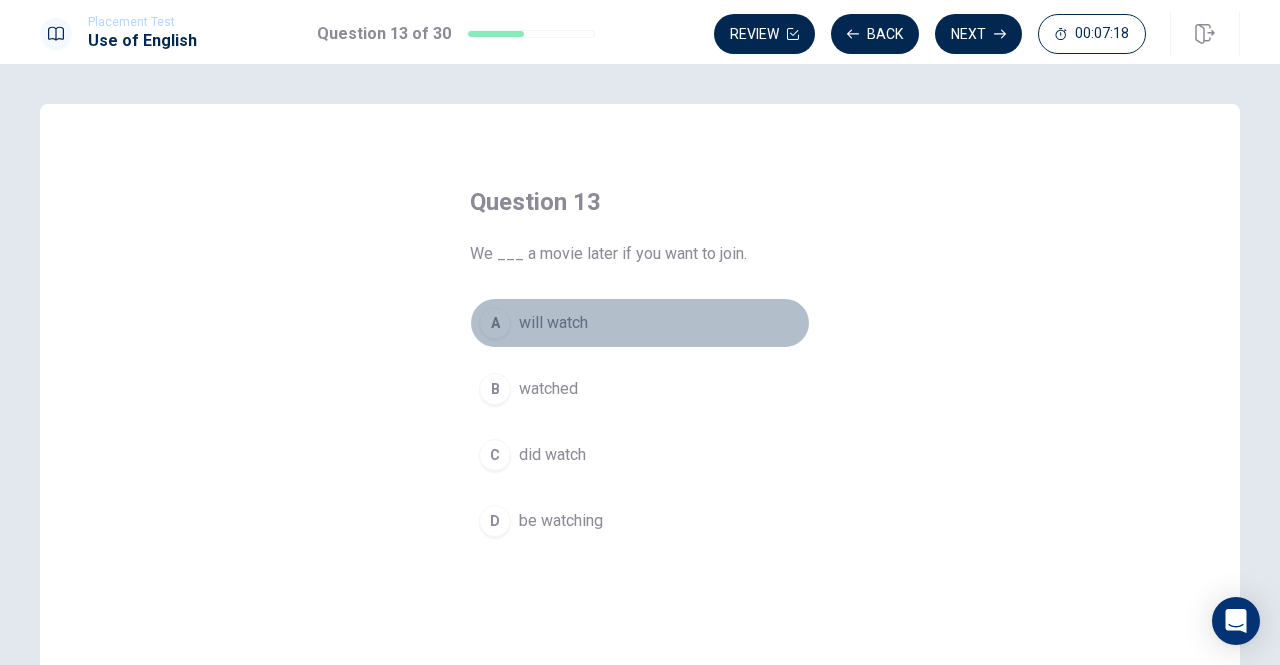 click on "A" at bounding box center [495, 323] 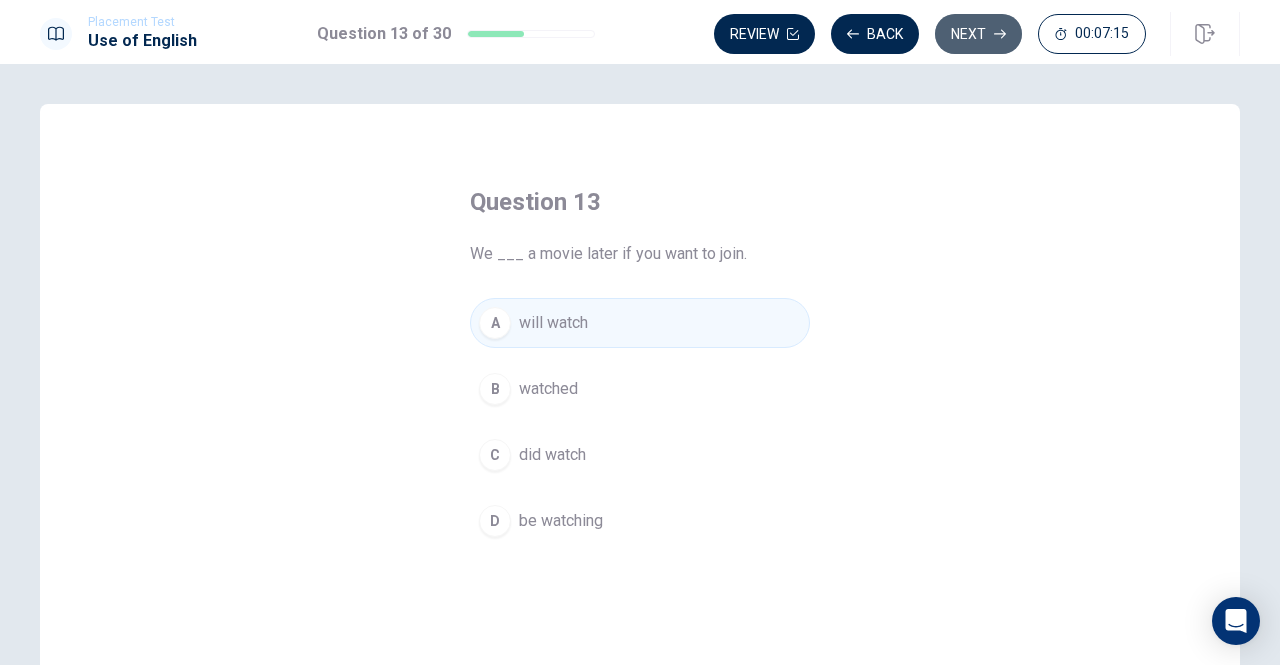 click on "Next" at bounding box center (978, 34) 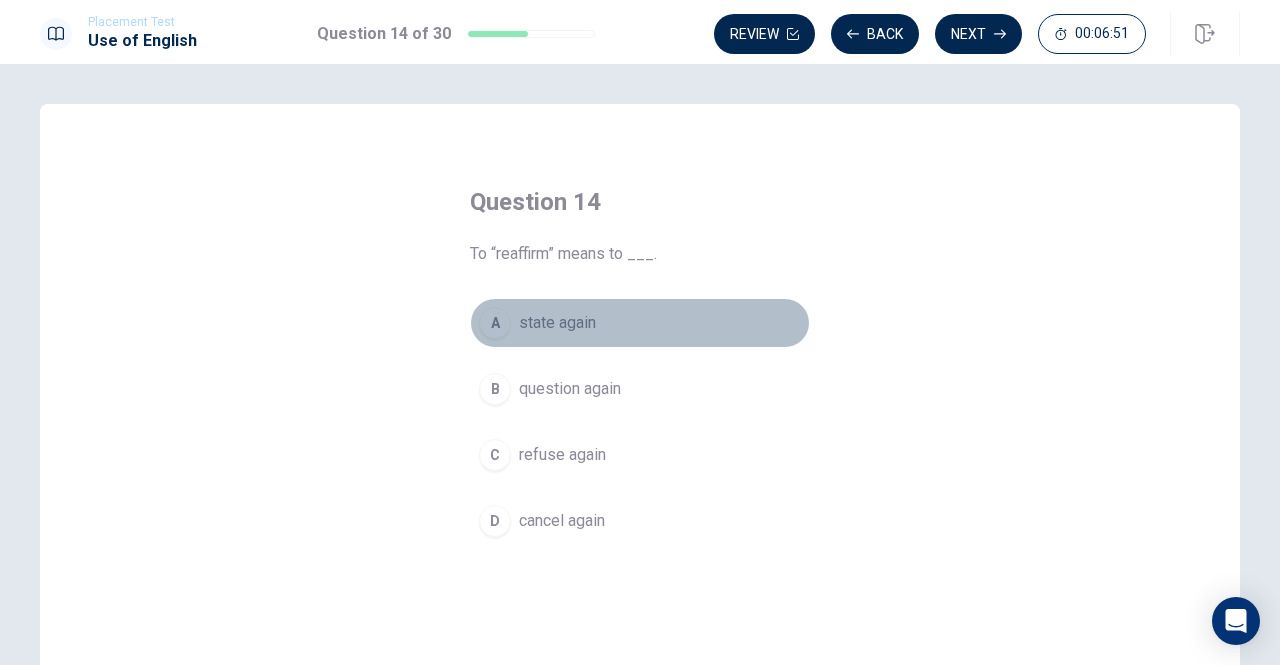 click on "A" at bounding box center [495, 323] 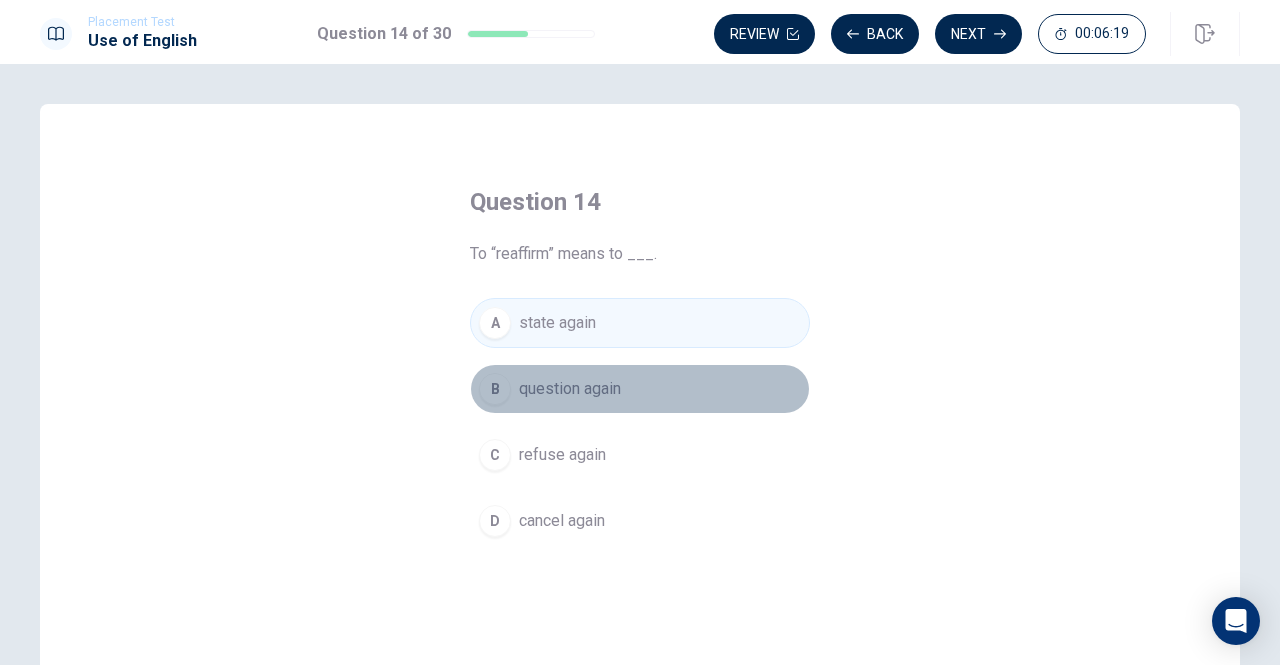 click on "question again" at bounding box center (570, 389) 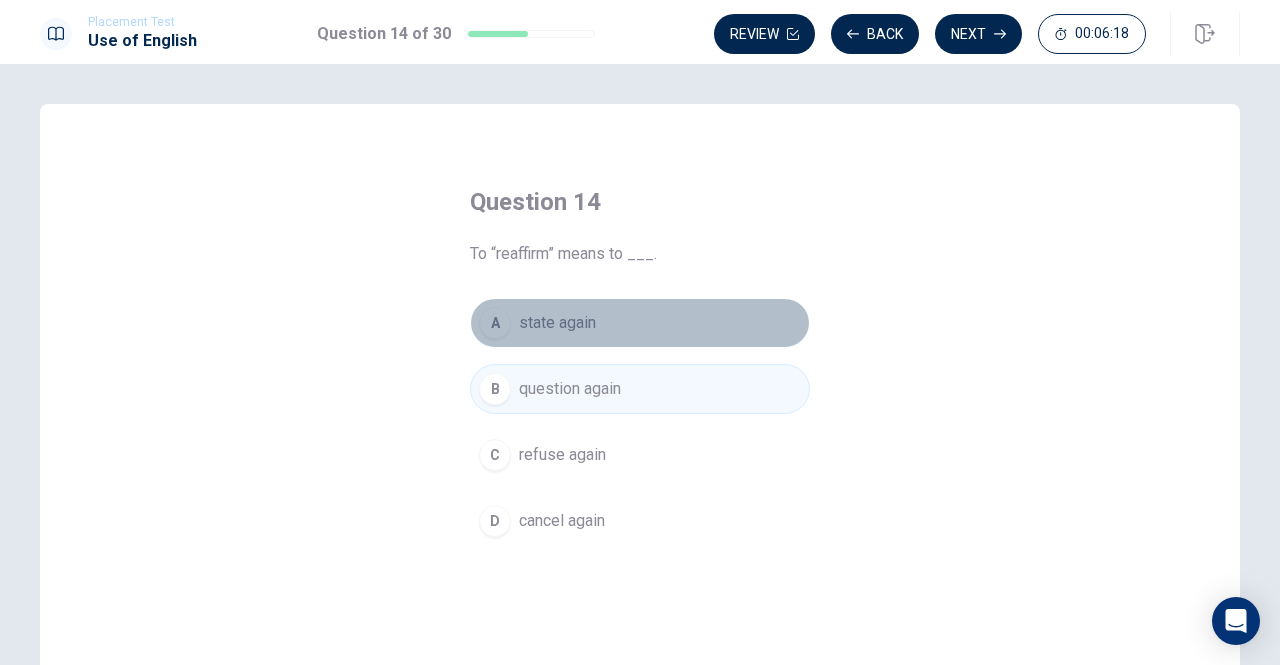 click on "state again" at bounding box center (557, 323) 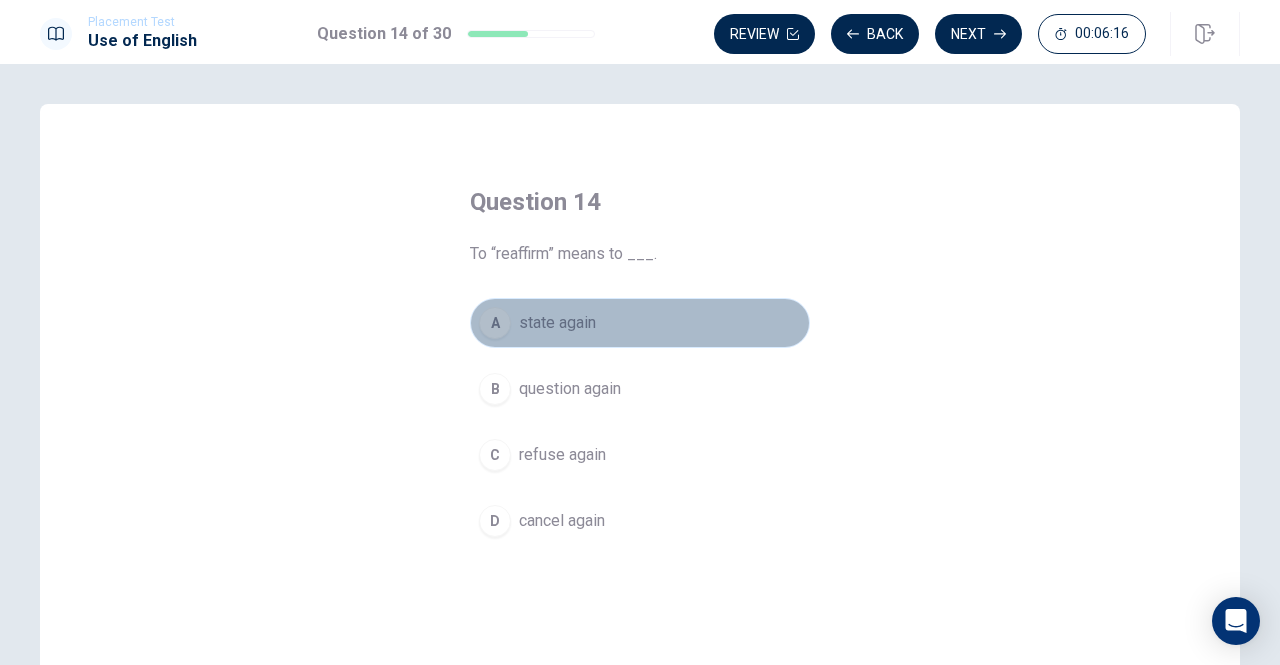 click on "A" at bounding box center [495, 323] 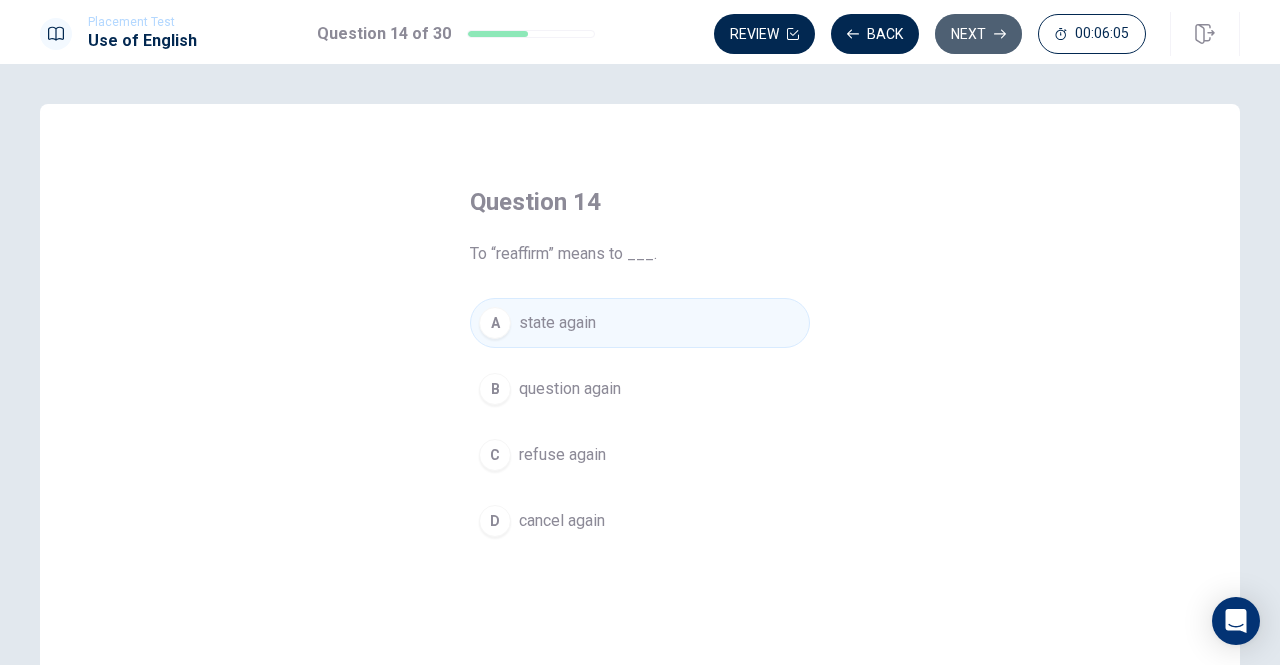 click on "Next" at bounding box center [978, 34] 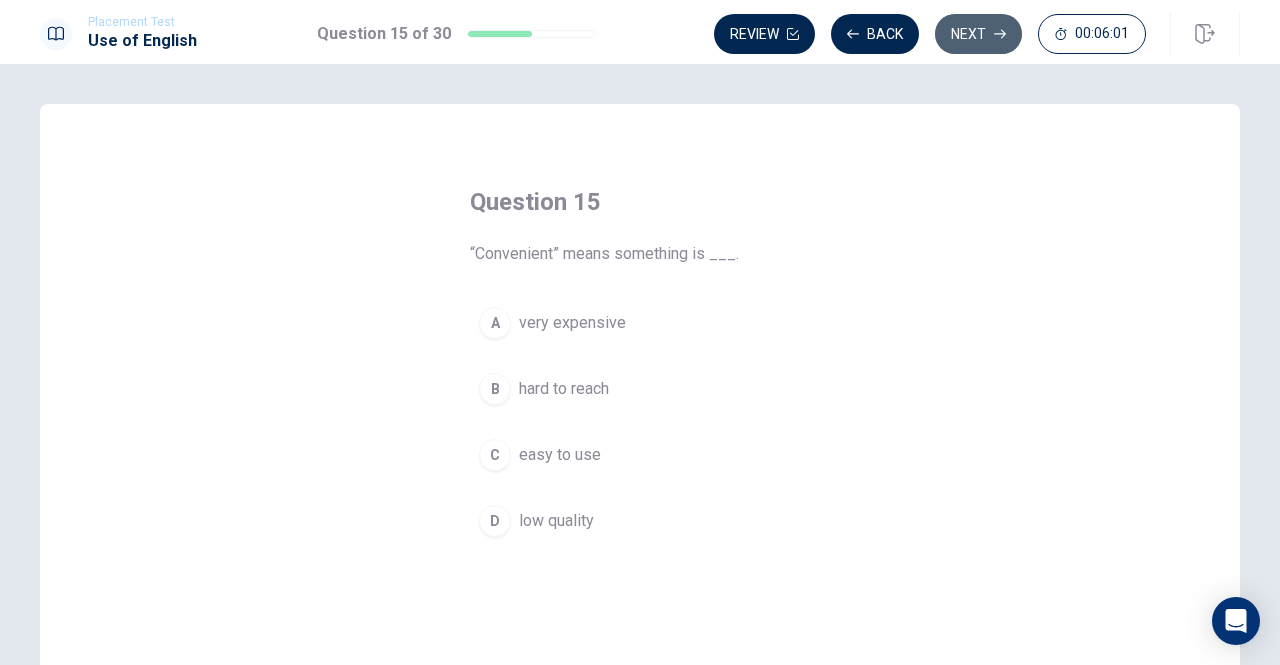 click 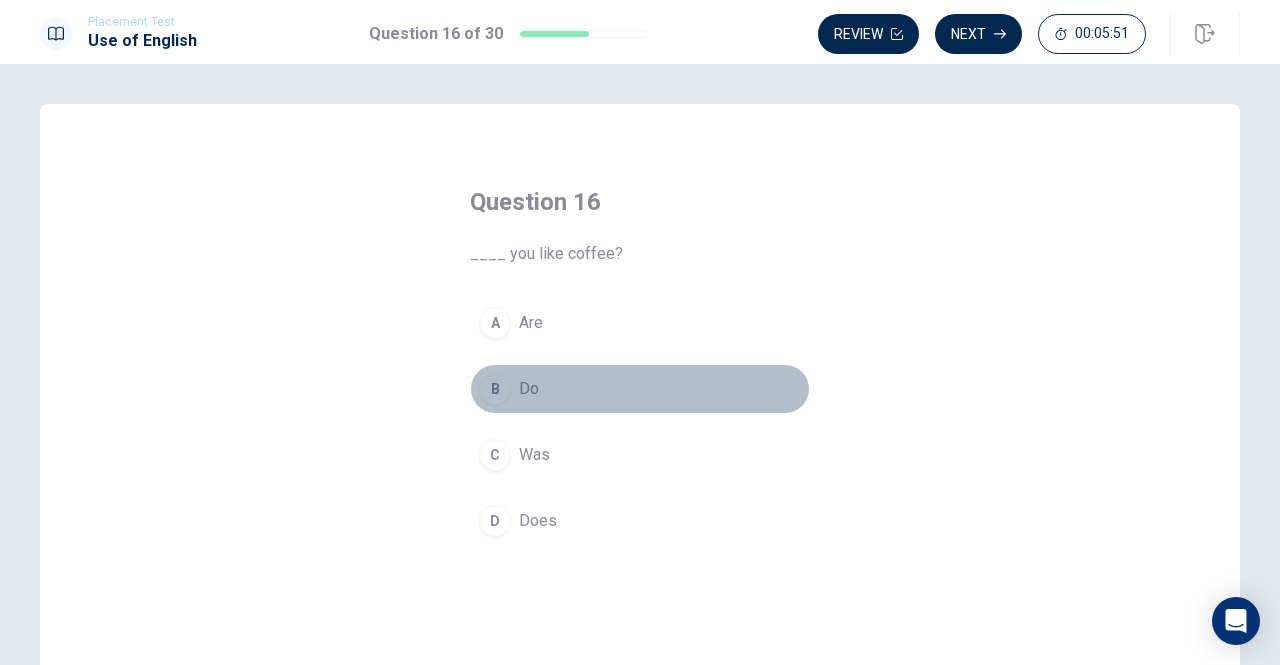 click on "B" at bounding box center [495, 389] 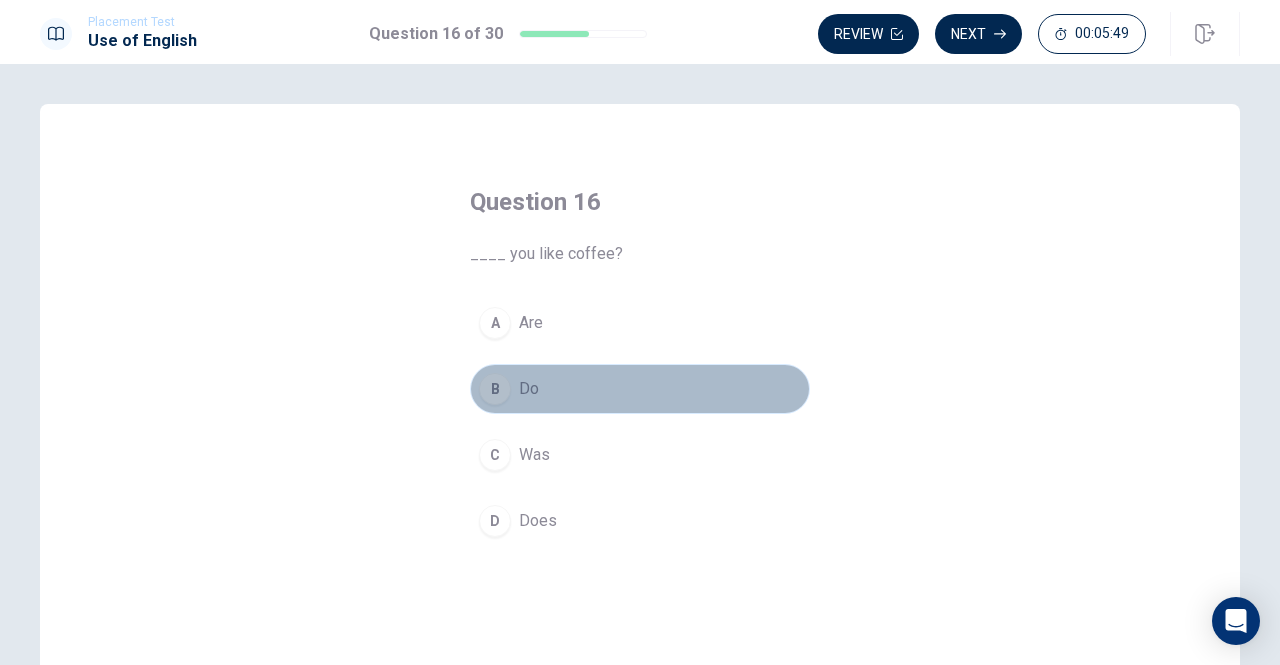 click on "B Do" at bounding box center [640, 389] 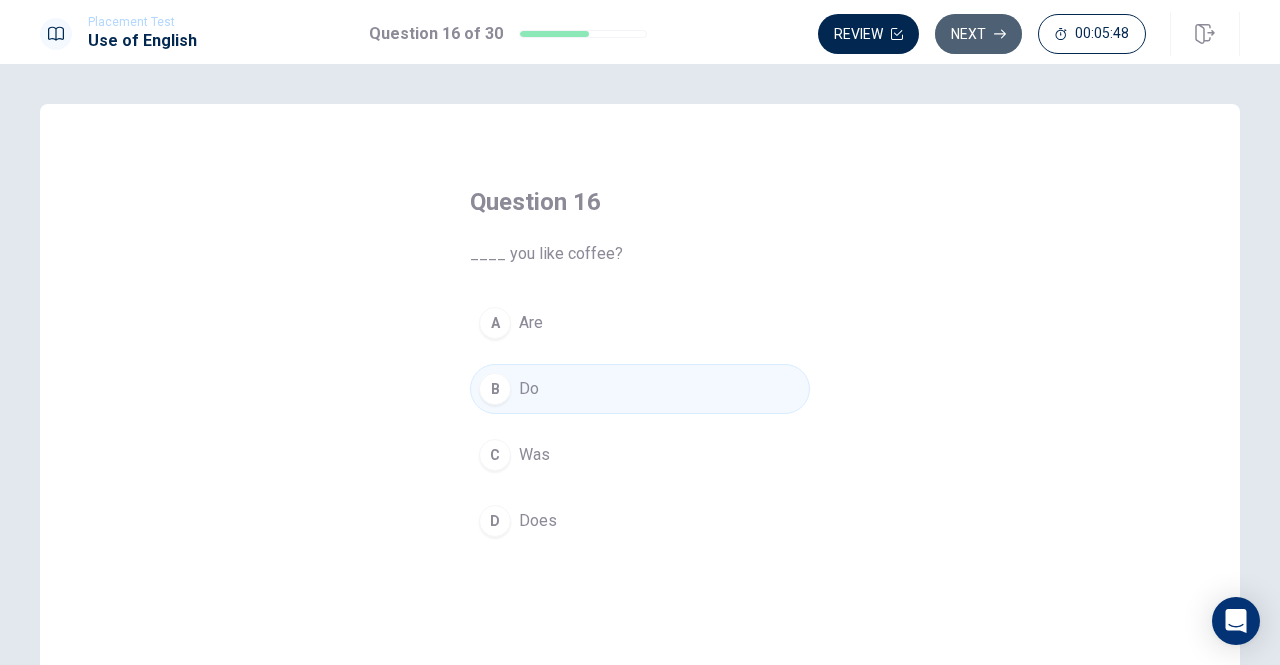 click on "Next" at bounding box center [978, 34] 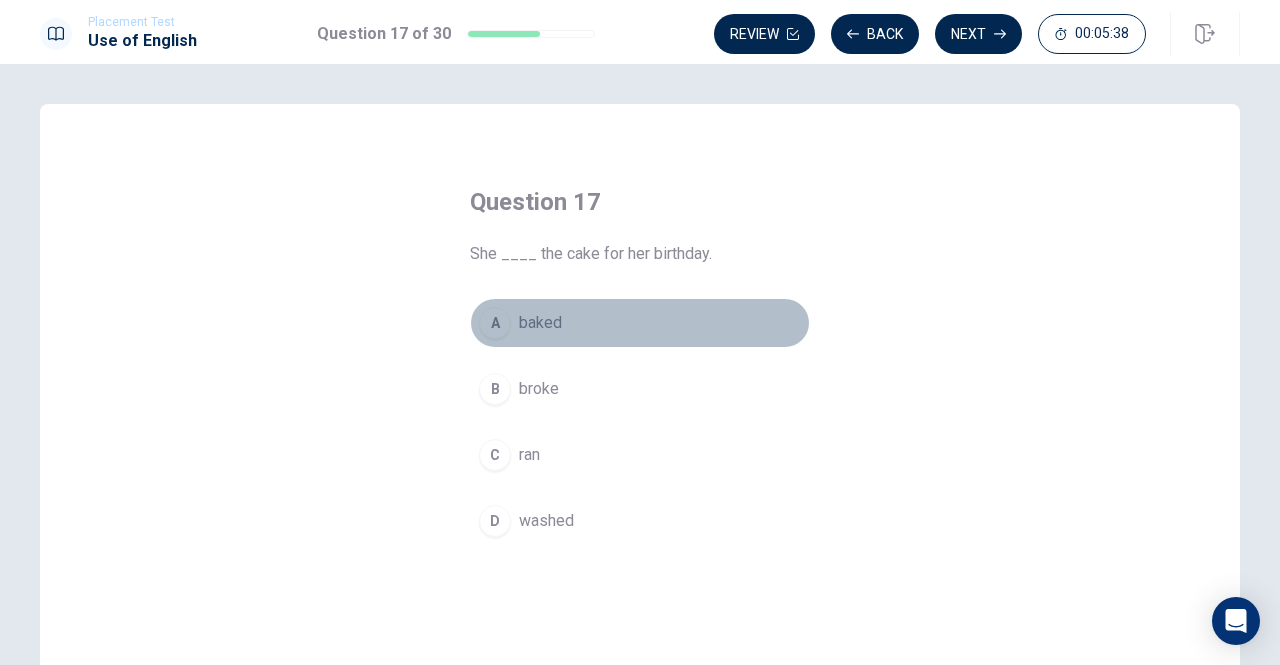 click on "A" at bounding box center (495, 323) 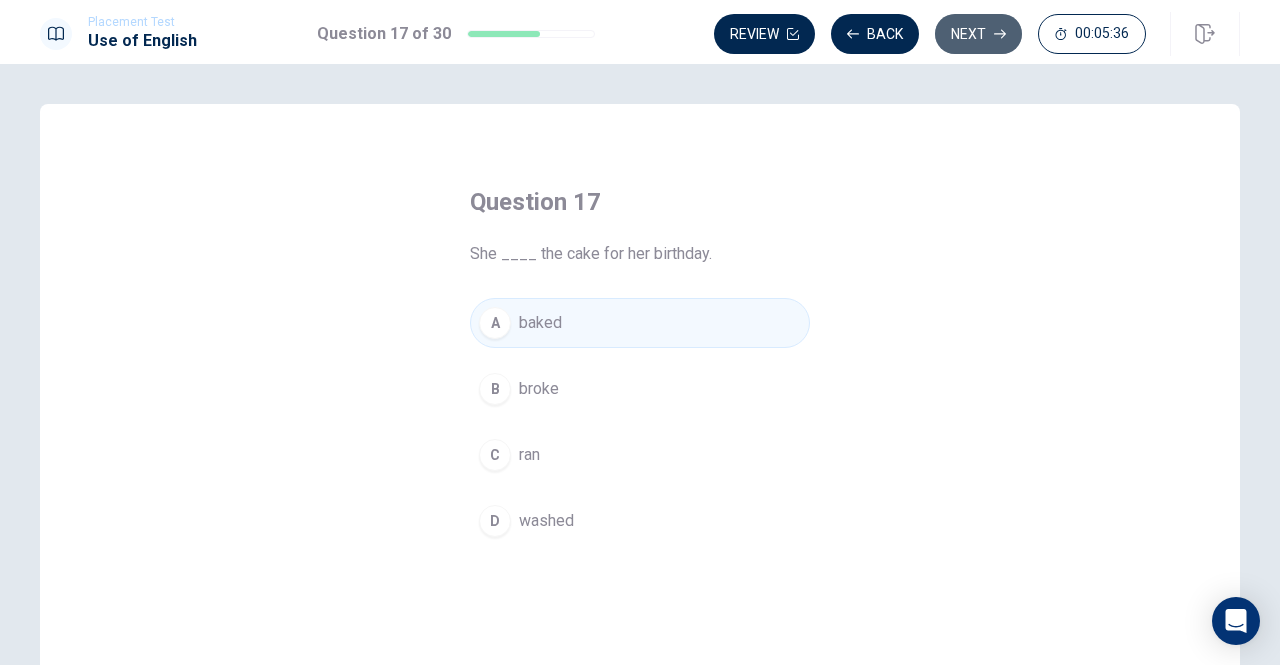 click on "Next" at bounding box center (978, 34) 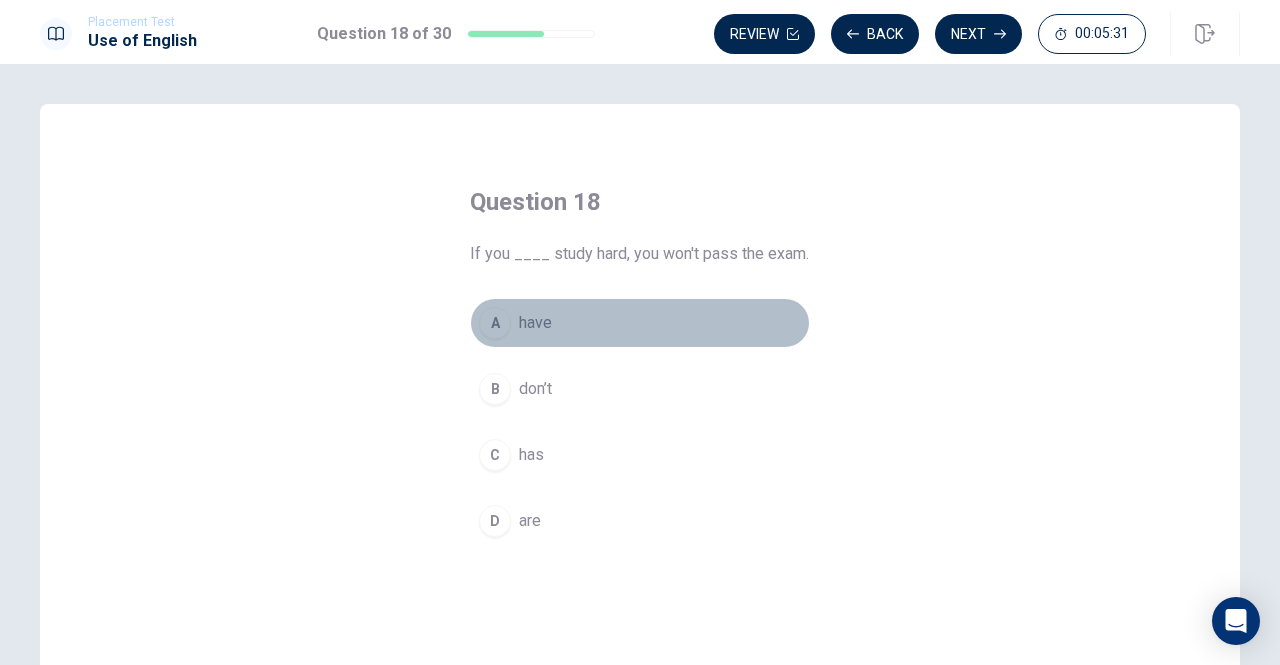 click on "A" at bounding box center (495, 323) 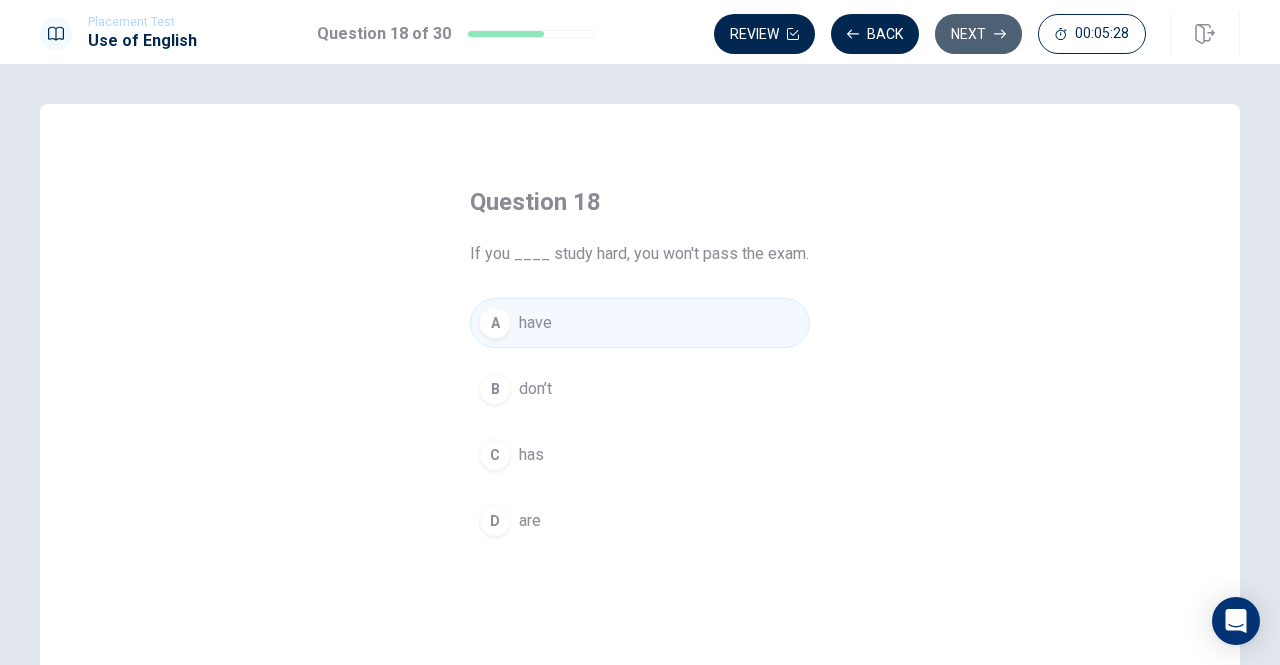 click on "Next" at bounding box center [978, 34] 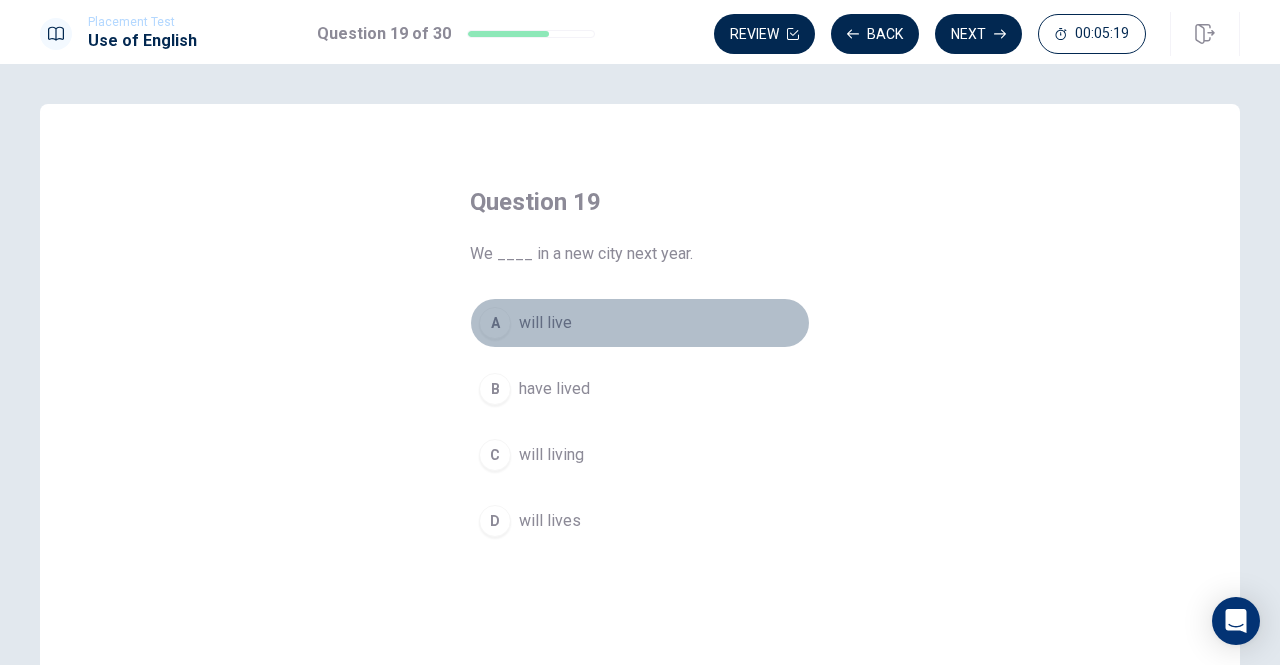 click on "A" at bounding box center [495, 323] 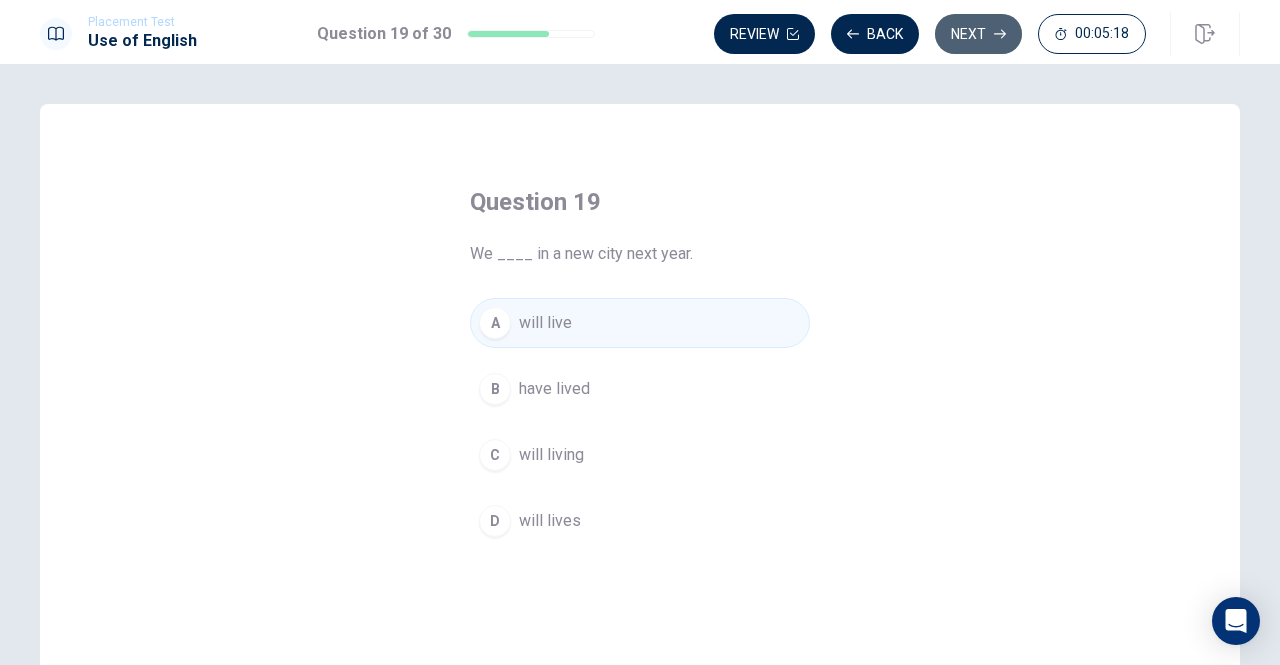 click on "Next" at bounding box center [978, 34] 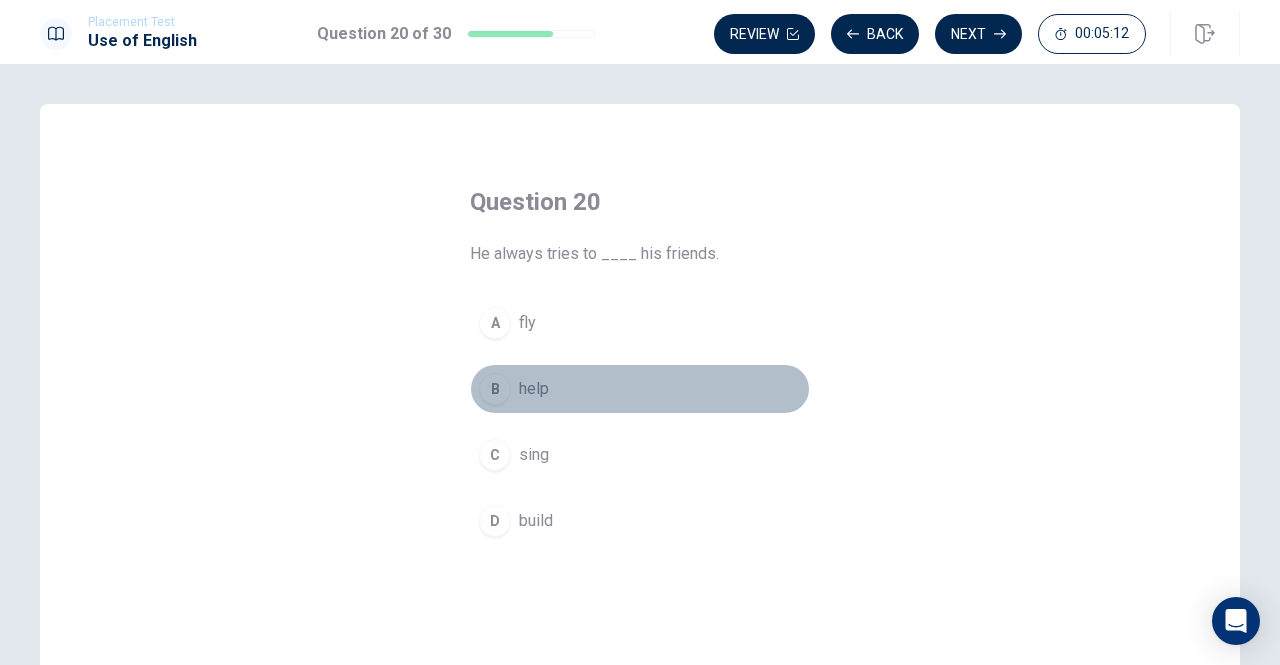 click on "B" at bounding box center (495, 389) 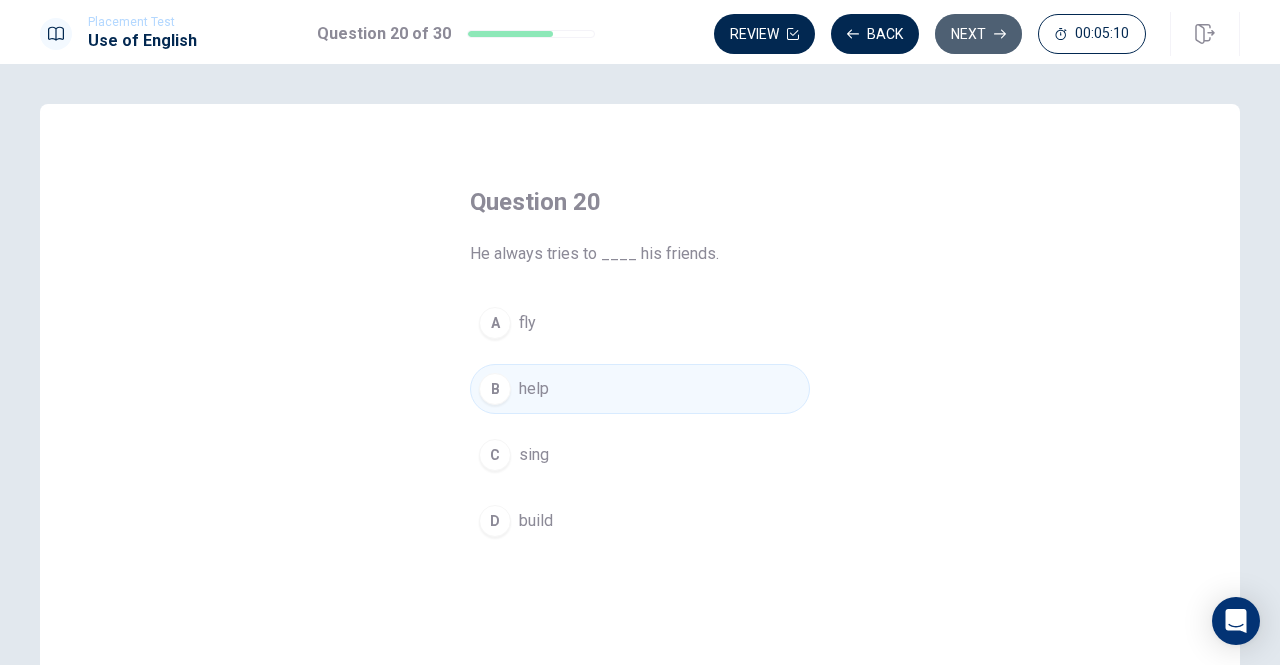 click on "Next" at bounding box center [978, 34] 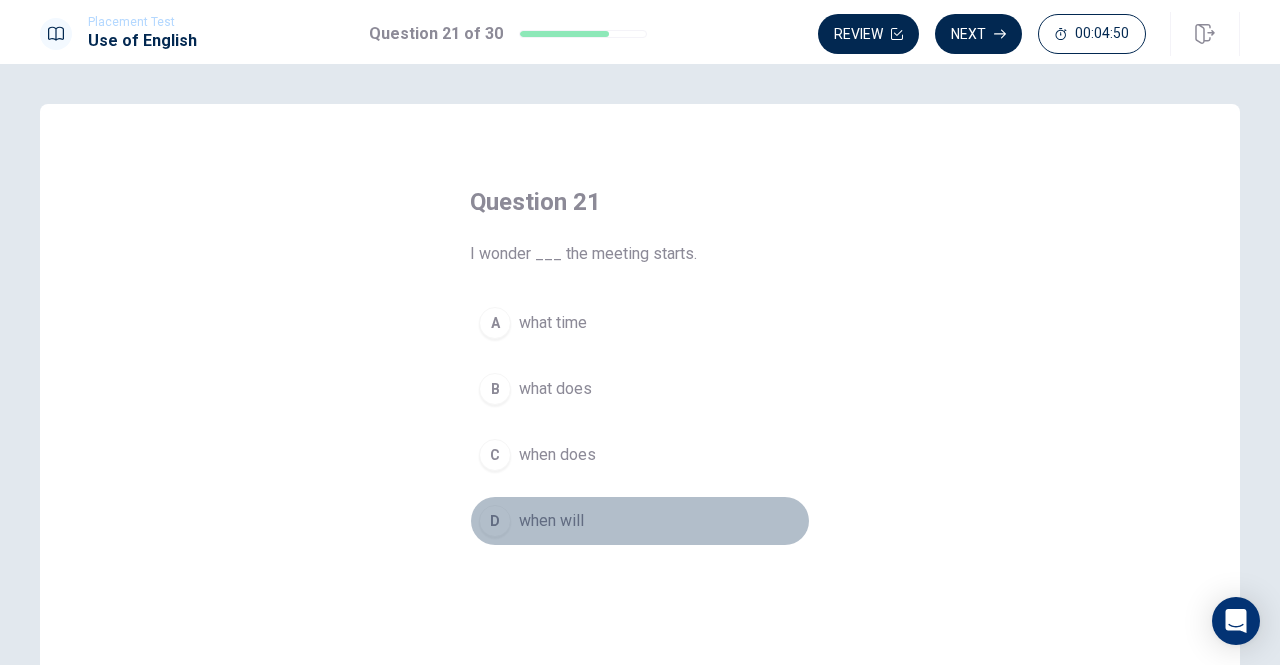 click on "D" at bounding box center [495, 521] 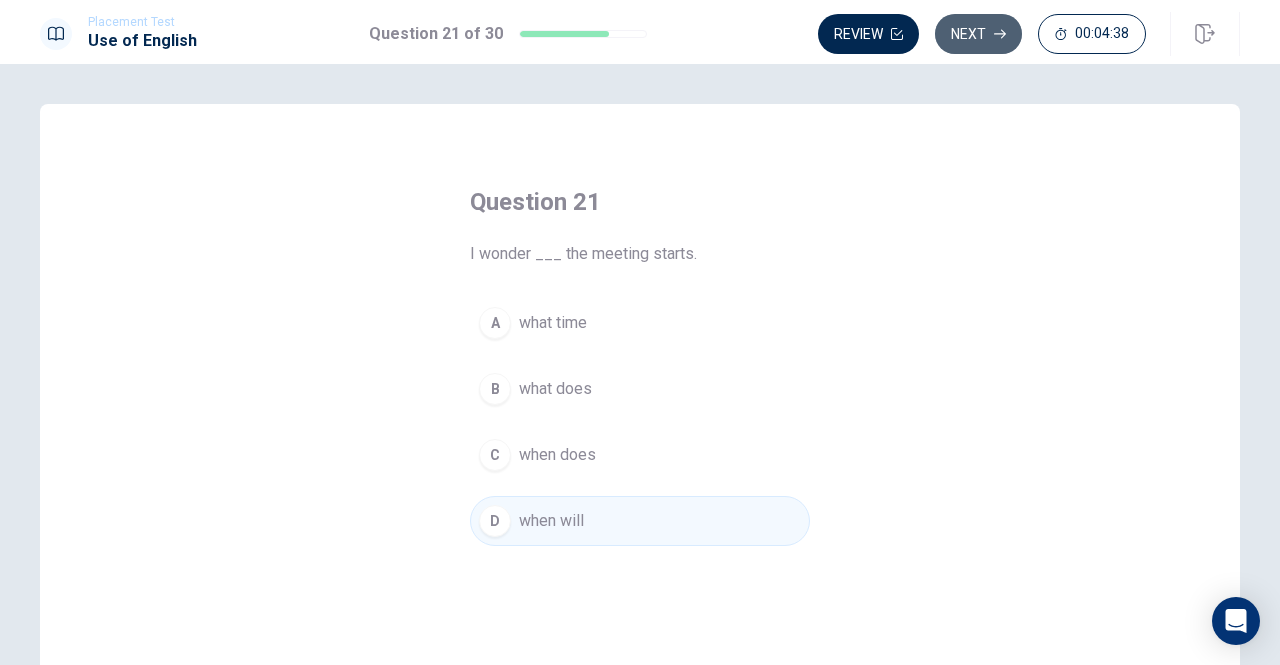 click on "Next" at bounding box center [978, 34] 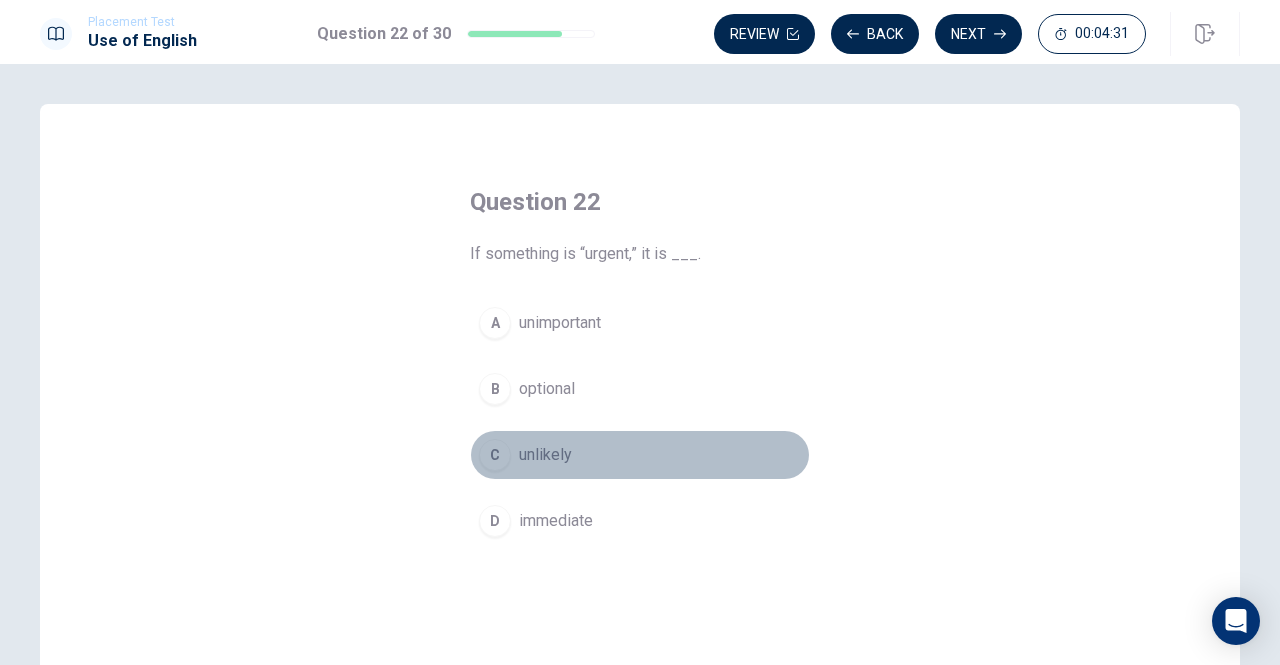 click on "C" at bounding box center [495, 455] 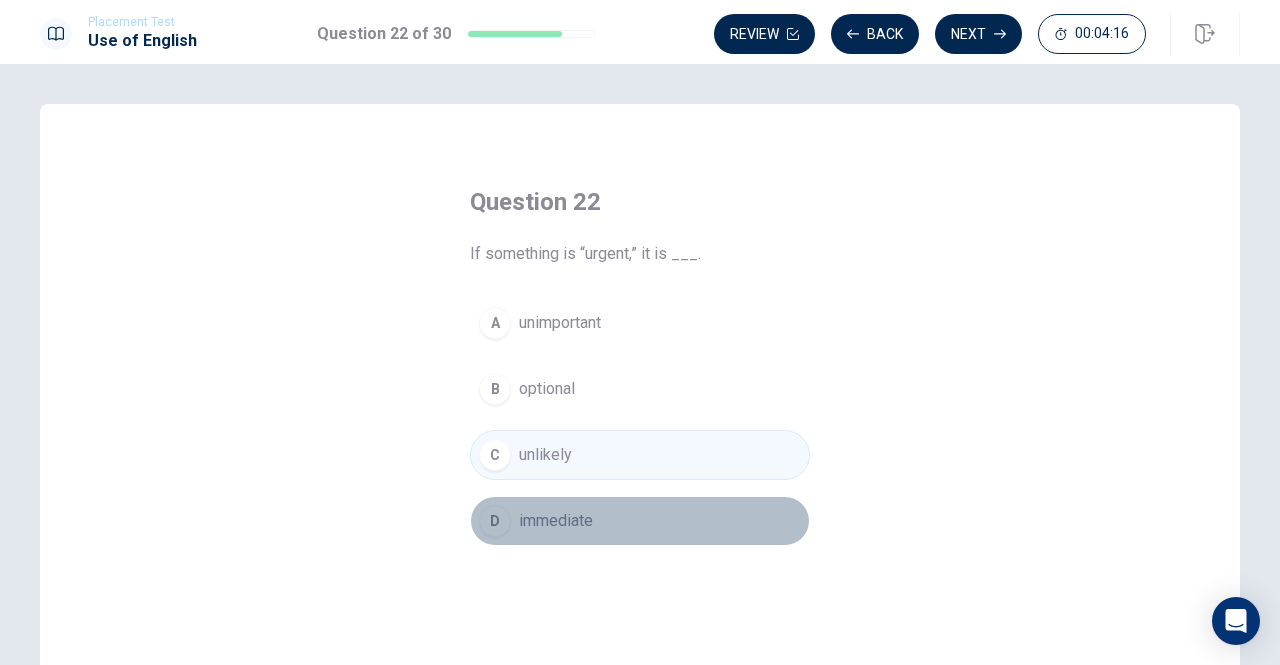 click on "immediate" at bounding box center [556, 521] 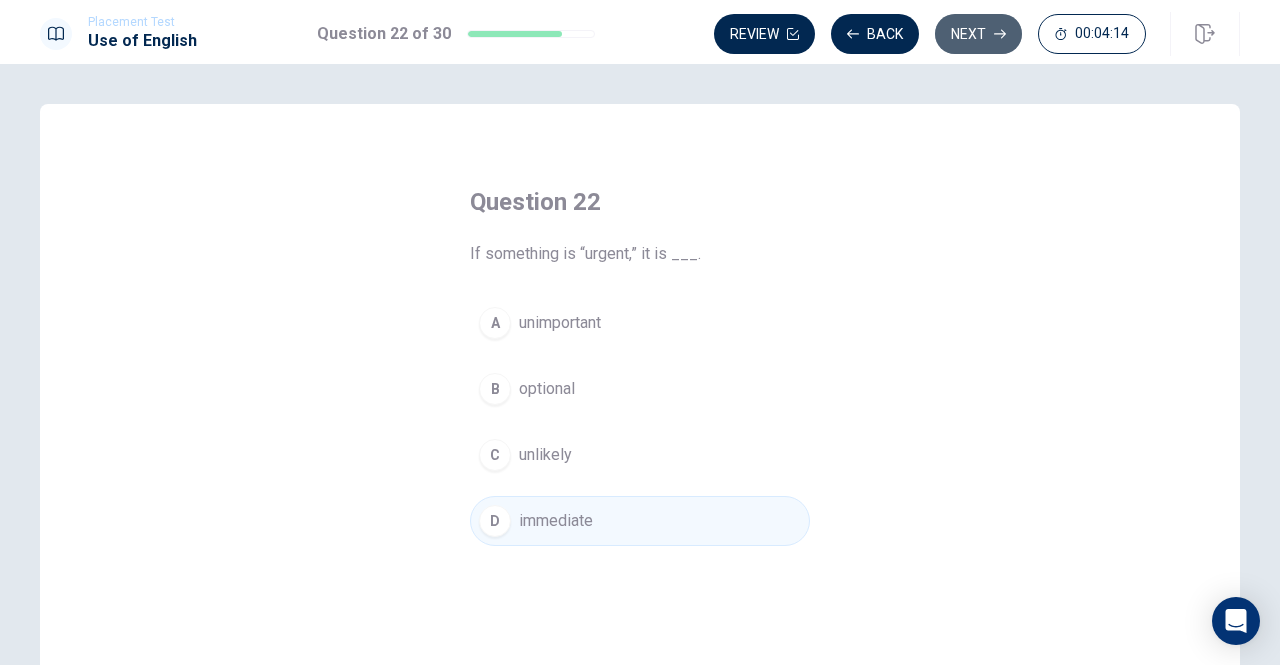 click on "Next" at bounding box center [978, 34] 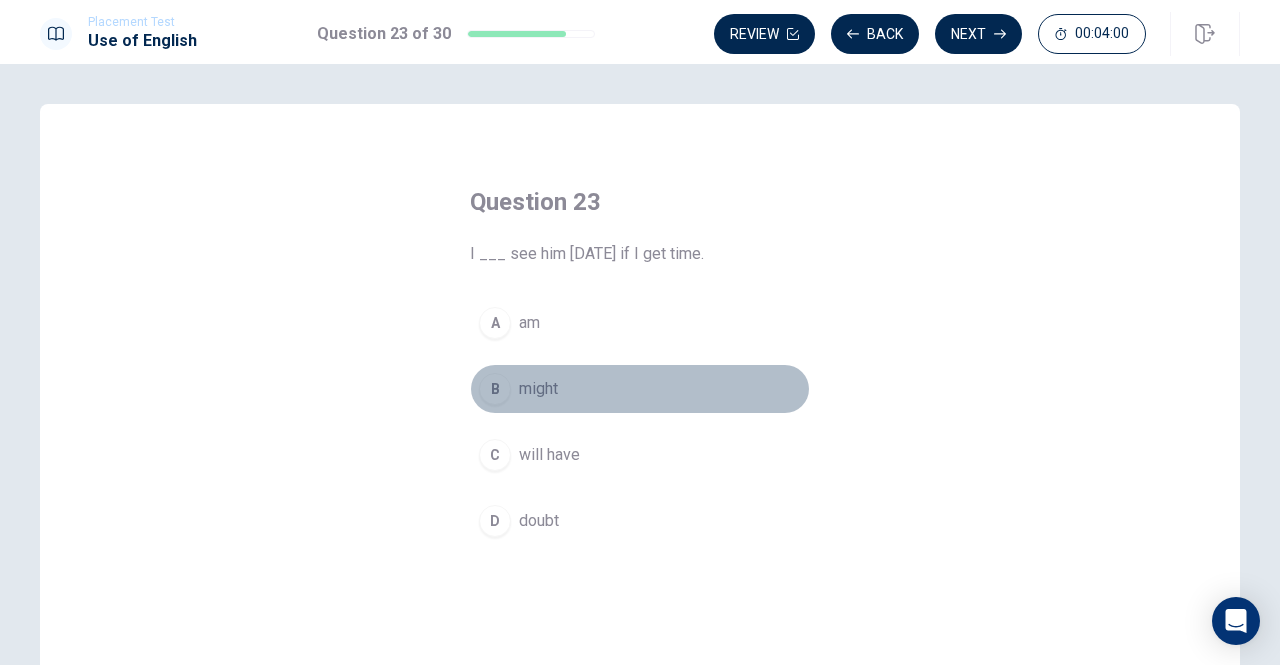 click on "might" at bounding box center [538, 389] 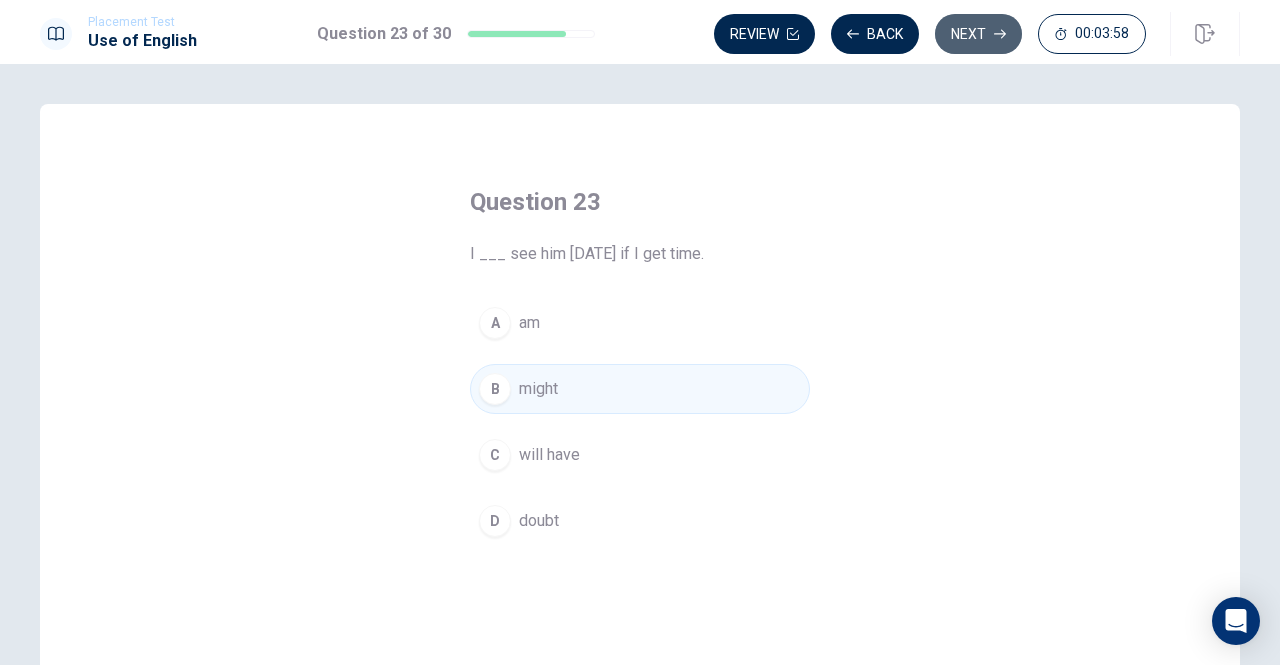 click on "Next" at bounding box center (978, 34) 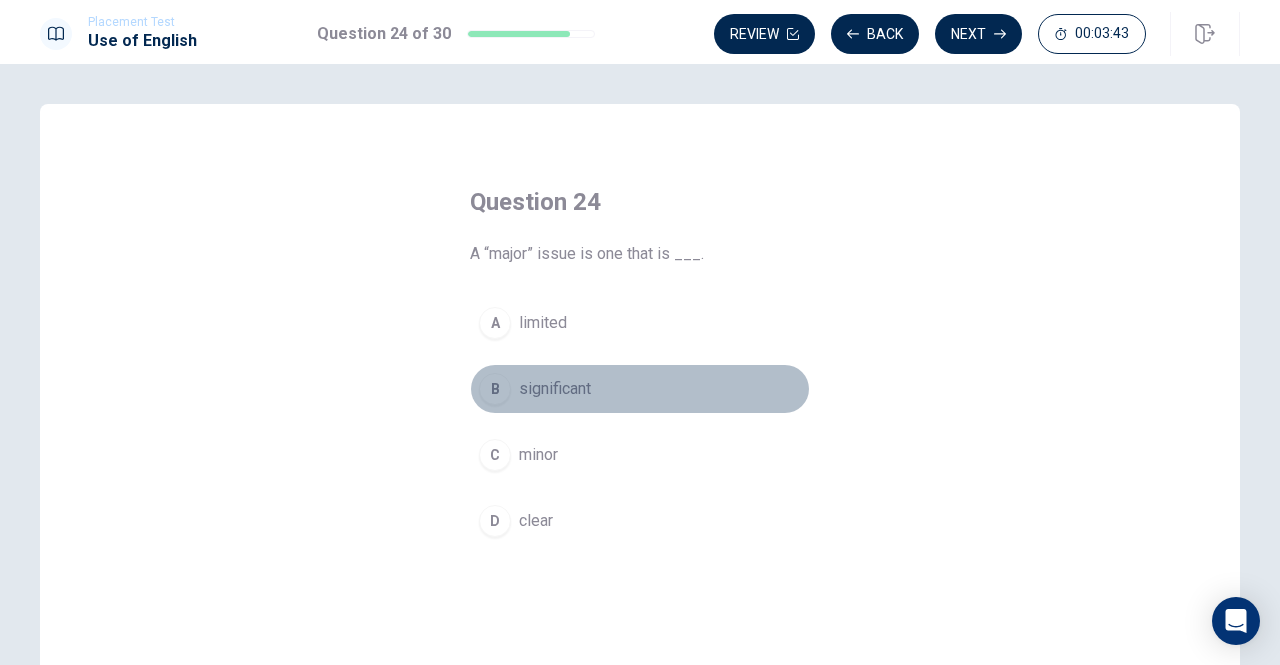 click on "significant" at bounding box center (555, 389) 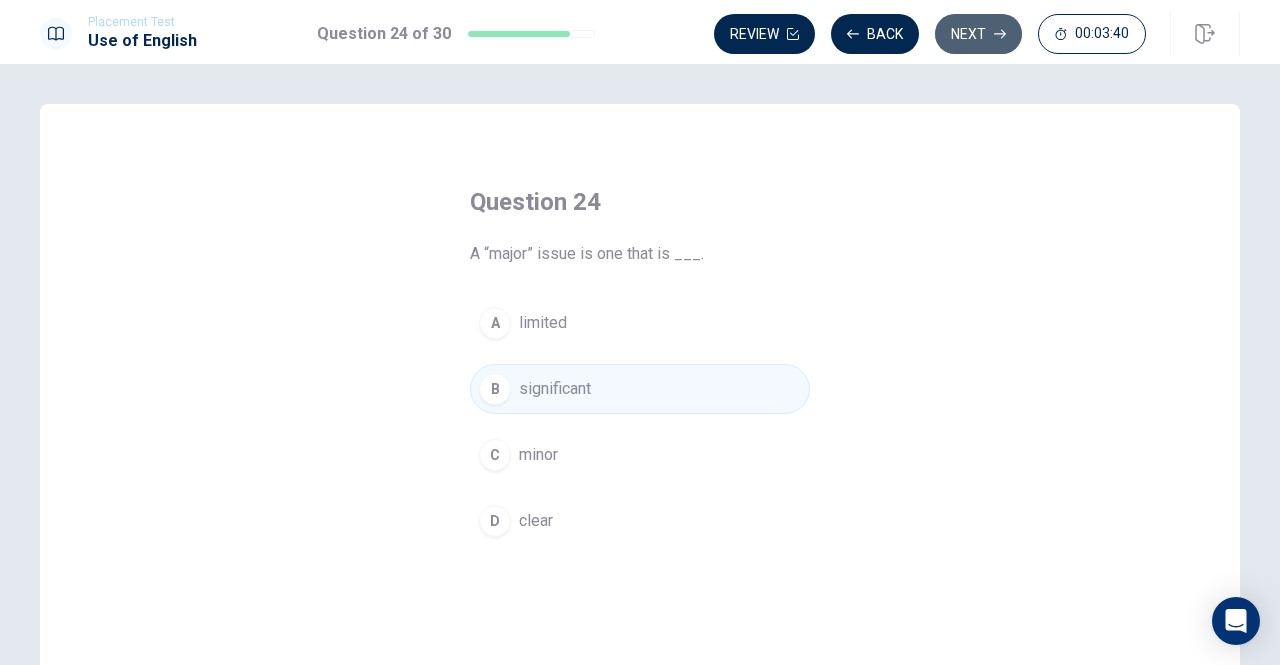 click on "Next" at bounding box center [978, 34] 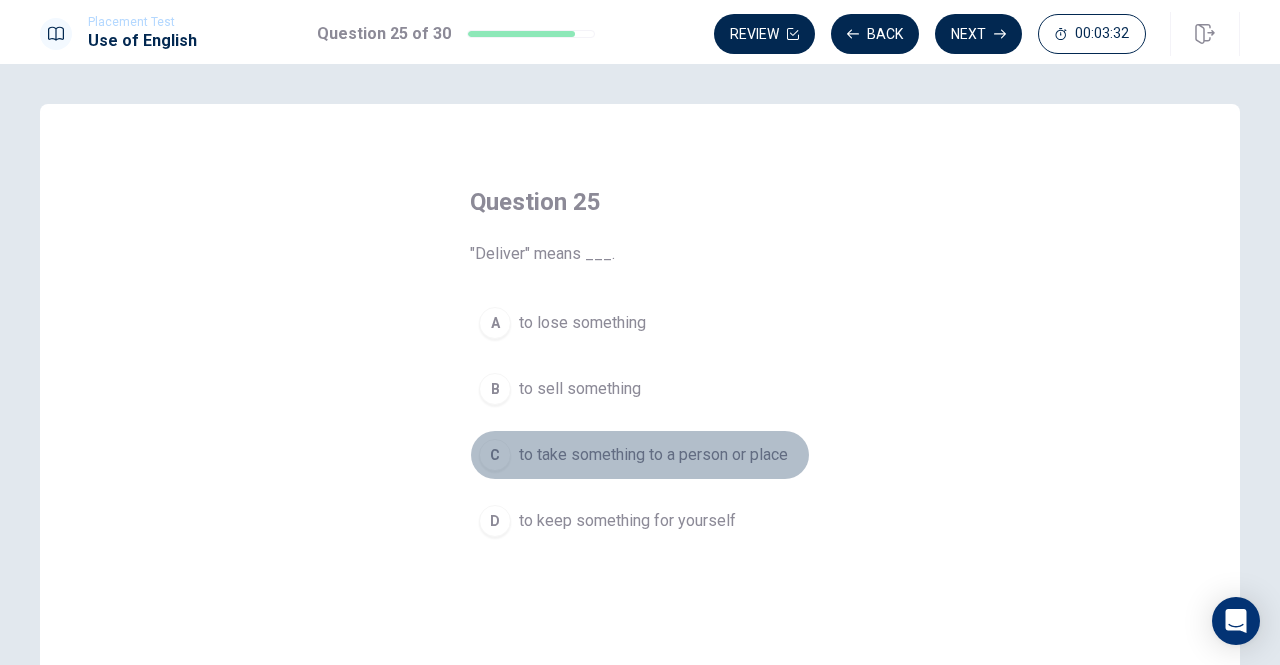 click on "C" at bounding box center (495, 455) 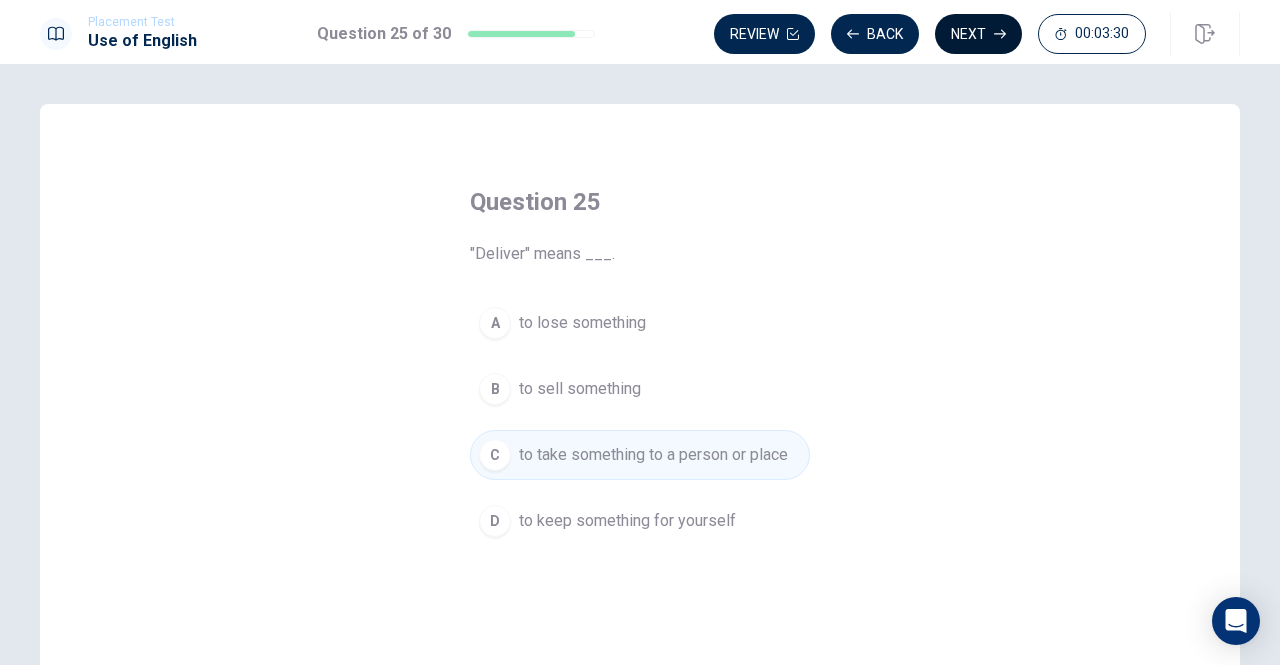 click on "Next" at bounding box center (978, 34) 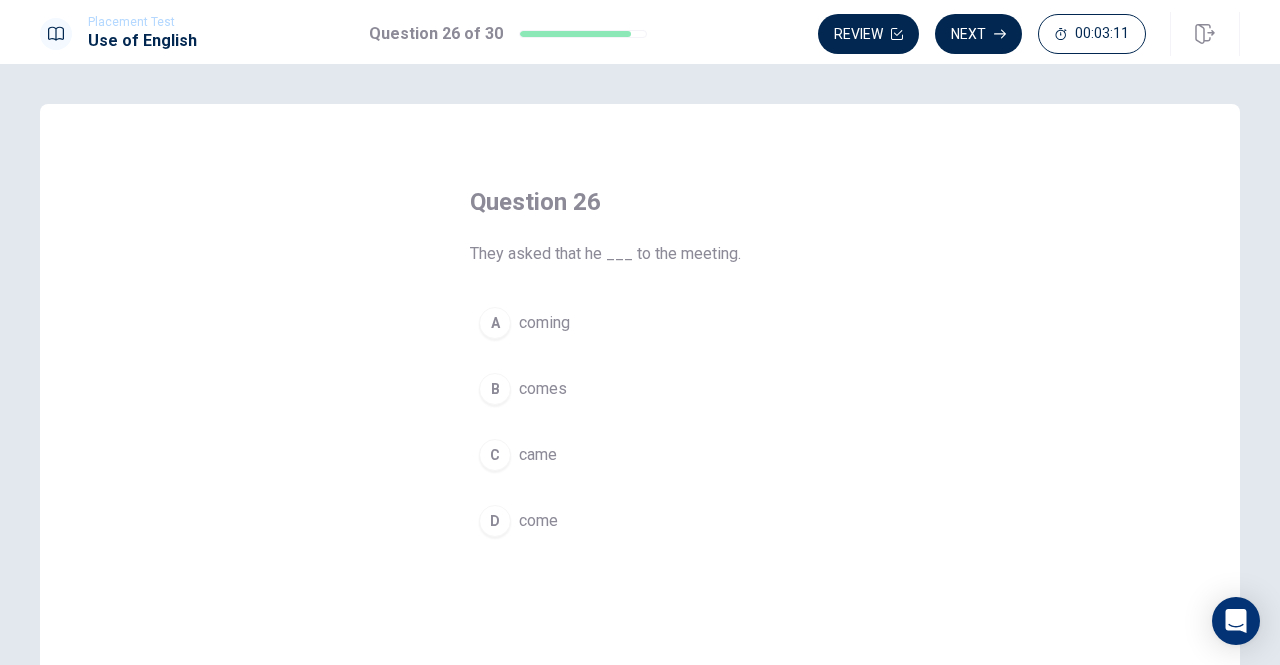 click on "C came" at bounding box center (640, 455) 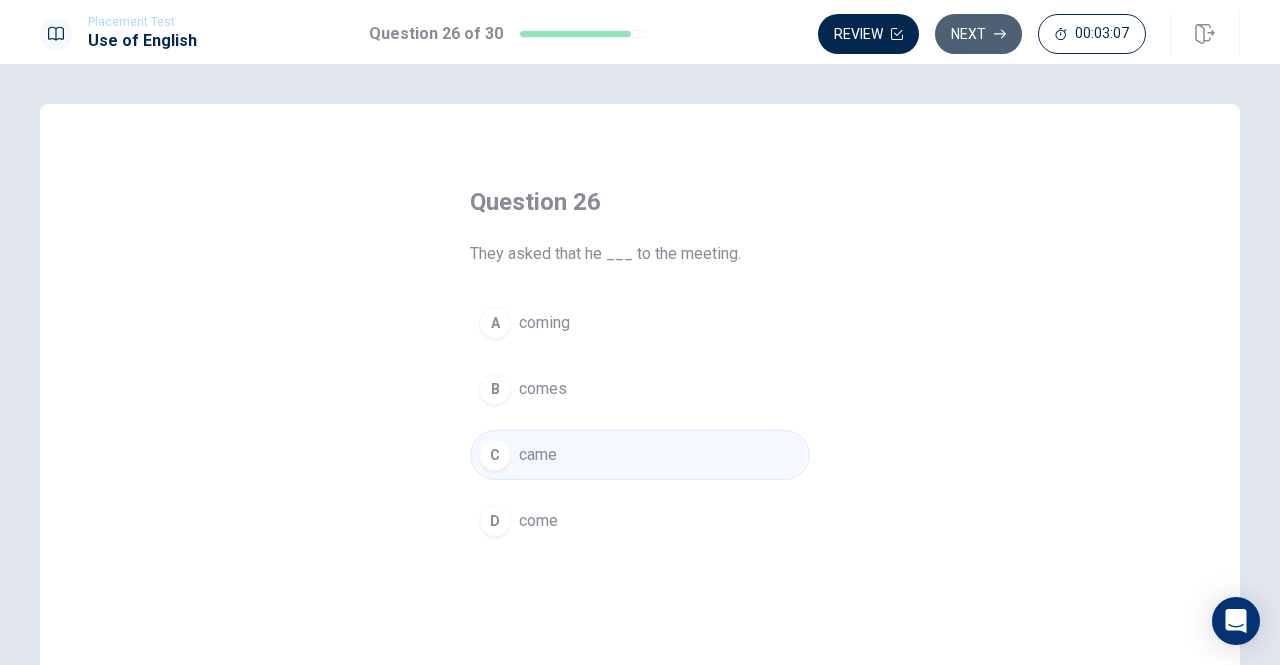 click on "Next" at bounding box center (978, 34) 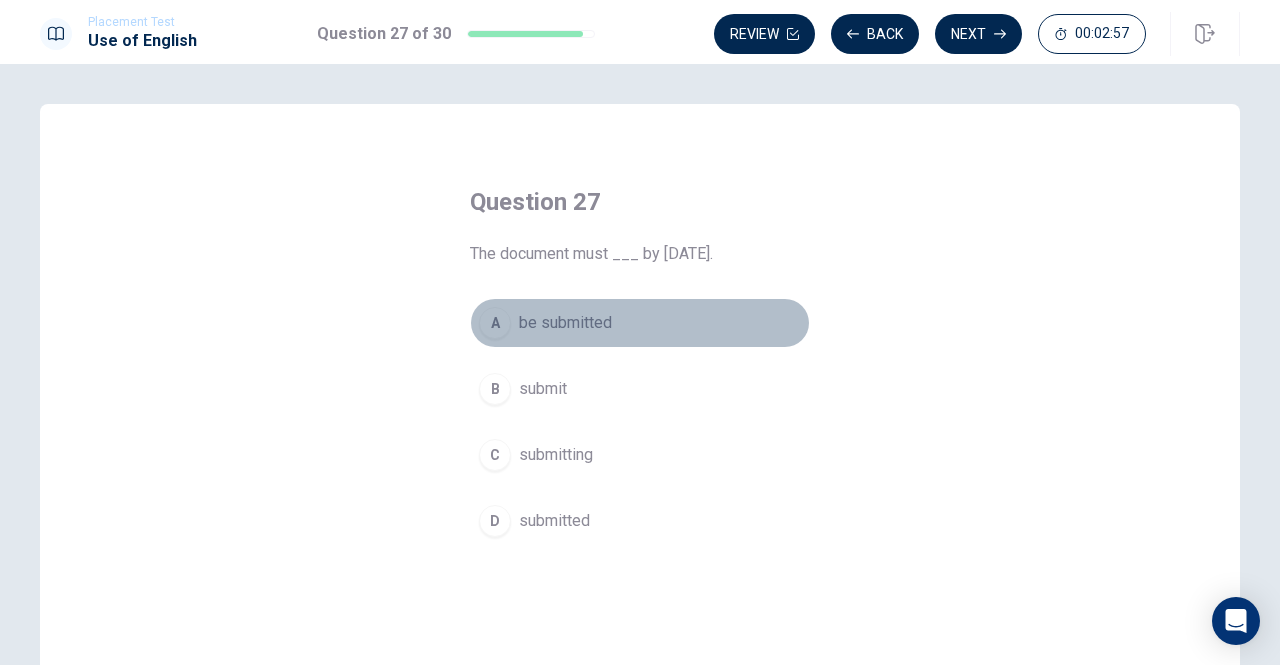 click on "be submitted" at bounding box center [565, 323] 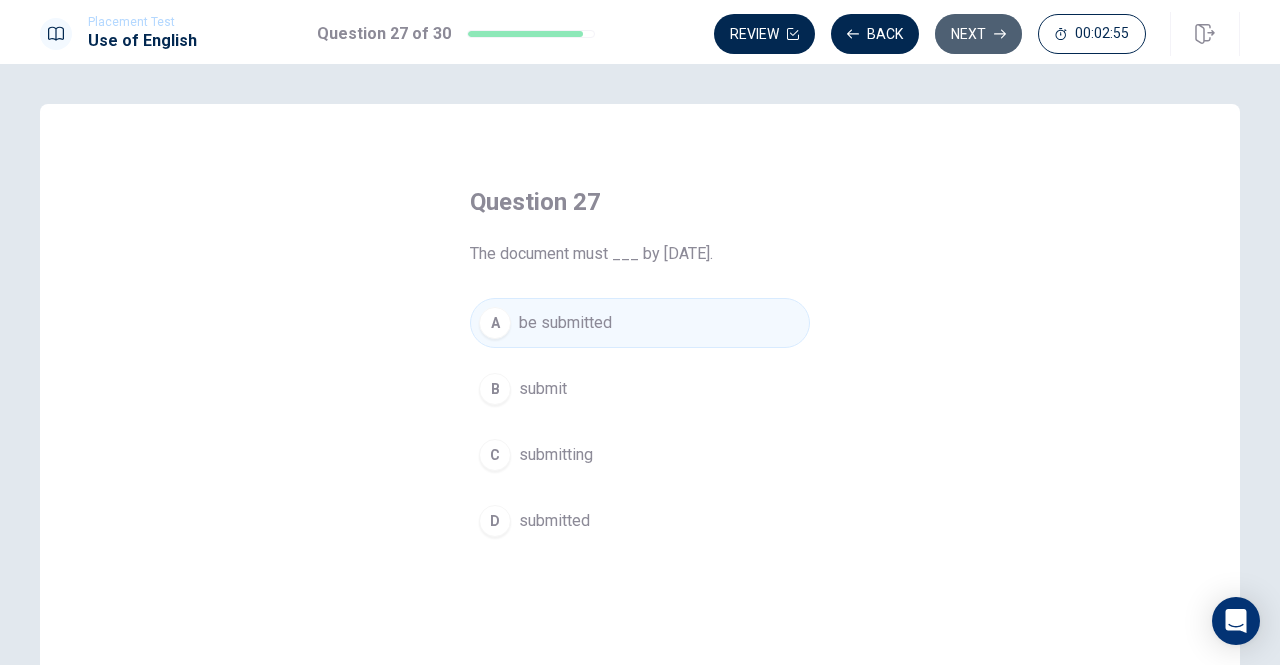 click on "Next" at bounding box center [978, 34] 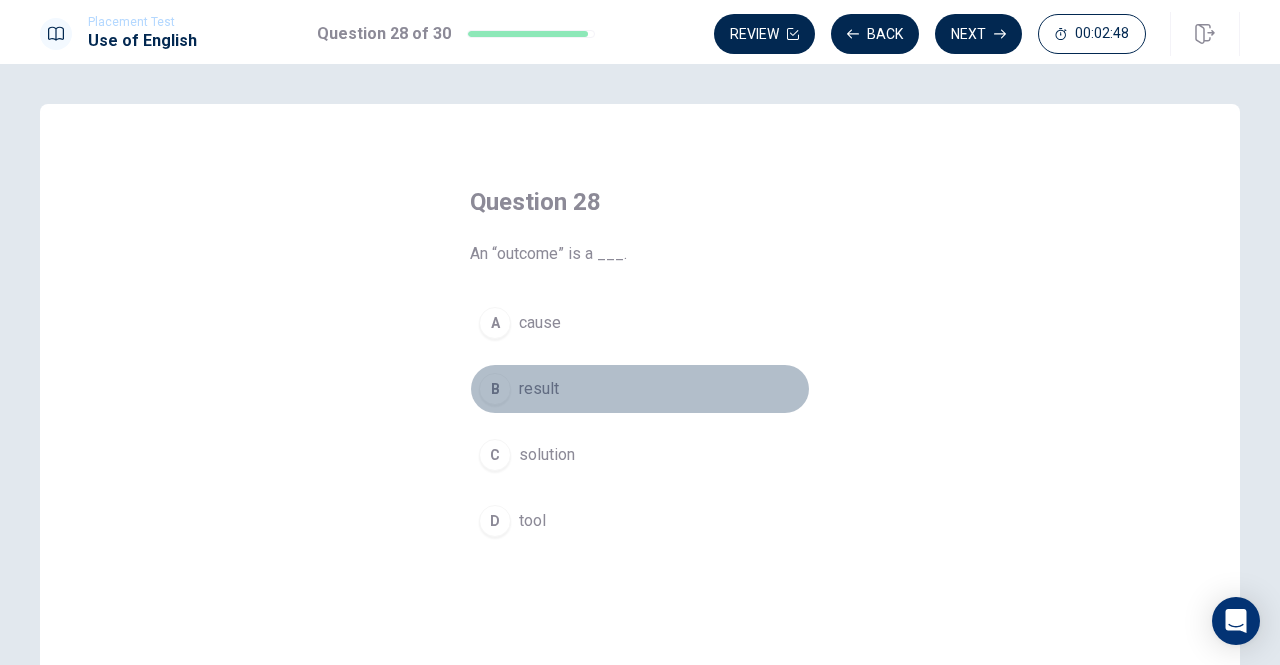 click on "result" at bounding box center (539, 389) 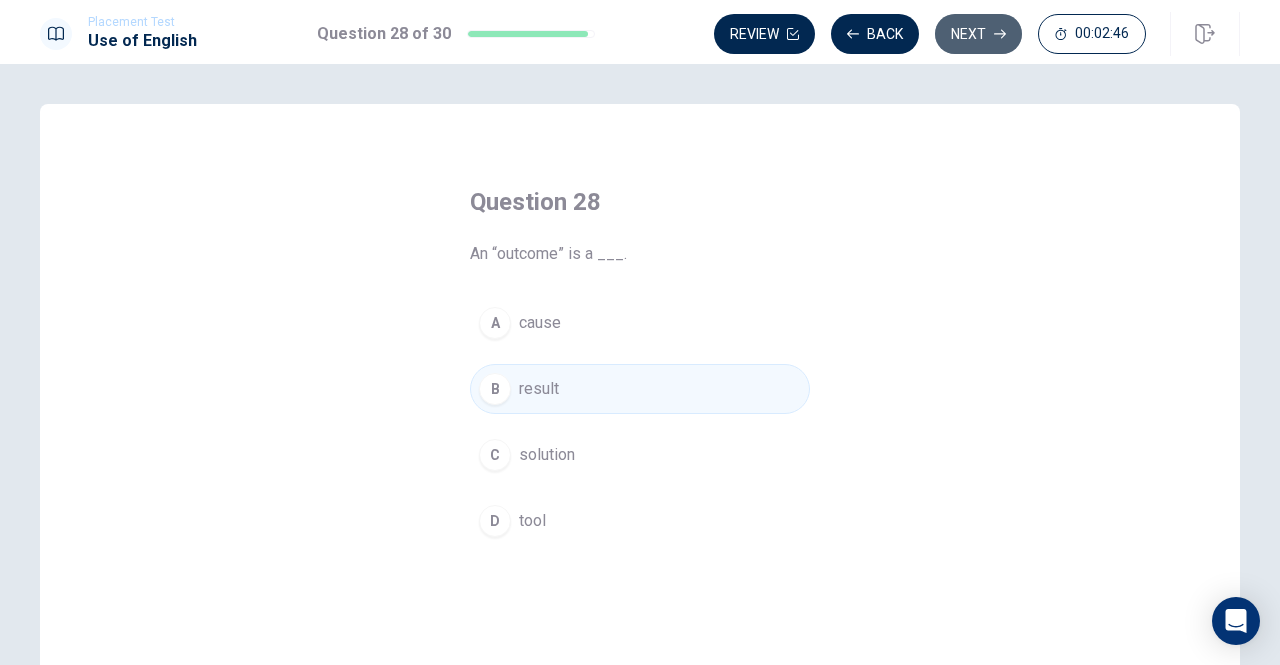 click on "Next" at bounding box center (978, 34) 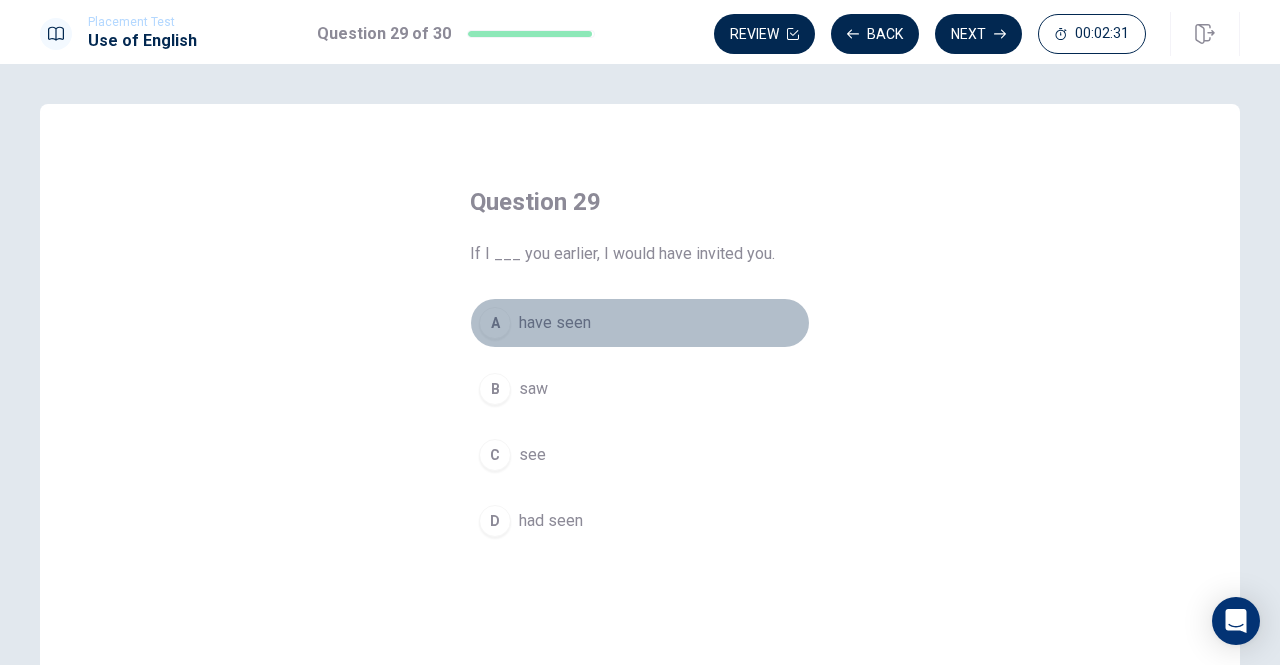 click on "have seen" at bounding box center [555, 323] 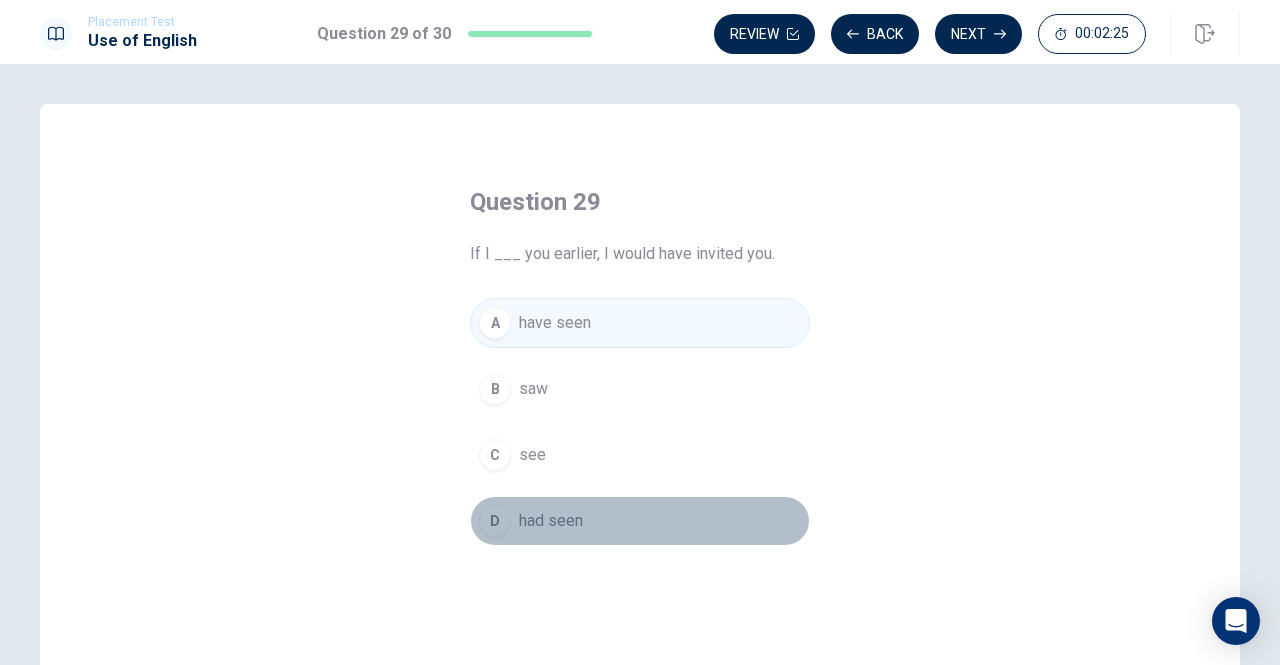click on "had seen" at bounding box center [551, 521] 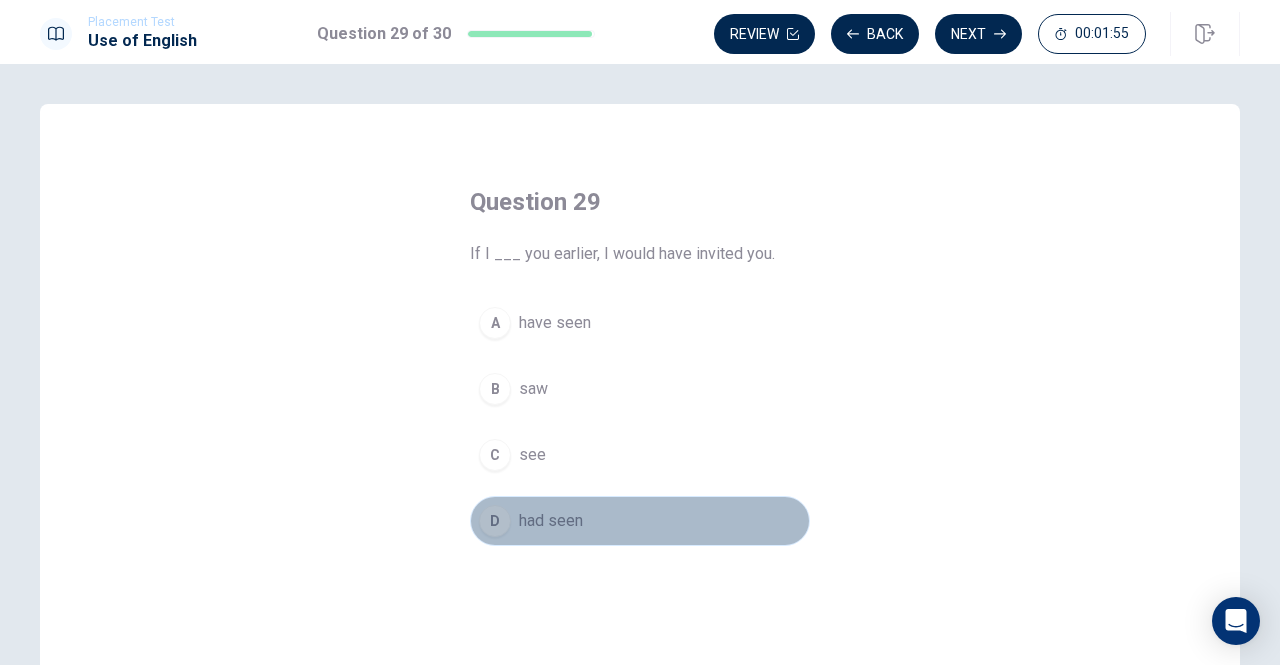 click on "D had seen" at bounding box center (640, 521) 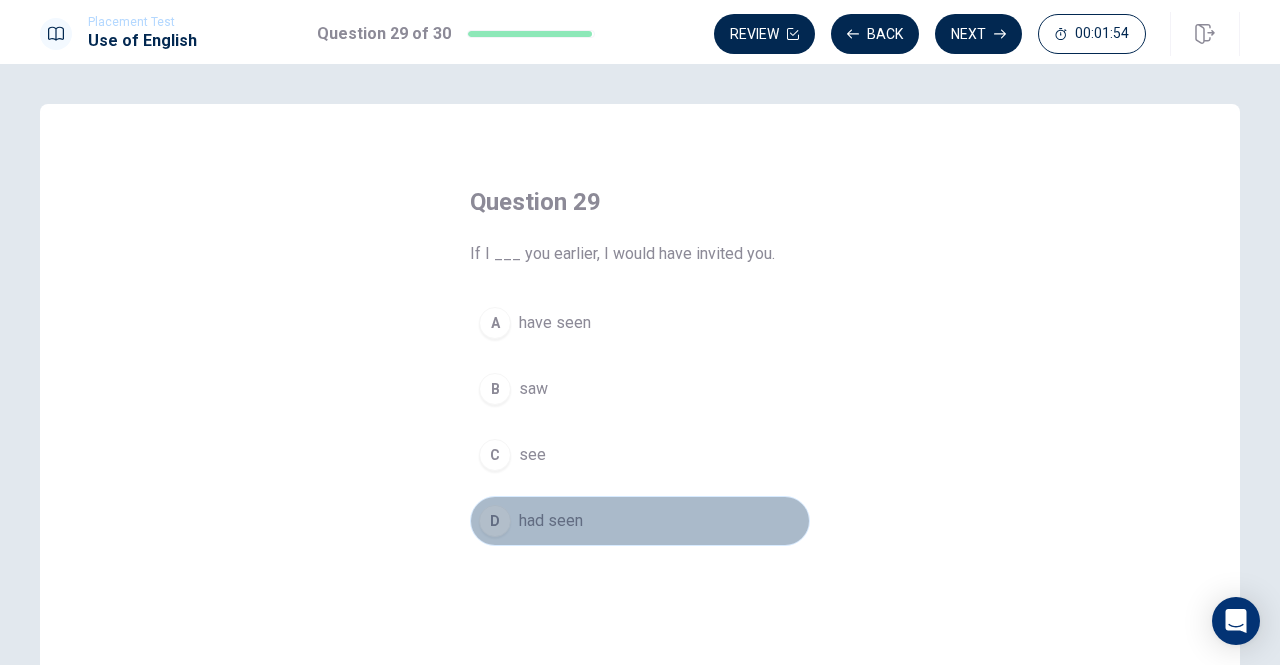 click on "D had seen" at bounding box center [640, 521] 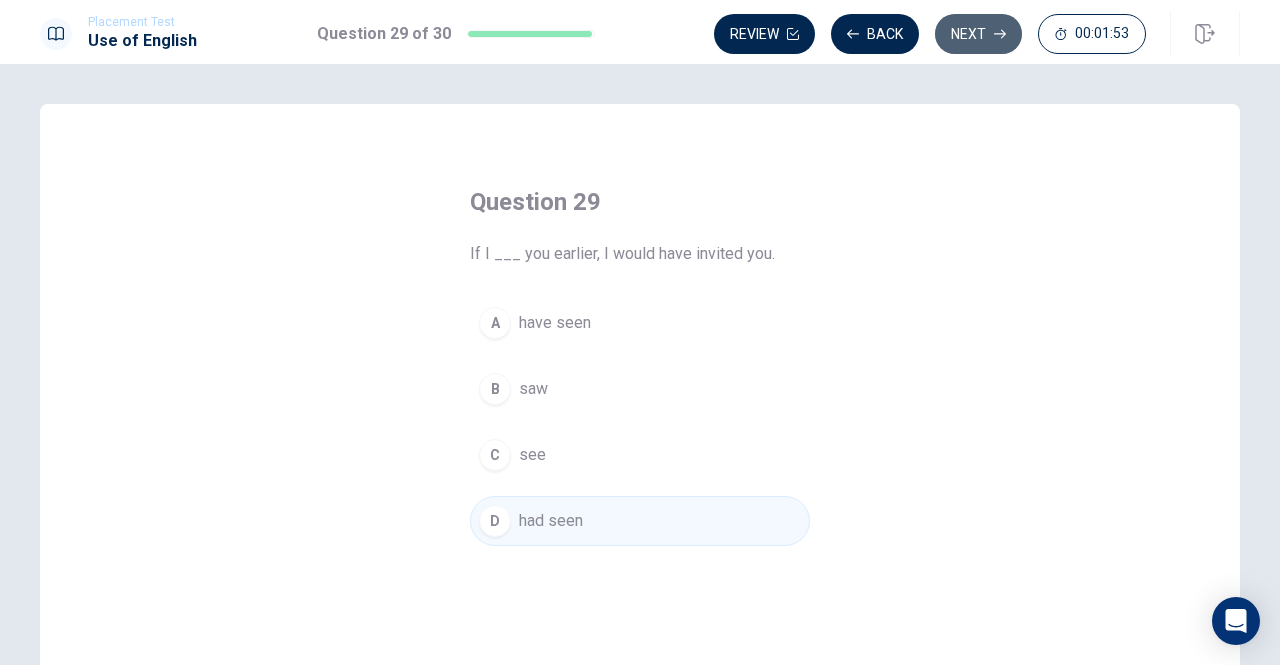 click on "Next" at bounding box center [978, 34] 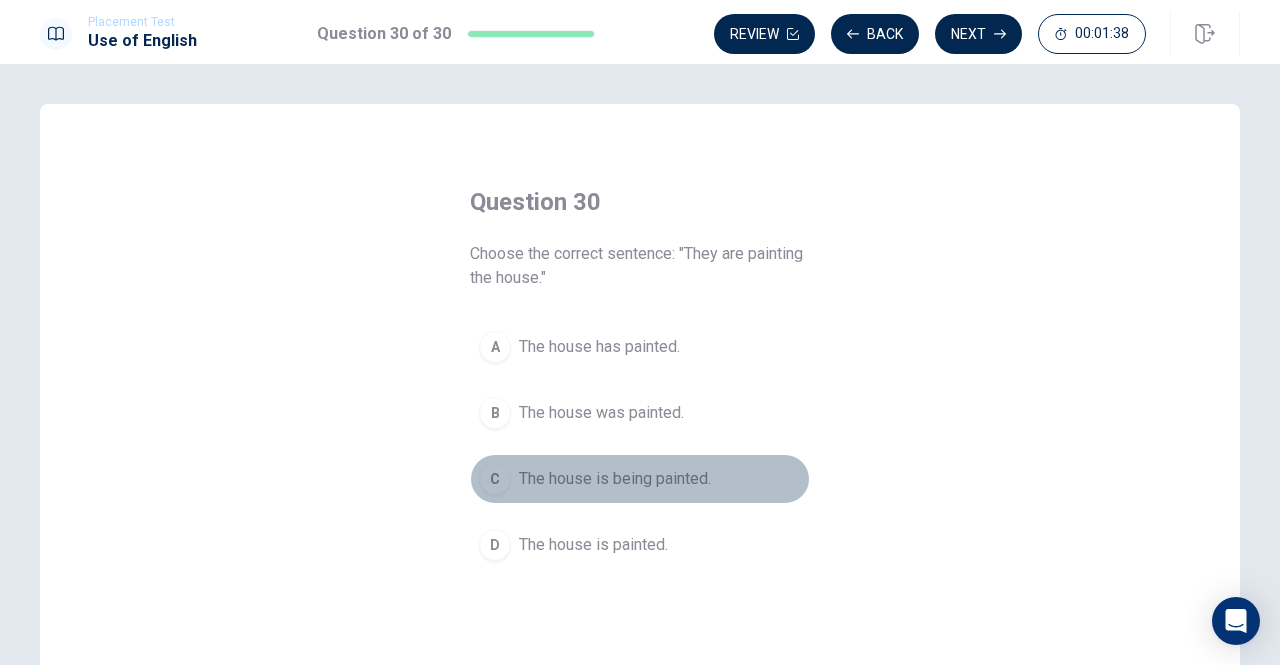 click on "The house is being painted." at bounding box center (615, 479) 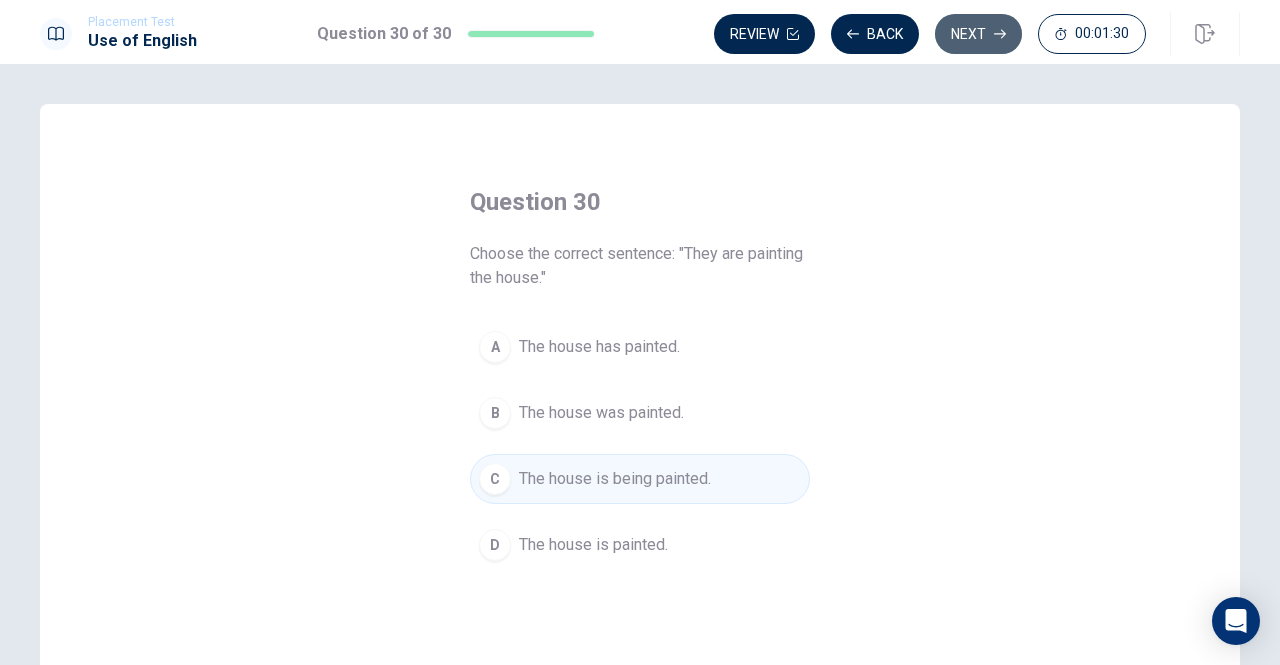click on "Next" at bounding box center (978, 34) 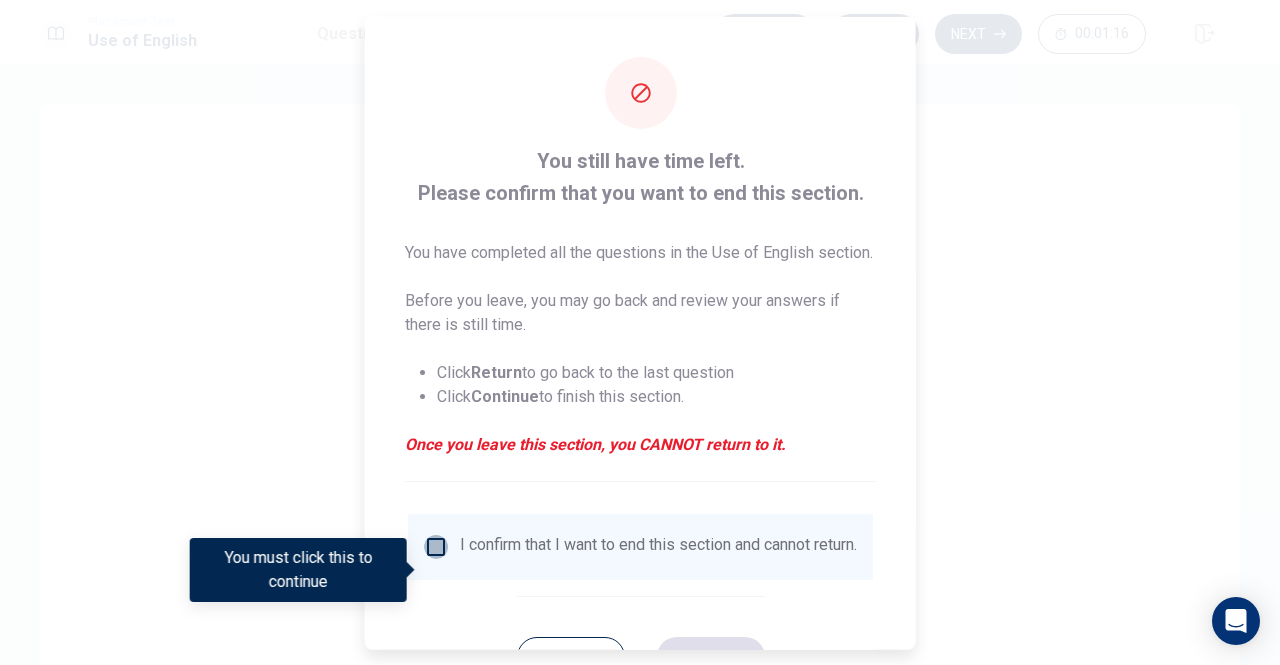 click at bounding box center (436, 546) 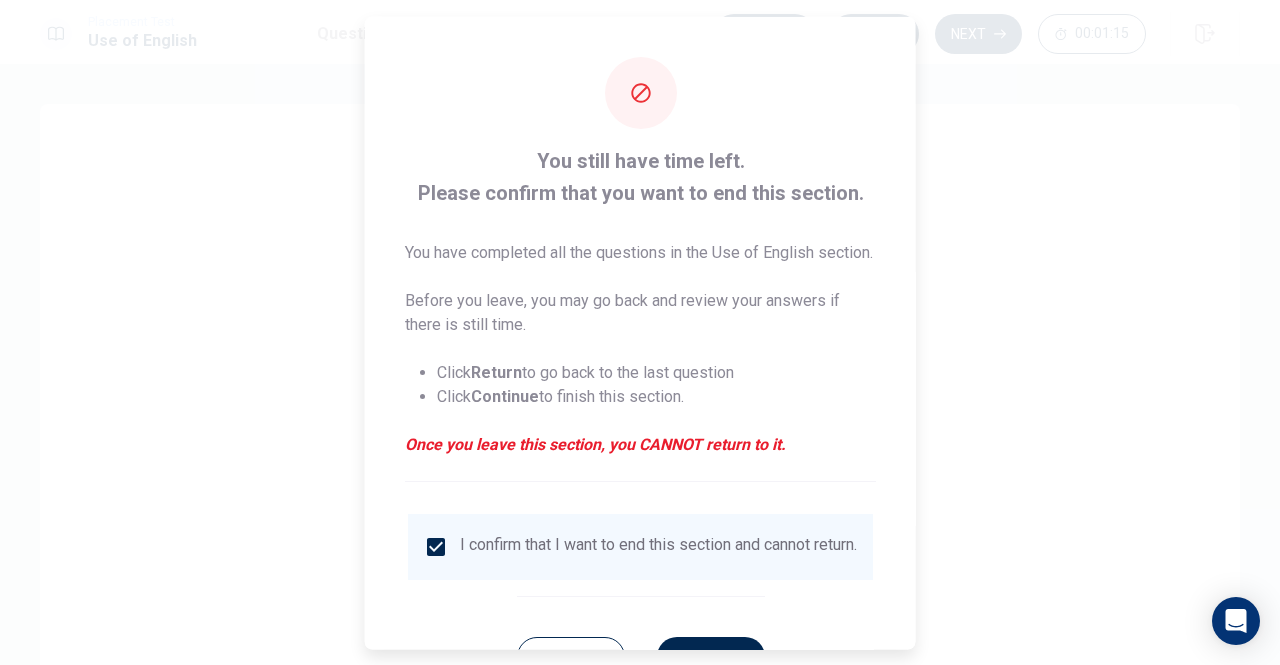 scroll, scrollTop: 104, scrollLeft: 0, axis: vertical 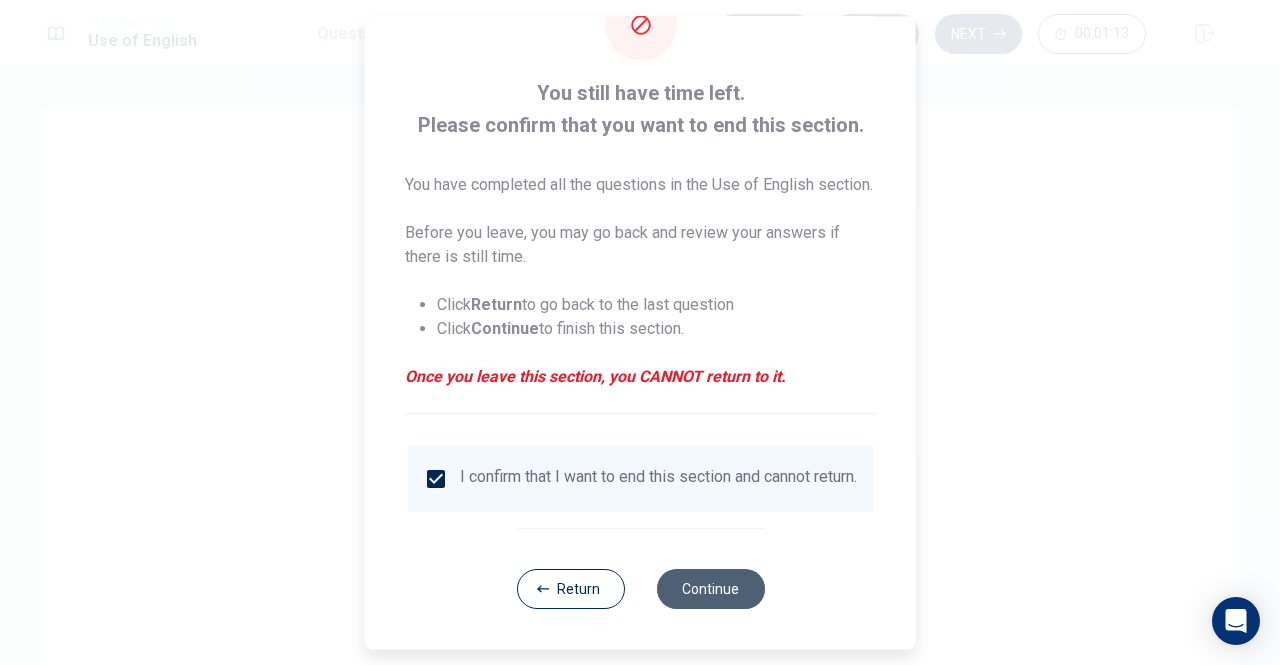 click on "Continue" at bounding box center [710, 589] 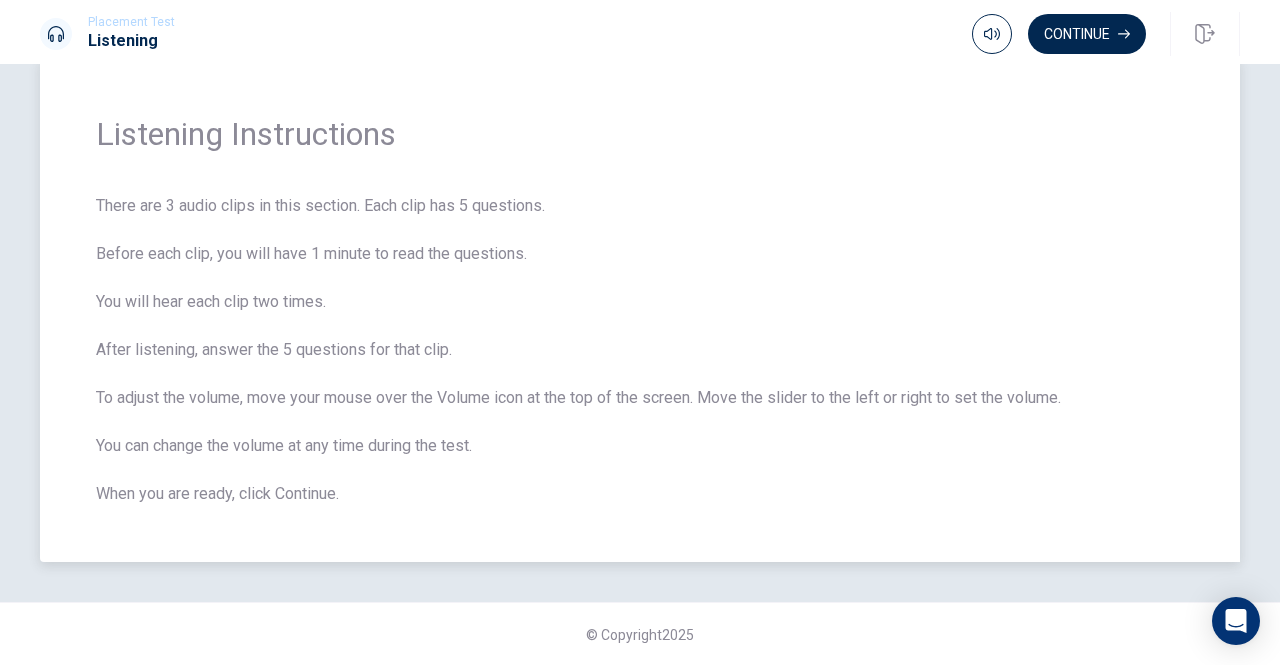 scroll, scrollTop: 0, scrollLeft: 0, axis: both 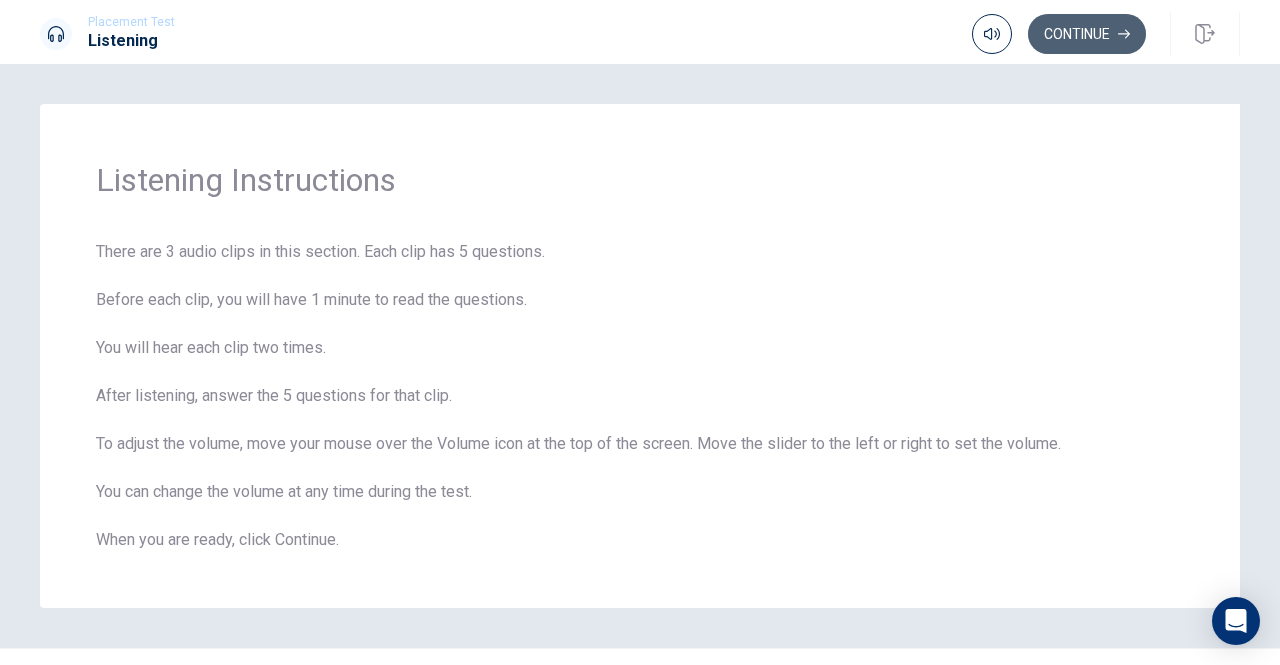 click on "Continue" at bounding box center [1087, 34] 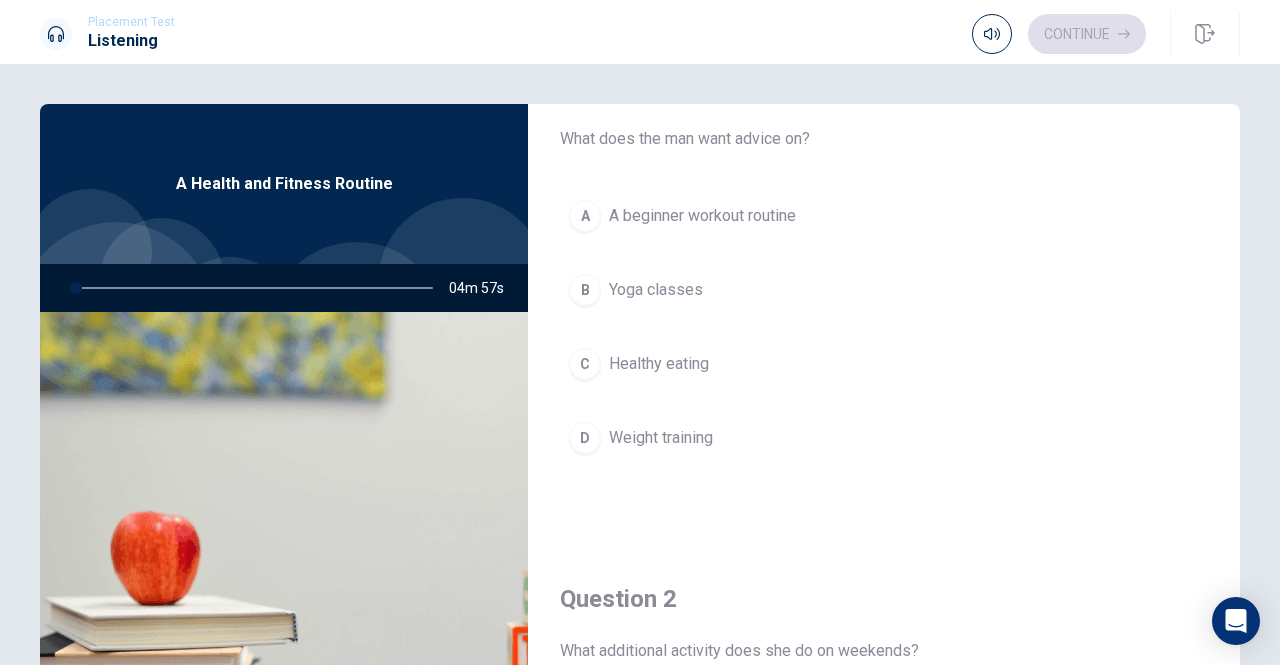 scroll, scrollTop: 74, scrollLeft: 0, axis: vertical 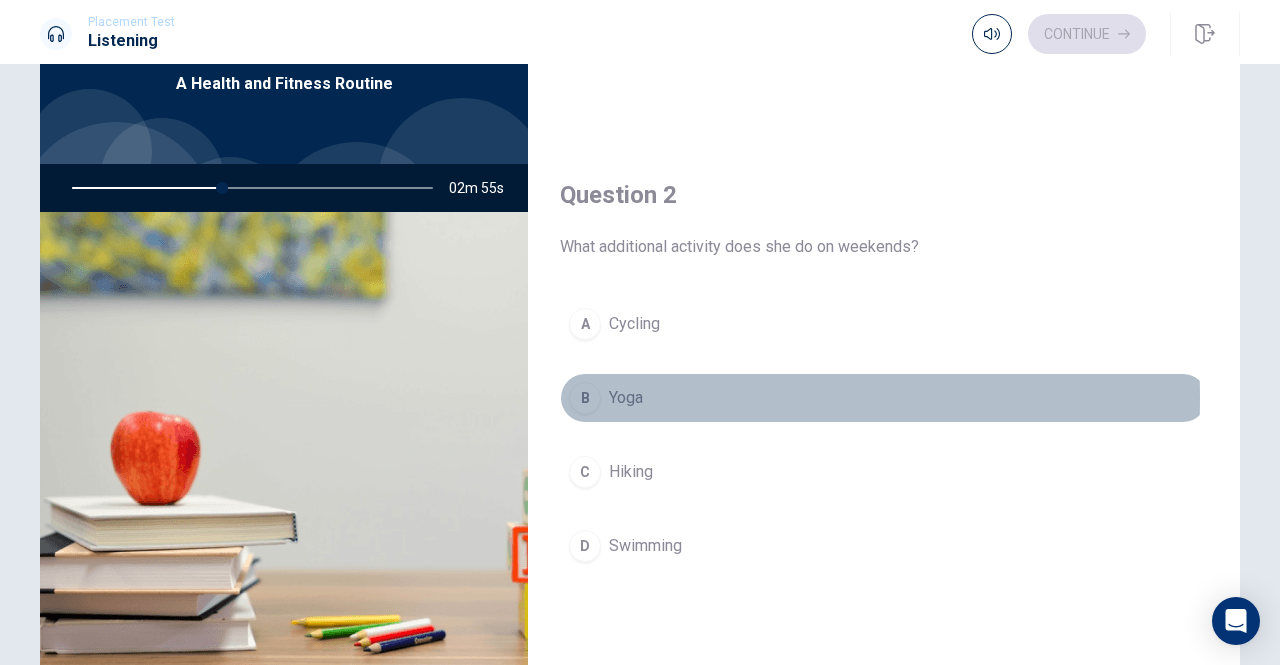 click on "Yoga" at bounding box center [626, 398] 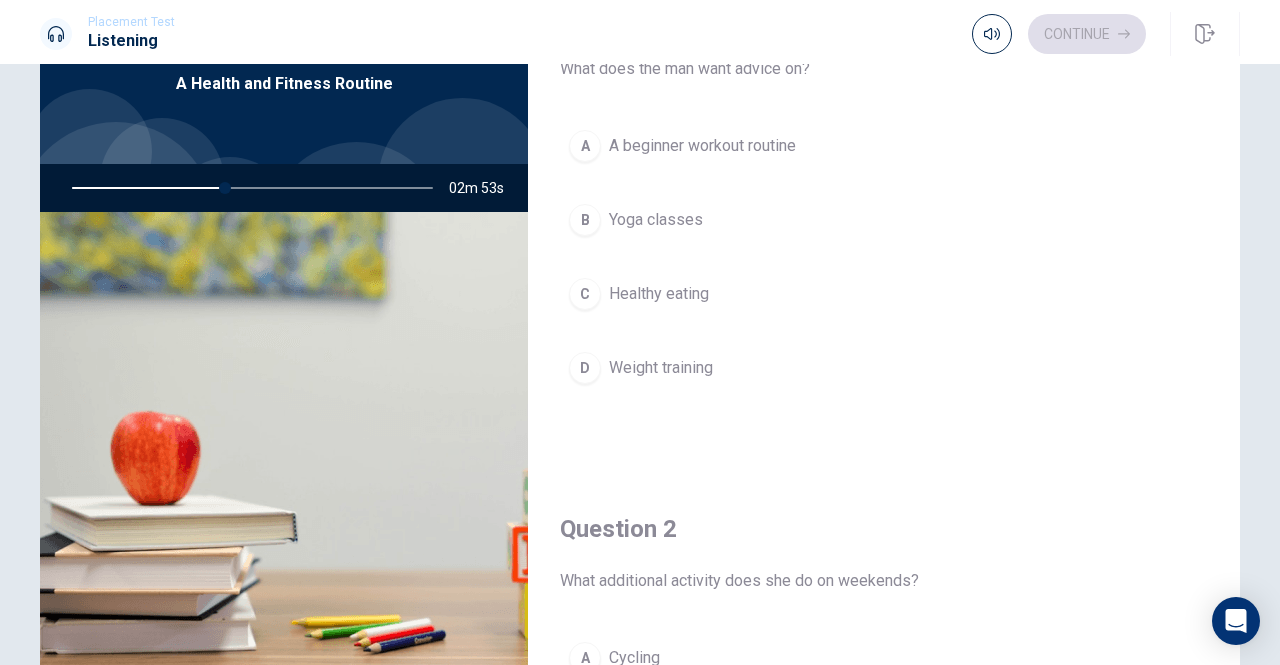 scroll, scrollTop: 0, scrollLeft: 0, axis: both 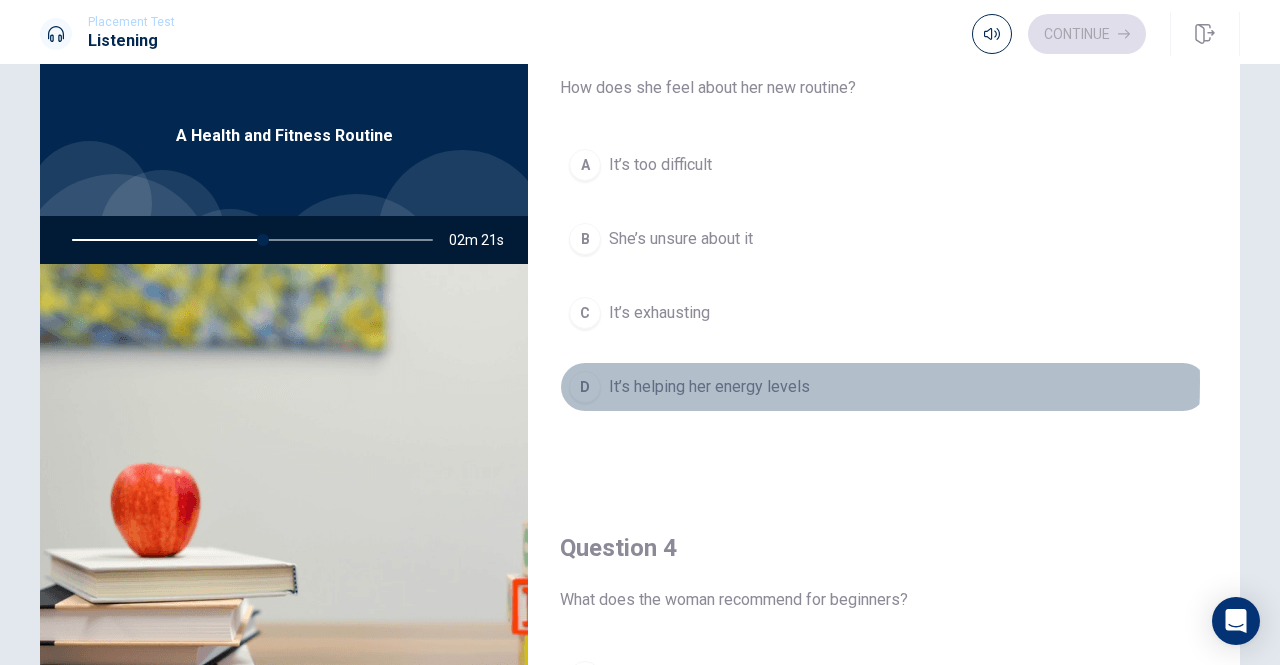 click on "It’s helping her energy levels" at bounding box center [709, 387] 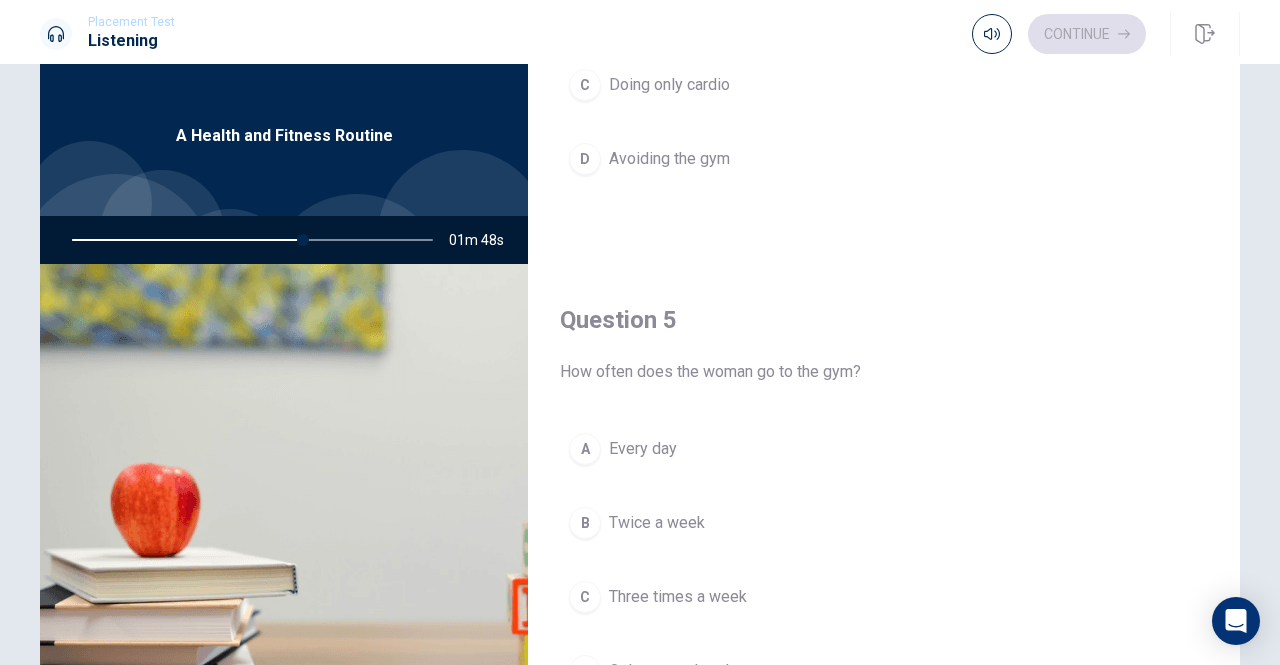 scroll, scrollTop: 1851, scrollLeft: 0, axis: vertical 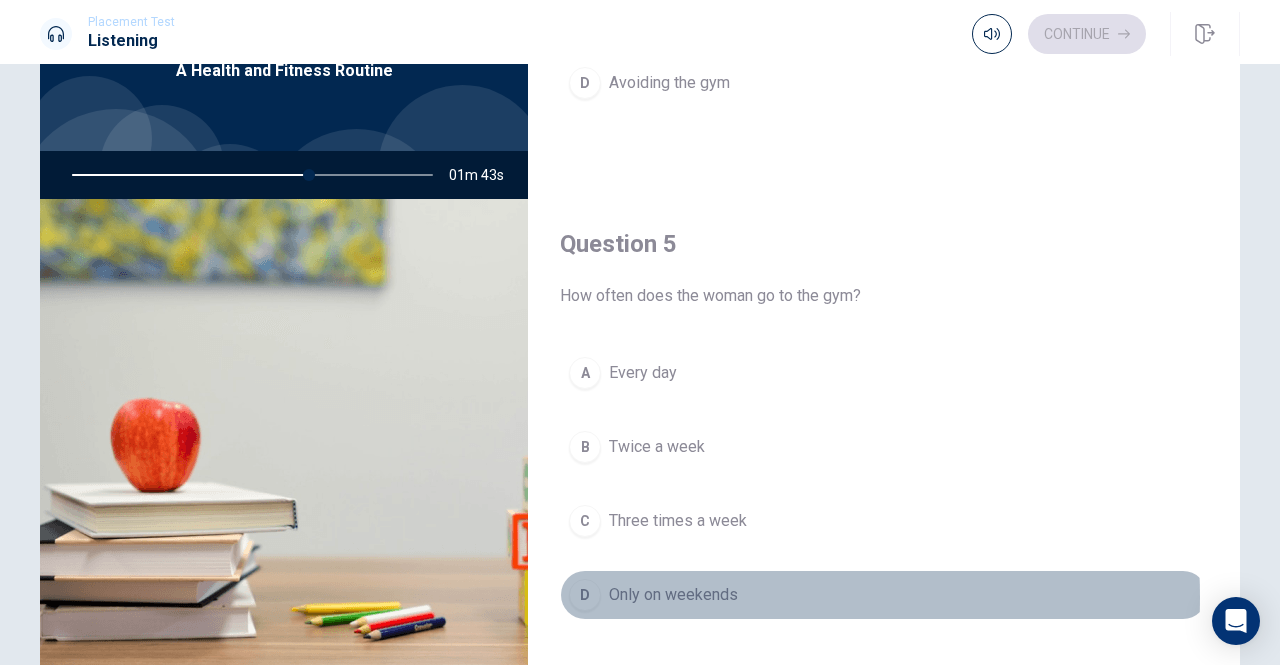 click on "Only on weekends" at bounding box center (673, 595) 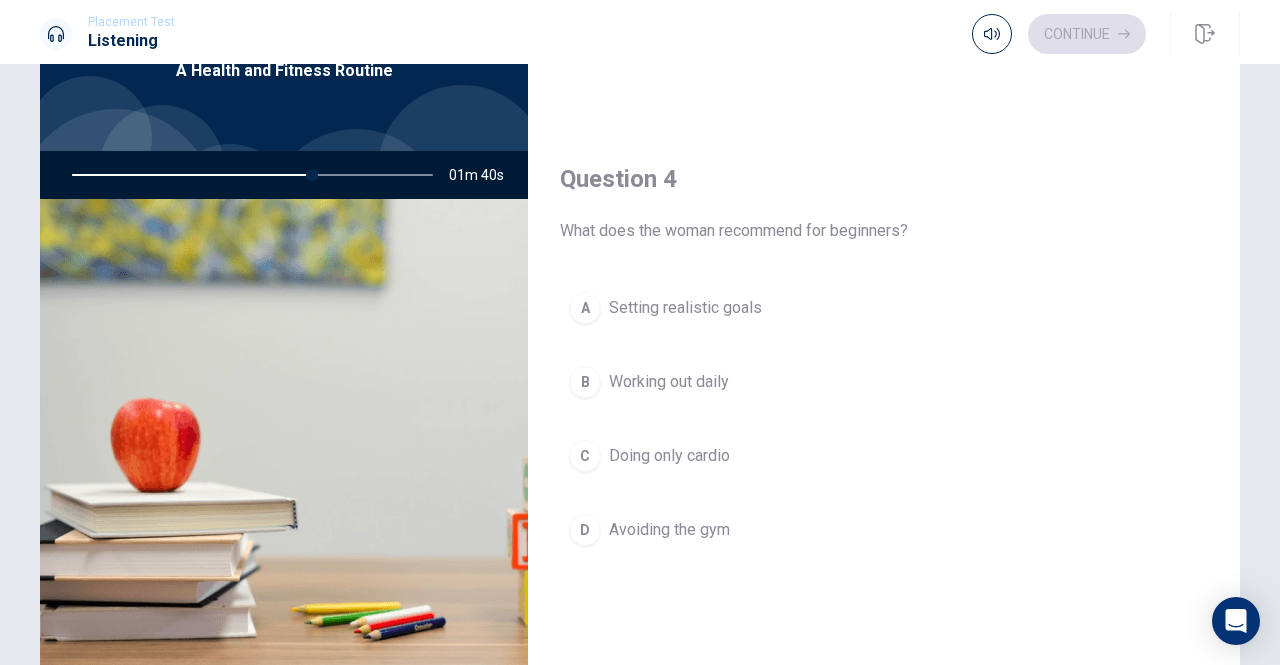 scroll, scrollTop: 1403, scrollLeft: 0, axis: vertical 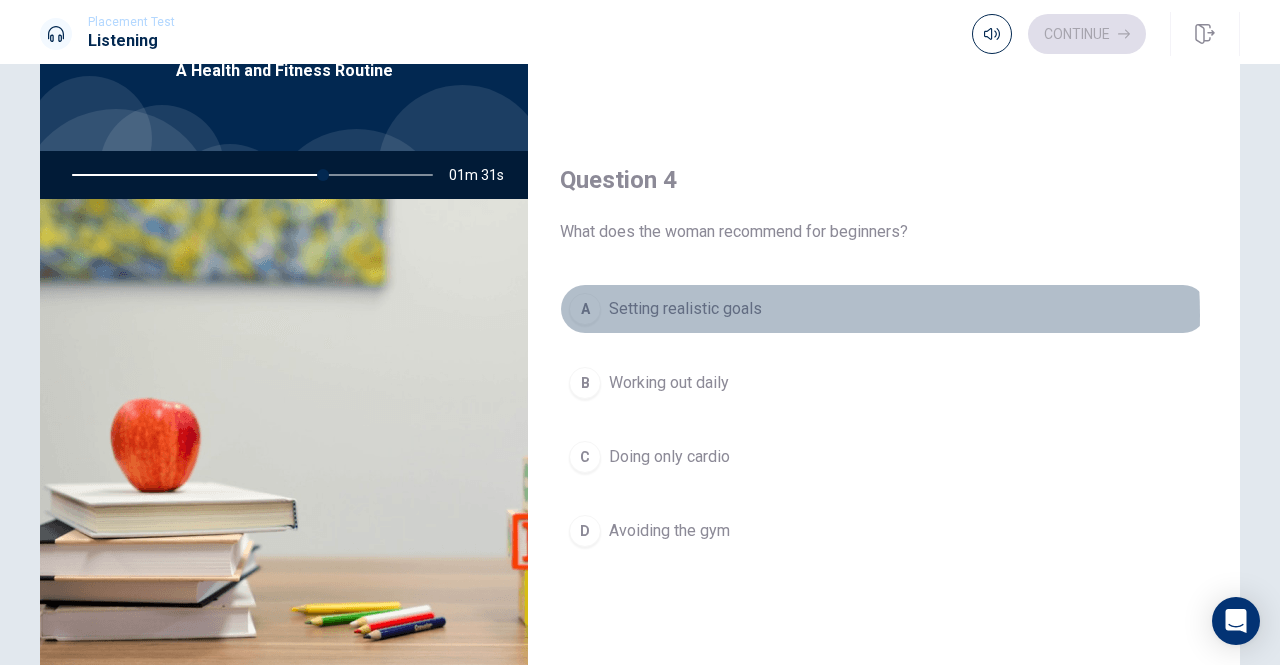 click on "Setting realistic goals" at bounding box center (685, 309) 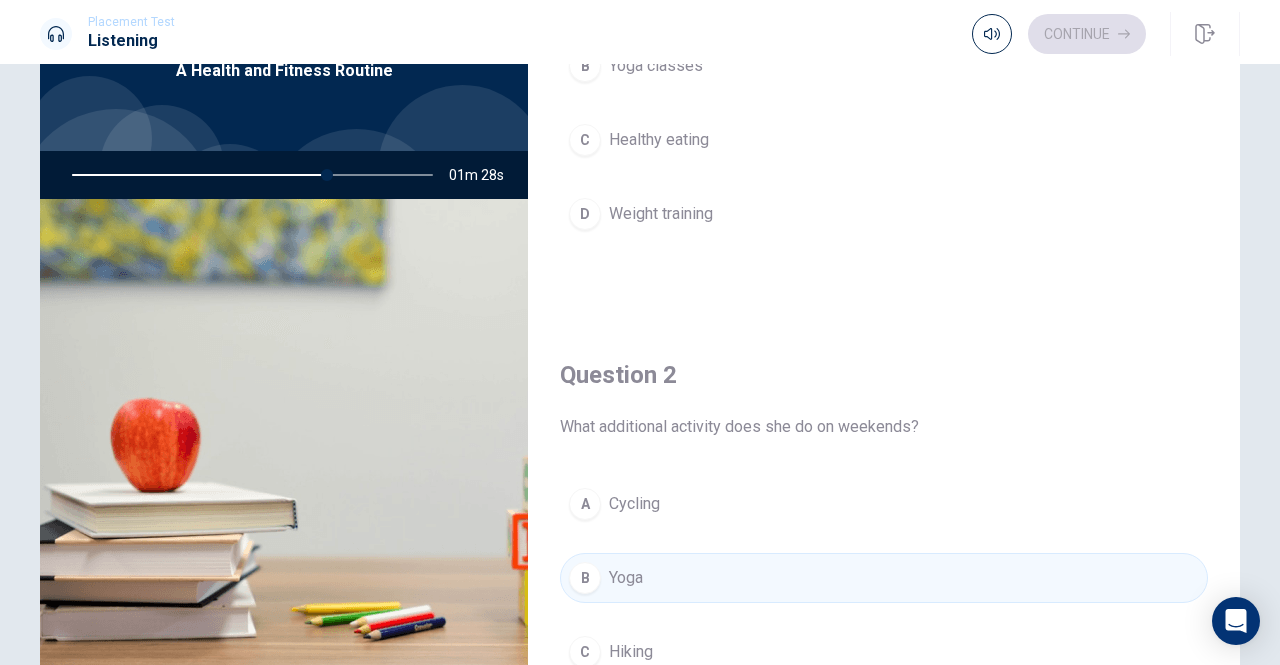 scroll, scrollTop: 0, scrollLeft: 0, axis: both 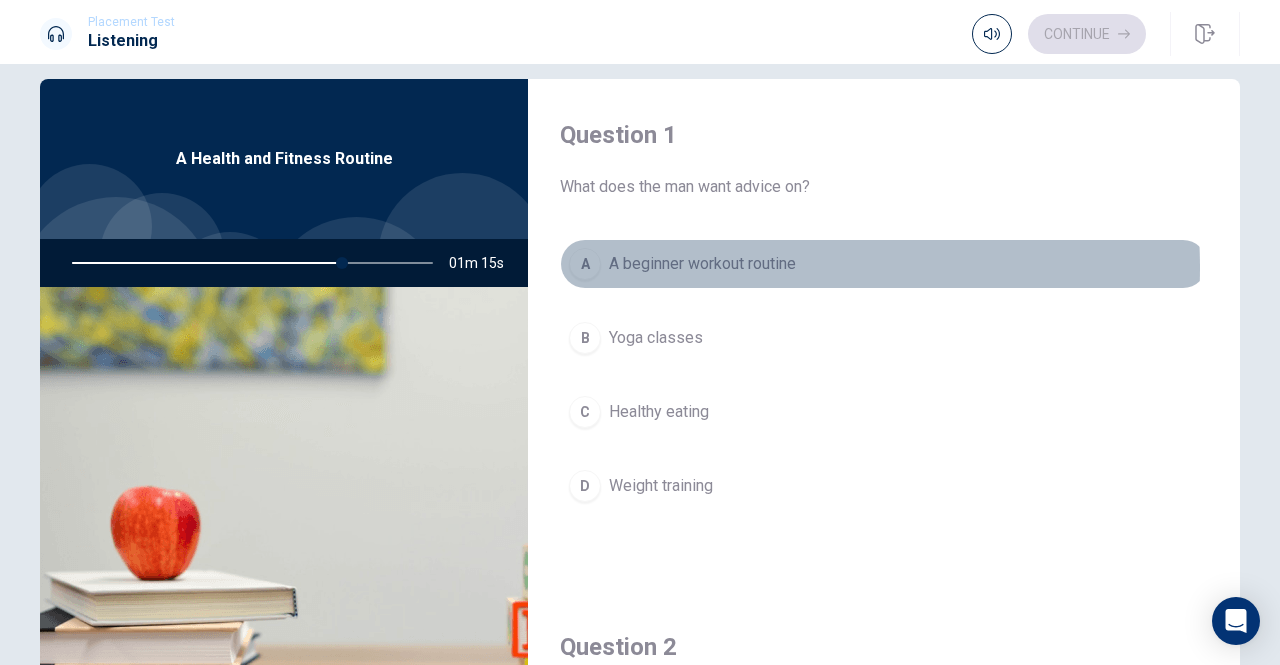 click on "A beginner workout routine" at bounding box center (702, 264) 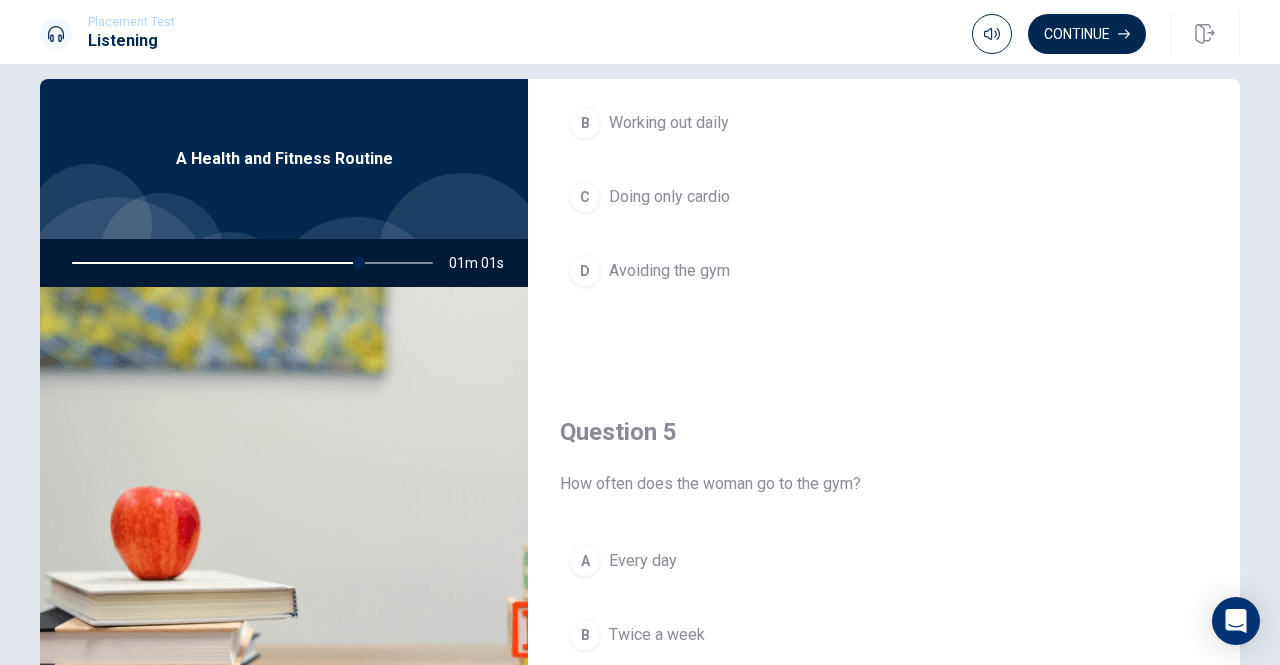 scroll, scrollTop: 1851, scrollLeft: 0, axis: vertical 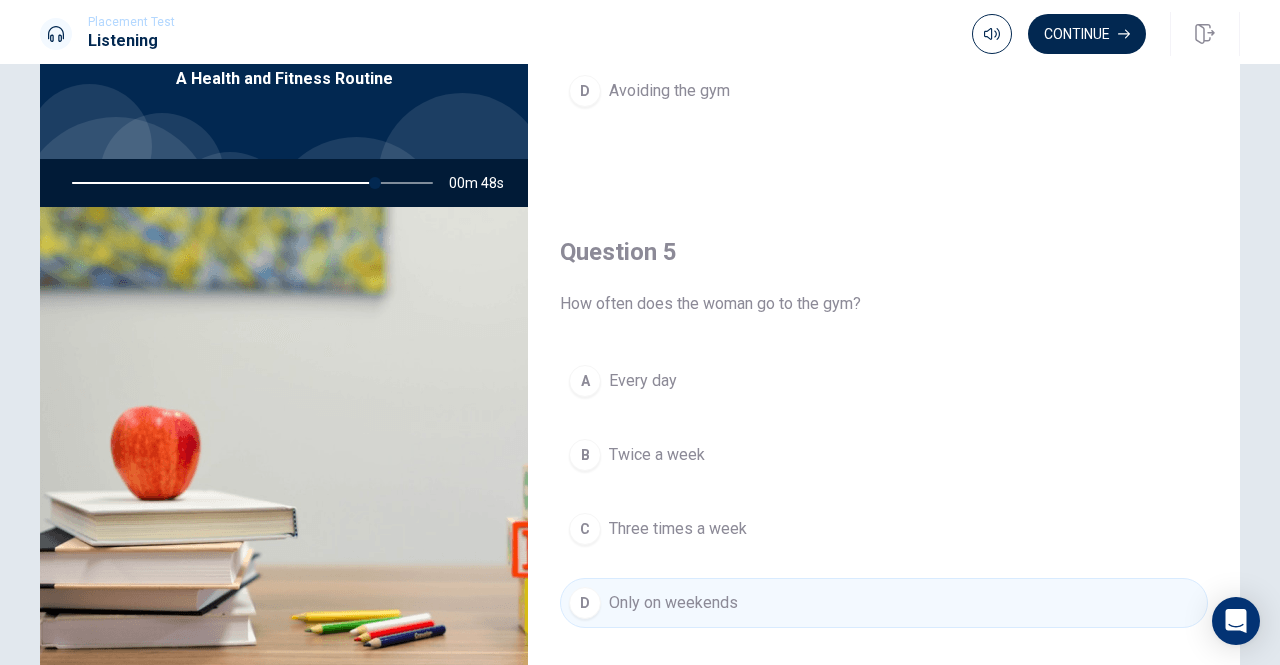 click at bounding box center (248, 183) 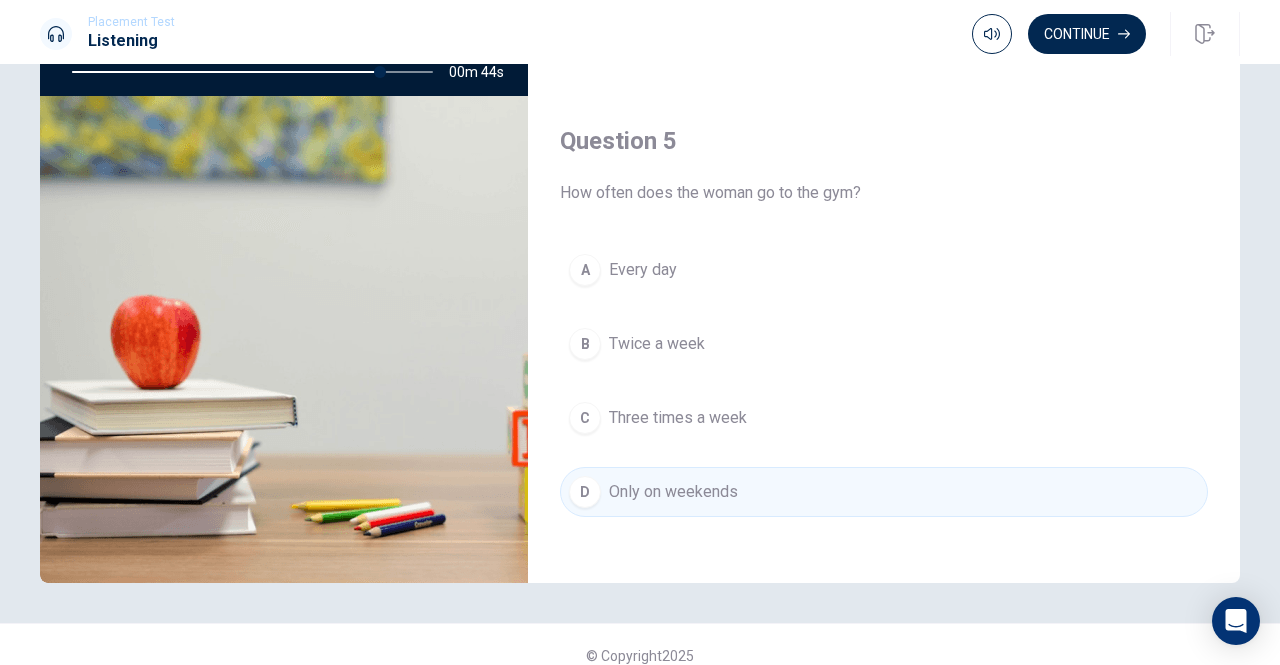 scroll, scrollTop: 217, scrollLeft: 0, axis: vertical 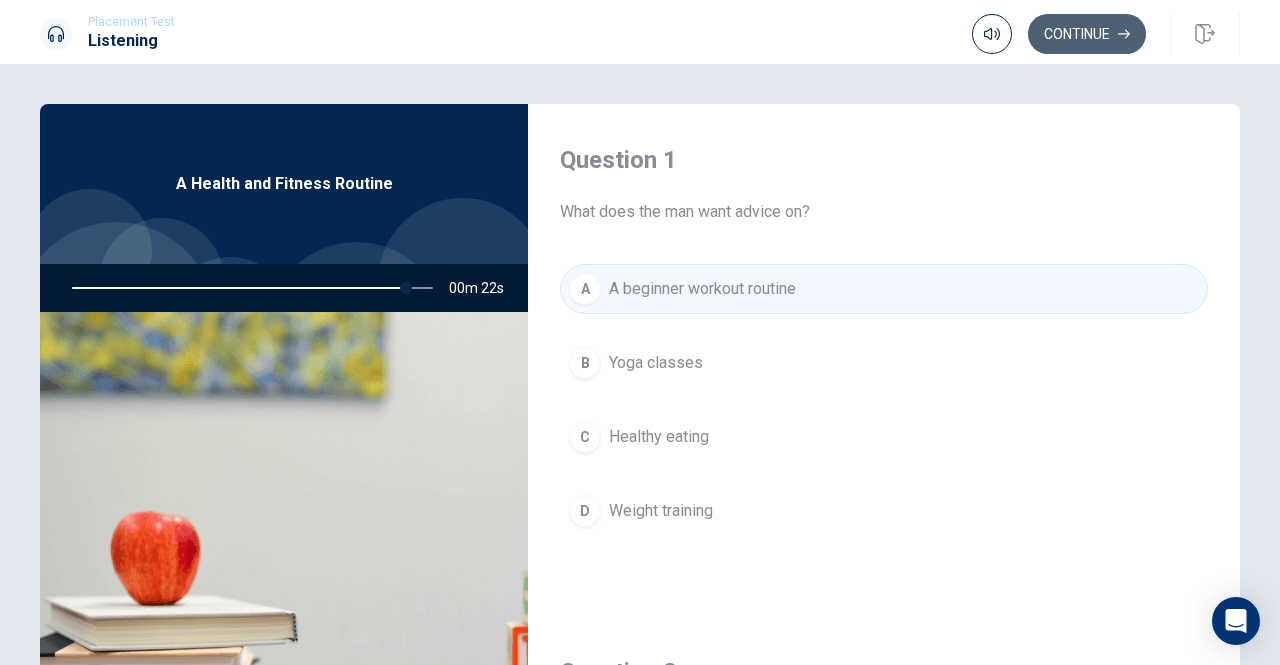 click on "Continue" at bounding box center (1087, 34) 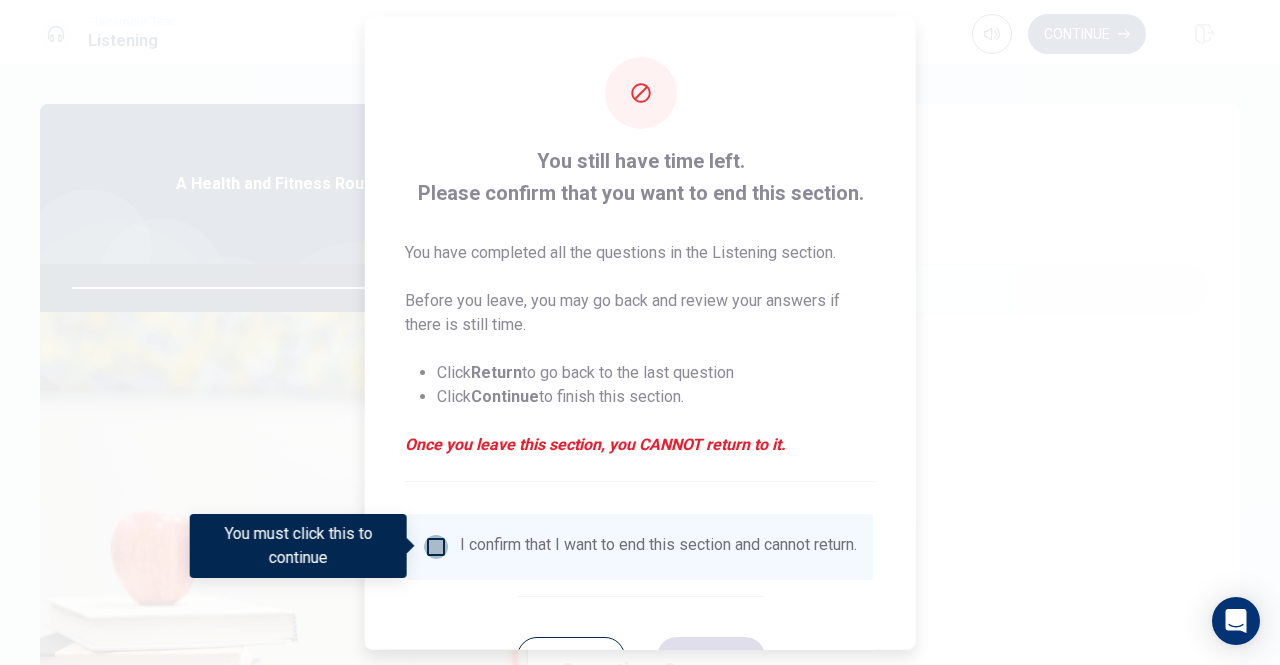 click at bounding box center (436, 546) 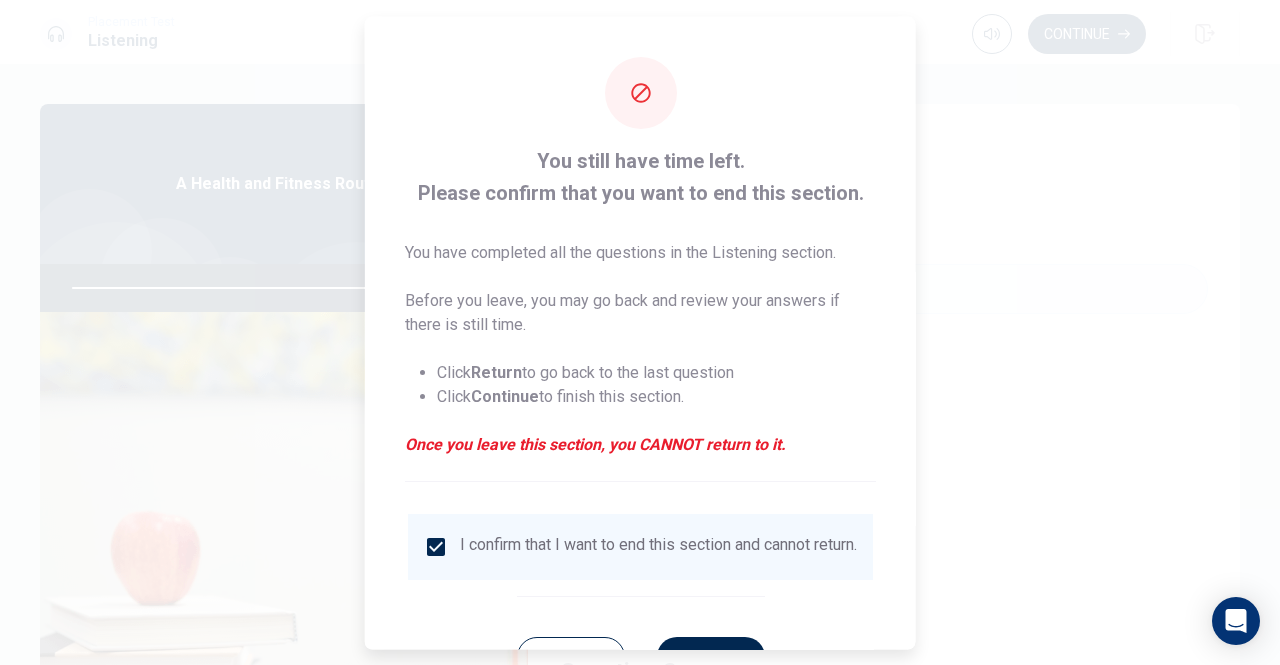 scroll, scrollTop: 80, scrollLeft: 0, axis: vertical 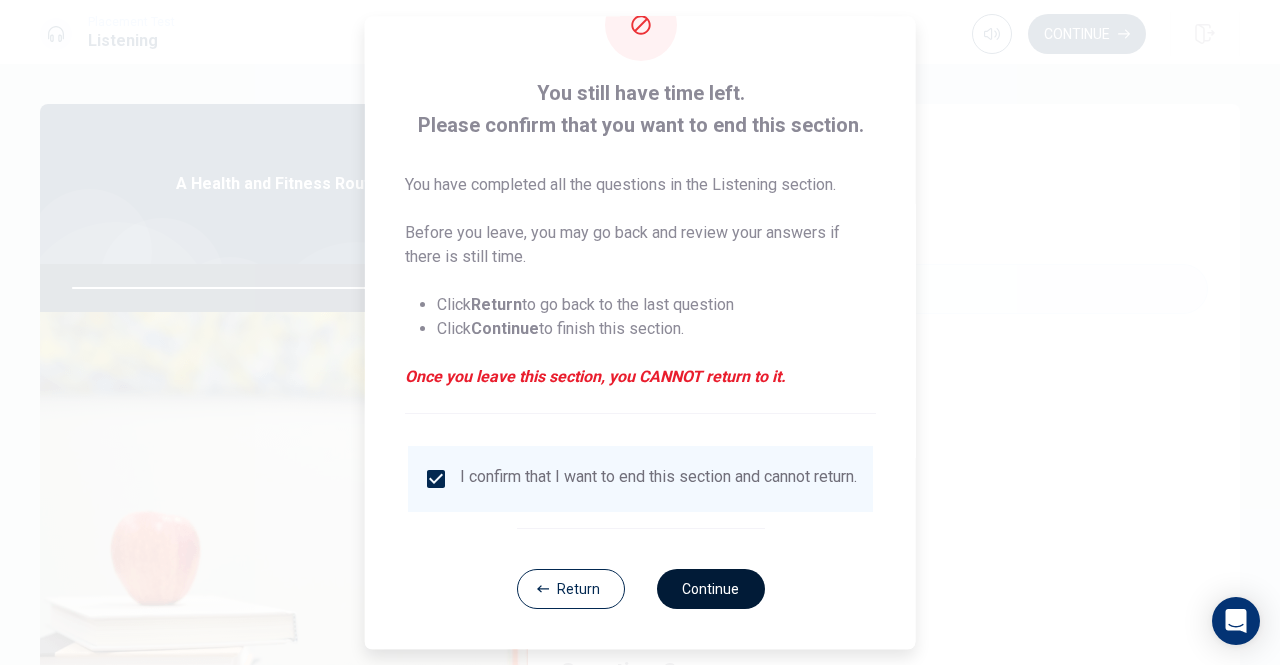 click on "Continue" at bounding box center (710, 589) 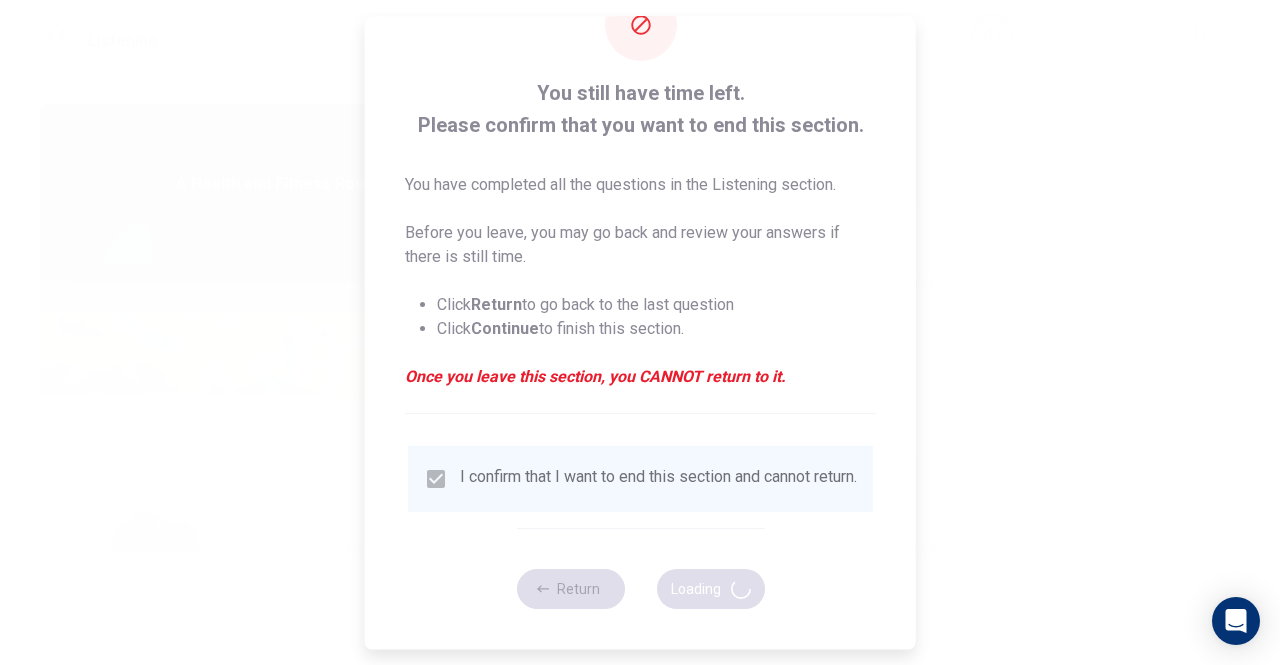 type on "94" 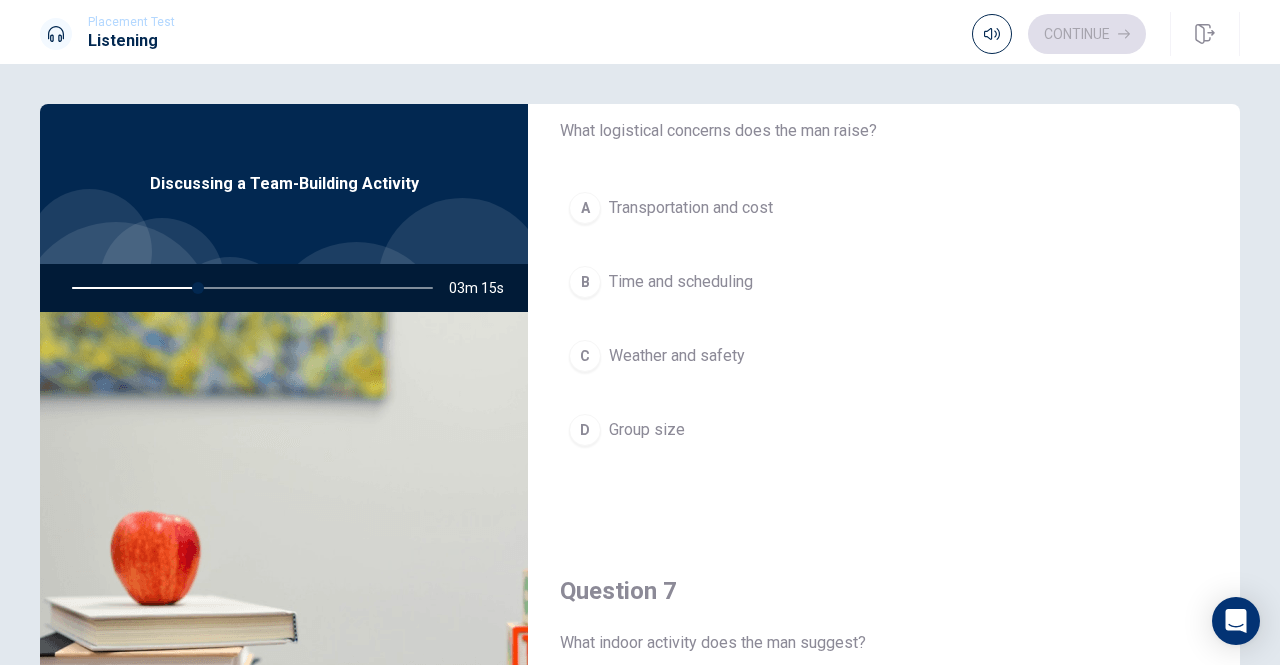 scroll, scrollTop: 84, scrollLeft: 0, axis: vertical 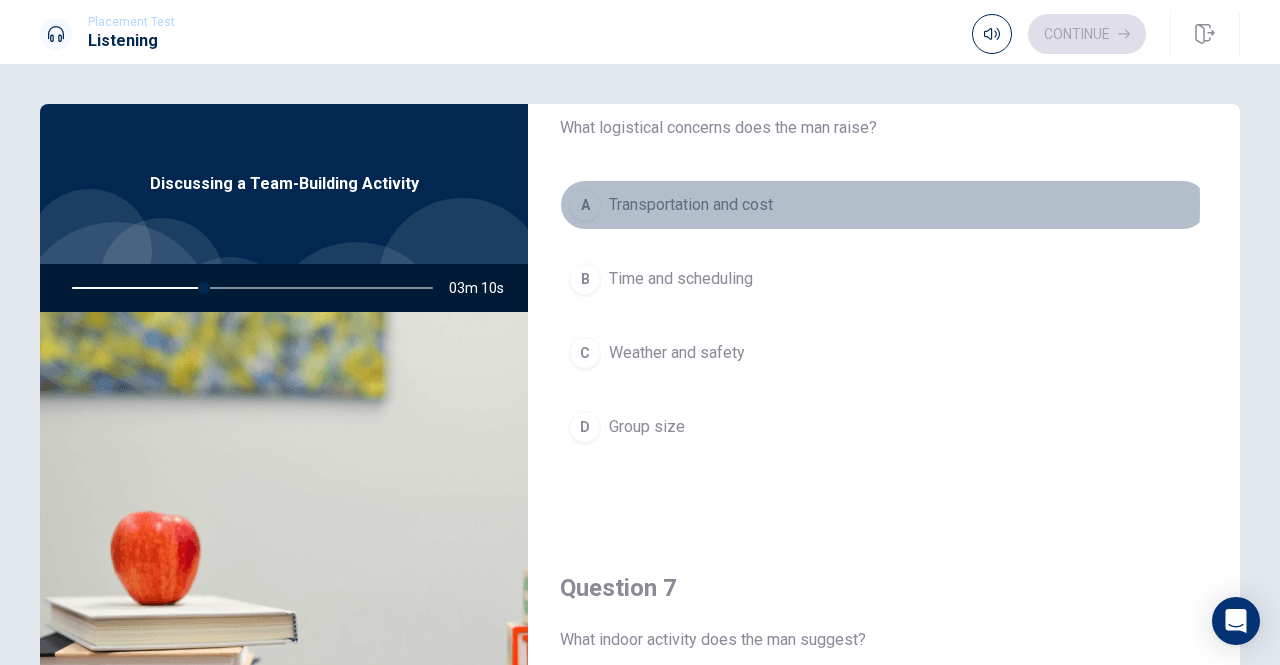 click on "A" at bounding box center [585, 205] 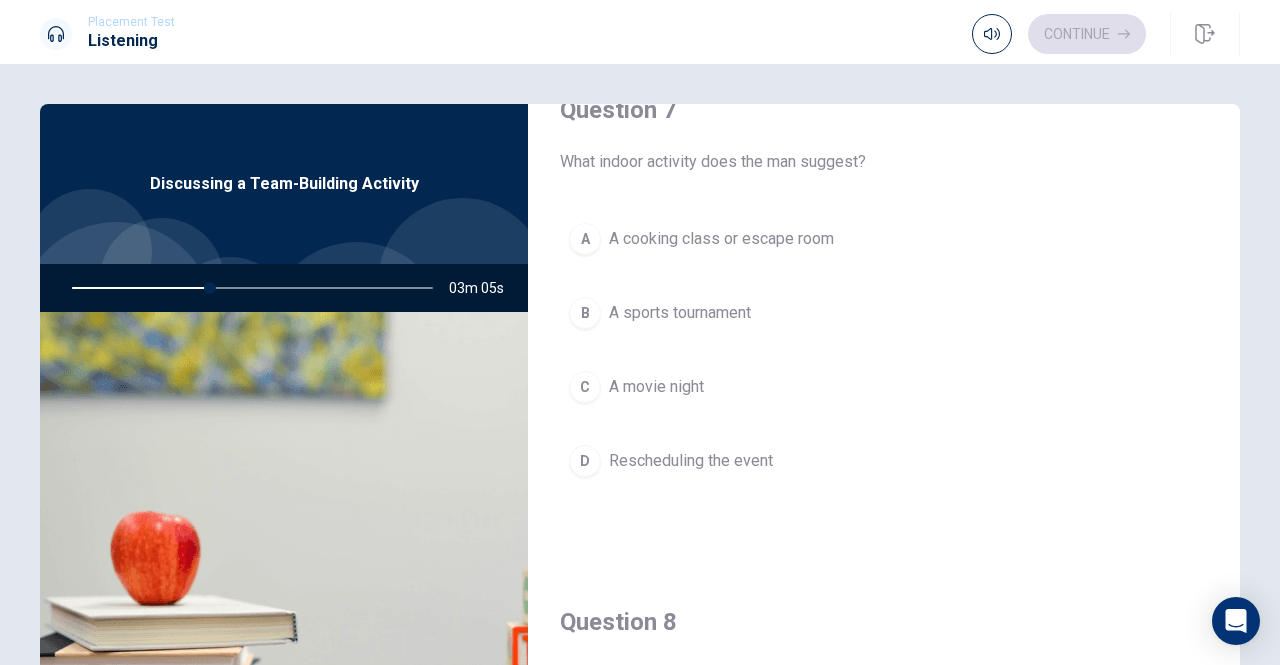 scroll, scrollTop: 574, scrollLeft: 0, axis: vertical 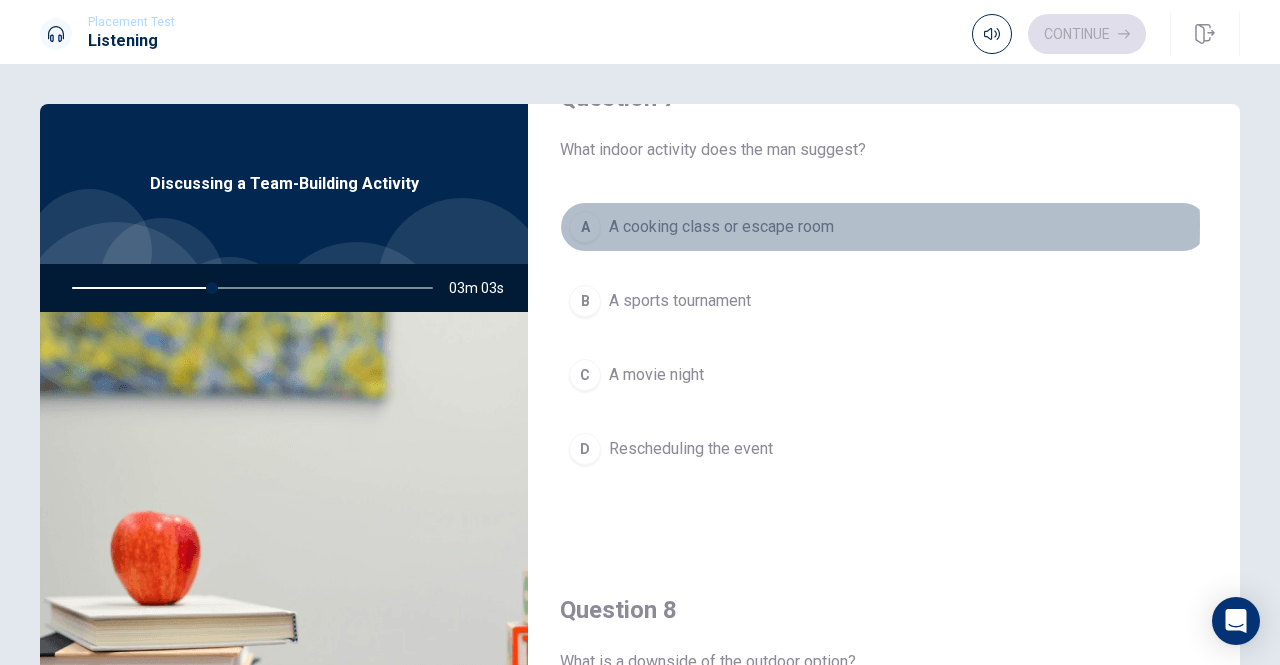 click on "A cooking class or escape room" at bounding box center [721, 227] 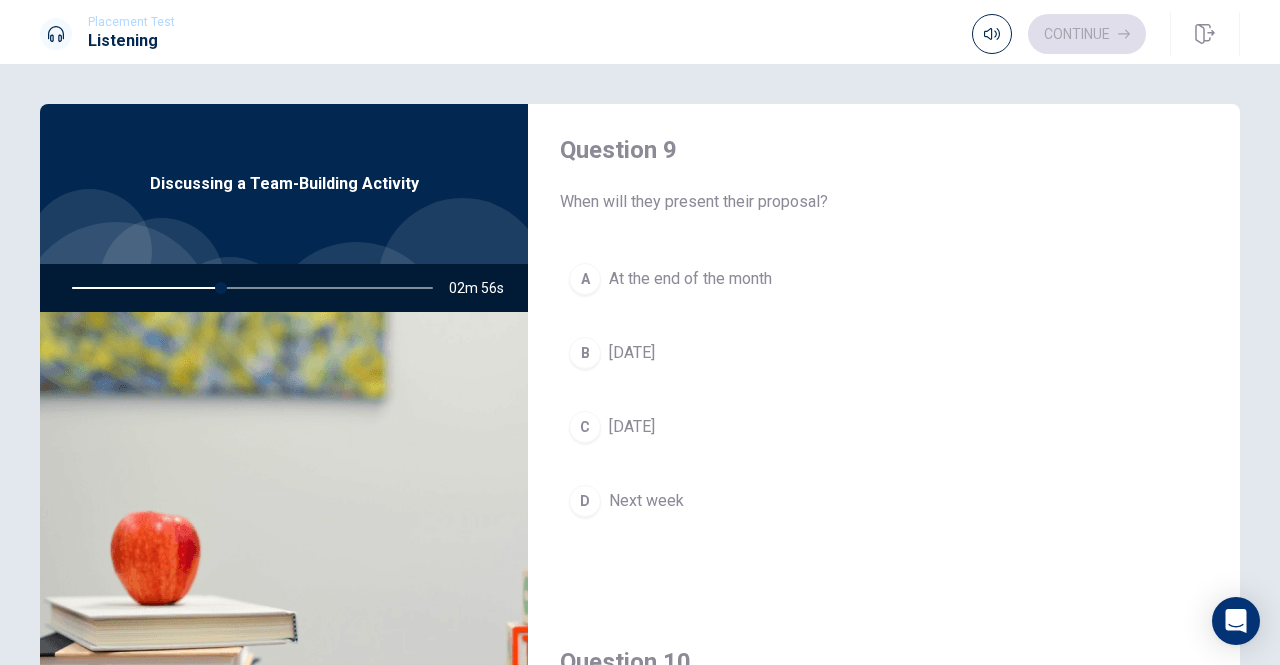 scroll, scrollTop: 1544, scrollLeft: 0, axis: vertical 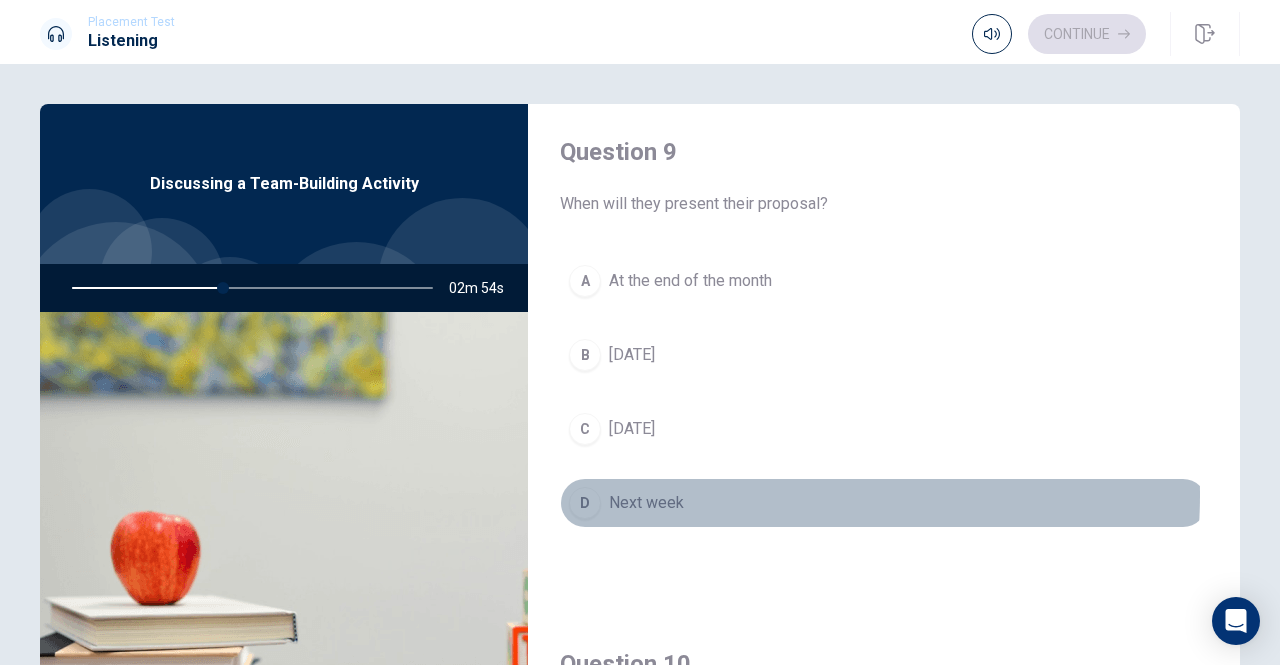 click on "Next week" at bounding box center (646, 503) 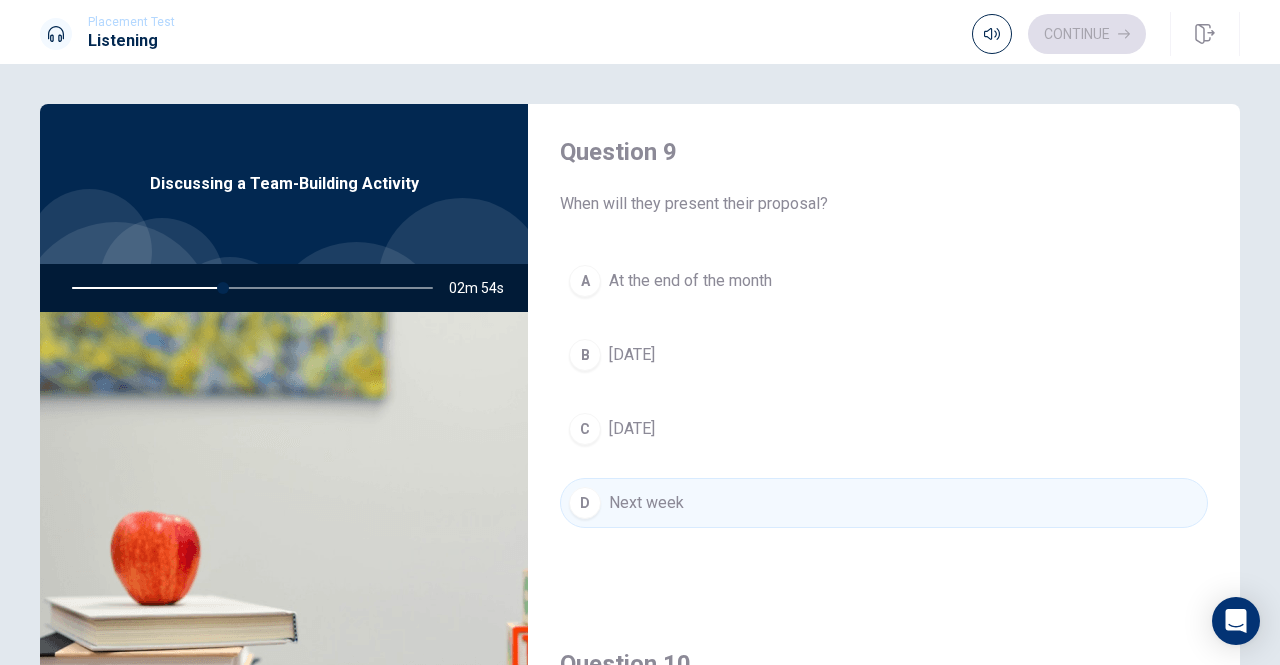 scroll, scrollTop: 1851, scrollLeft: 0, axis: vertical 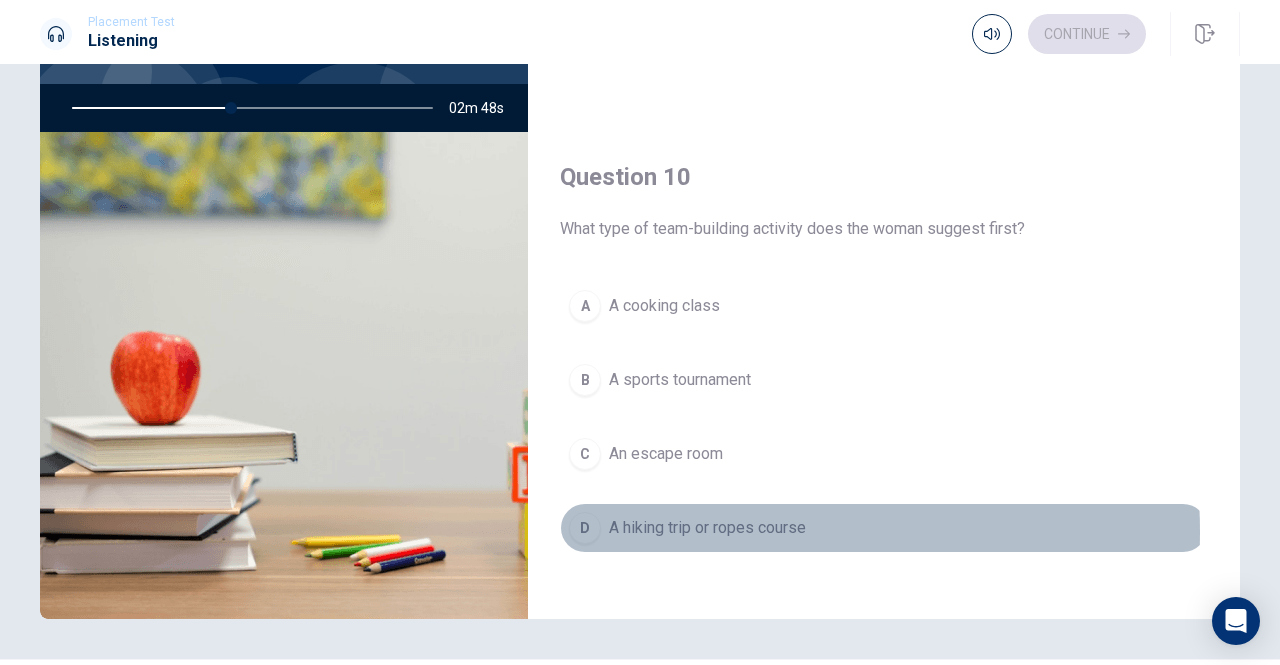 click on "A hiking trip or ropes course" at bounding box center [707, 528] 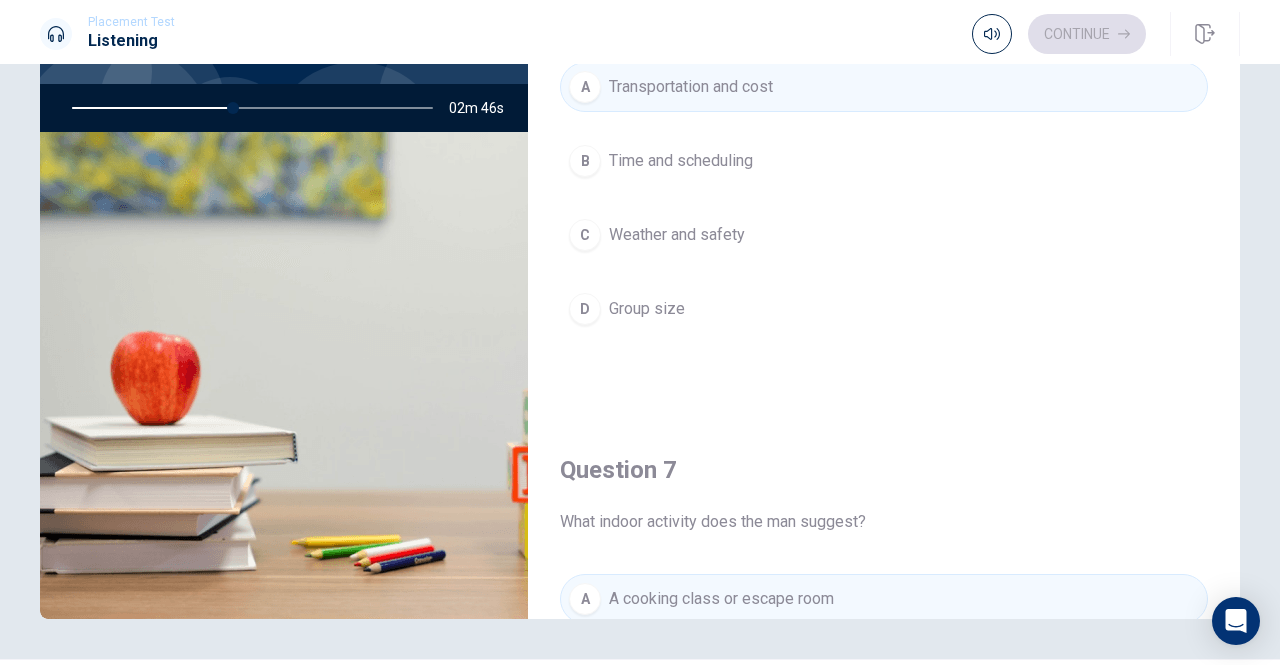 scroll, scrollTop: 0, scrollLeft: 0, axis: both 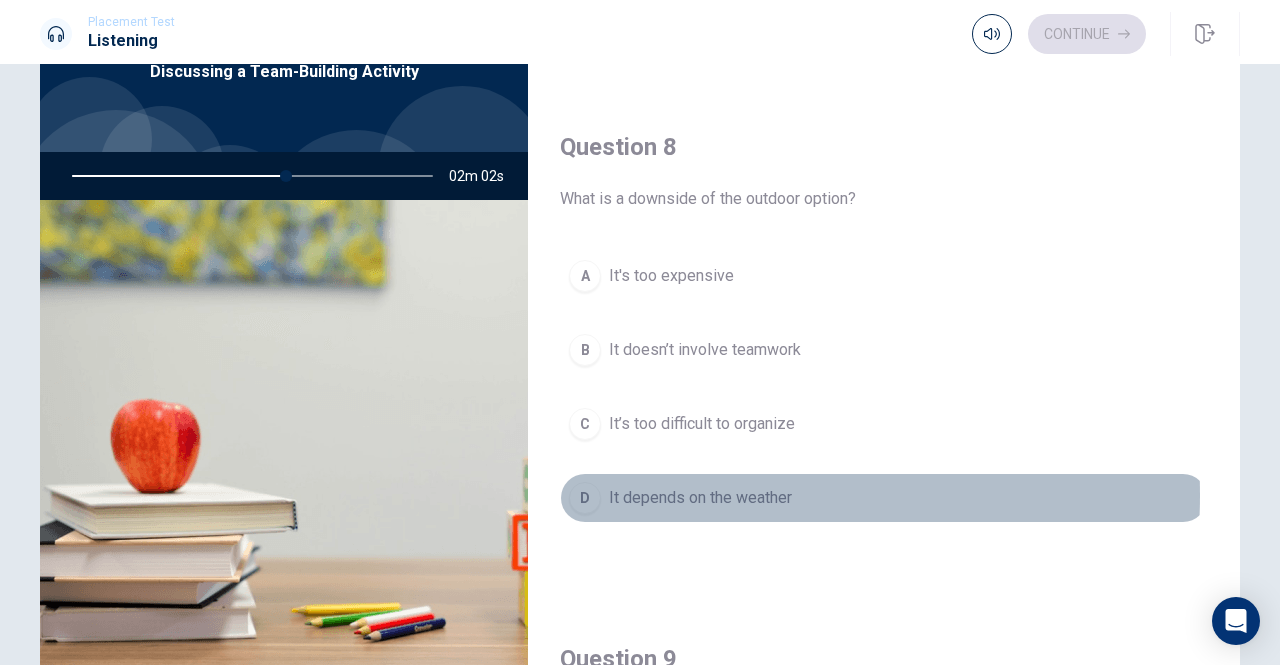 click on "It depends on the weather" at bounding box center (700, 498) 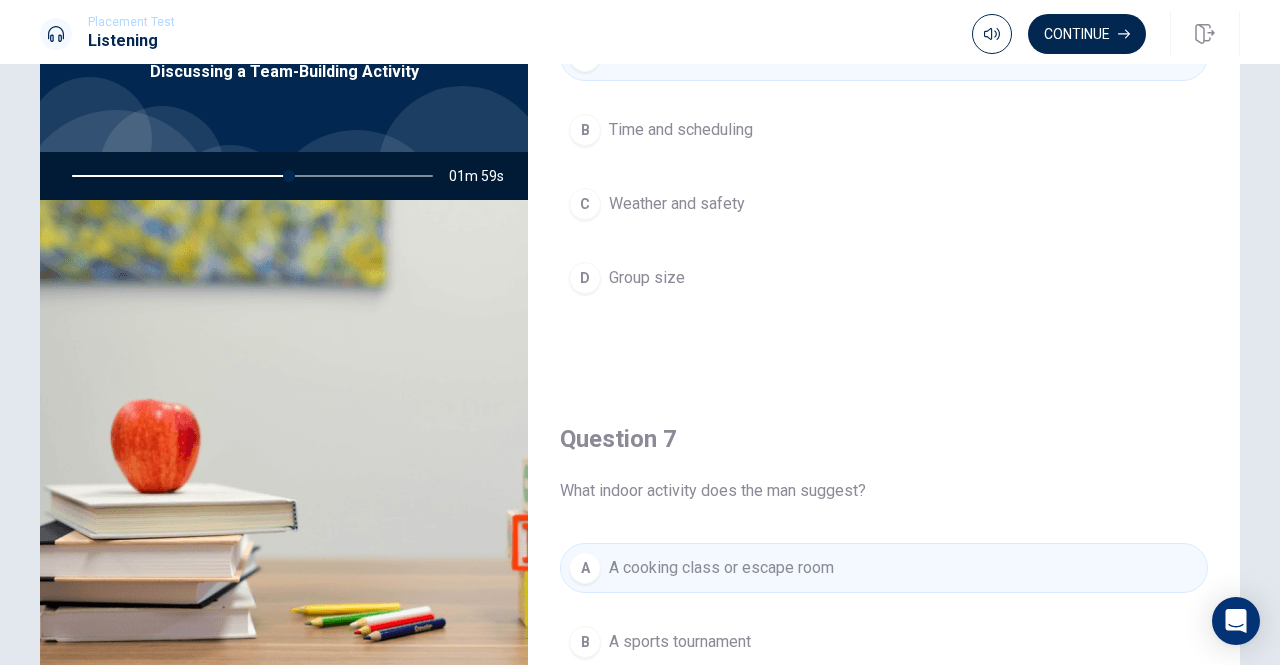 scroll, scrollTop: 0, scrollLeft: 0, axis: both 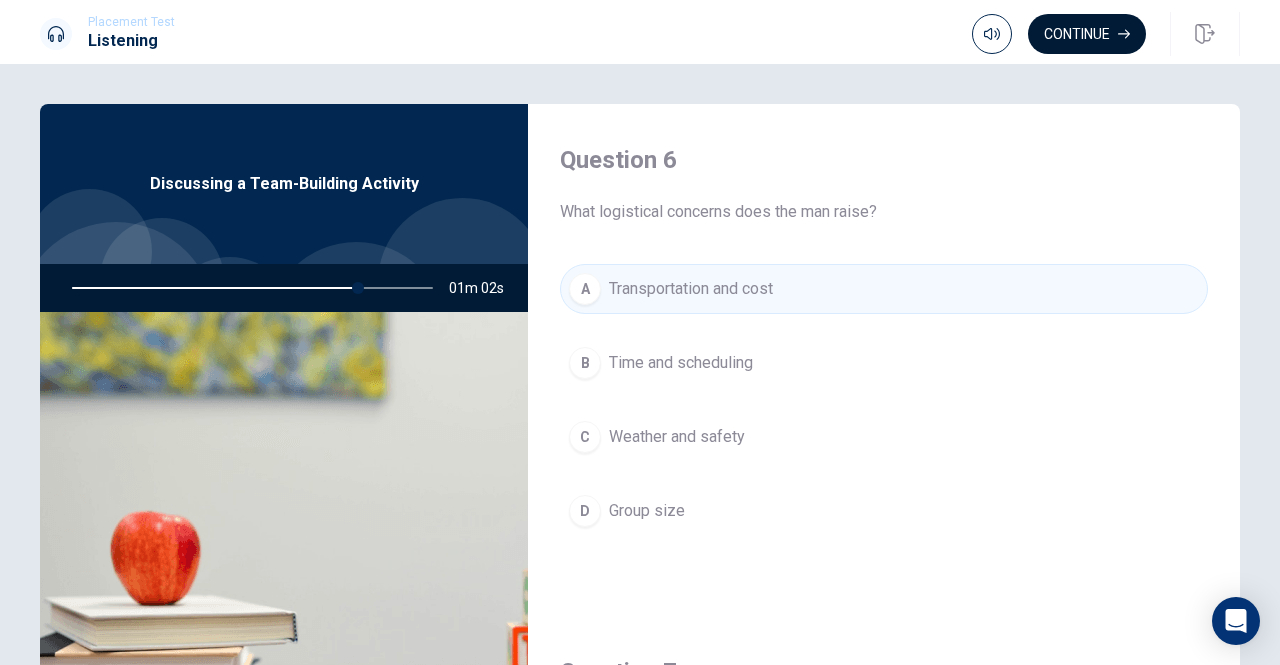 click on "Continue" at bounding box center (1087, 34) 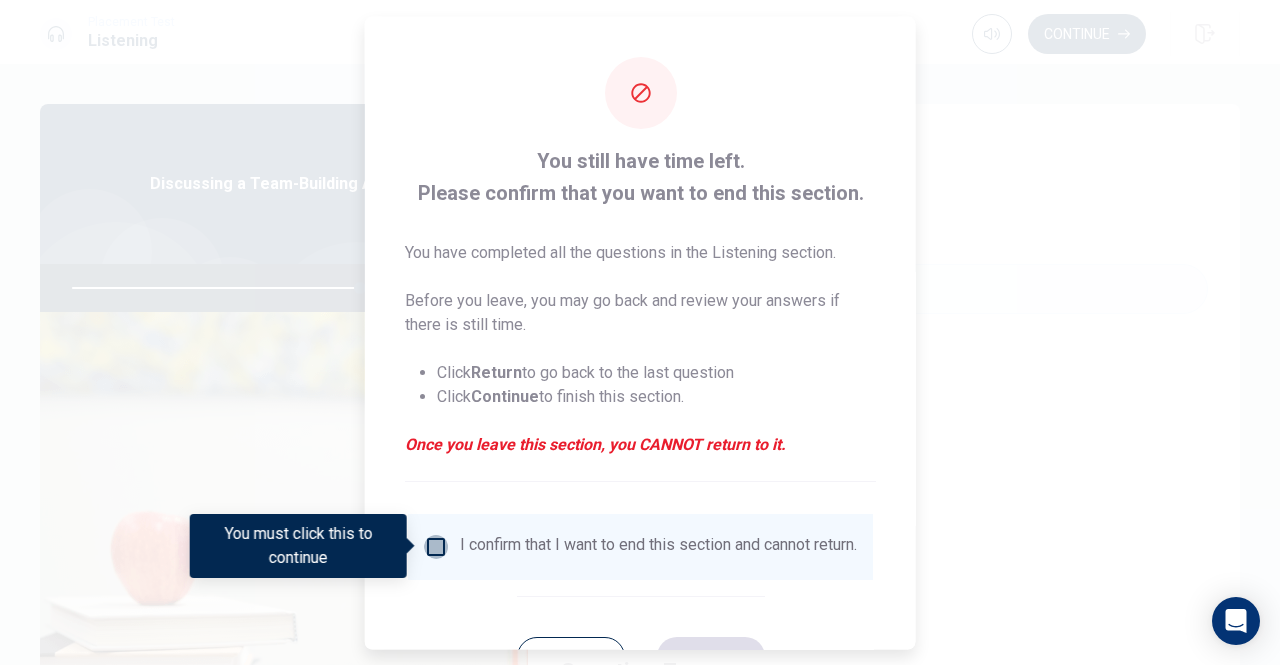 click at bounding box center (436, 546) 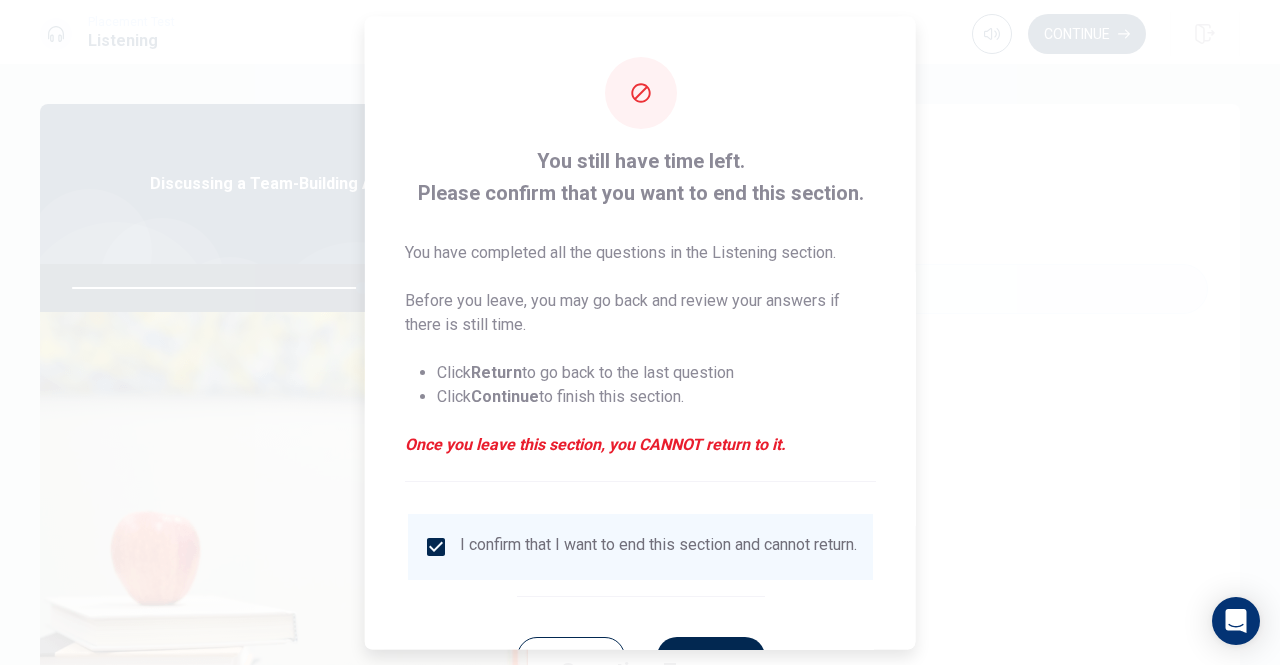 scroll, scrollTop: 80, scrollLeft: 0, axis: vertical 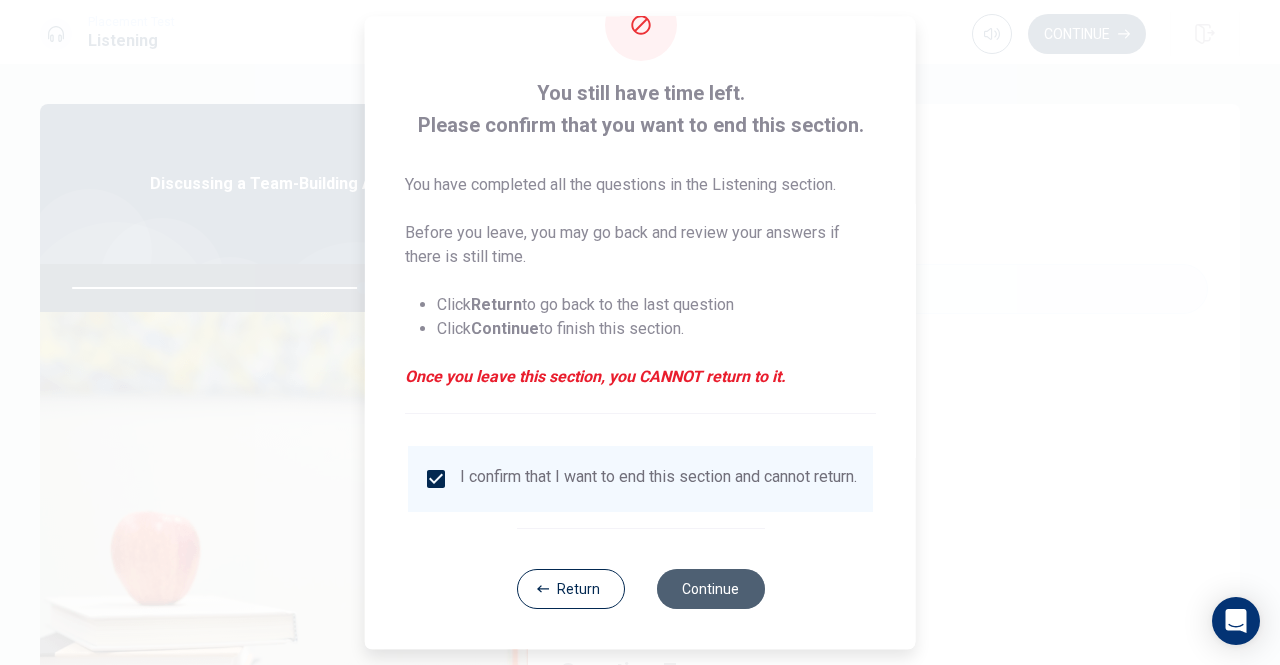 click on "Continue" at bounding box center (710, 589) 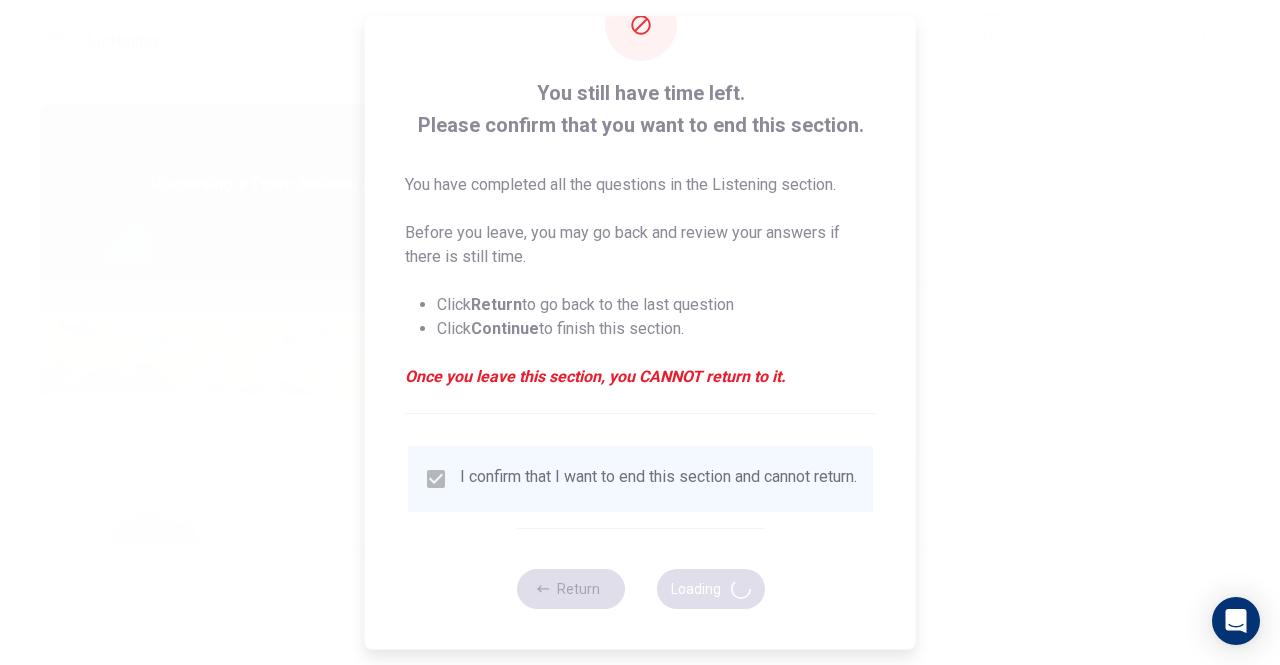 type on "81" 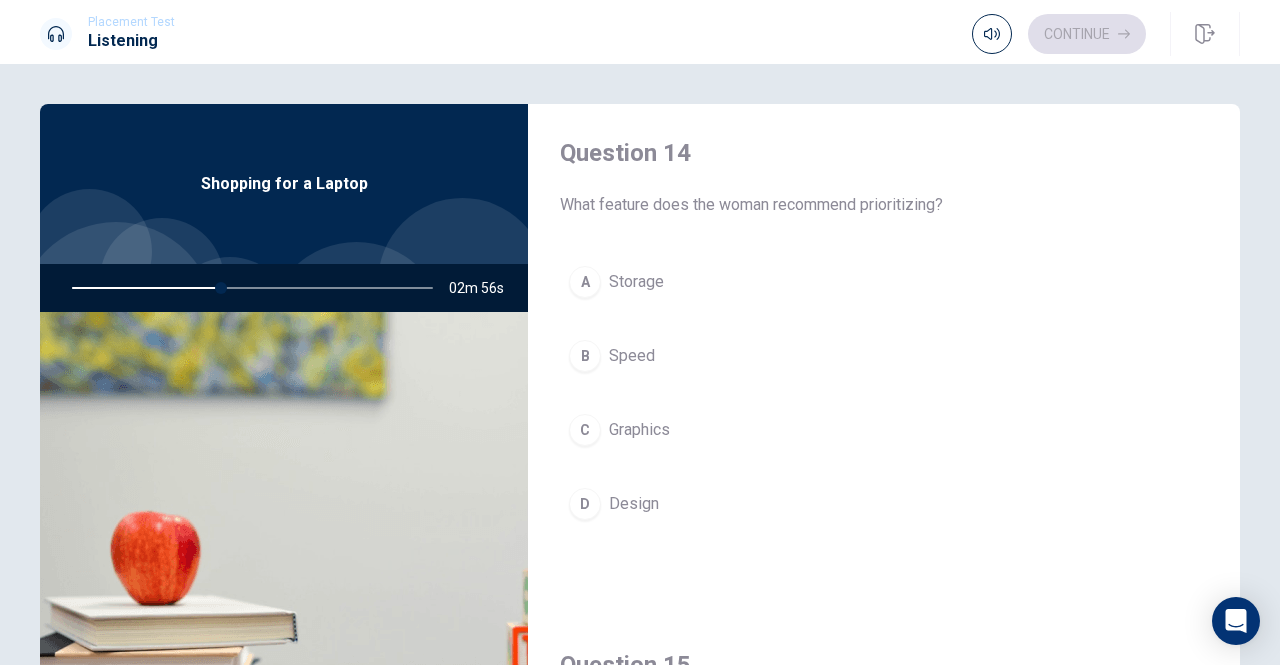 scroll, scrollTop: 1551, scrollLeft: 0, axis: vertical 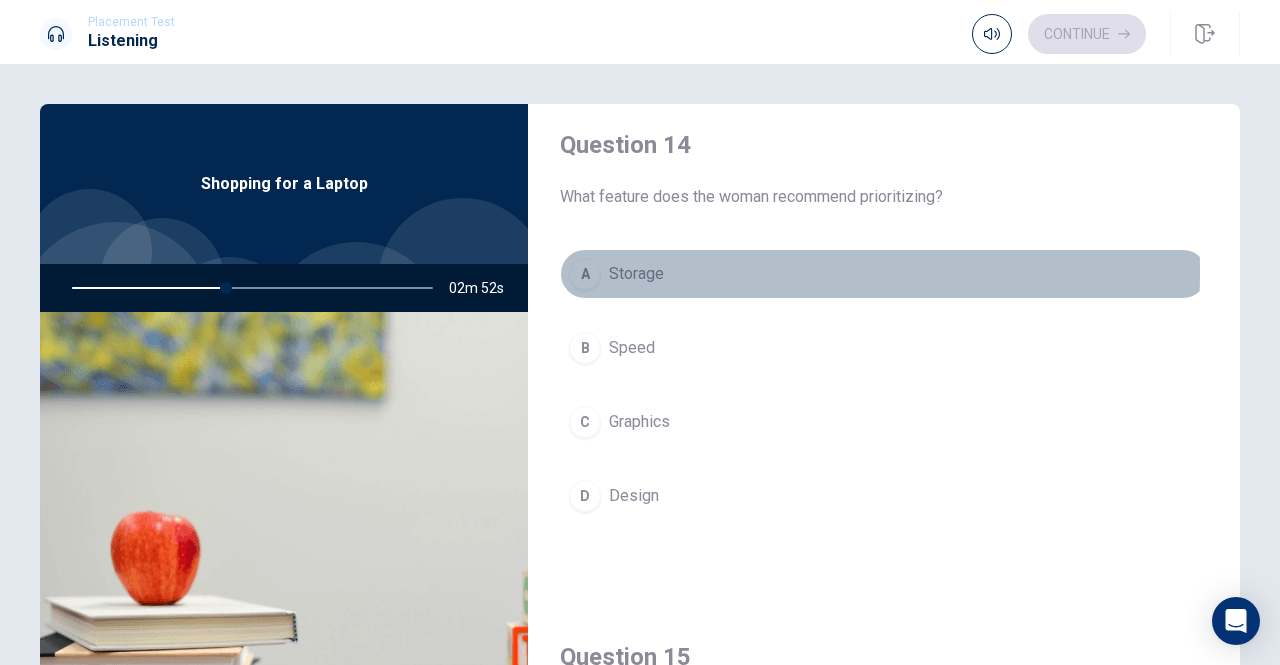 click on "A" at bounding box center (585, 274) 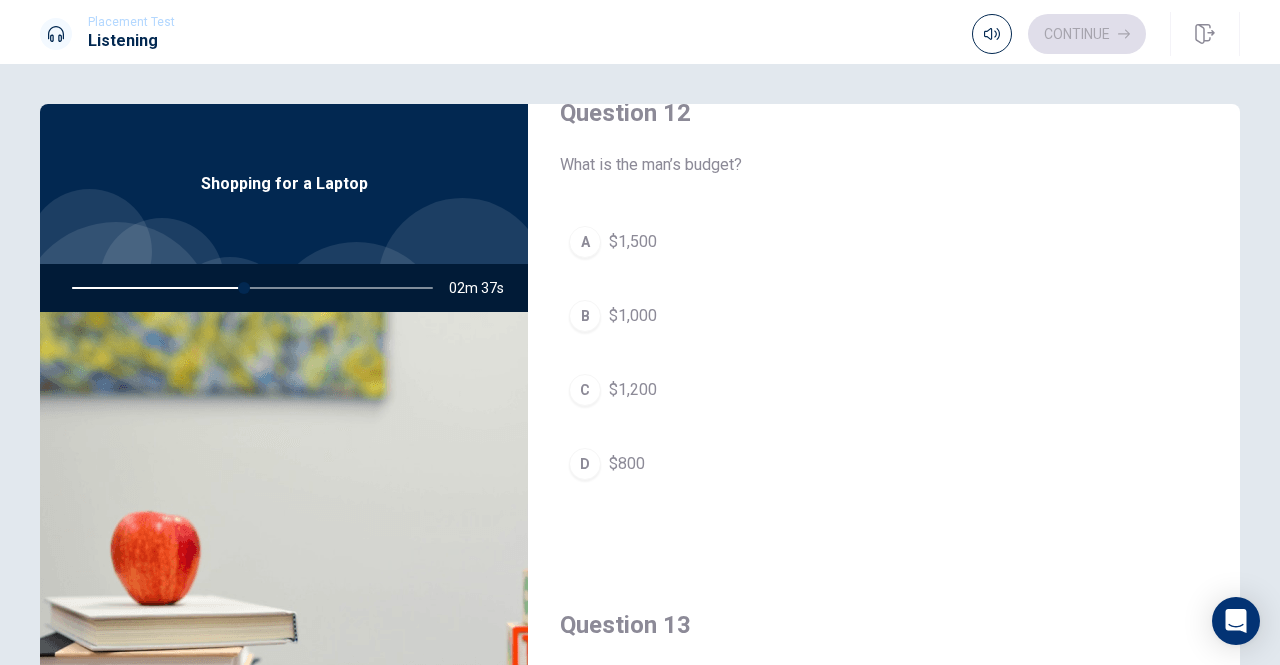 scroll, scrollTop: 557, scrollLeft: 0, axis: vertical 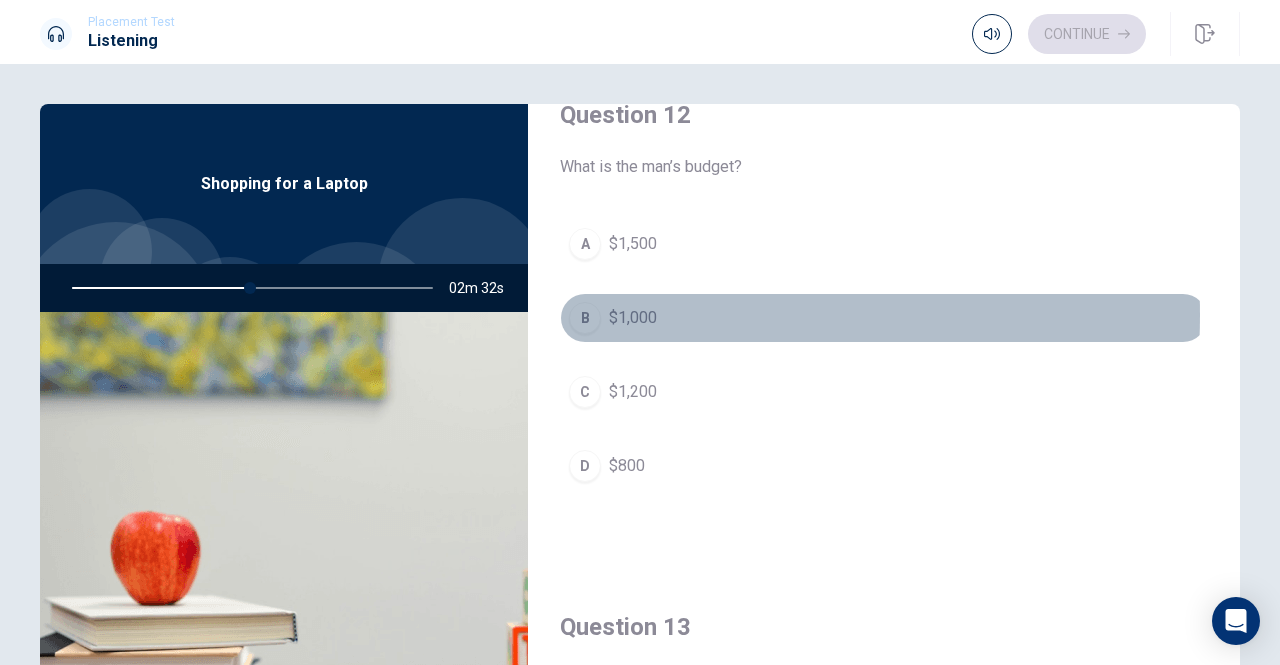 click on "$1,000" at bounding box center [633, 318] 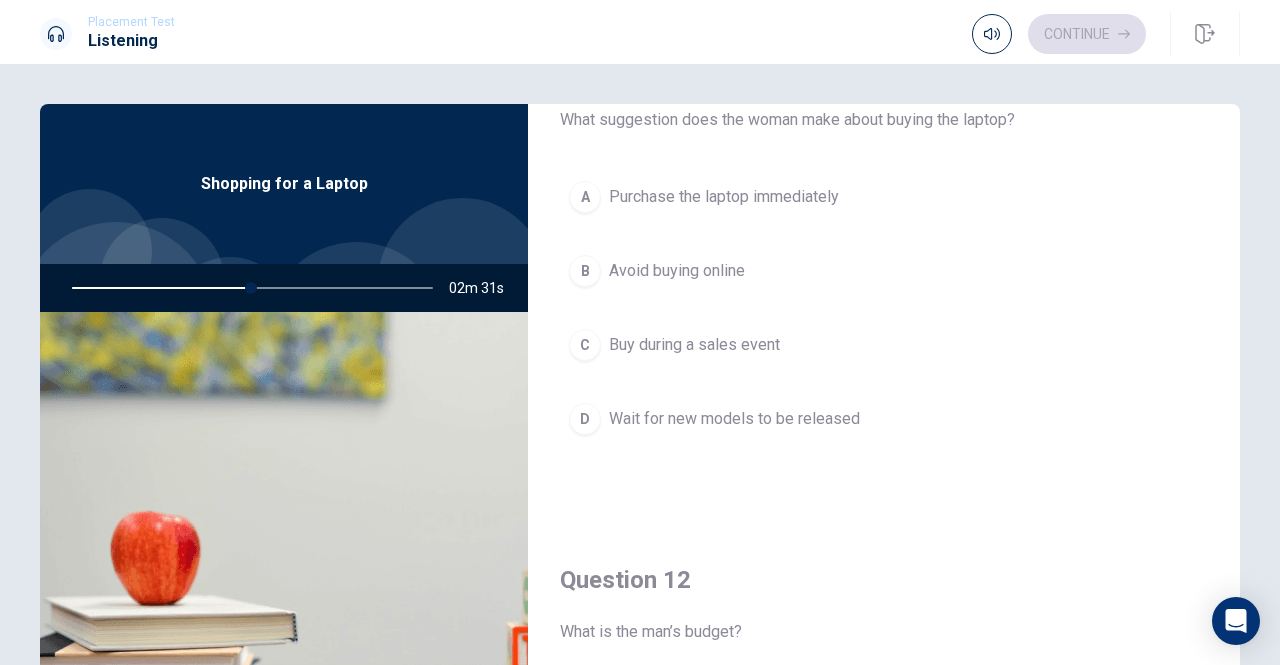 scroll, scrollTop: 0, scrollLeft: 0, axis: both 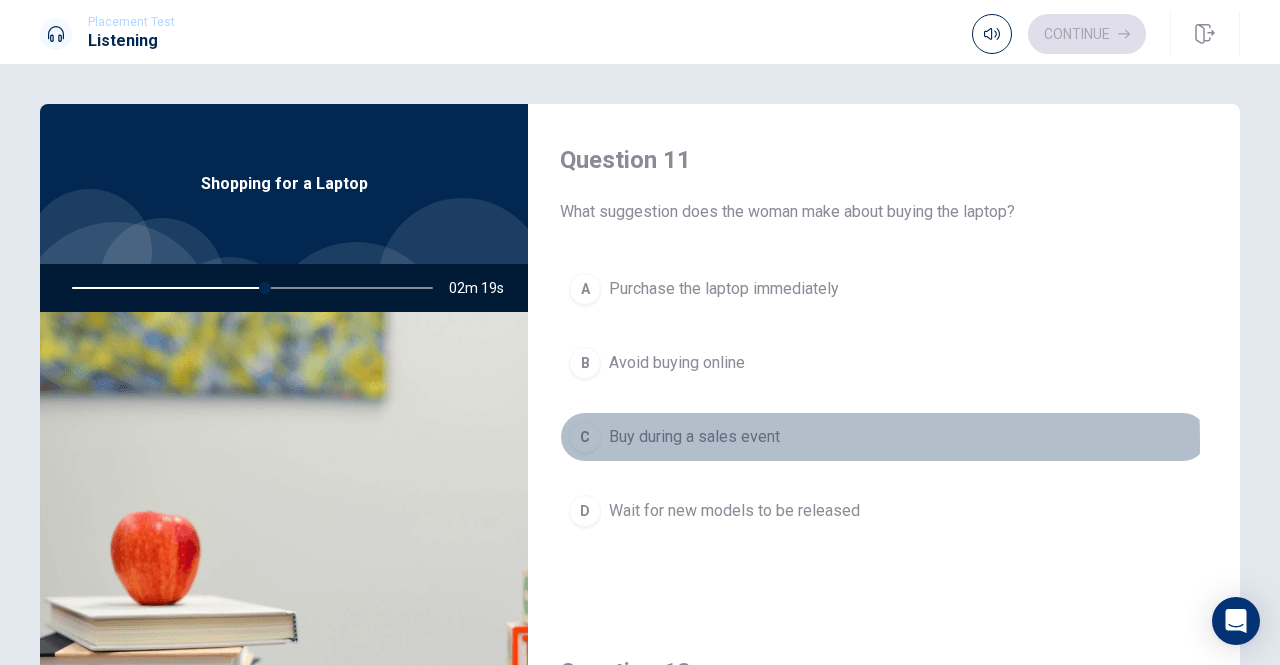 click on "Buy during a sales event" at bounding box center [694, 437] 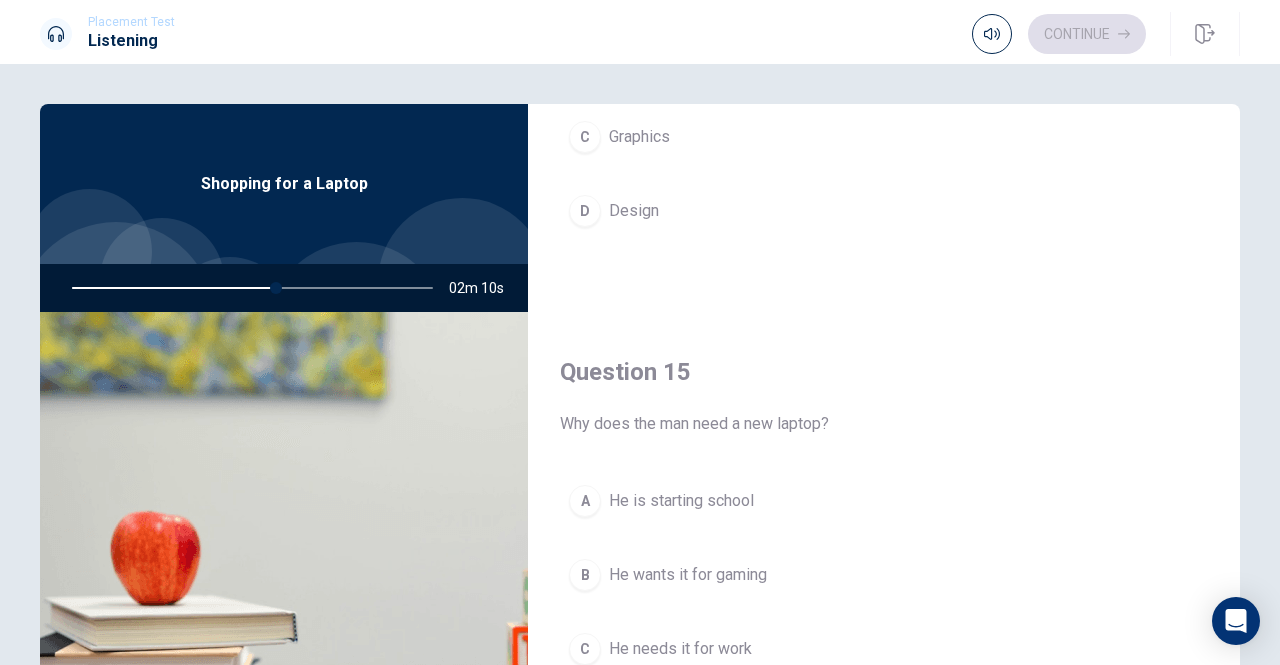 scroll, scrollTop: 1851, scrollLeft: 0, axis: vertical 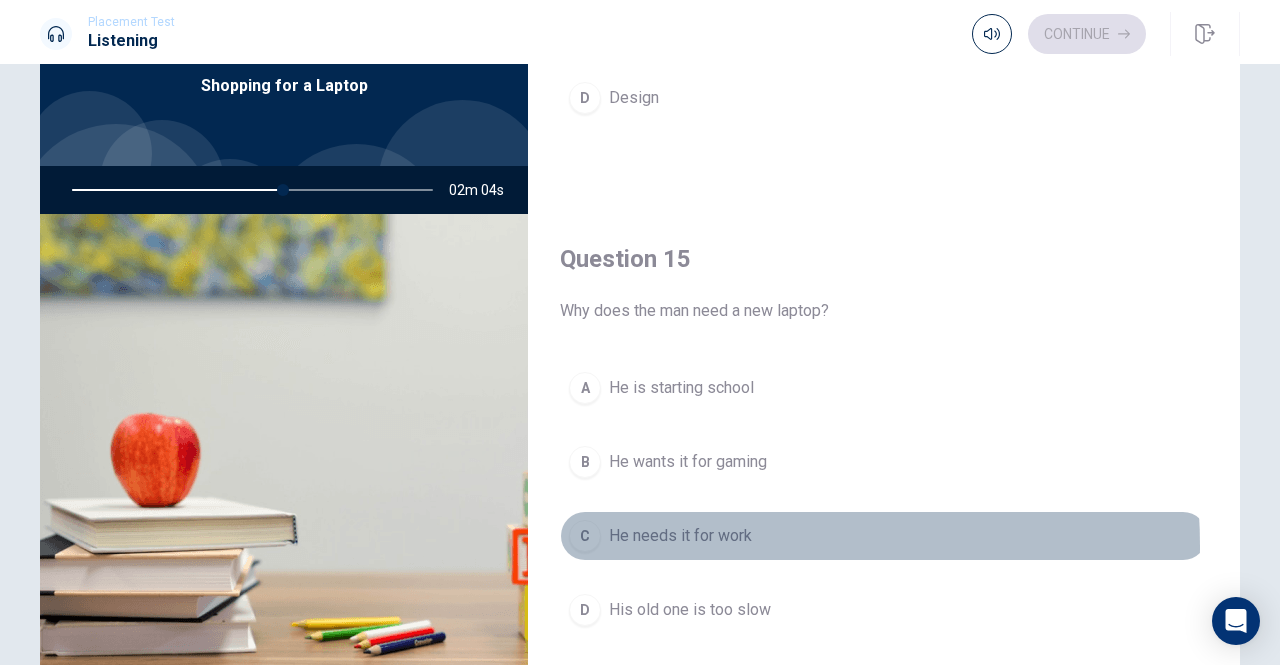 click on "He needs it for work" at bounding box center (680, 536) 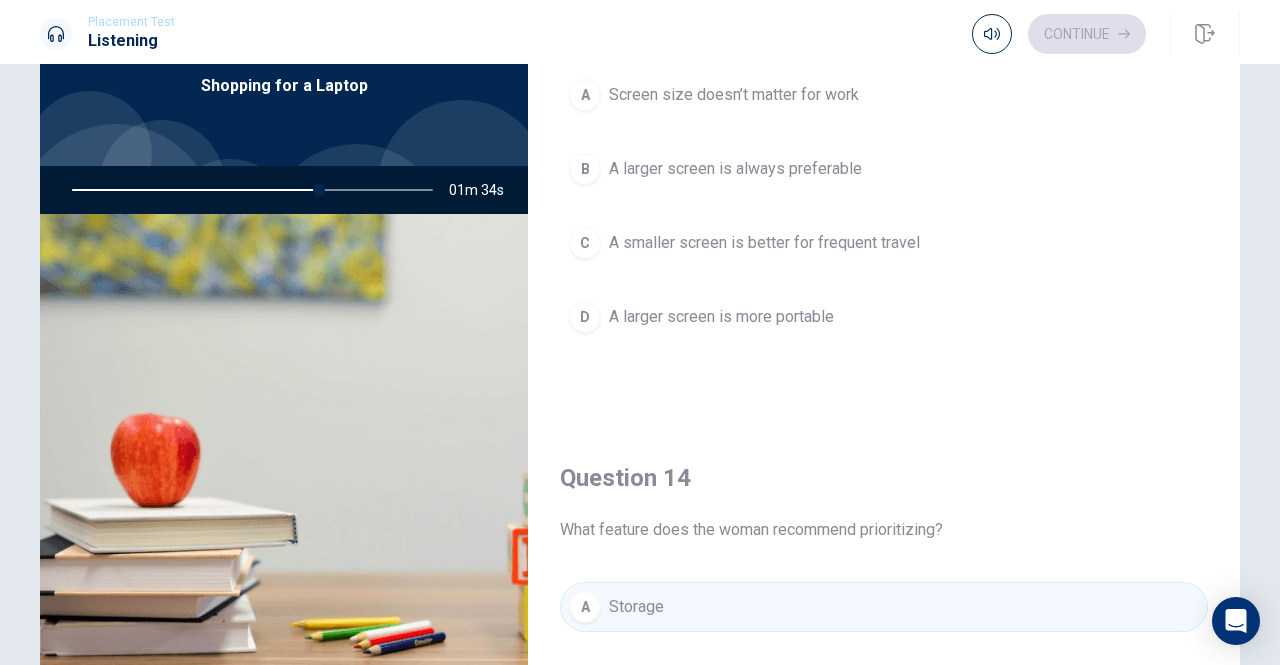 scroll, scrollTop: 1004, scrollLeft: 0, axis: vertical 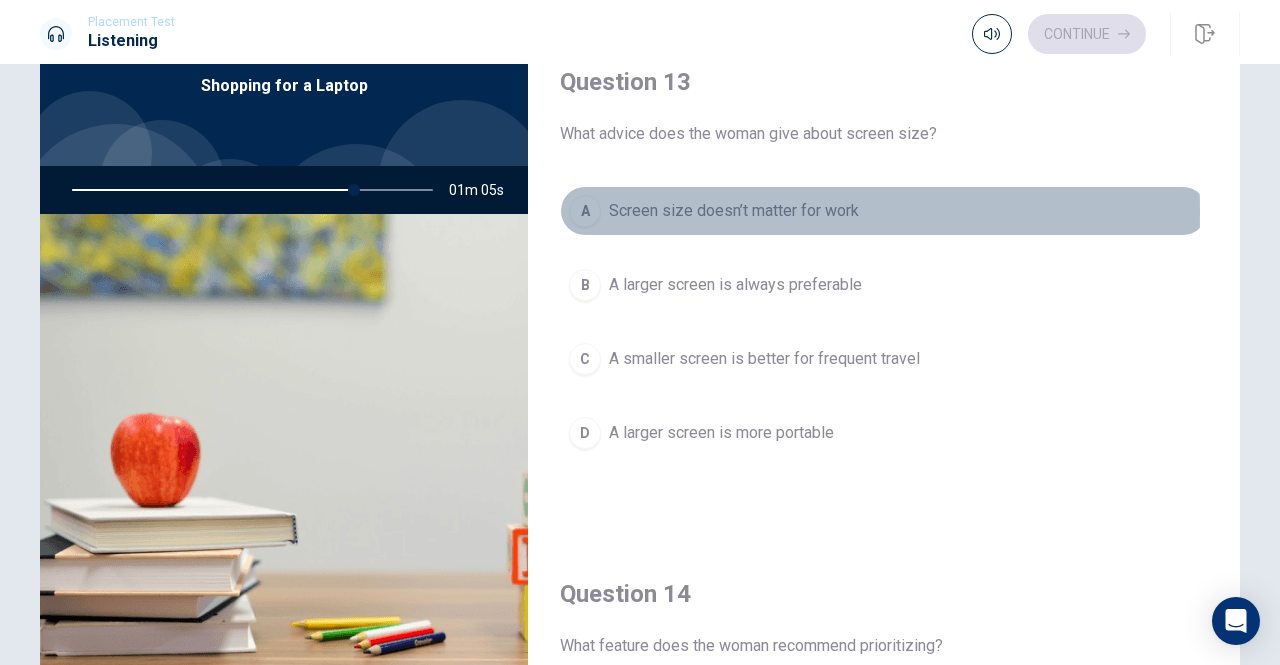 click on "A" at bounding box center [585, 211] 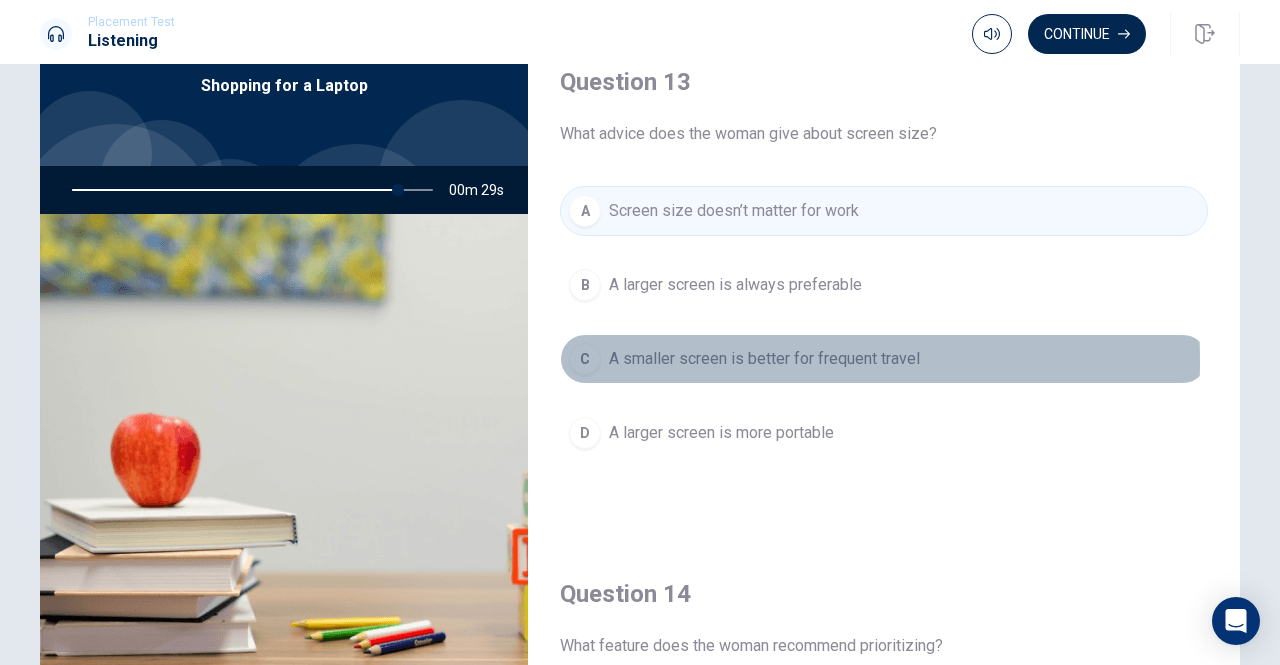 click on "A smaller screen is better for frequent travel" at bounding box center (764, 359) 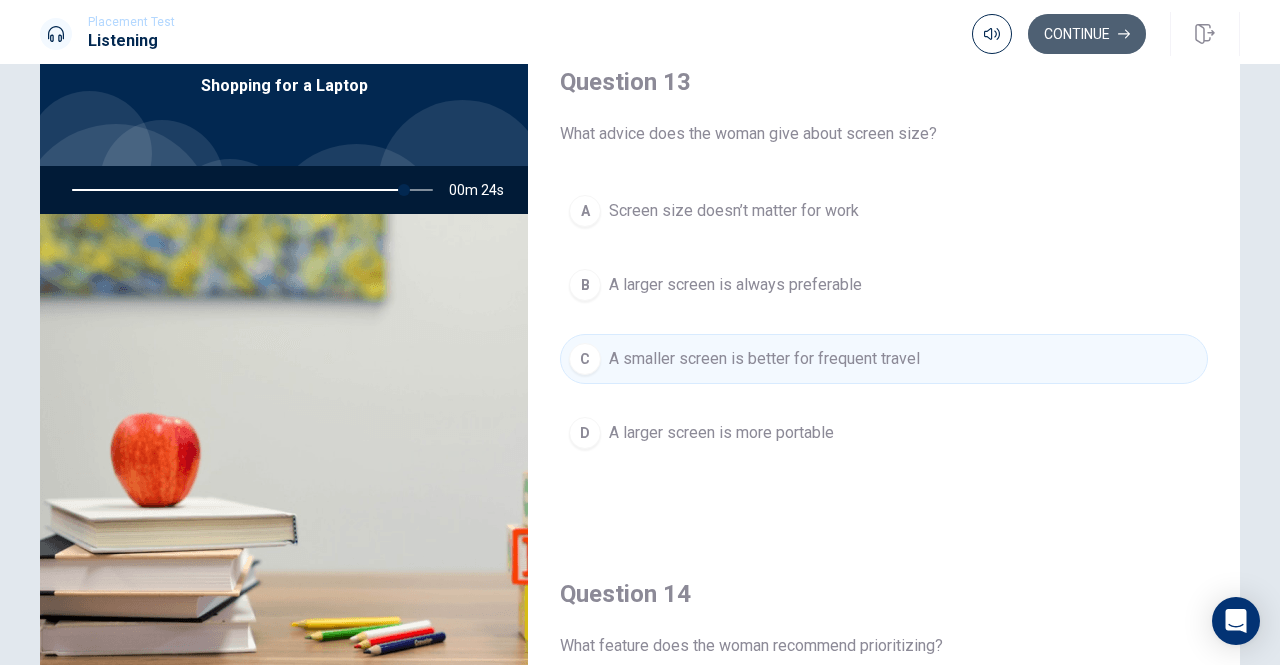 click on "Continue" at bounding box center [1087, 34] 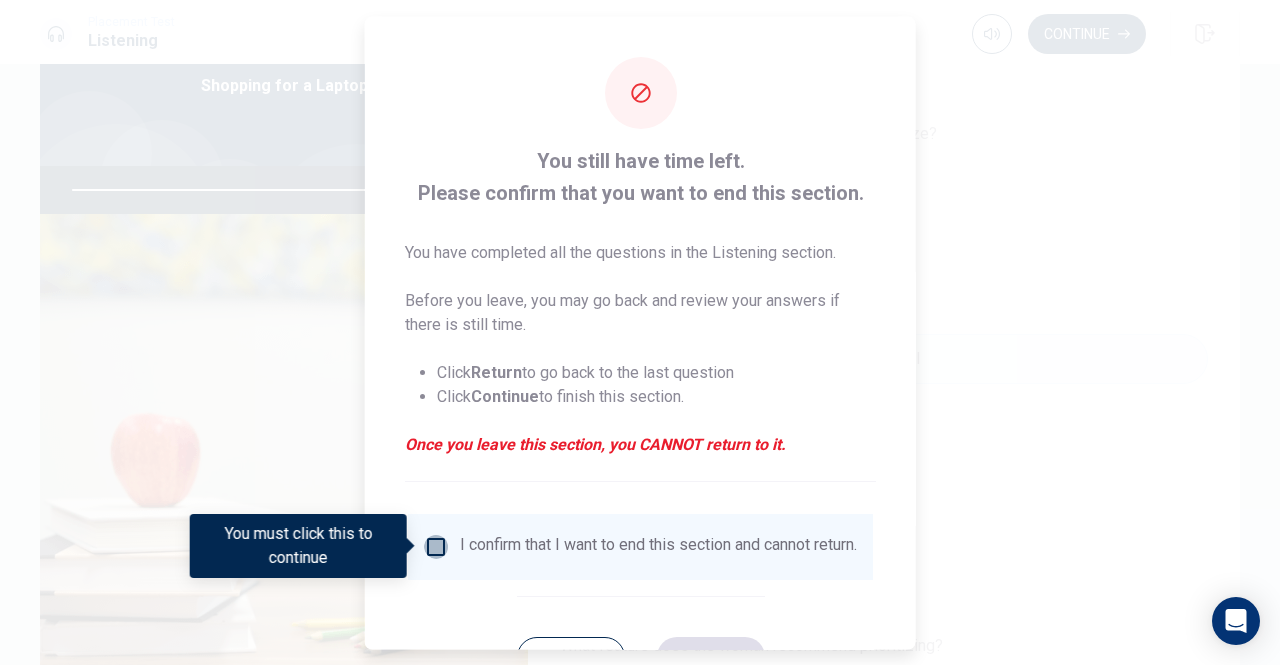 click at bounding box center [436, 546] 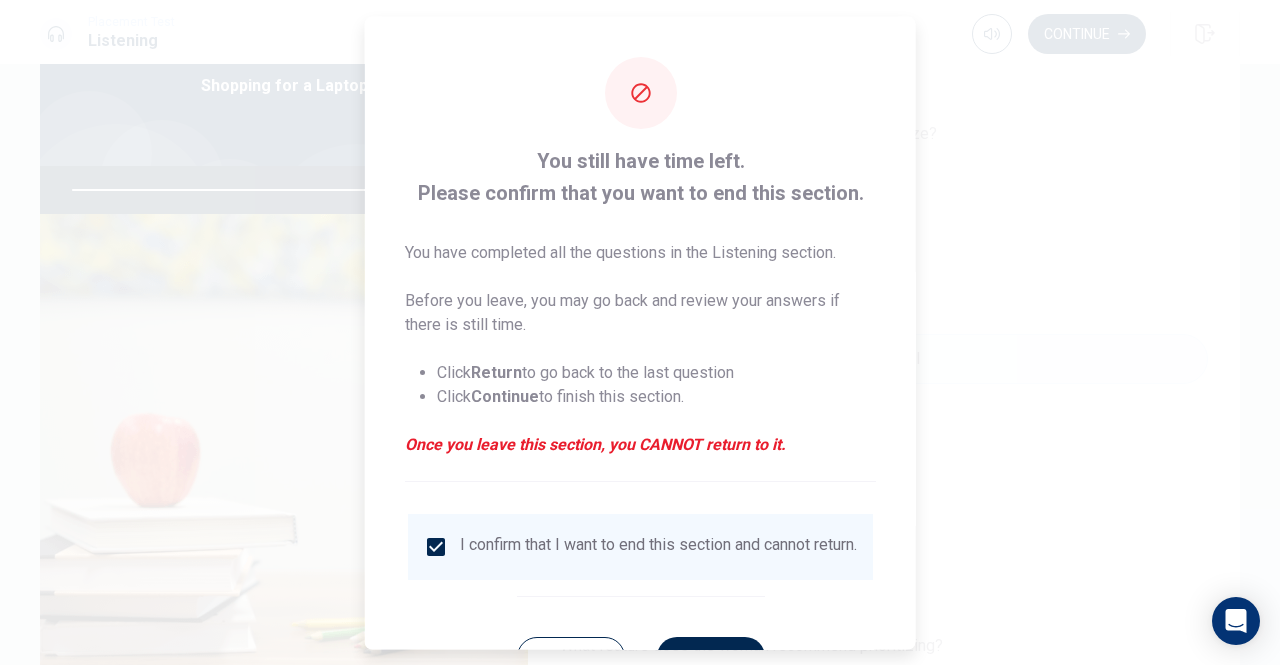 scroll, scrollTop: 80, scrollLeft: 0, axis: vertical 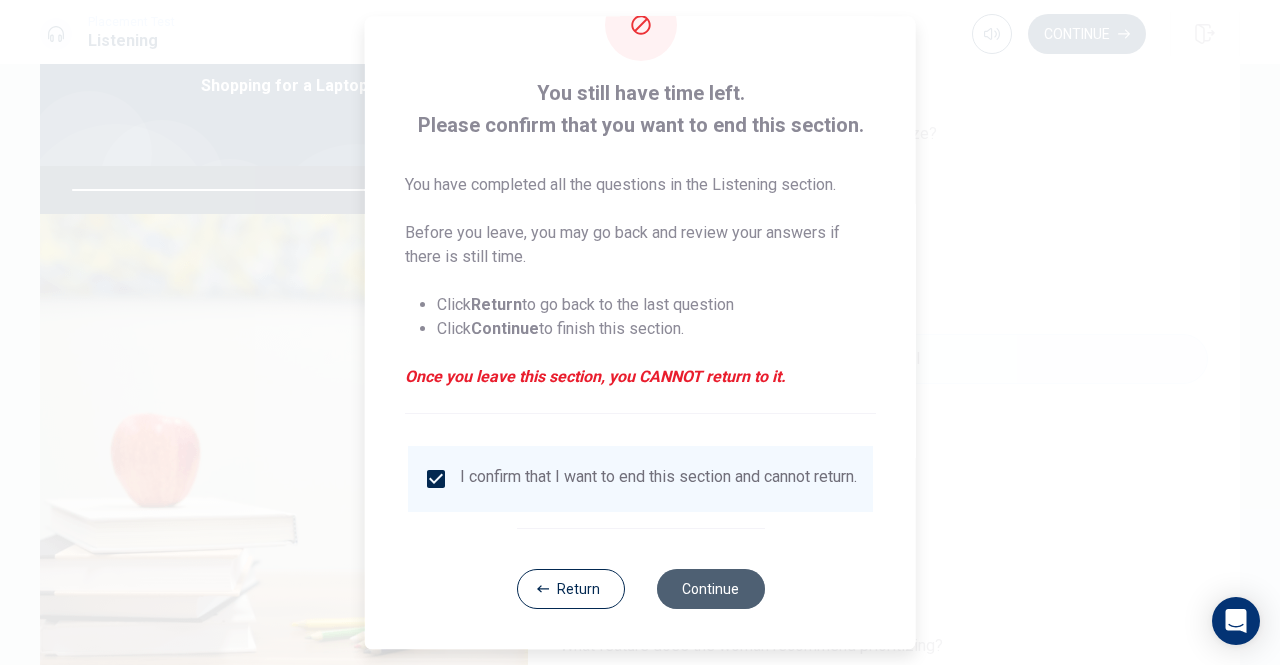 click on "Continue" at bounding box center [710, 589] 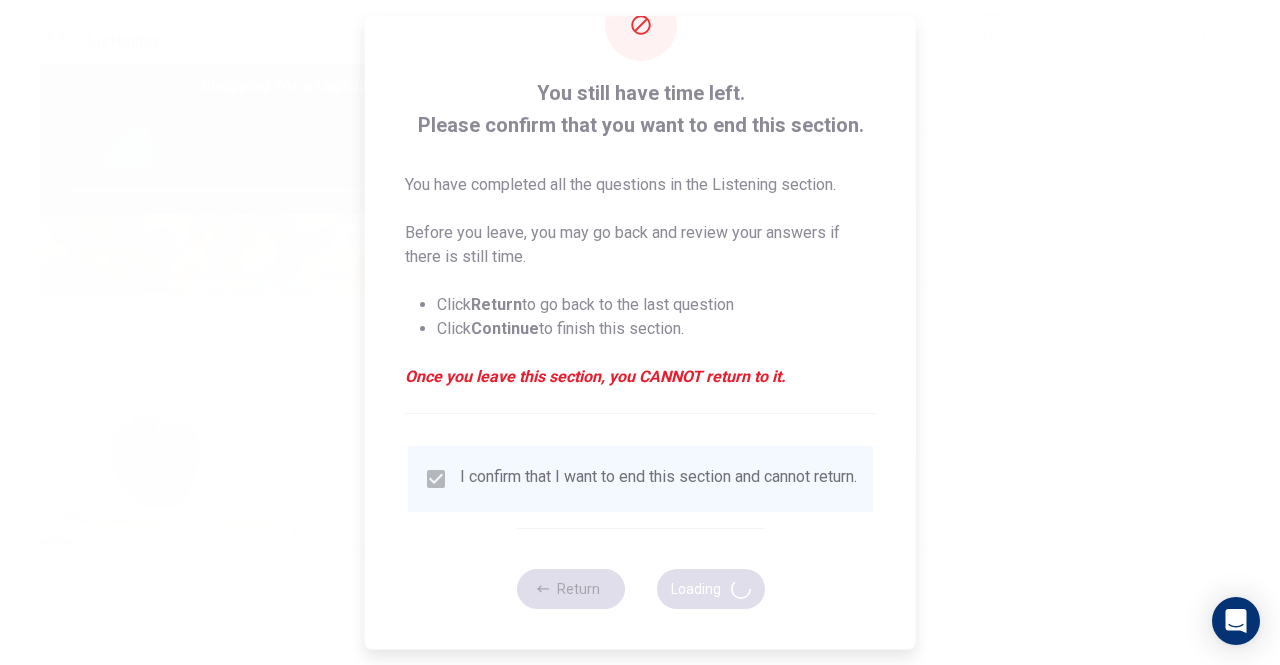 type on "94" 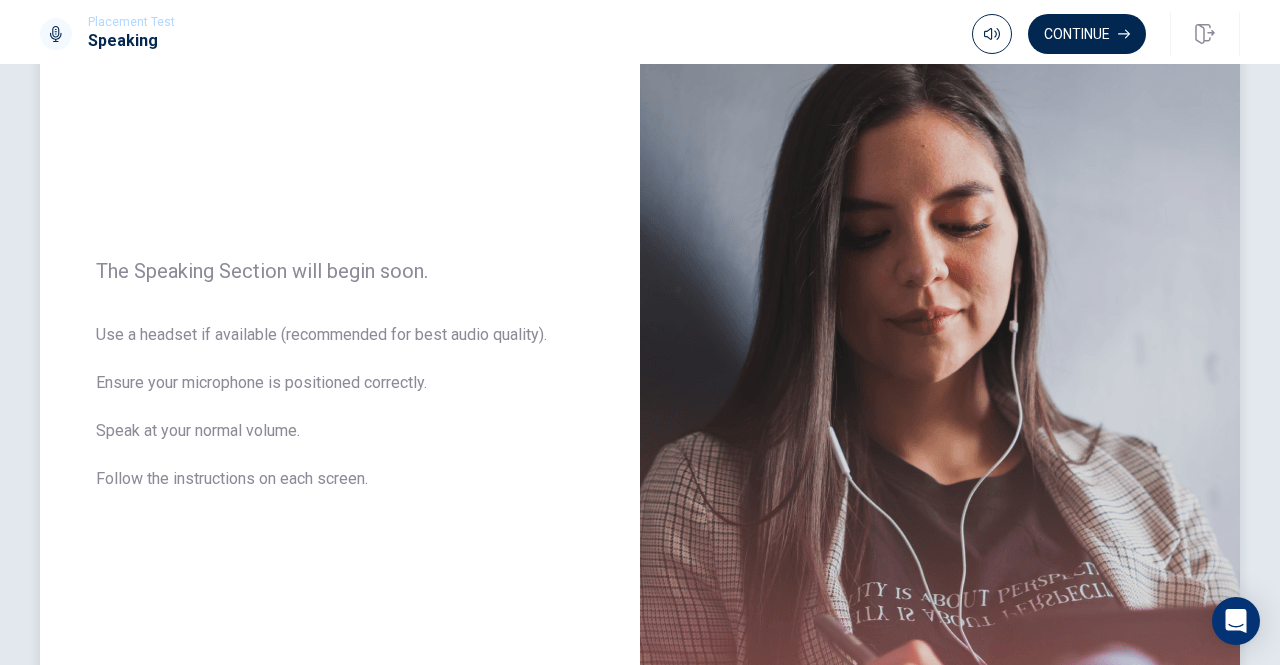 scroll, scrollTop: 275, scrollLeft: 0, axis: vertical 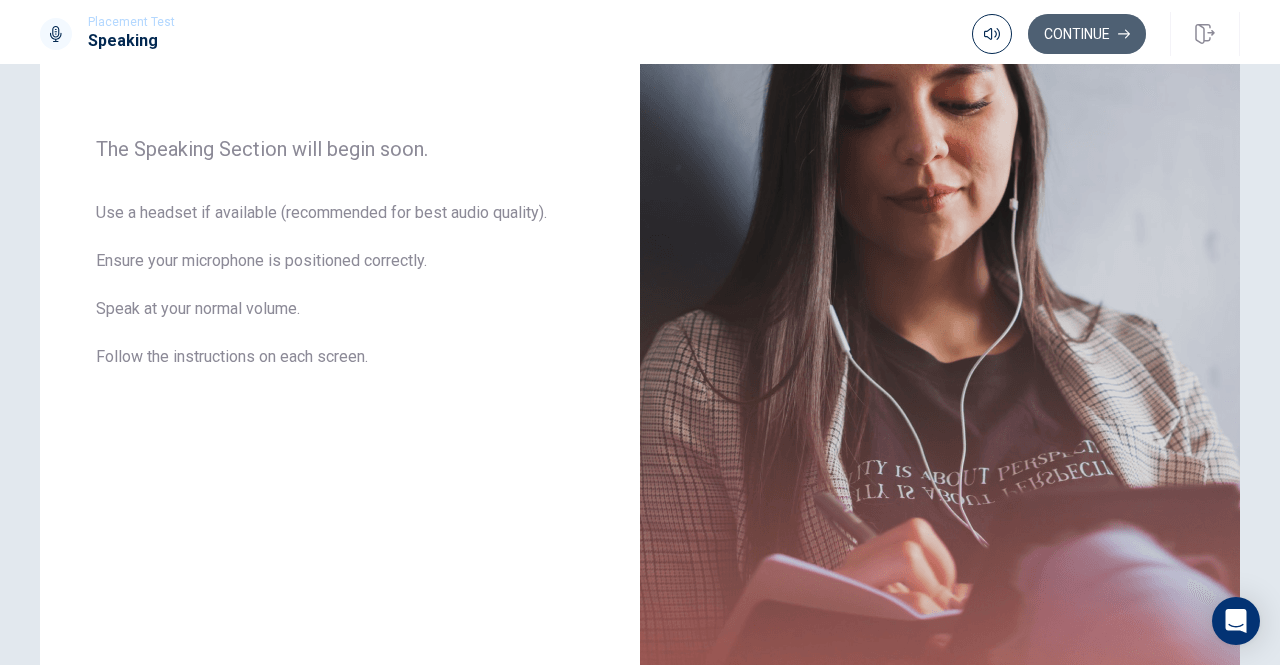 click on "Continue" at bounding box center [1087, 34] 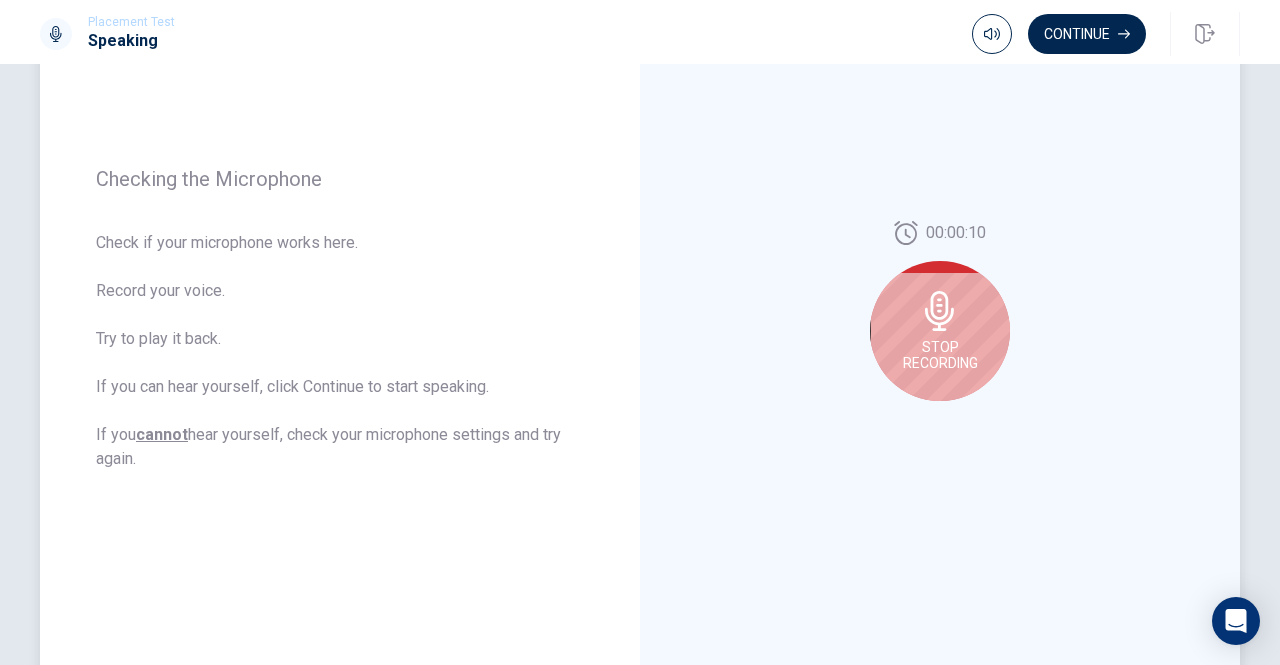 scroll, scrollTop: 220, scrollLeft: 0, axis: vertical 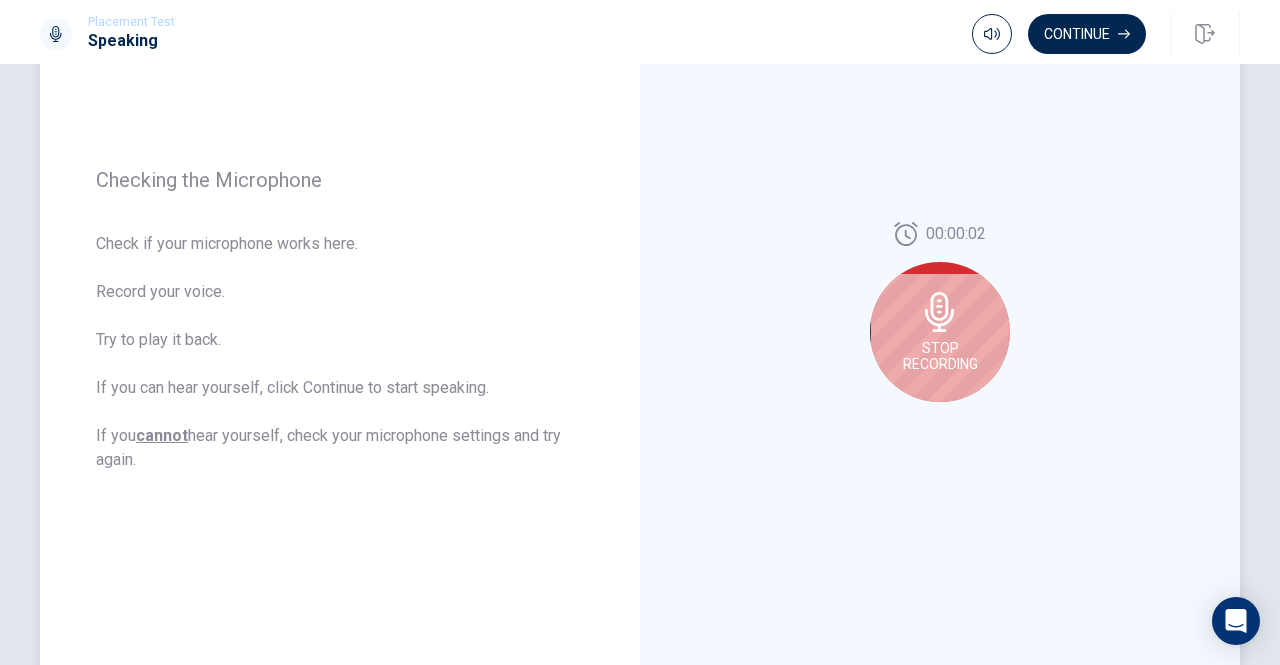 click 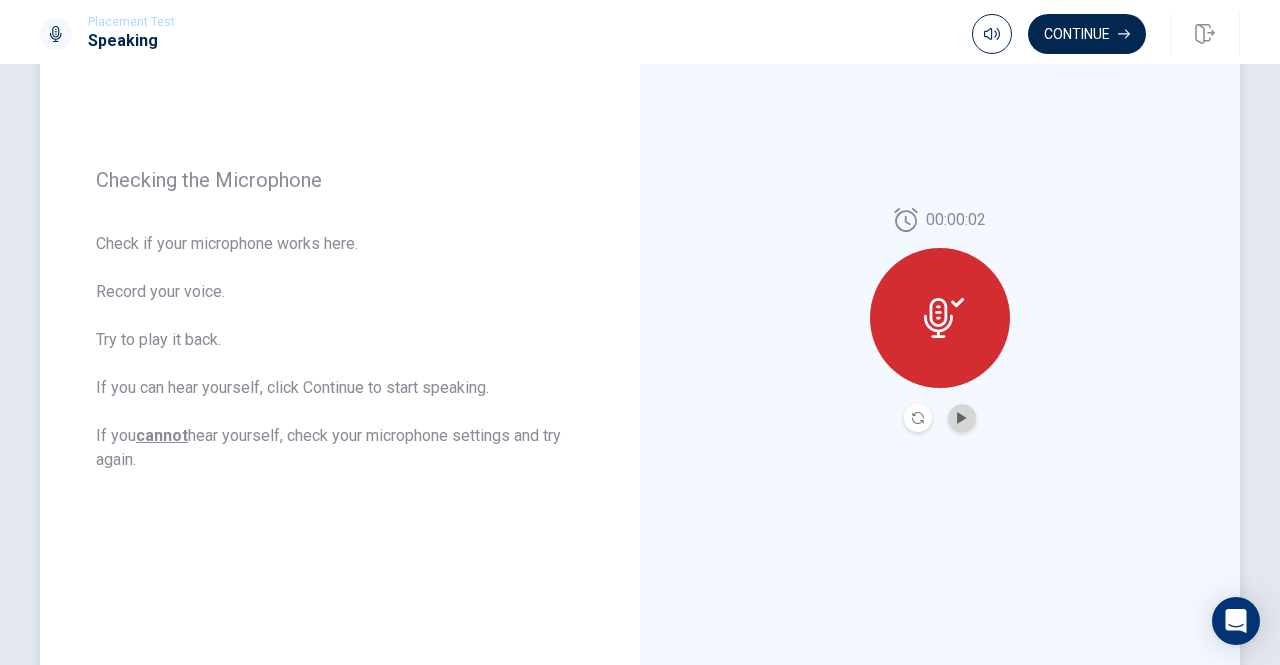 click at bounding box center (962, 418) 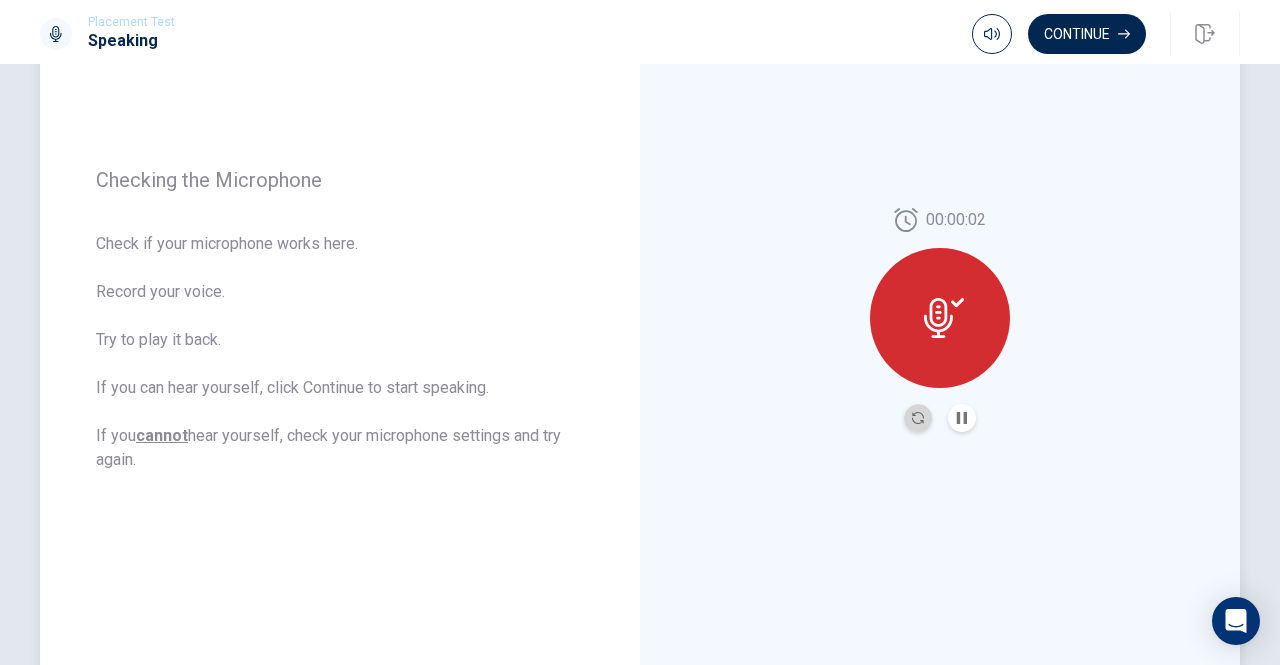 click at bounding box center (918, 418) 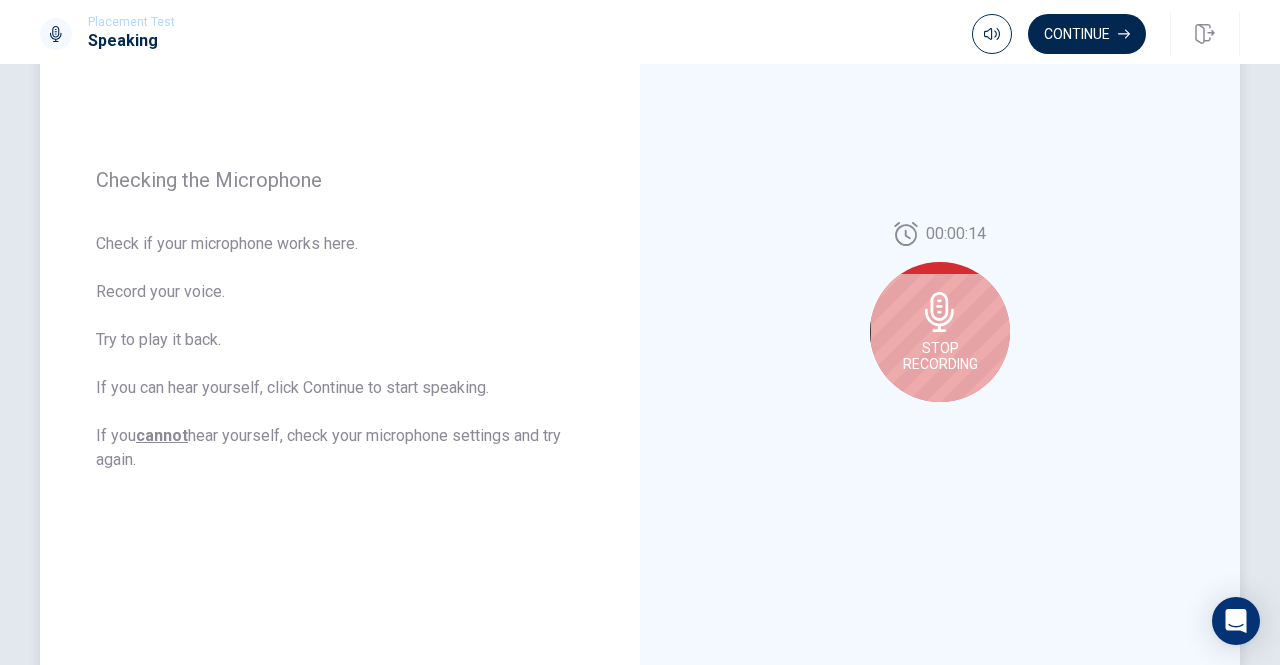 click on "Stop   Recording" at bounding box center [940, 356] 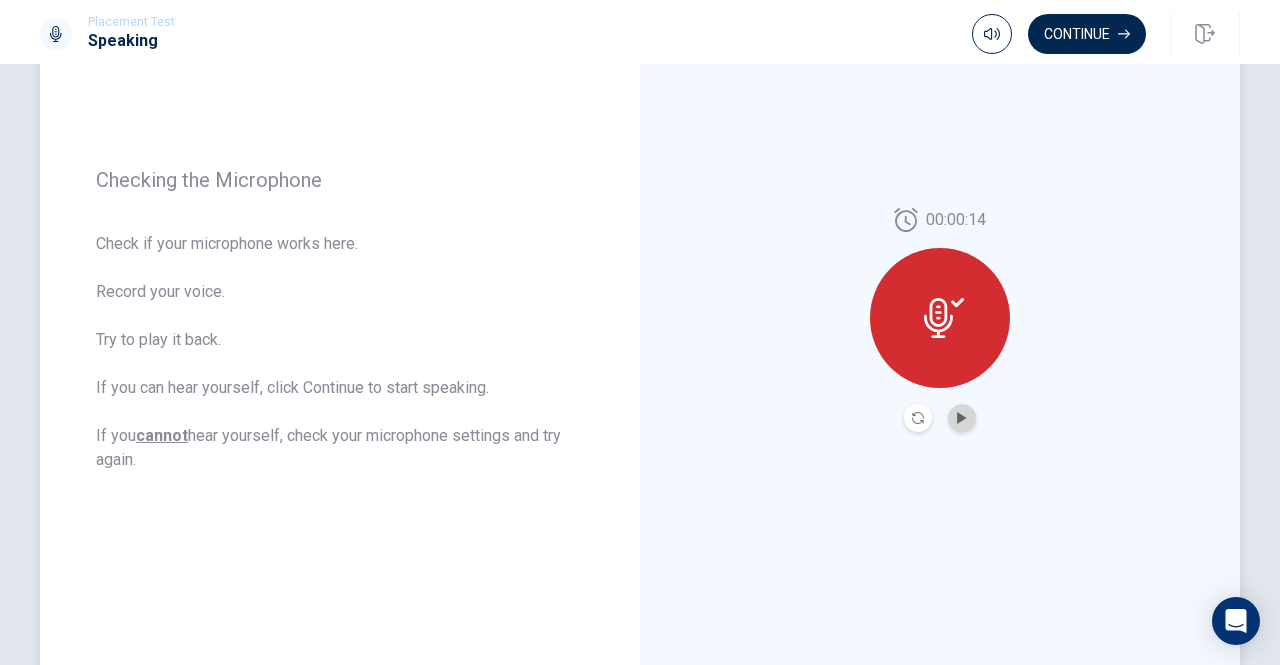 click at bounding box center (962, 418) 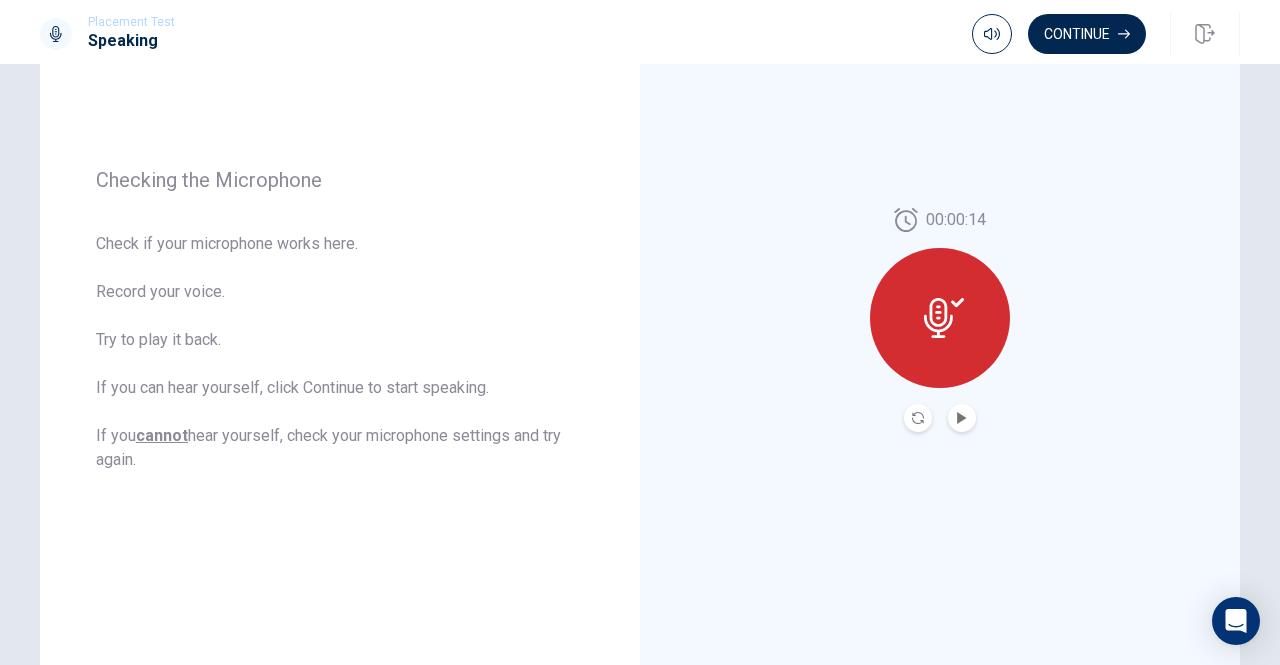 click 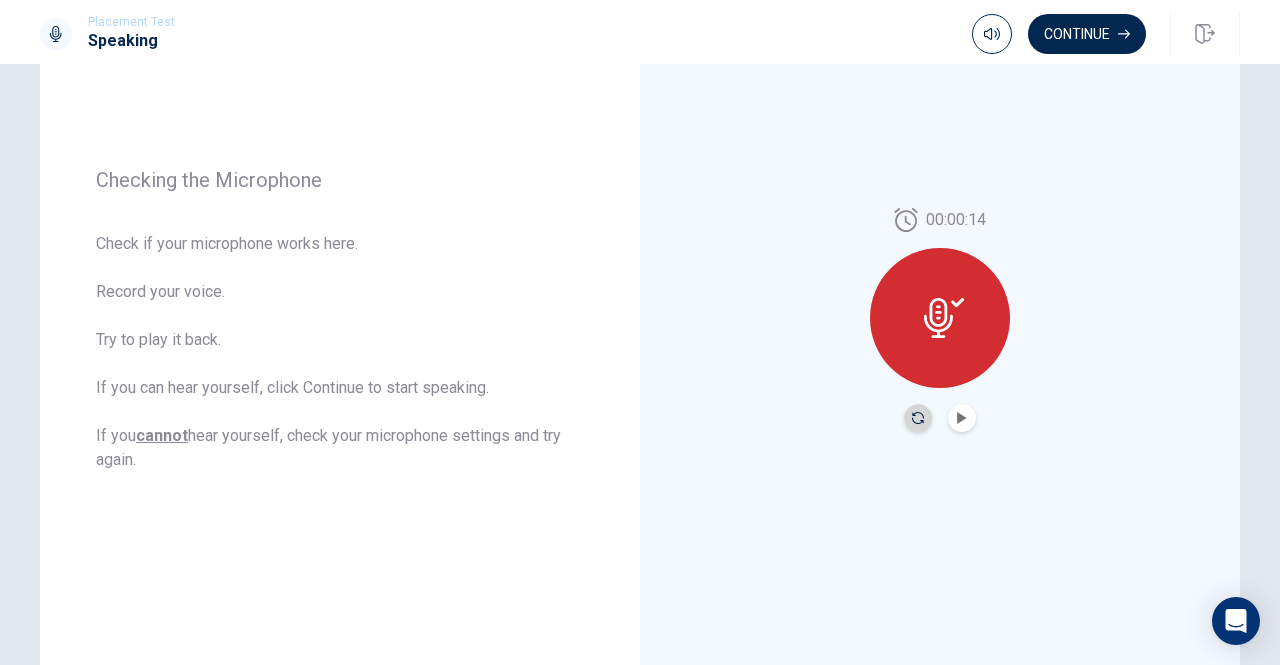 click 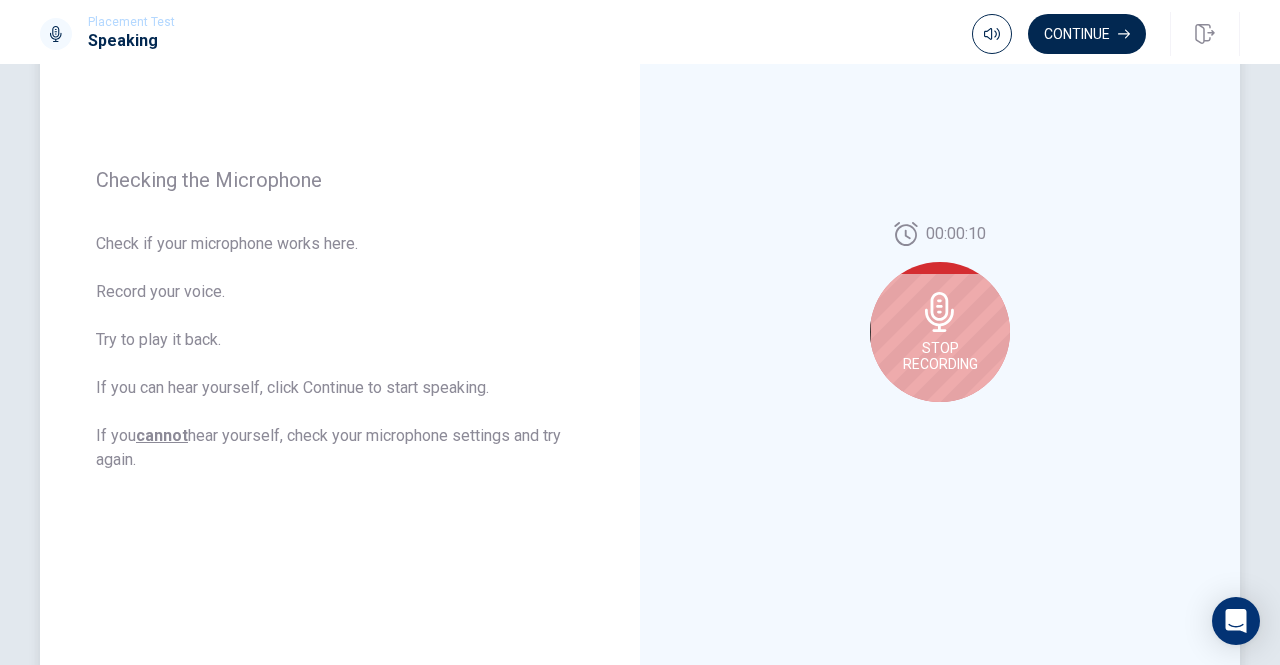 click on "Stop   Recording" at bounding box center (940, 332) 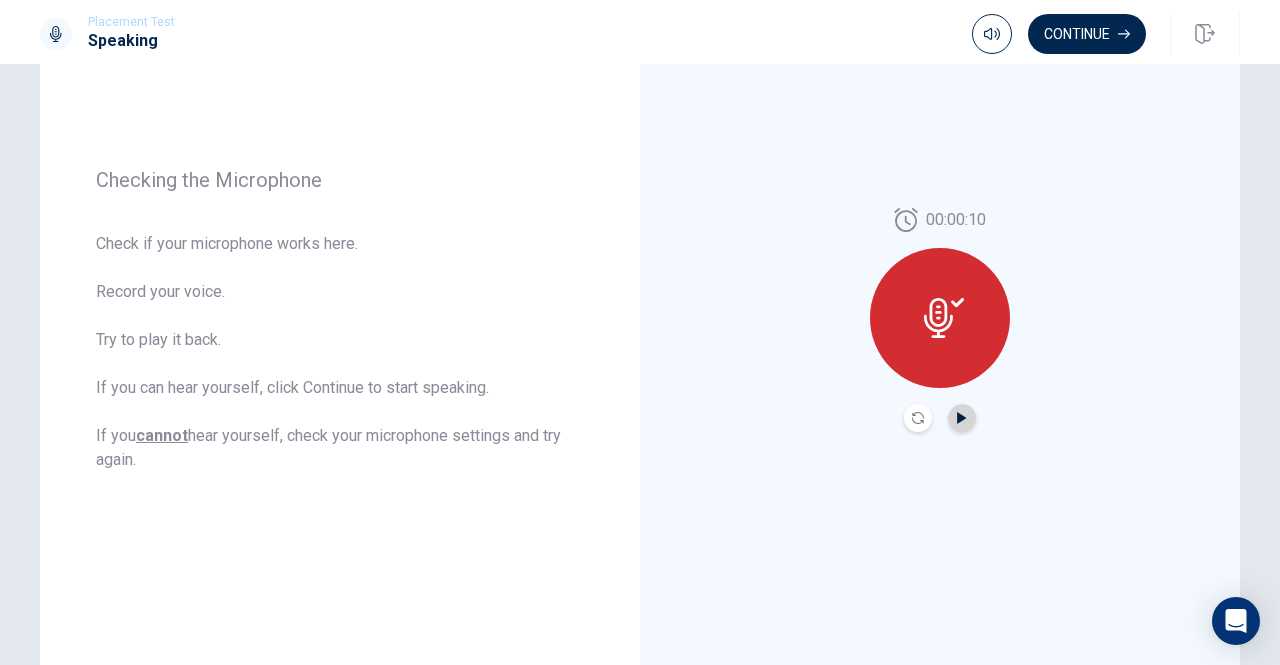 click 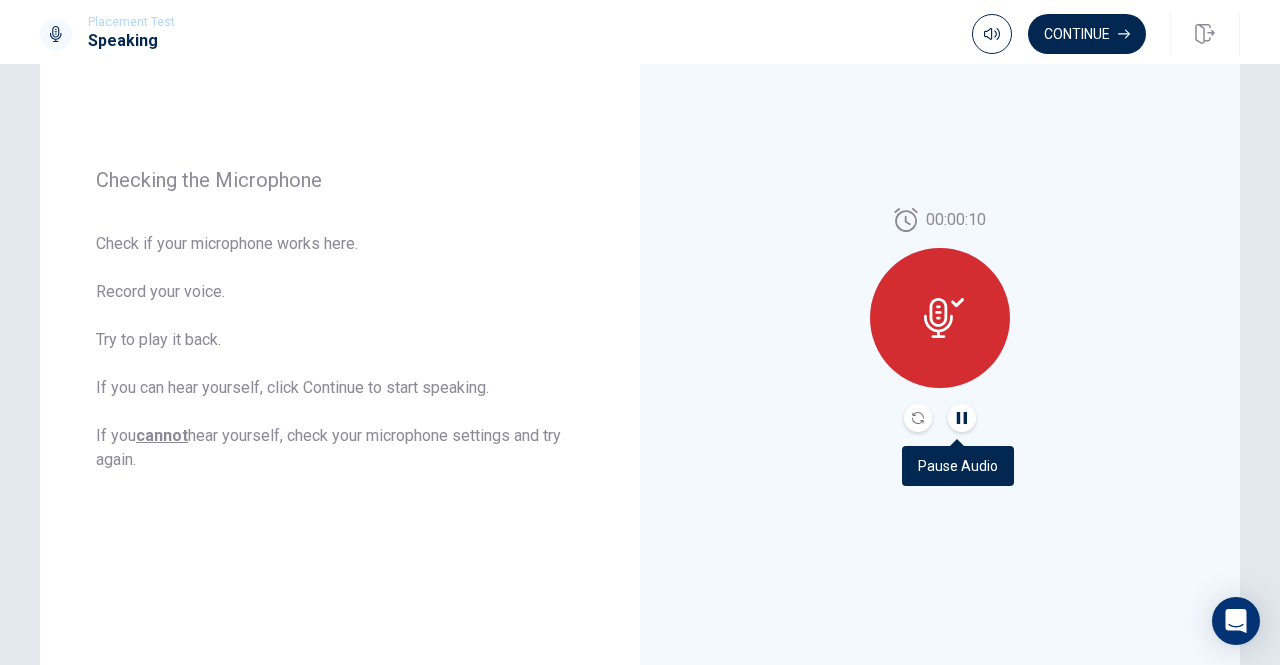 type 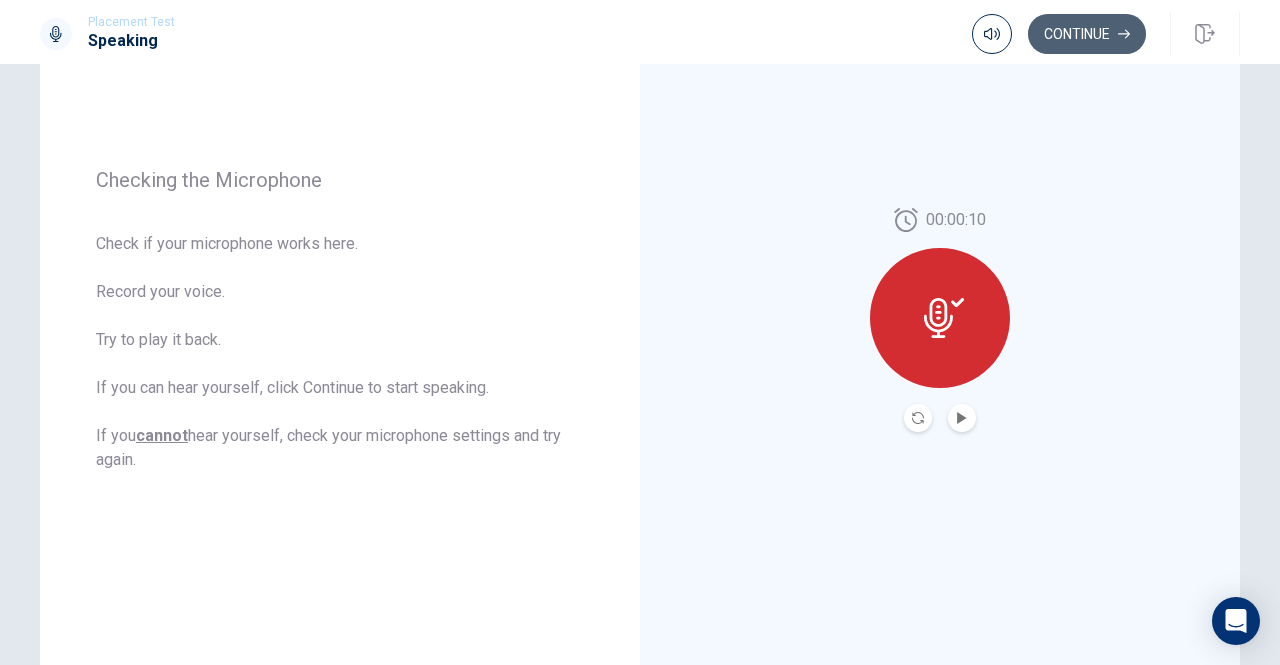 click on "Continue" at bounding box center [1087, 34] 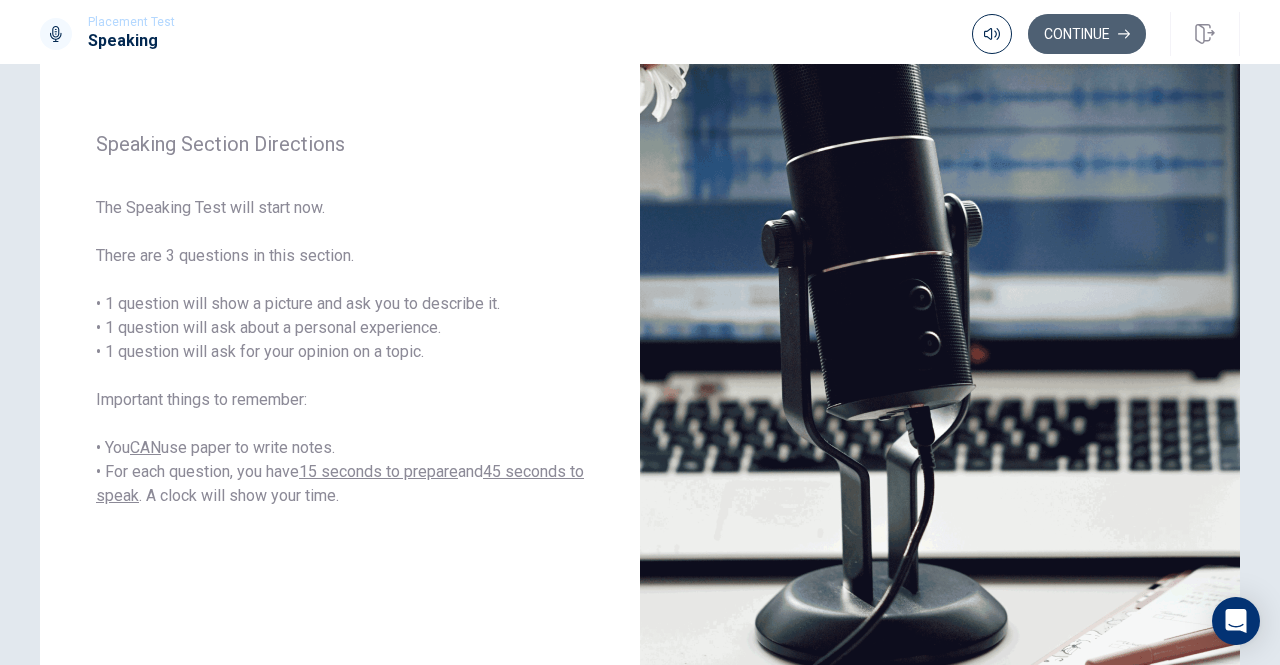 click on "Continue" at bounding box center (1087, 34) 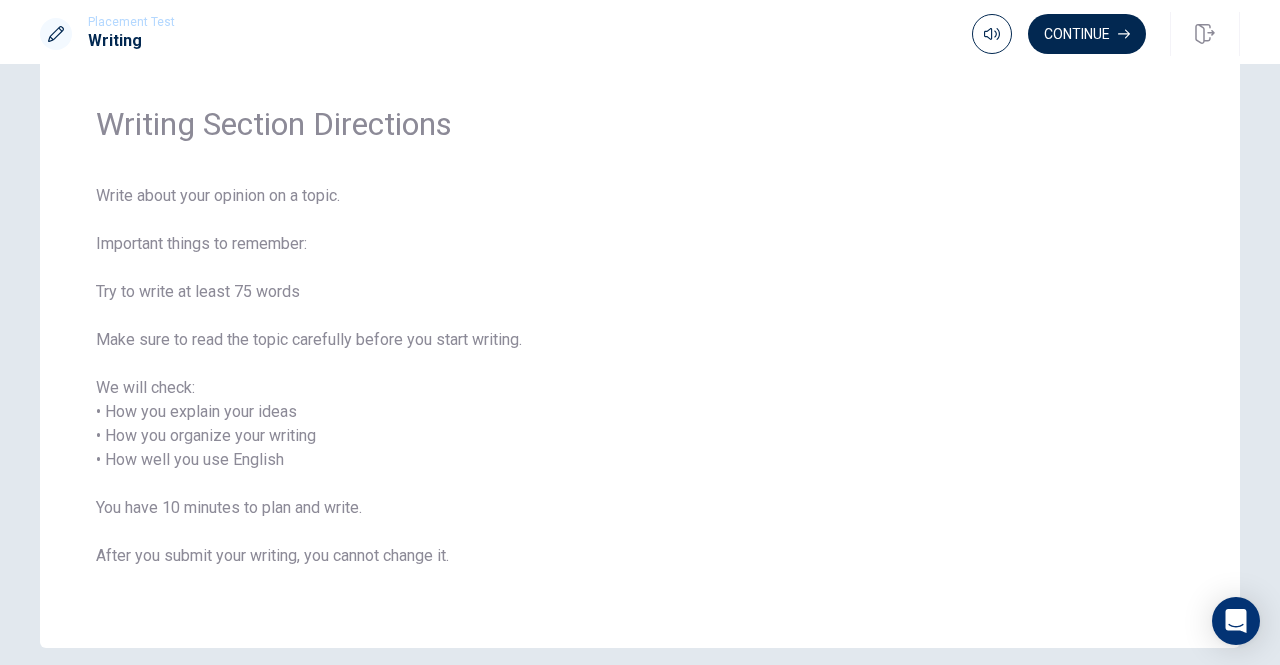 scroll, scrollTop: 56, scrollLeft: 0, axis: vertical 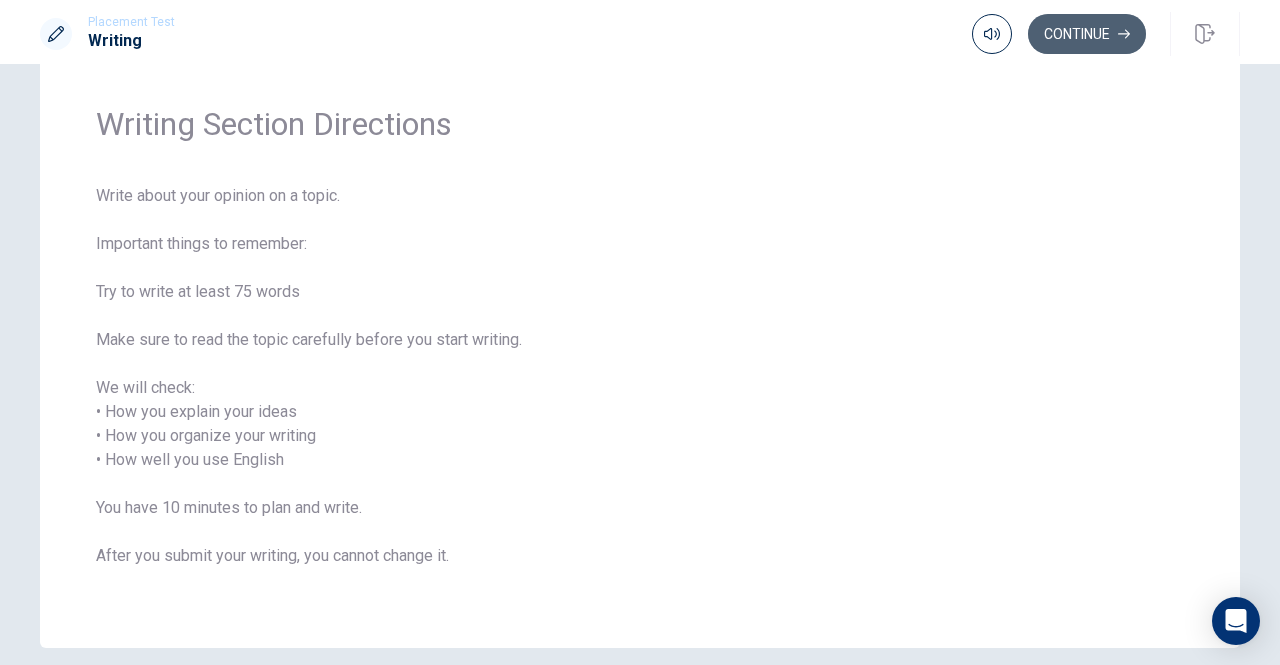 click on "Continue" at bounding box center (1087, 34) 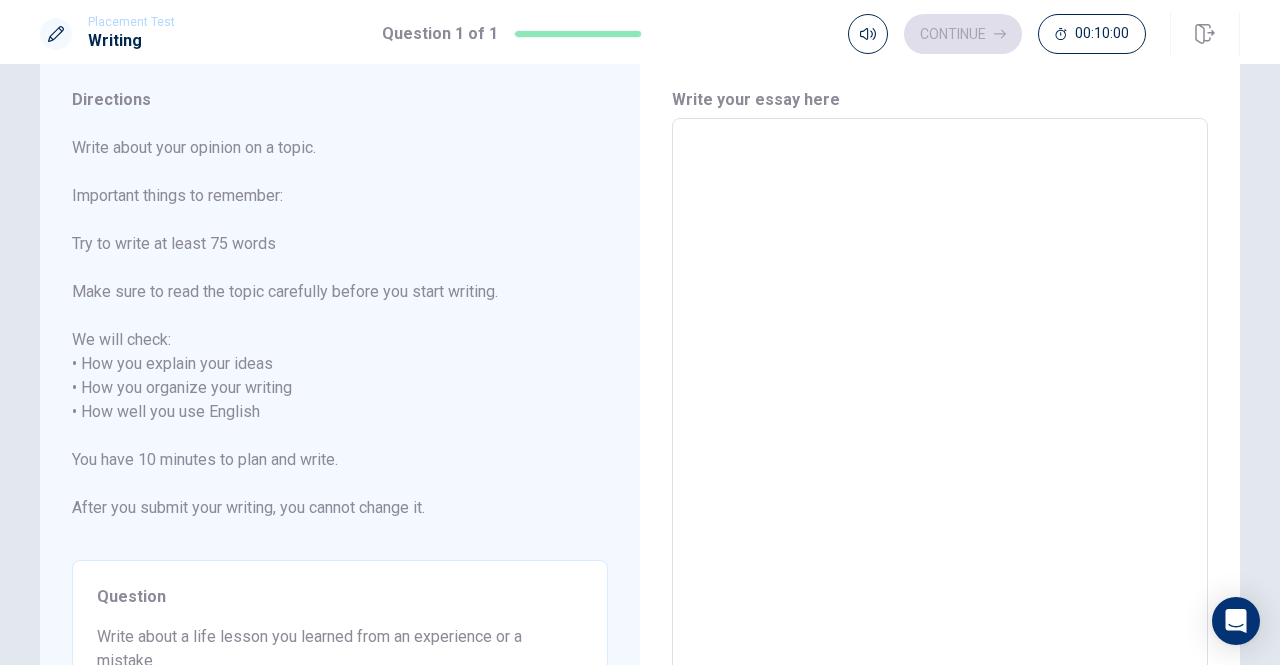 scroll, scrollTop: 46, scrollLeft: 0, axis: vertical 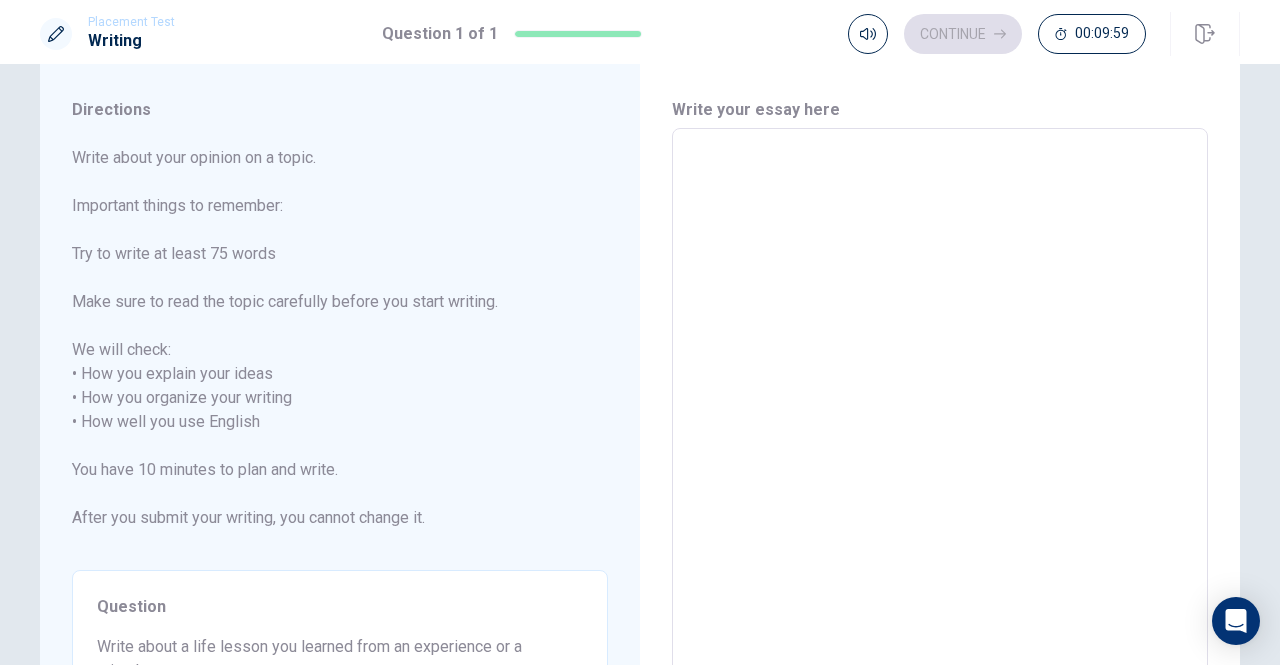 click at bounding box center [940, 422] 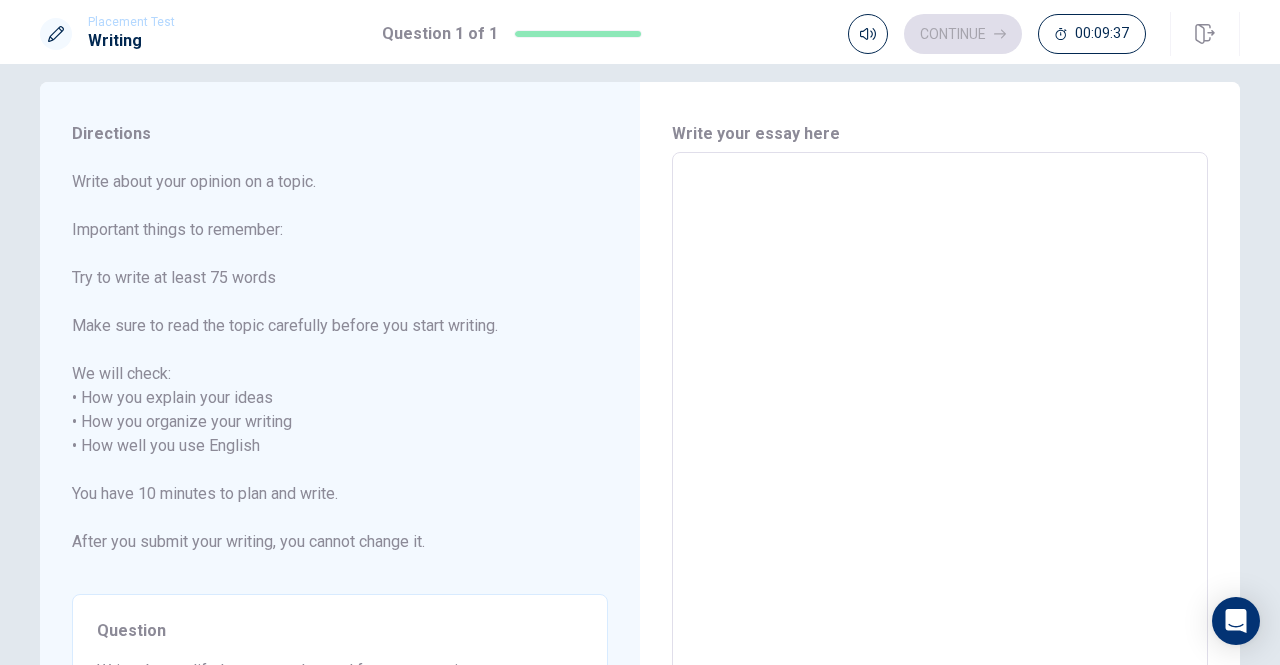 scroll, scrollTop: 7, scrollLeft: 0, axis: vertical 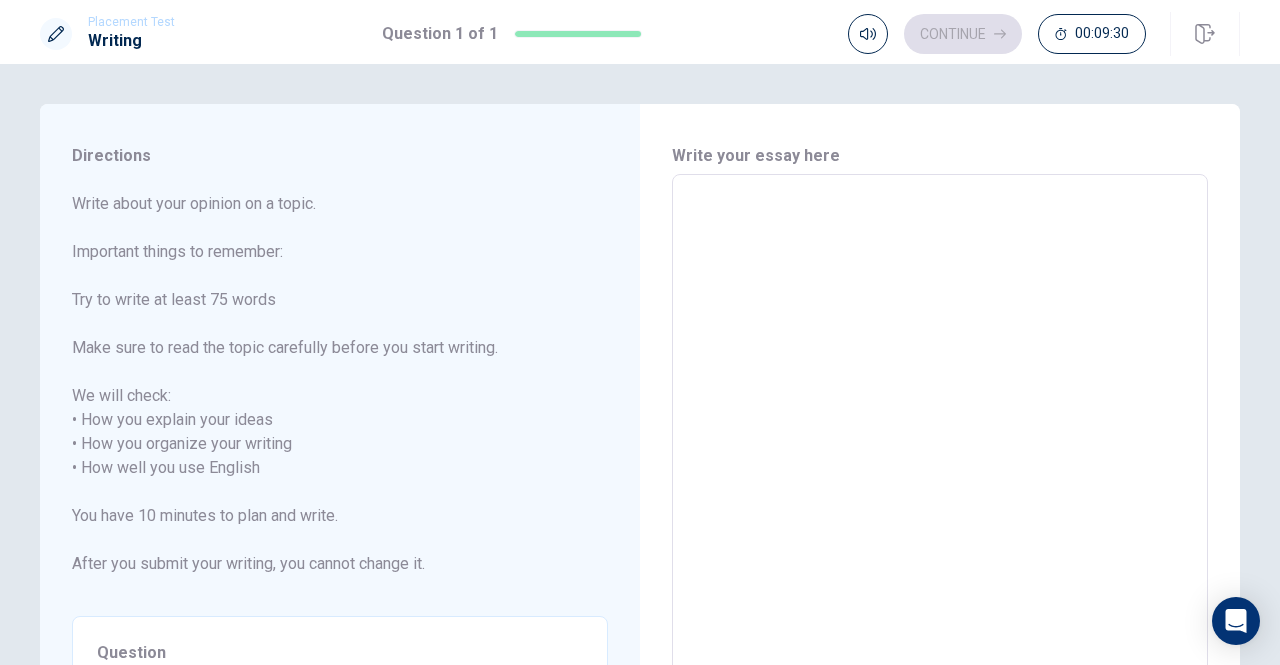 type on "I" 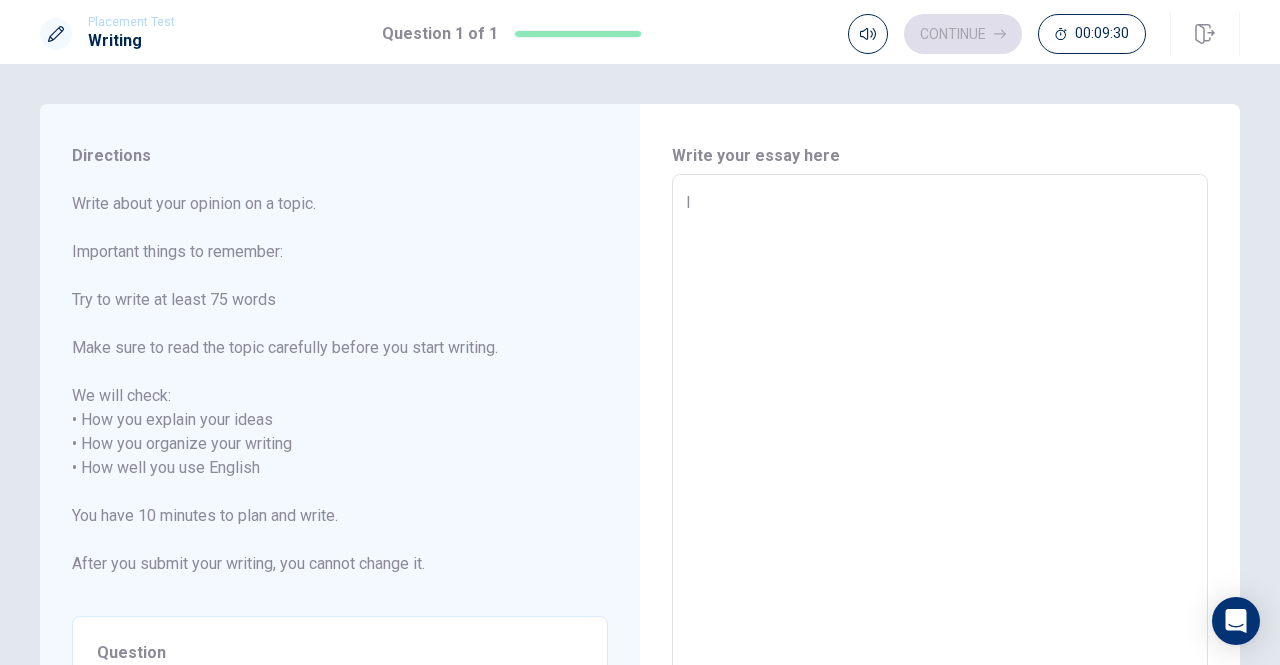 type on "x" 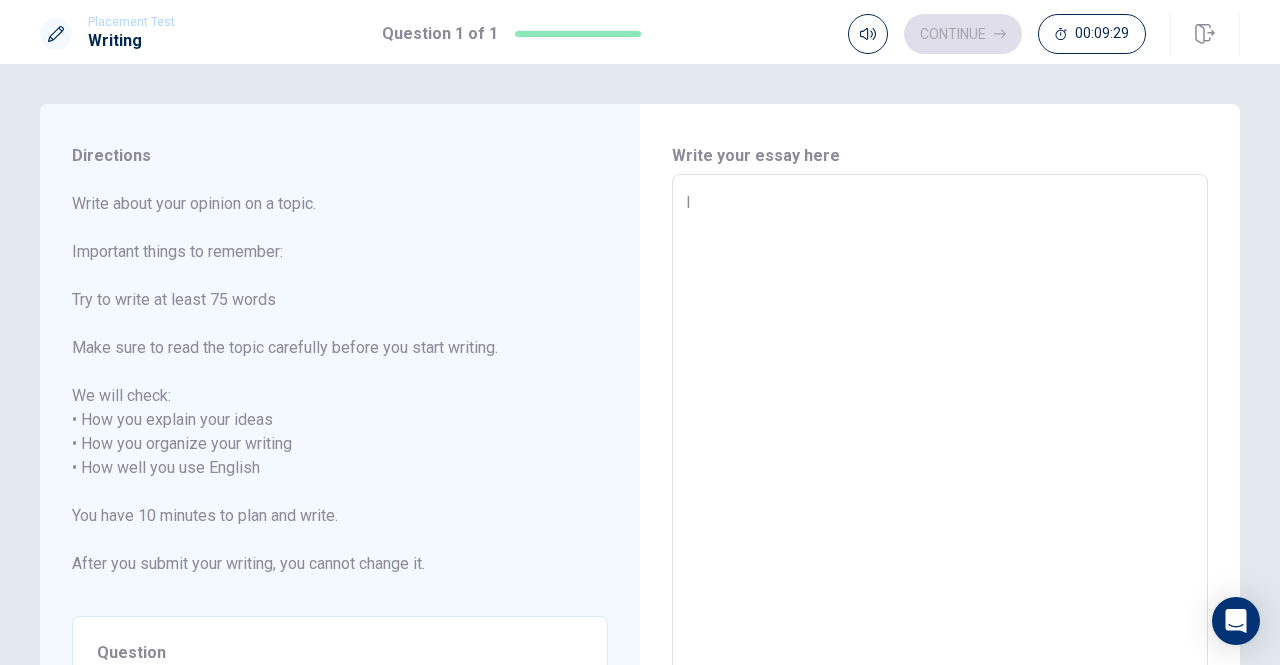 type on "I" 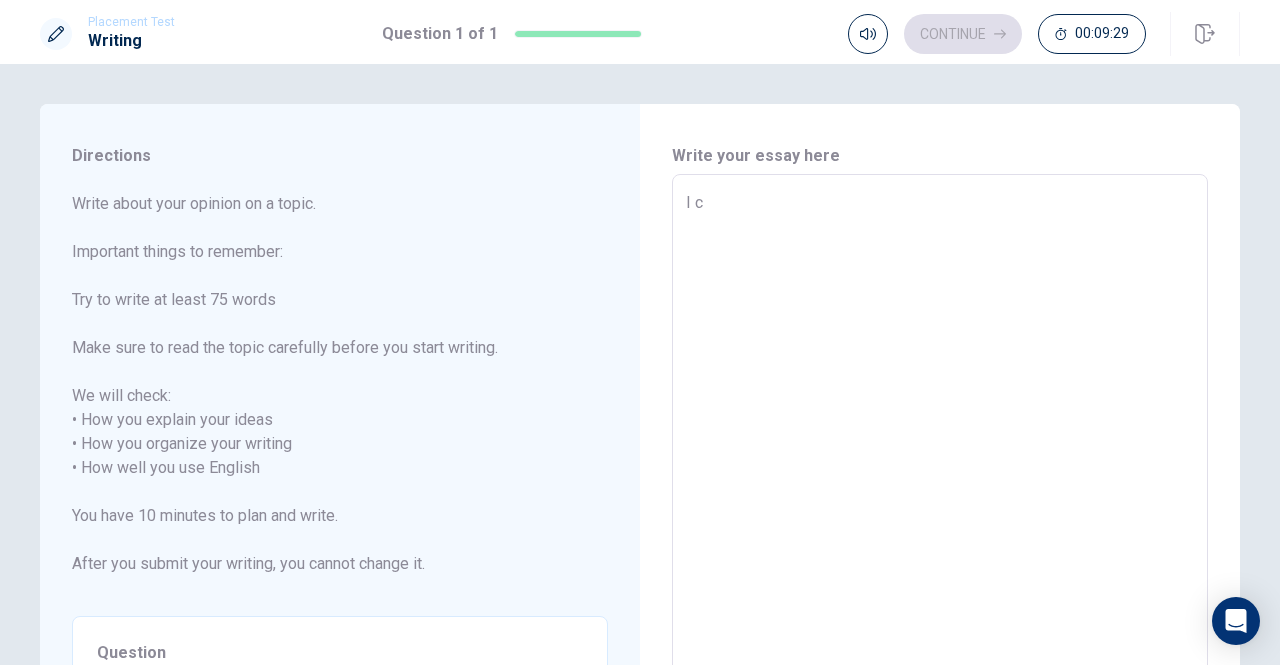 type on "x" 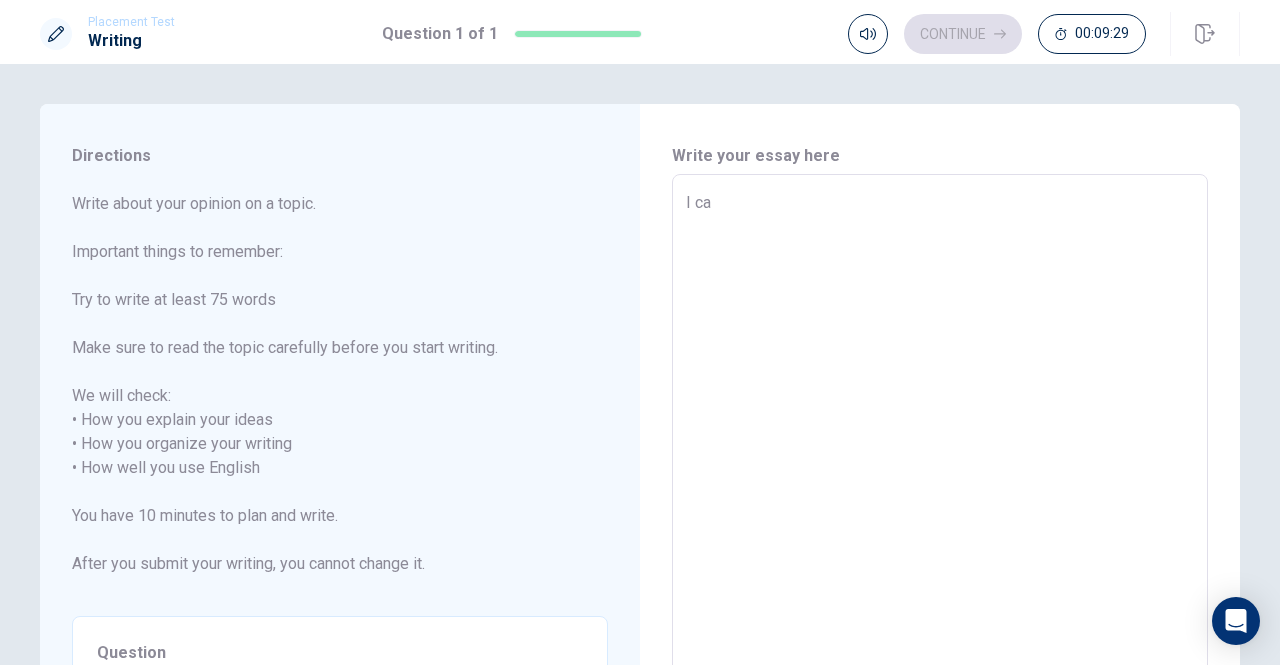type on "x" 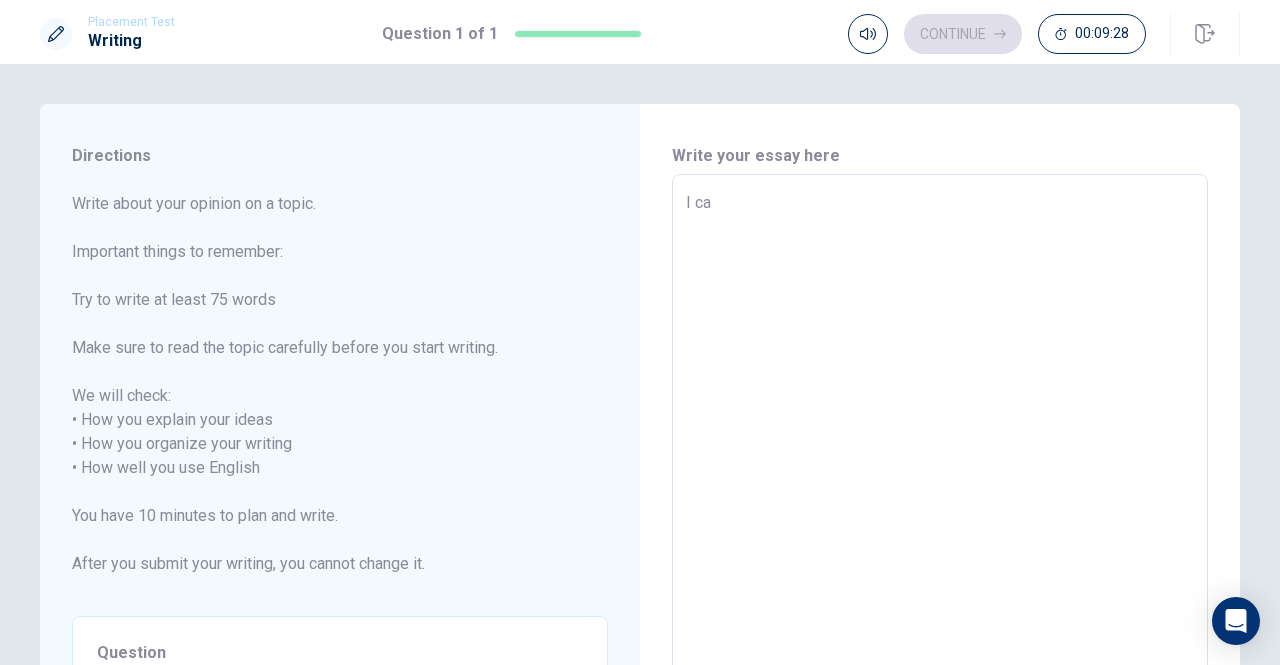 type on "I can" 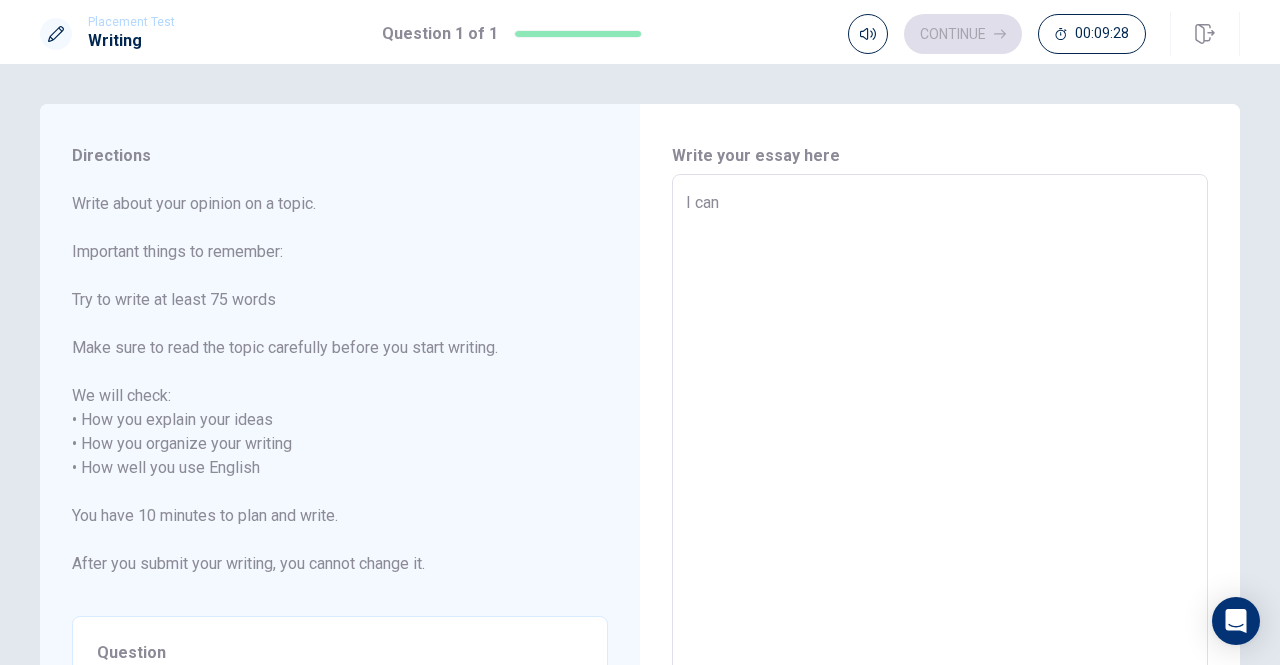 type on "x" 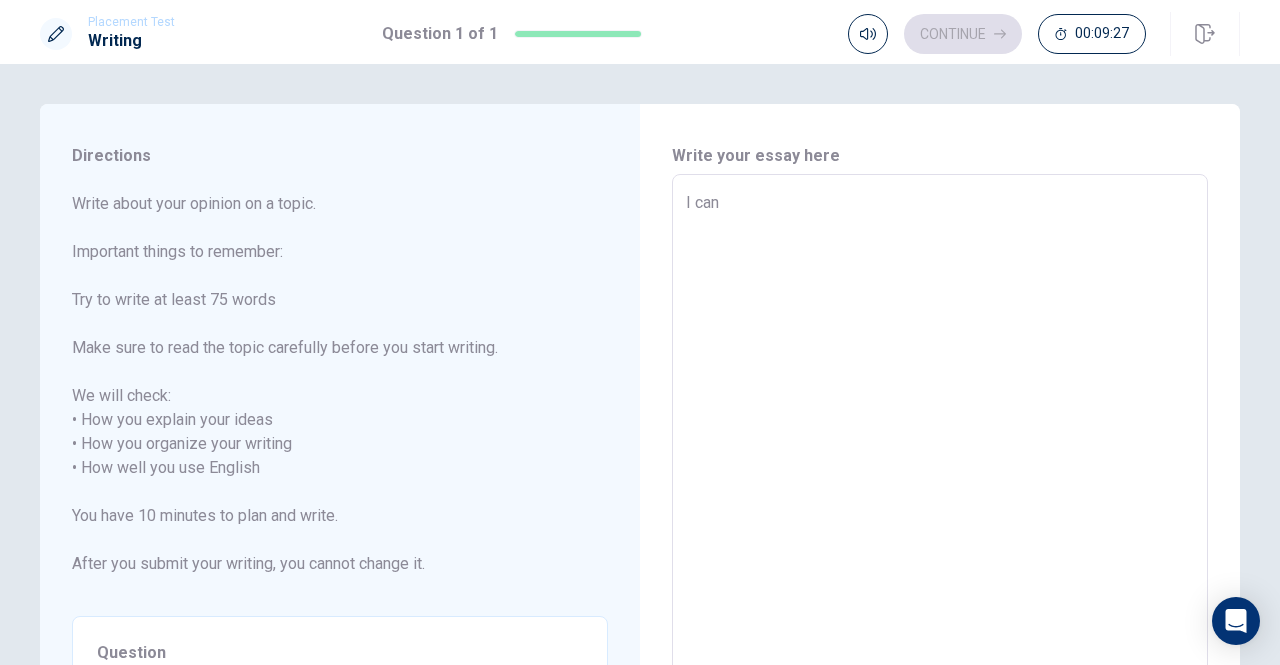 type on "I can l" 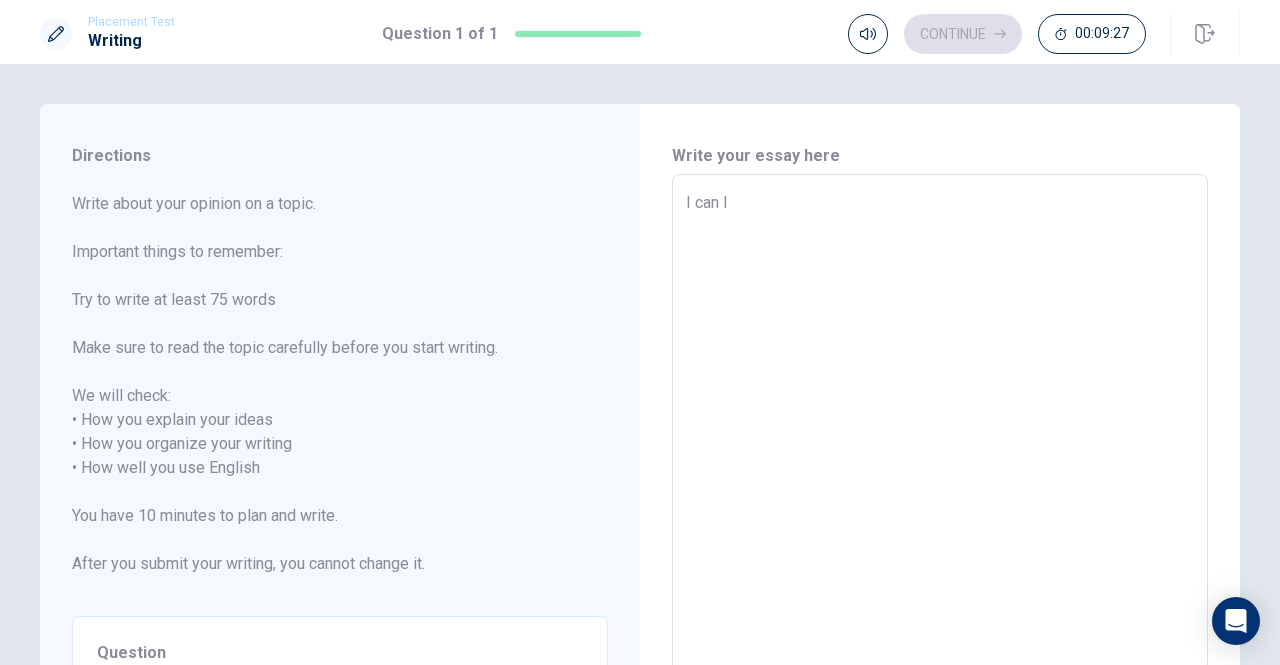 type on "x" 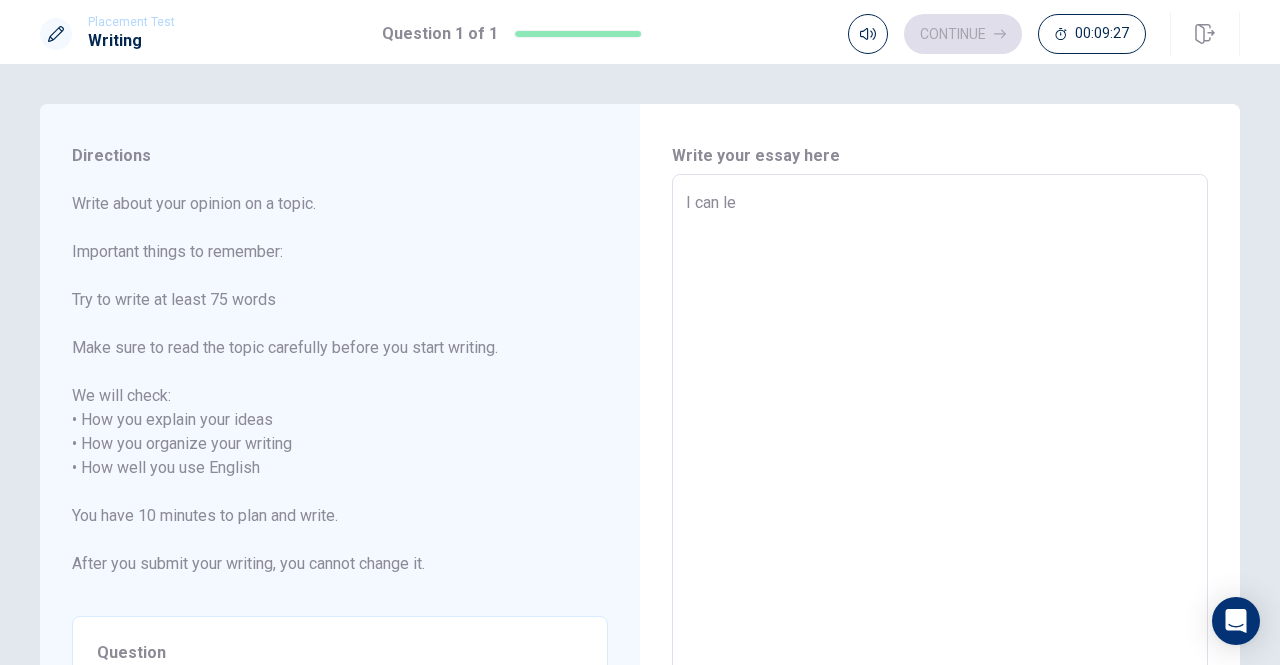 type on "x" 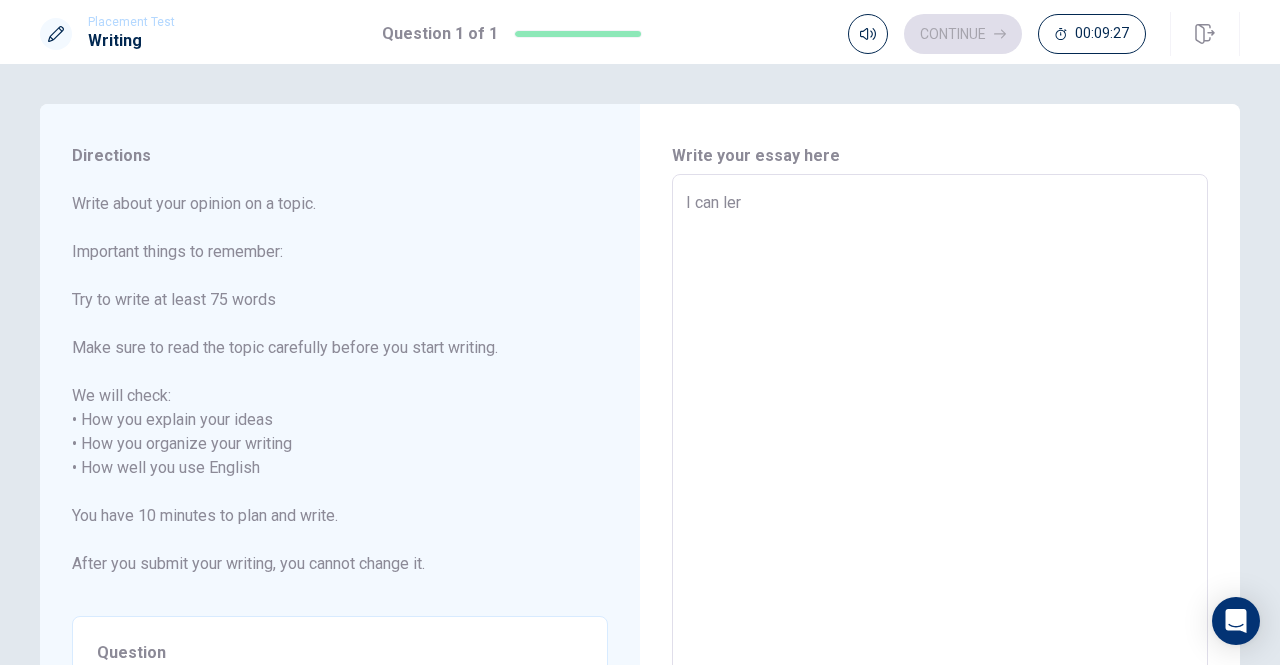 type on "x" 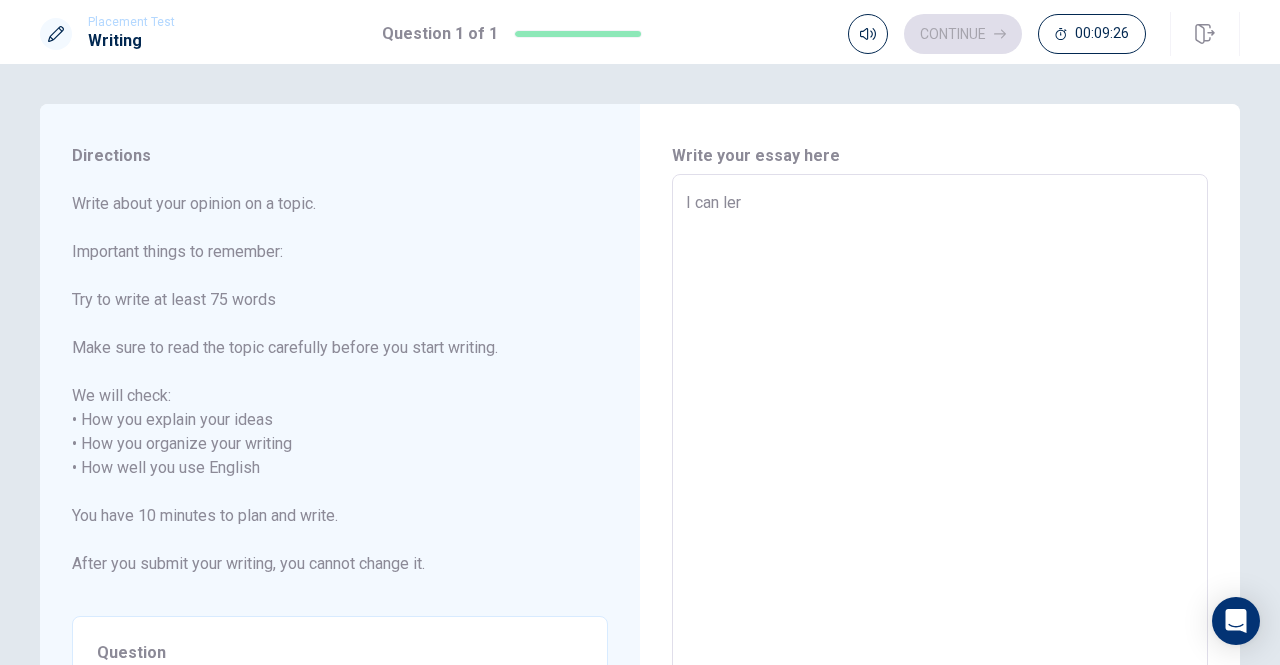 type on "I can le" 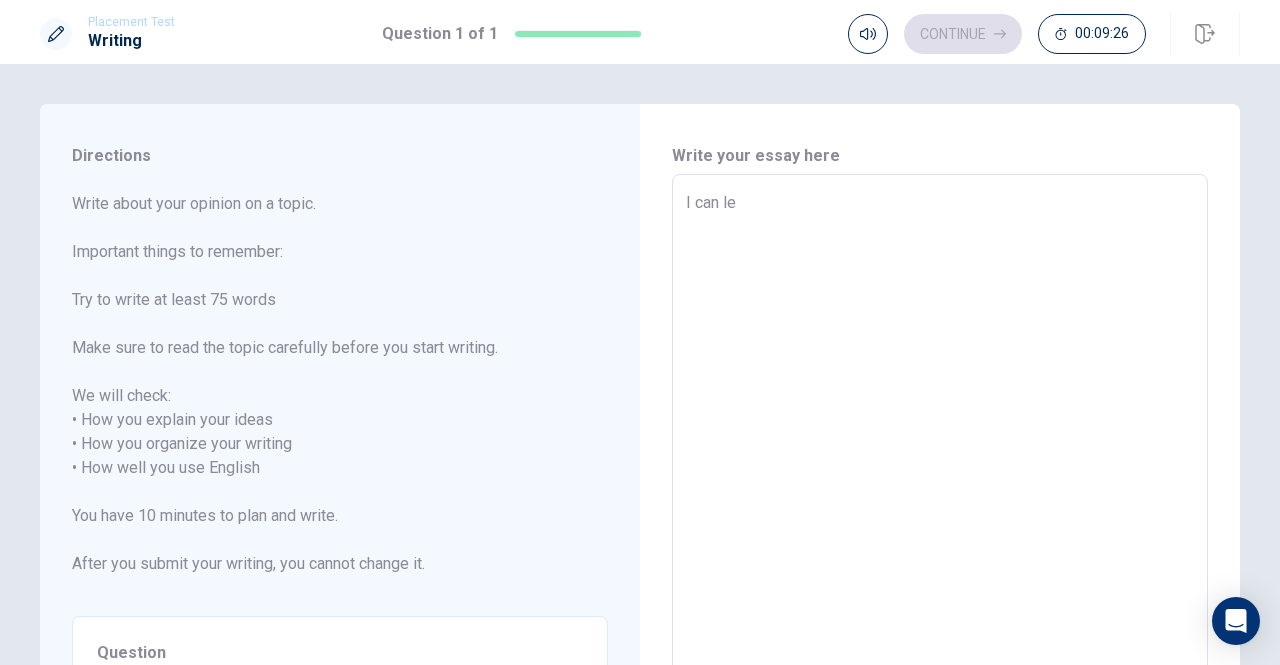 type on "x" 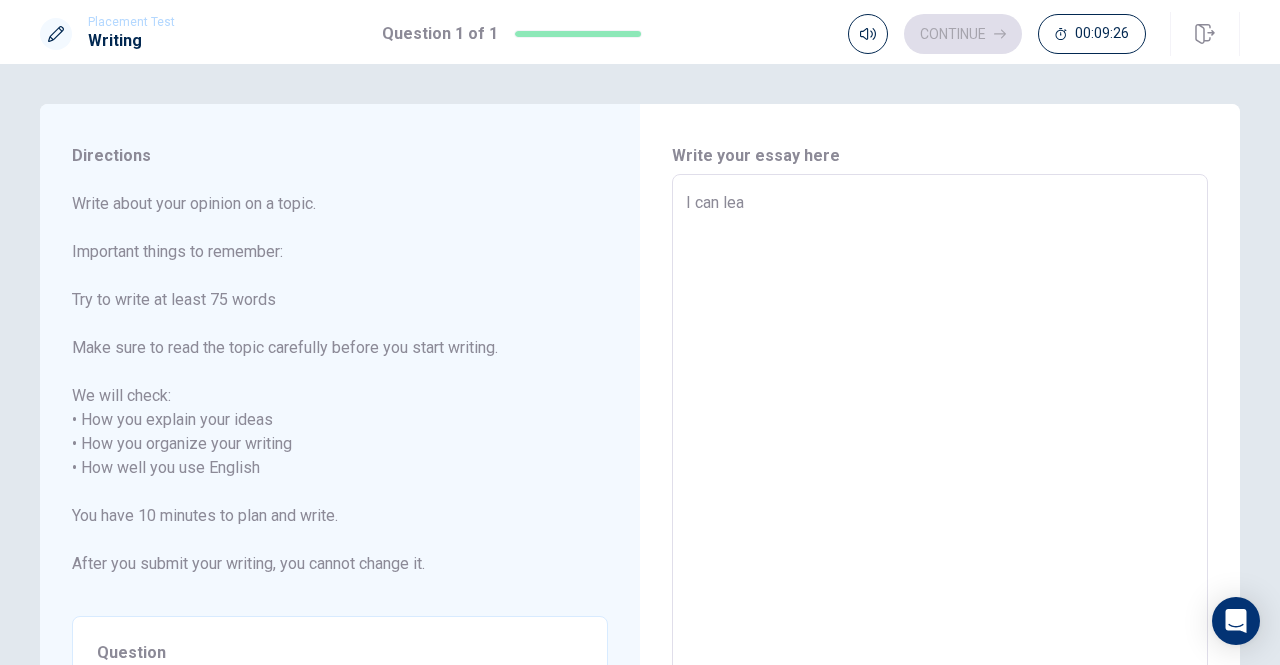 type on "x" 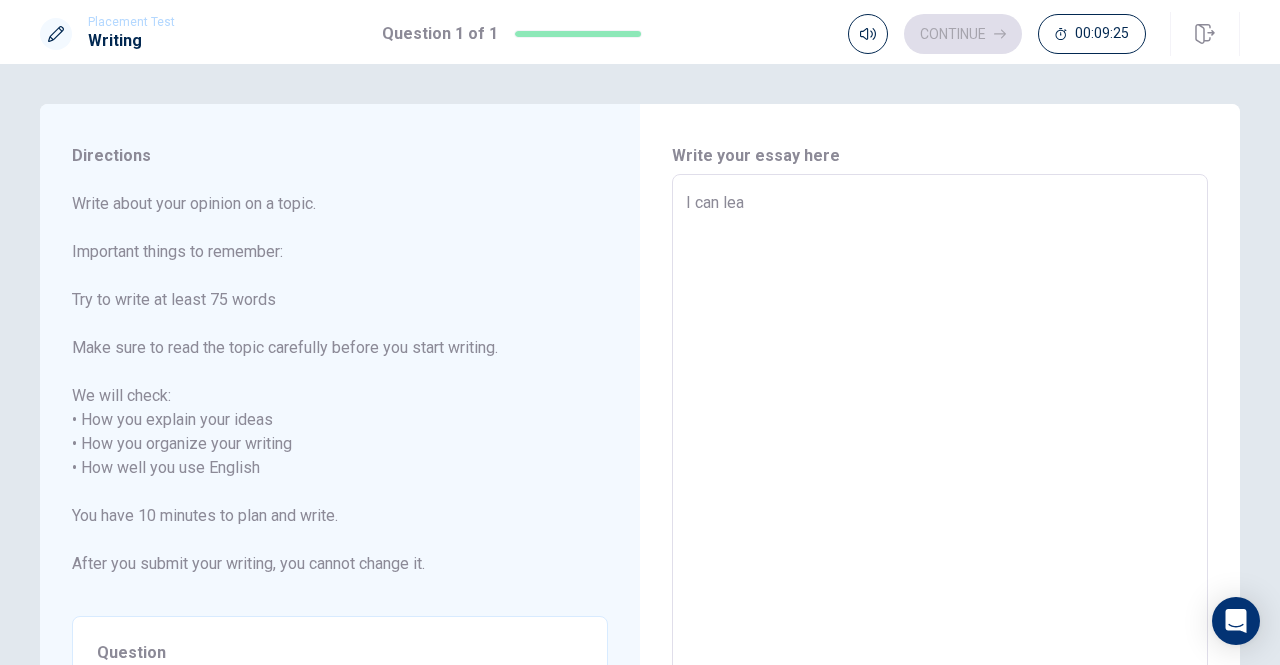 type on "I can [PERSON_NAME]" 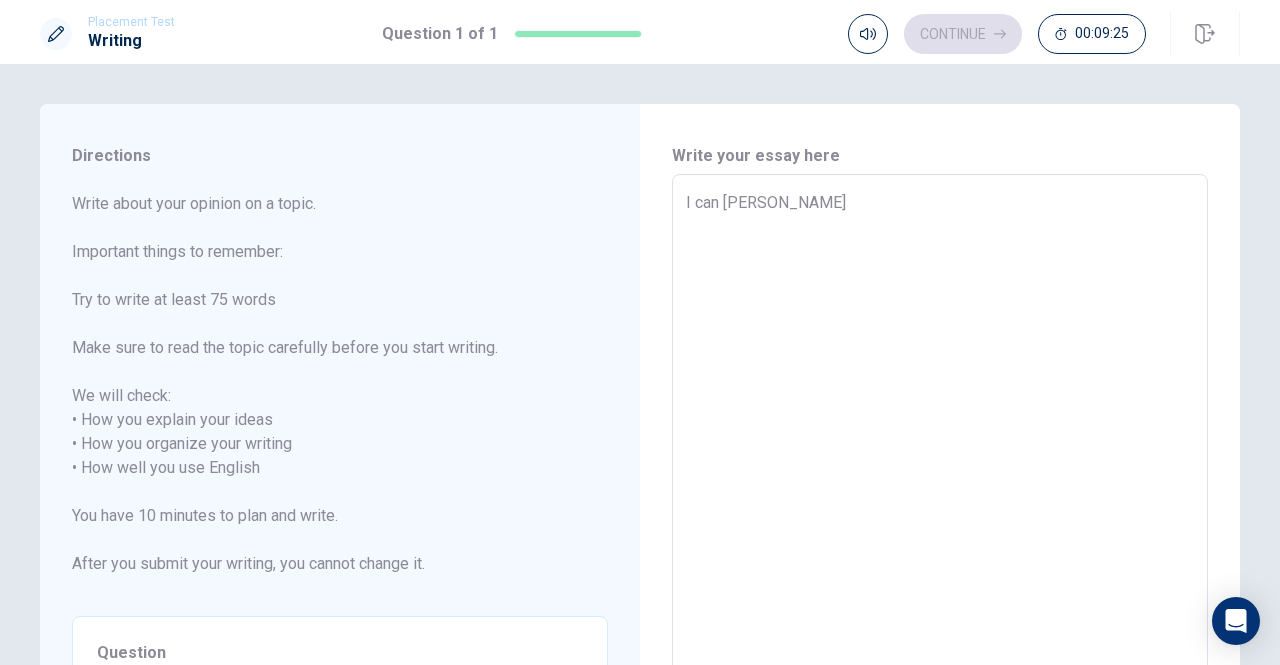 type on "x" 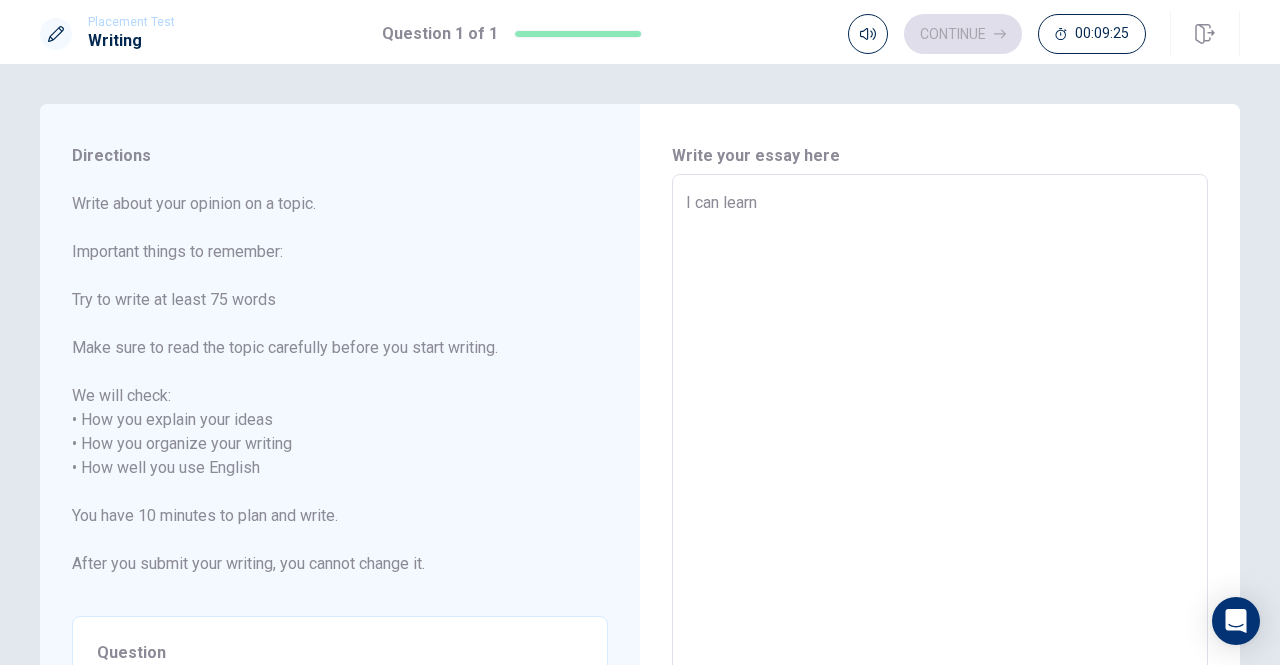type on "x" 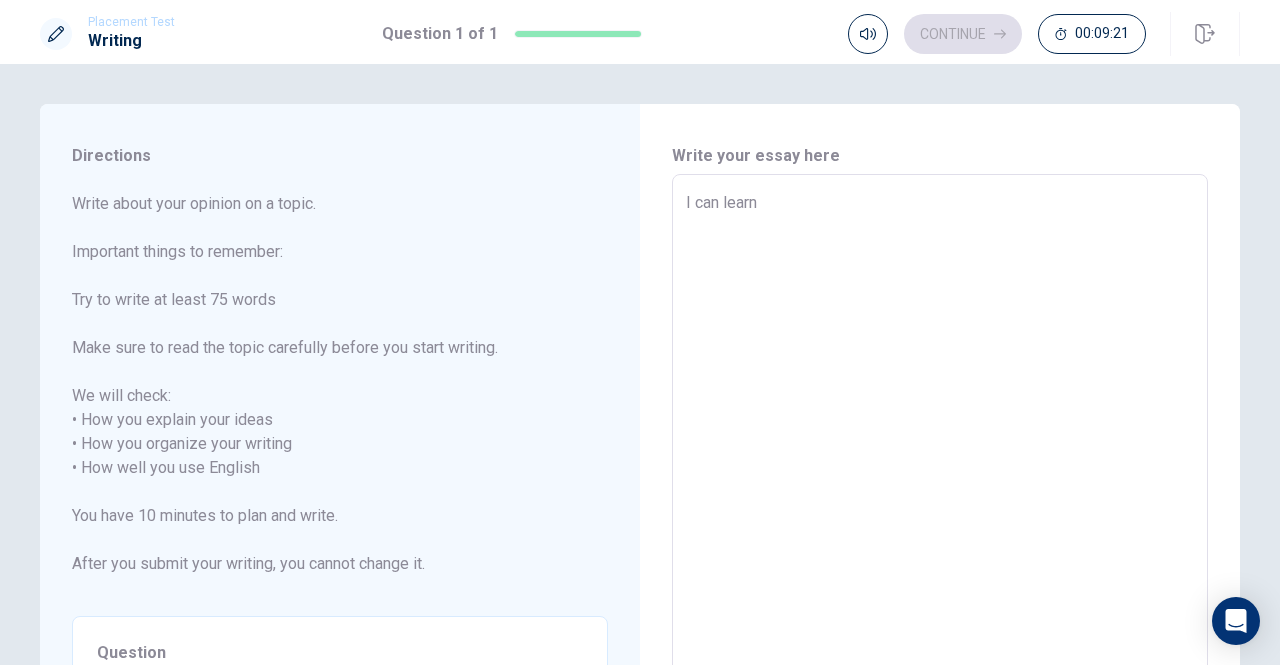 type on "x" 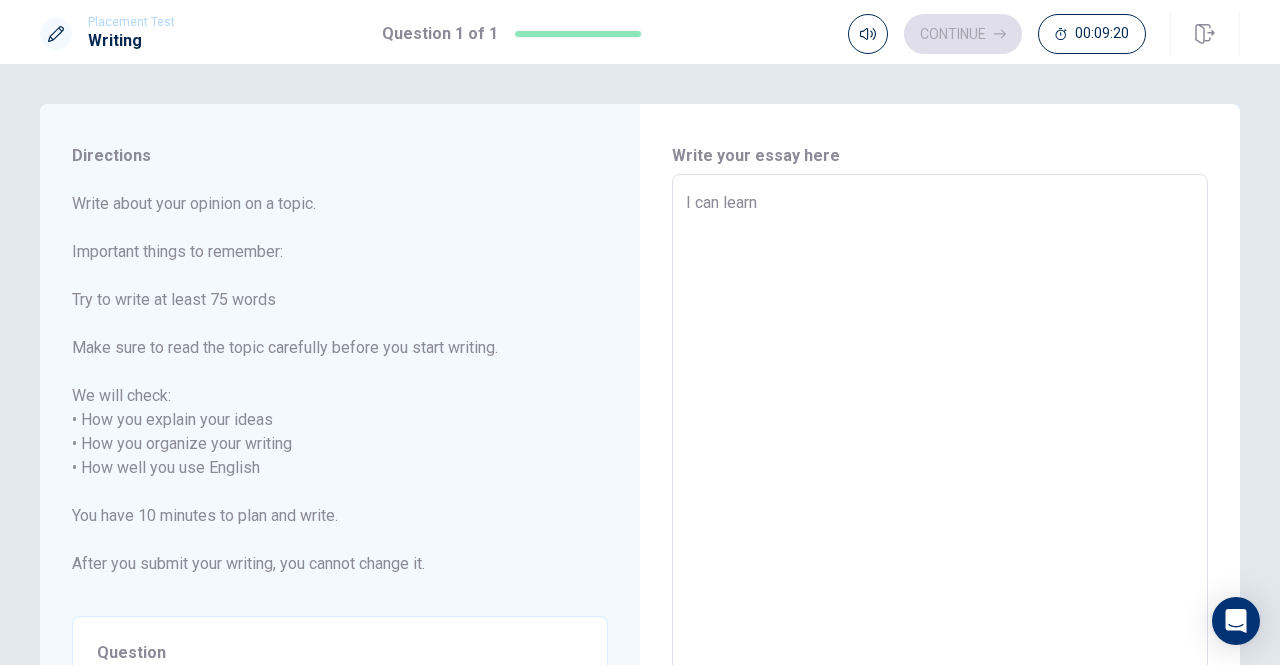 type on "I can learn h" 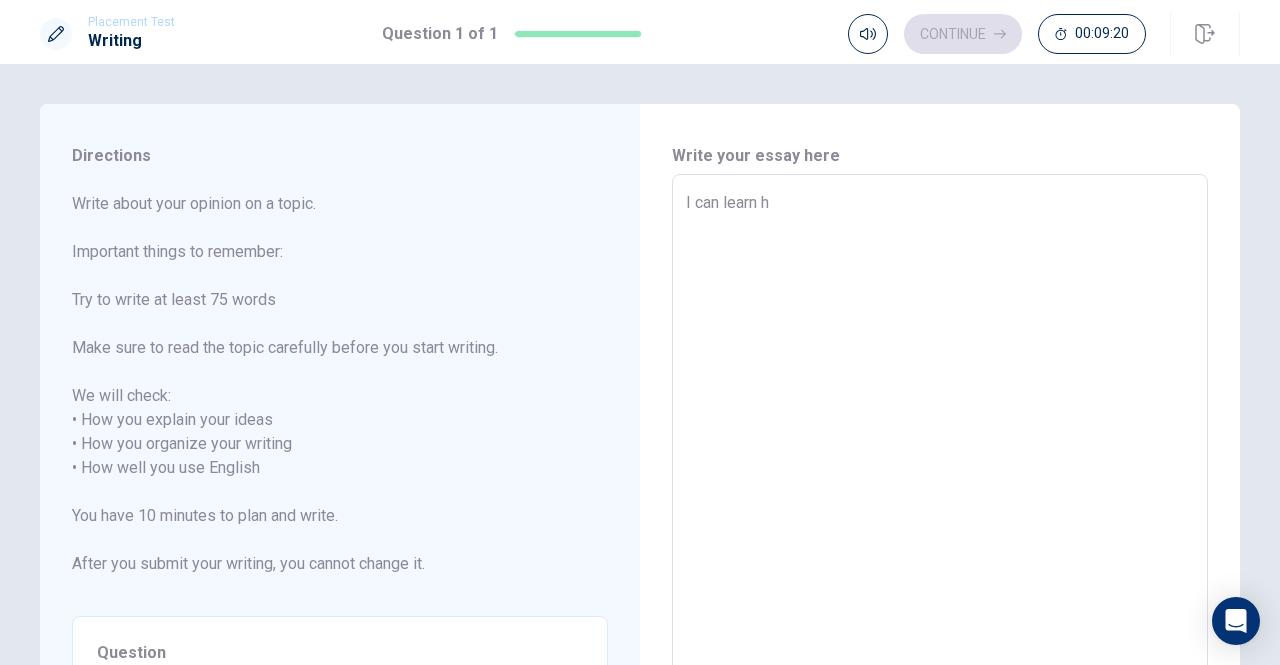 type on "x" 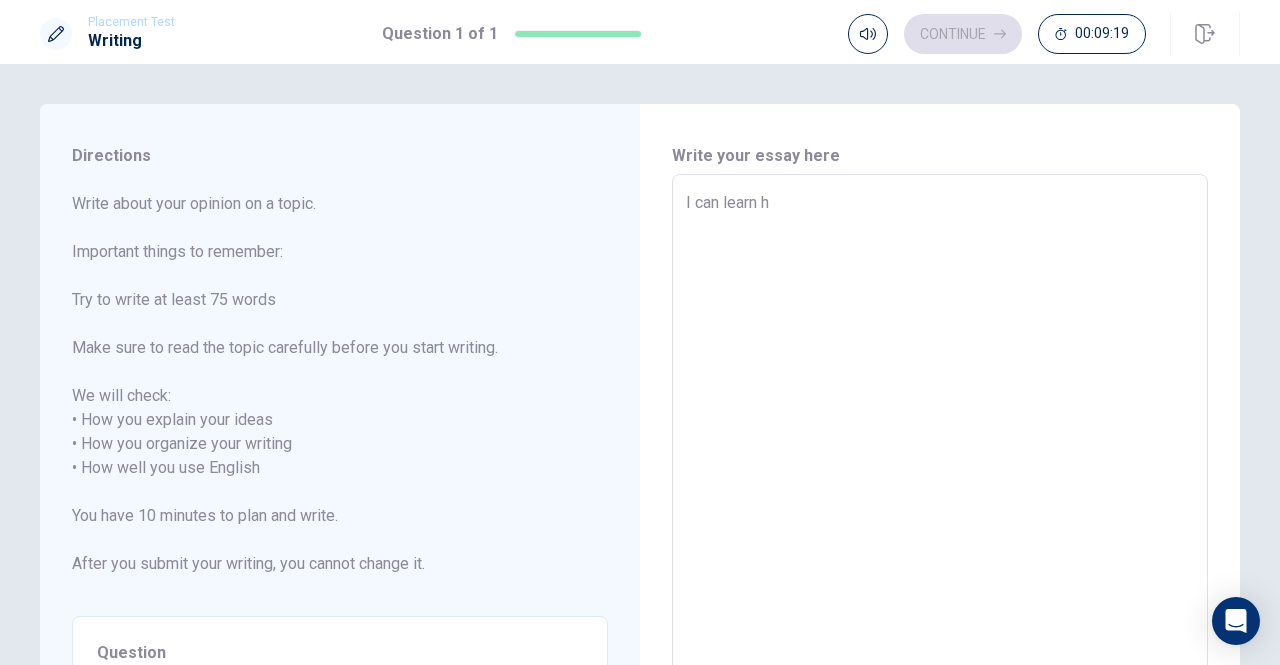 type on "I can learn ho" 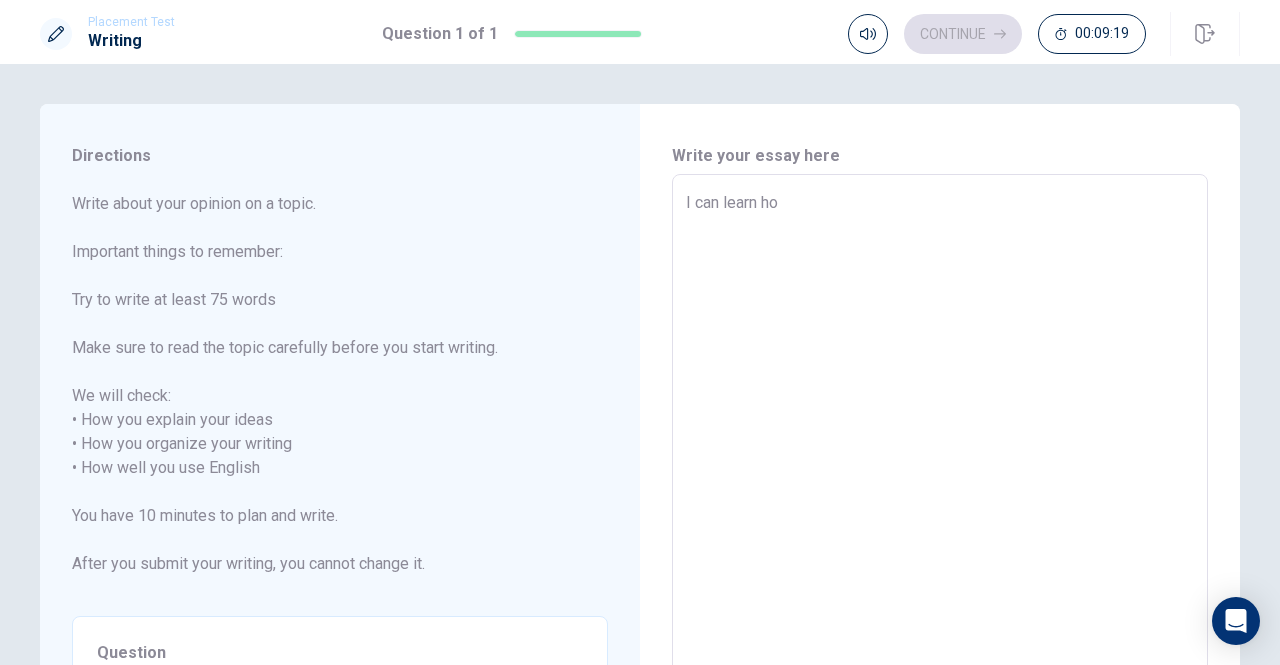 type on "x" 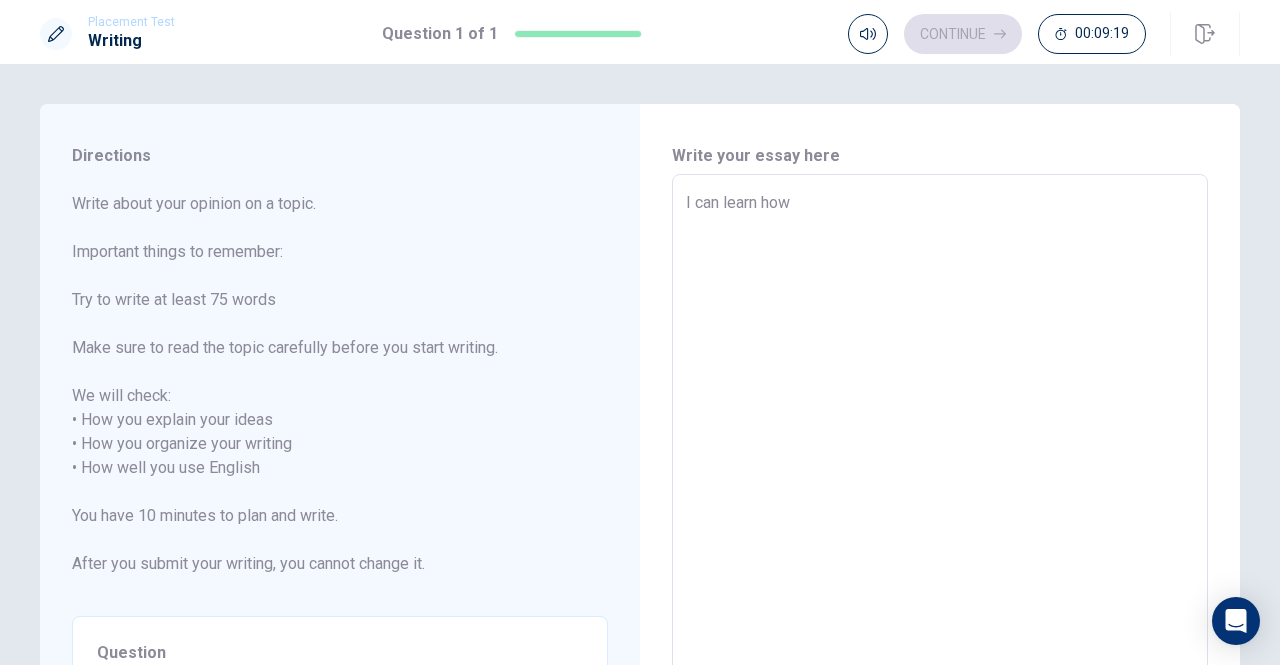 type on "x" 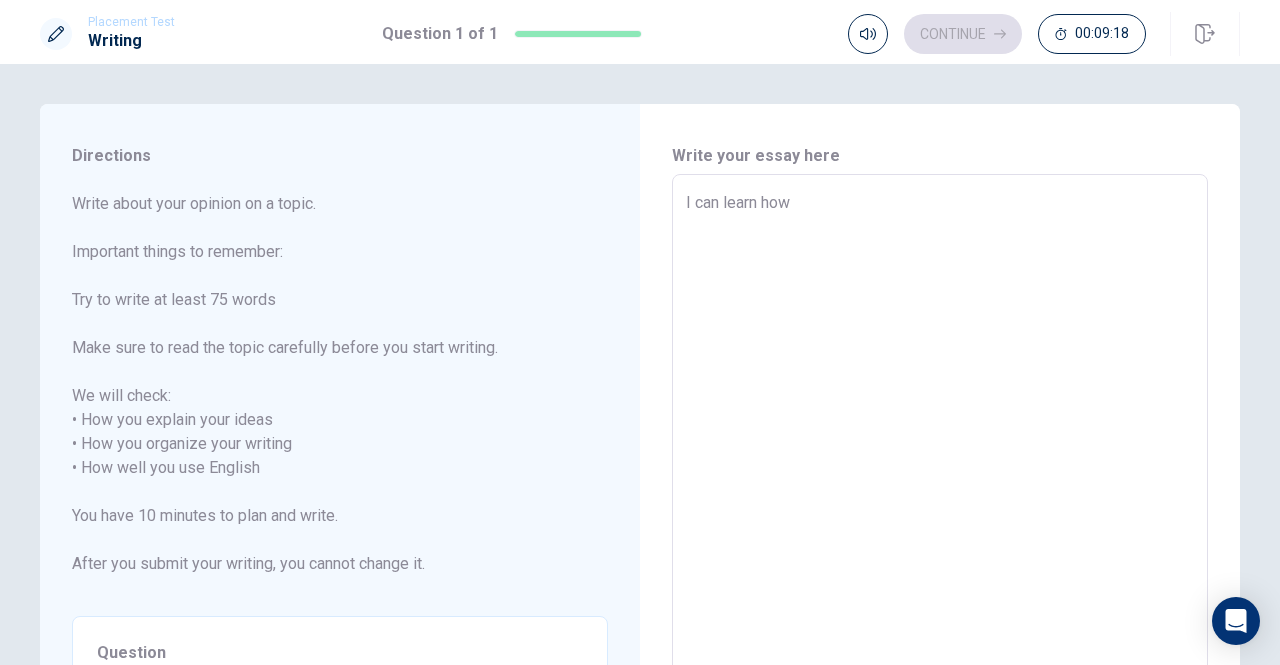 type on "I can learn how I" 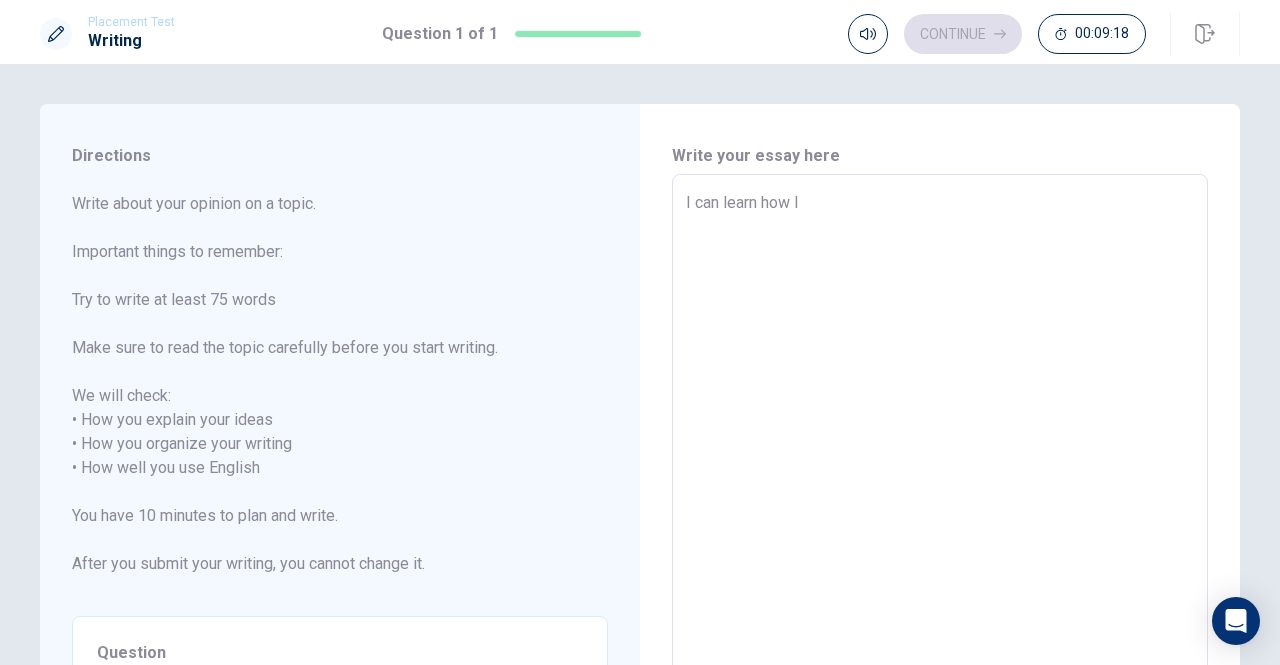 type on "x" 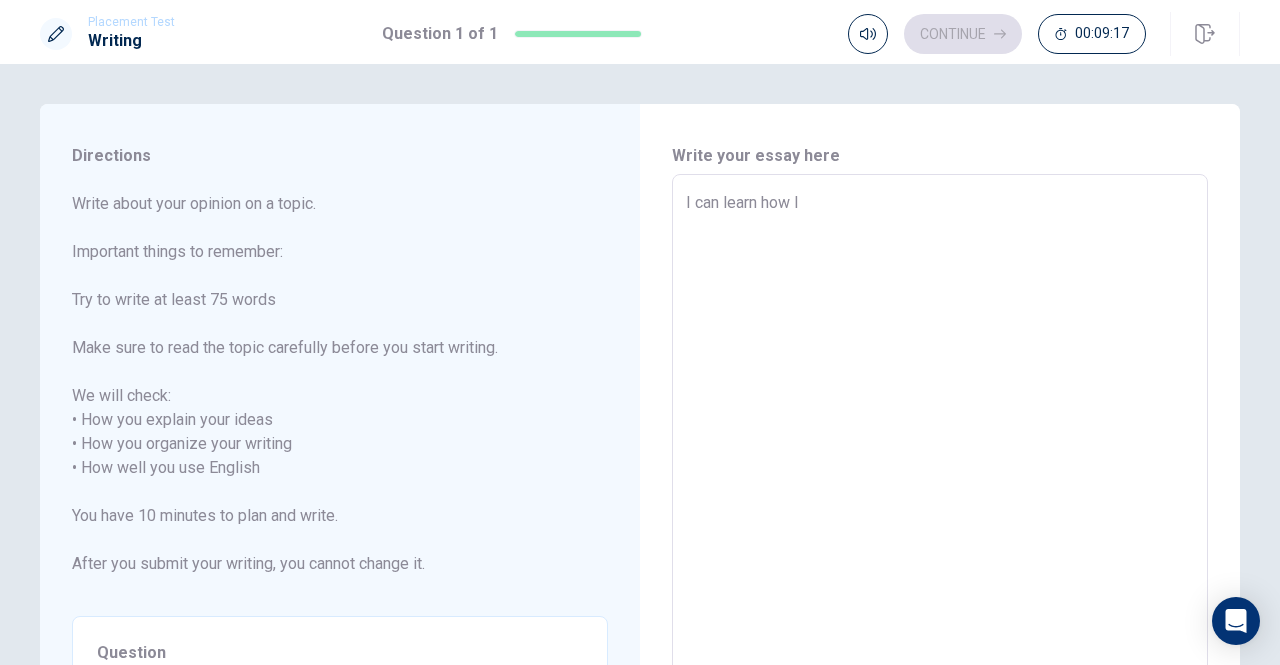 type on "I can learn how I" 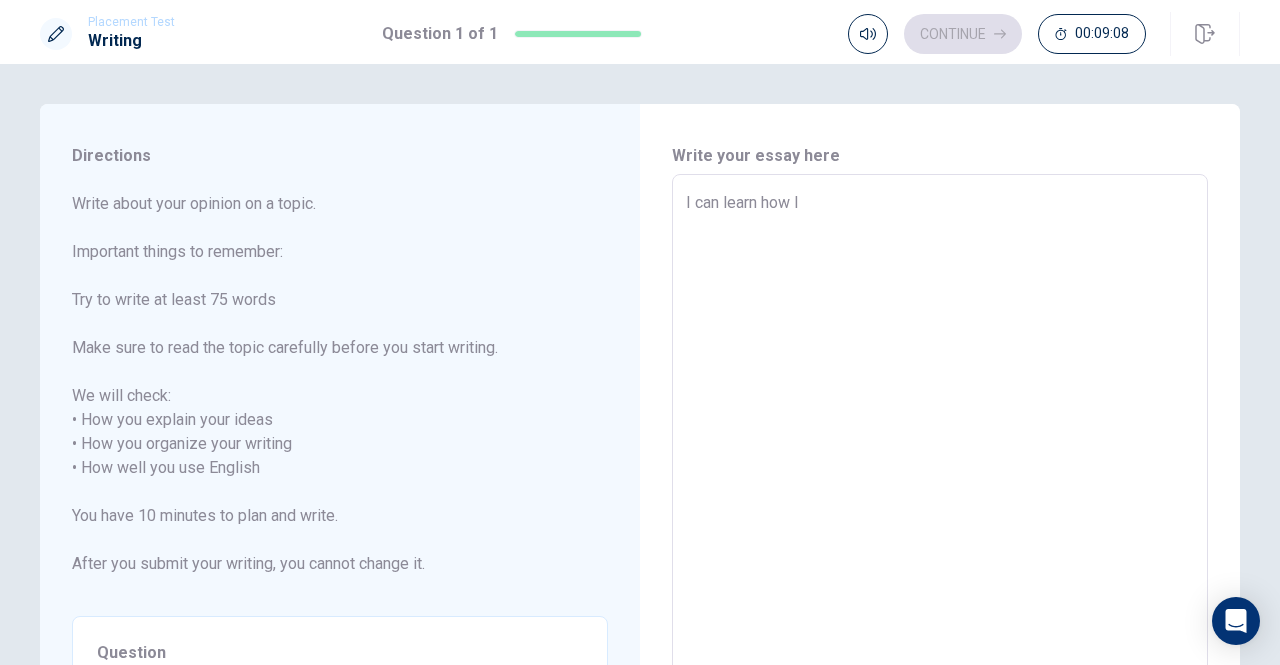 type on "x" 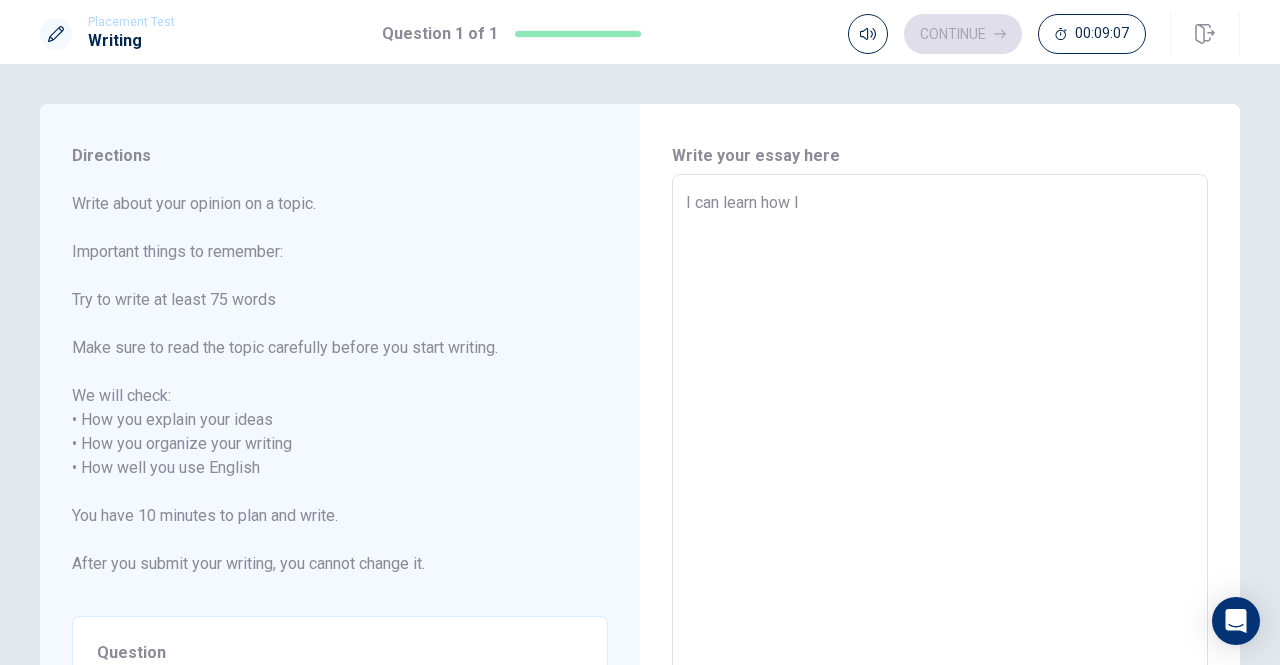 type on "I can learn how I d" 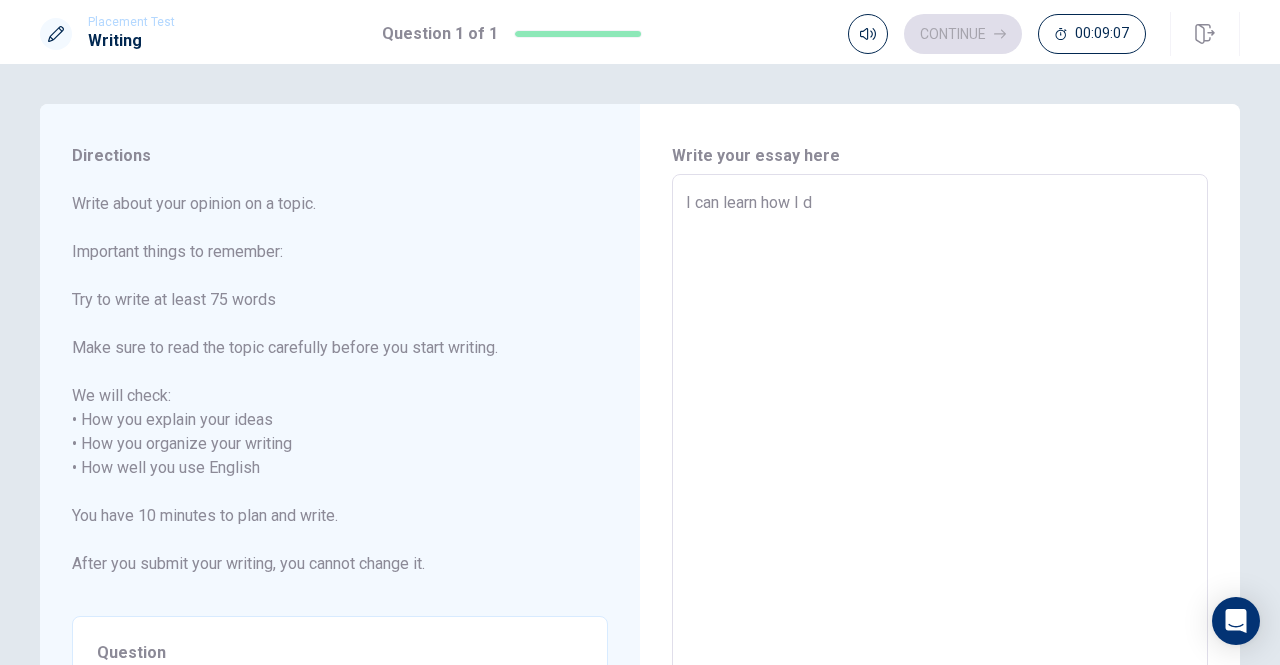 type on "x" 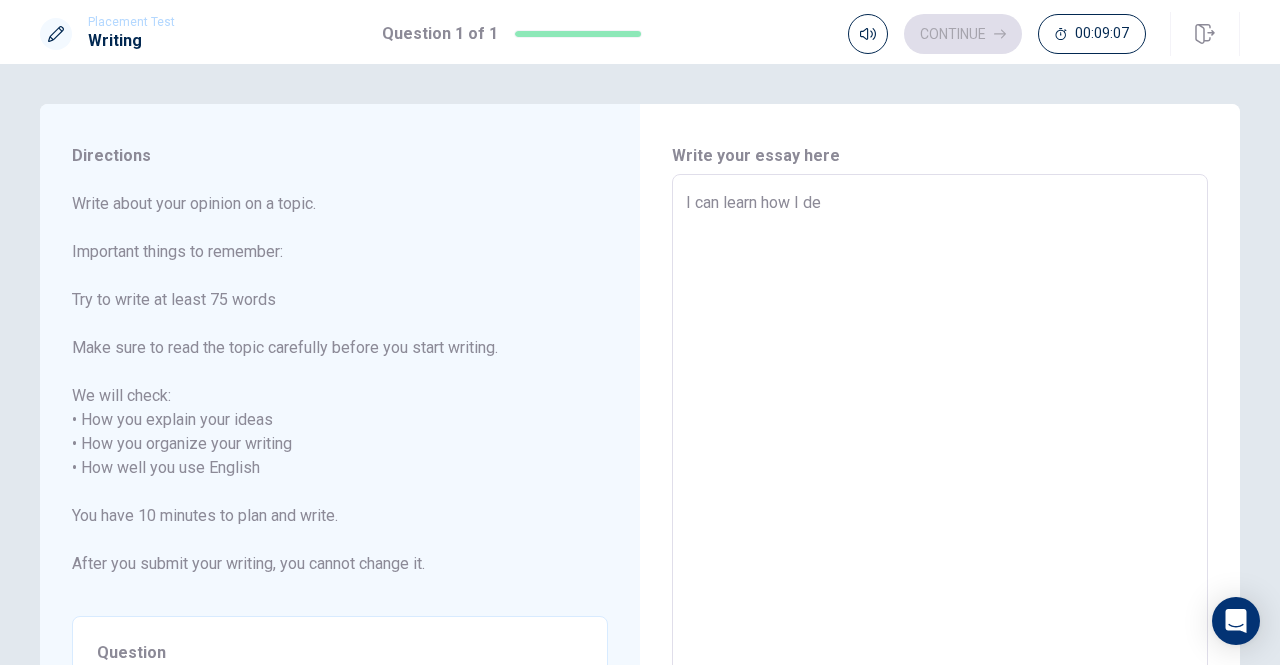 type on "x" 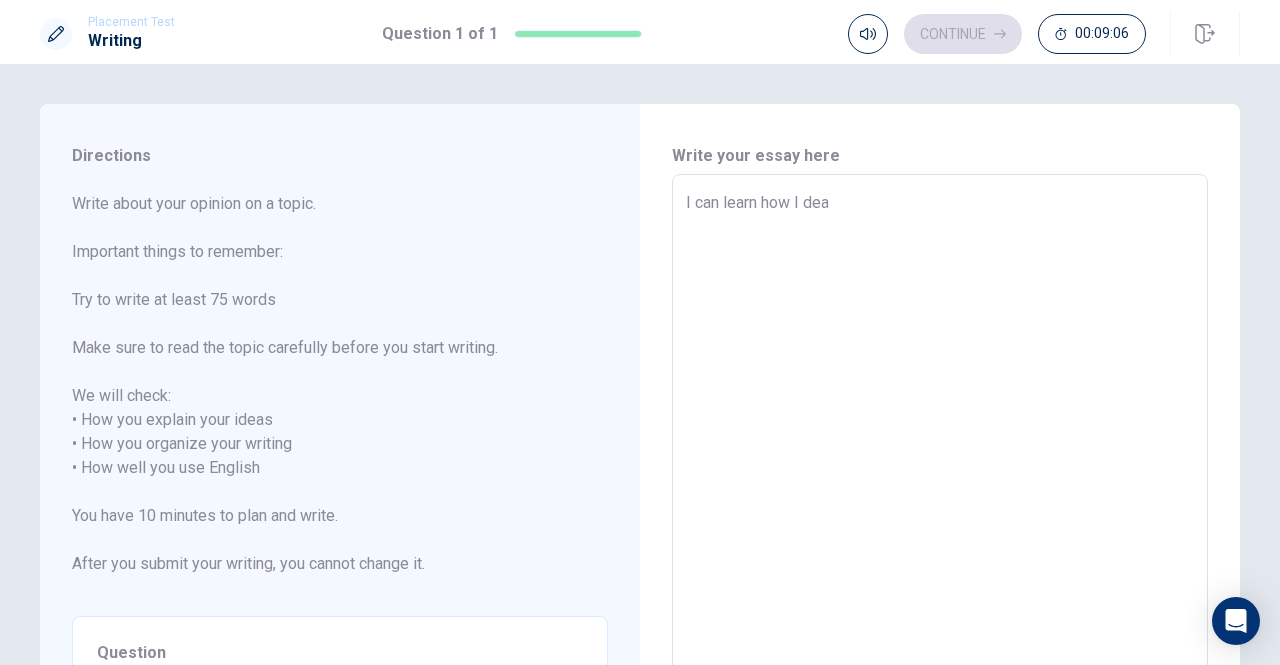 type on "x" 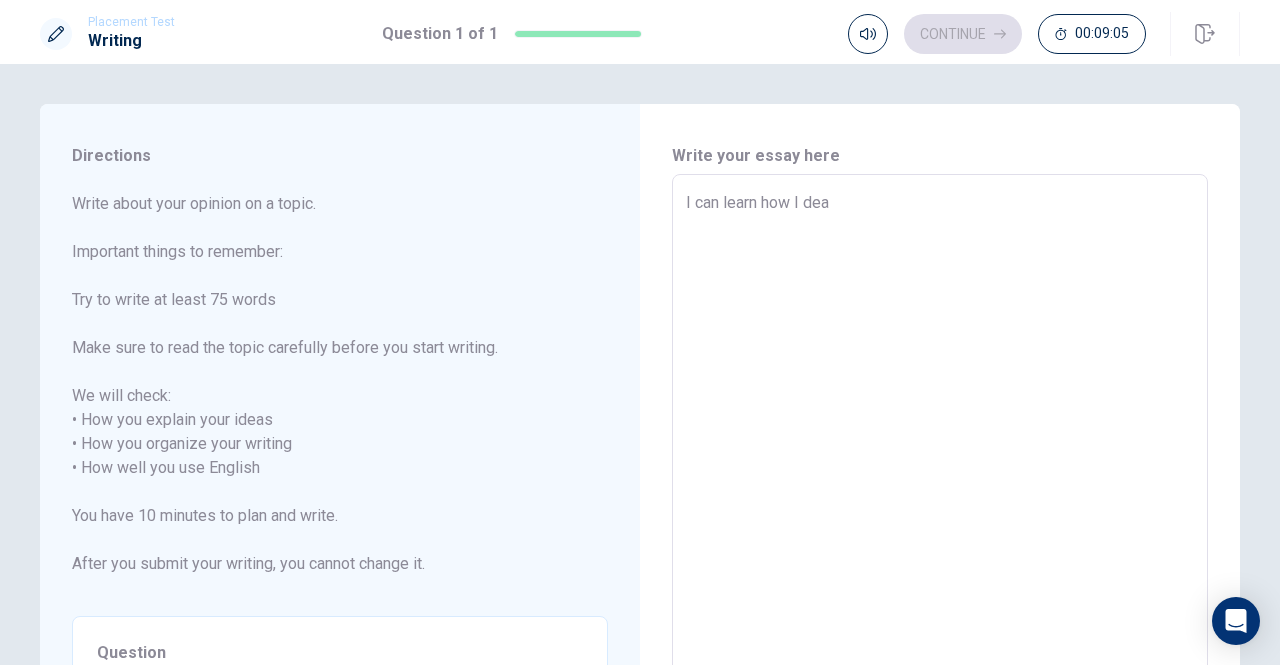 type on "I can learn how I deal" 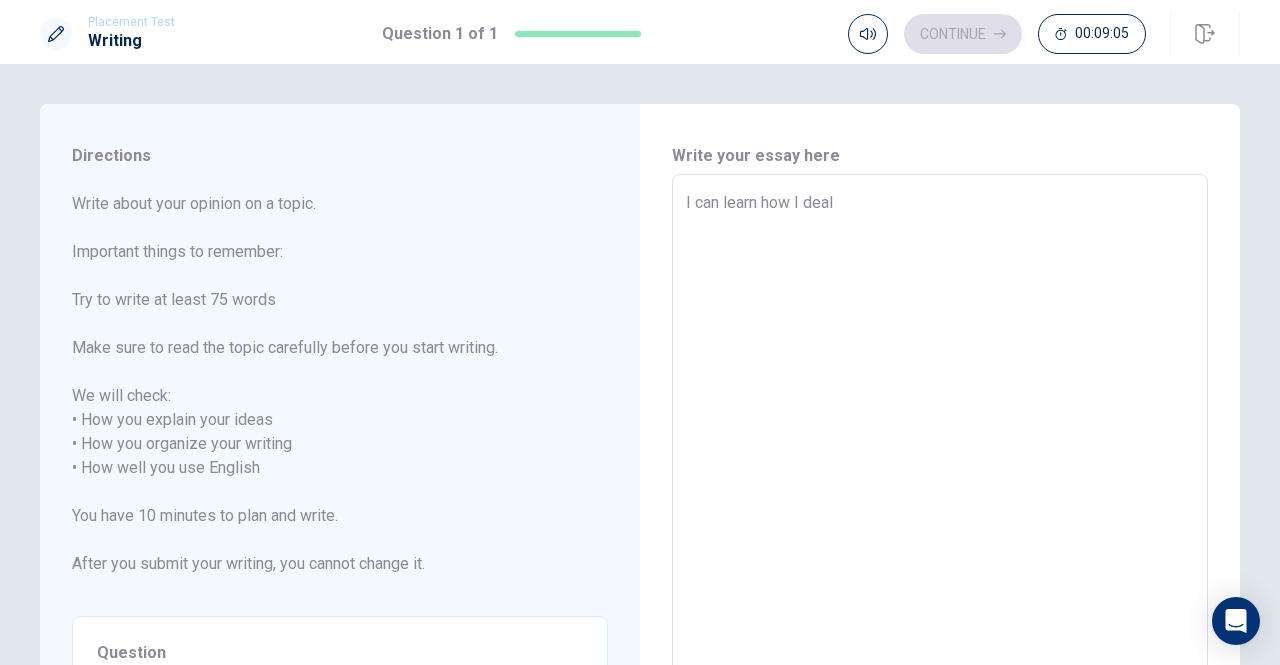 type on "x" 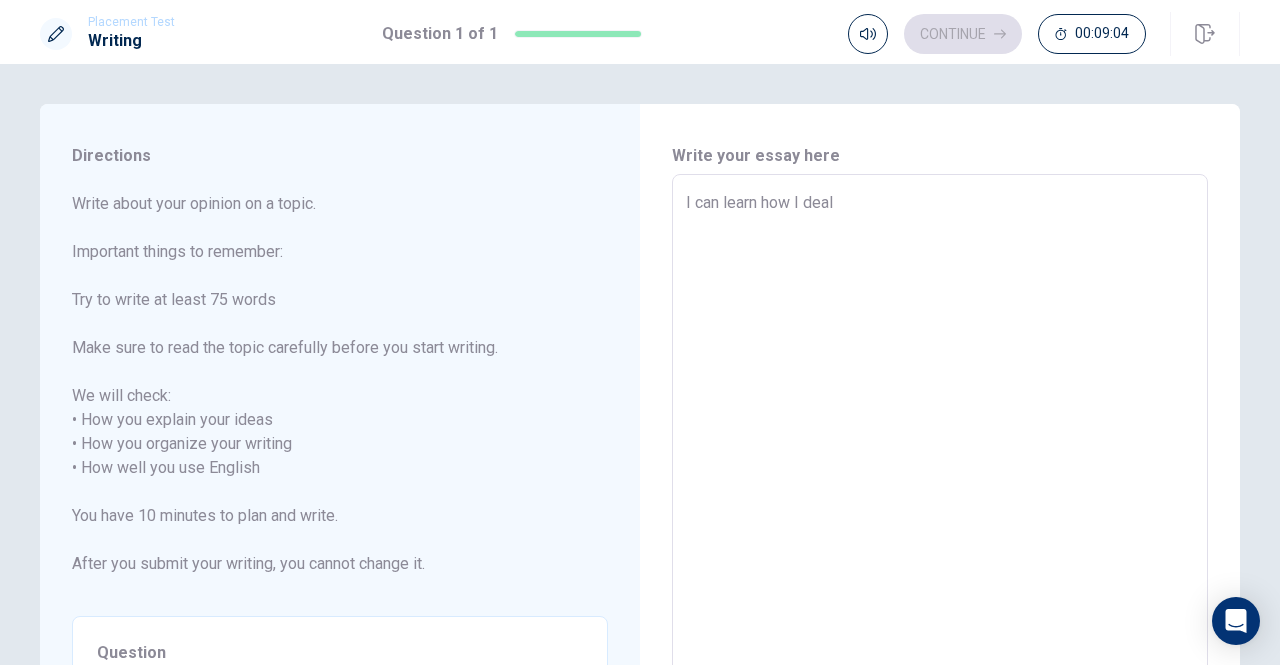 type on "I can learn how I deal w" 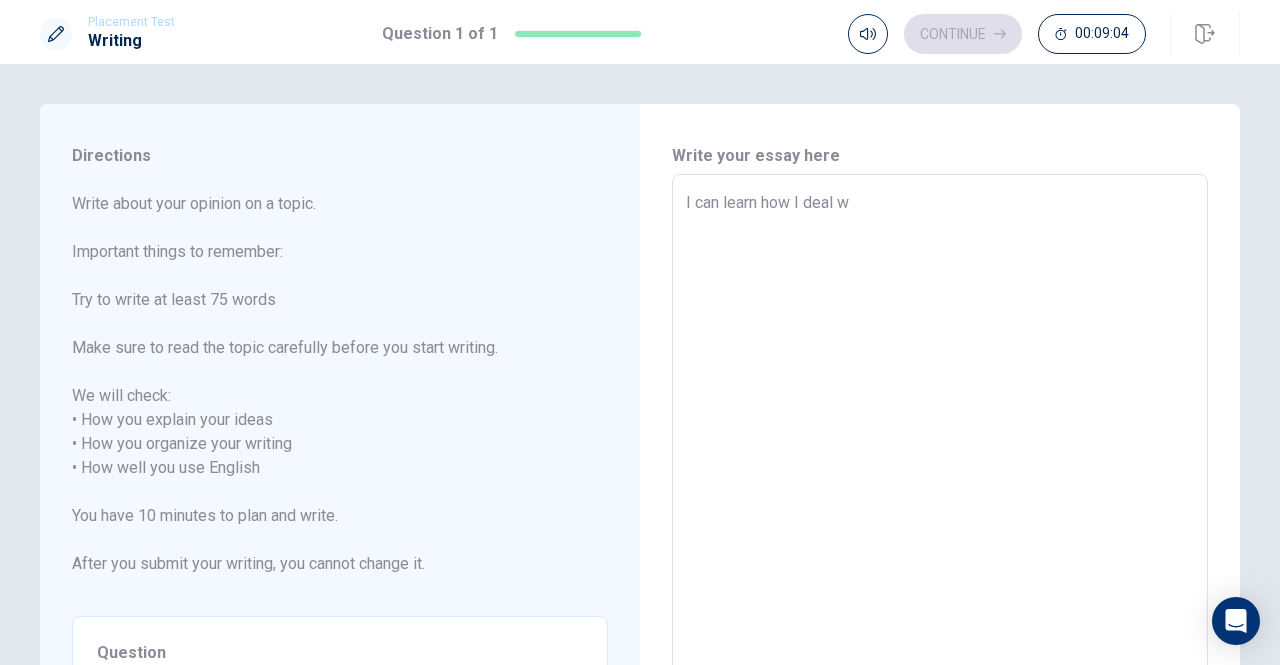 type on "x" 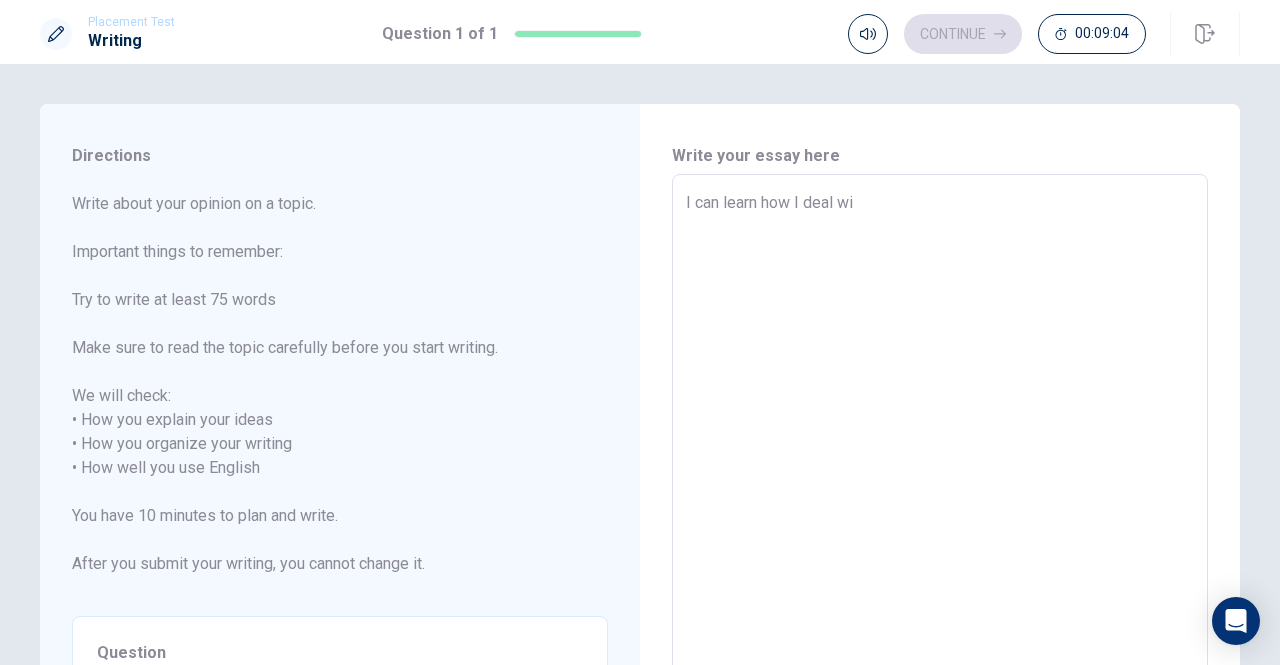 type on "x" 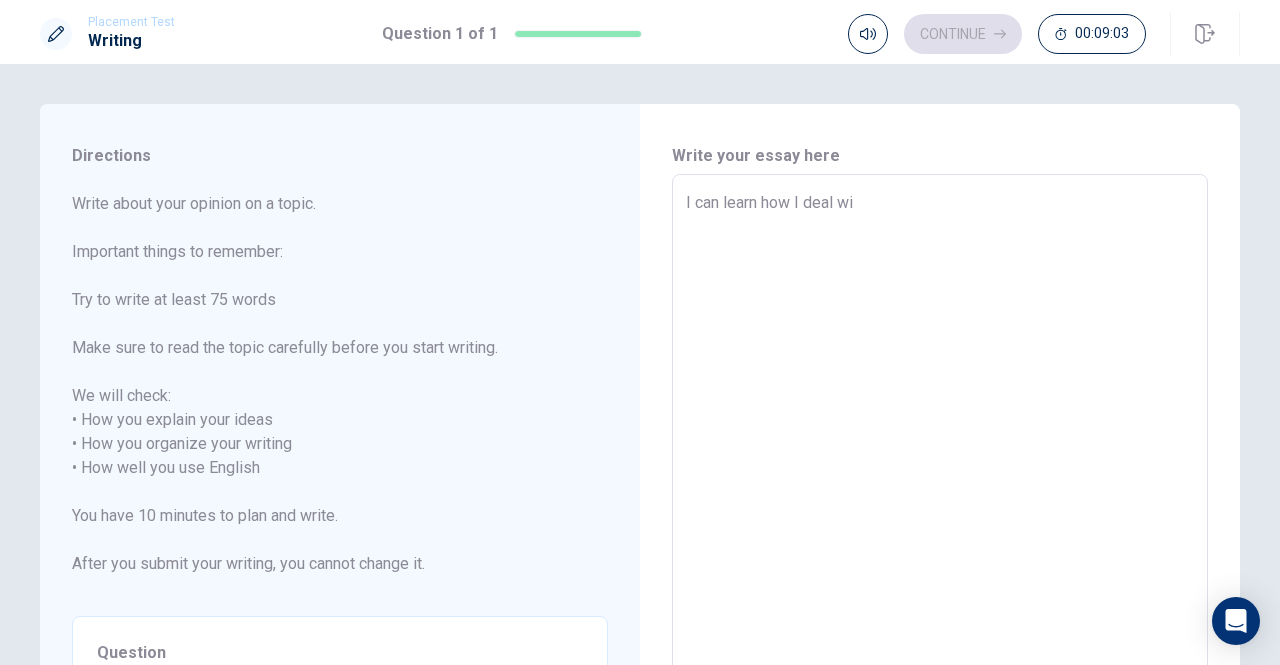 type on "I can learn how I deal wit" 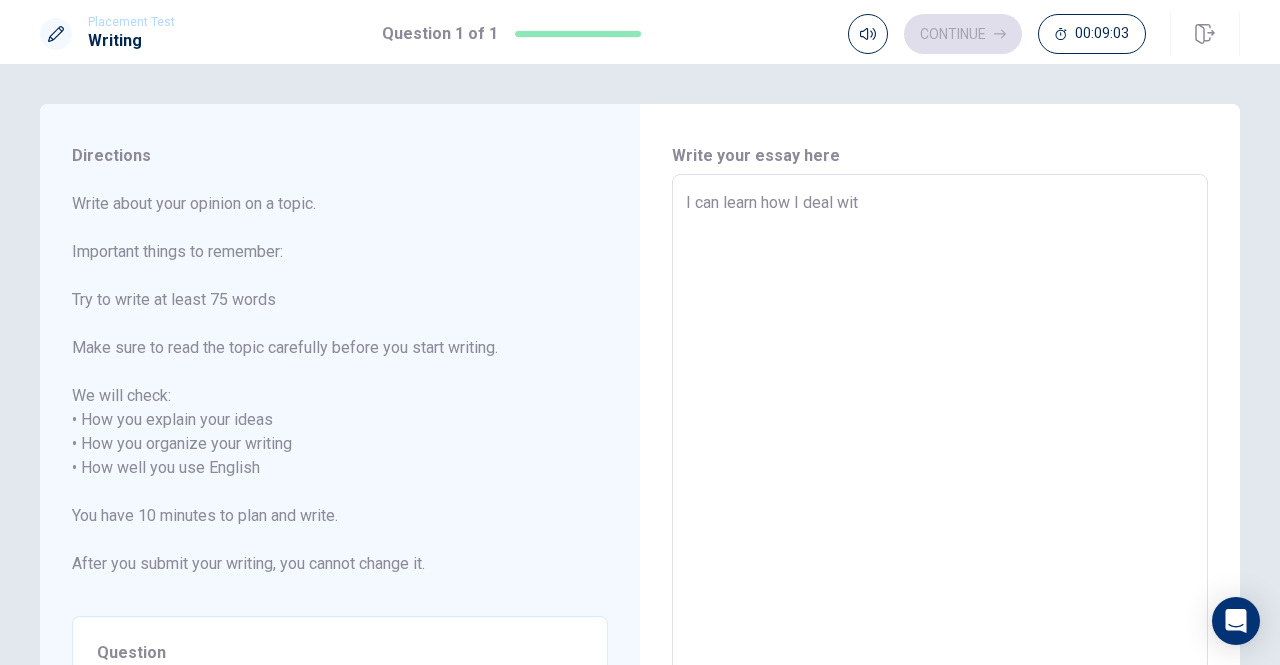 type on "x" 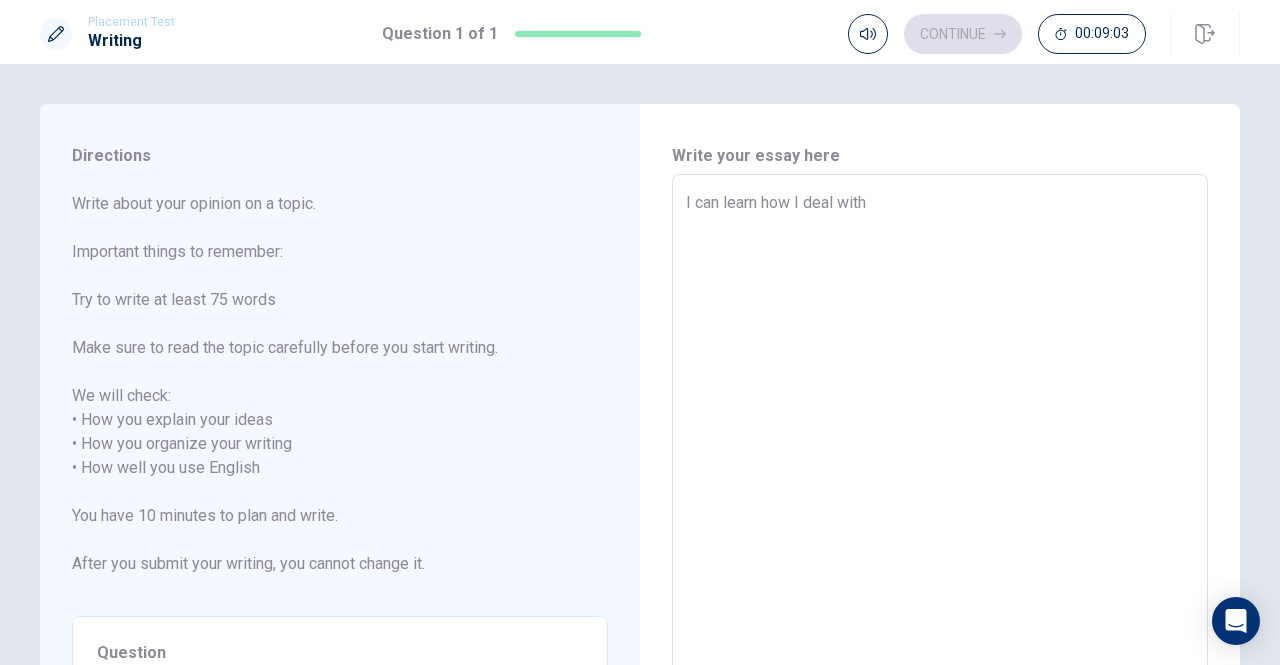 type on "x" 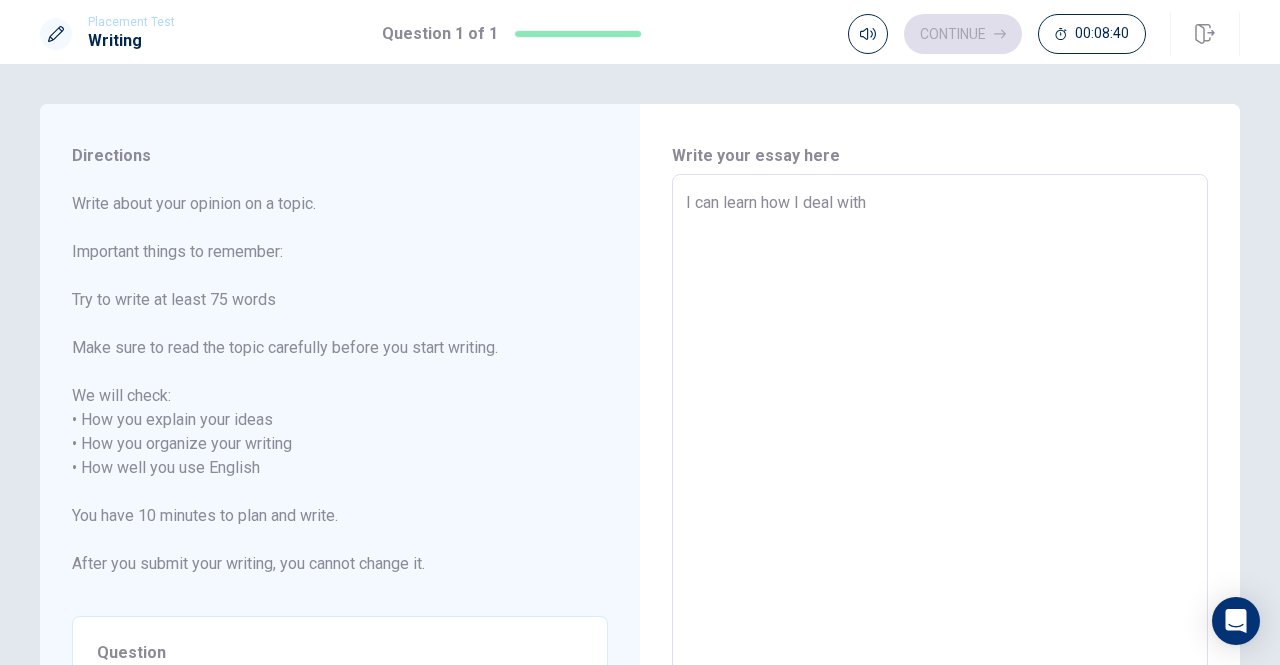 type on "x" 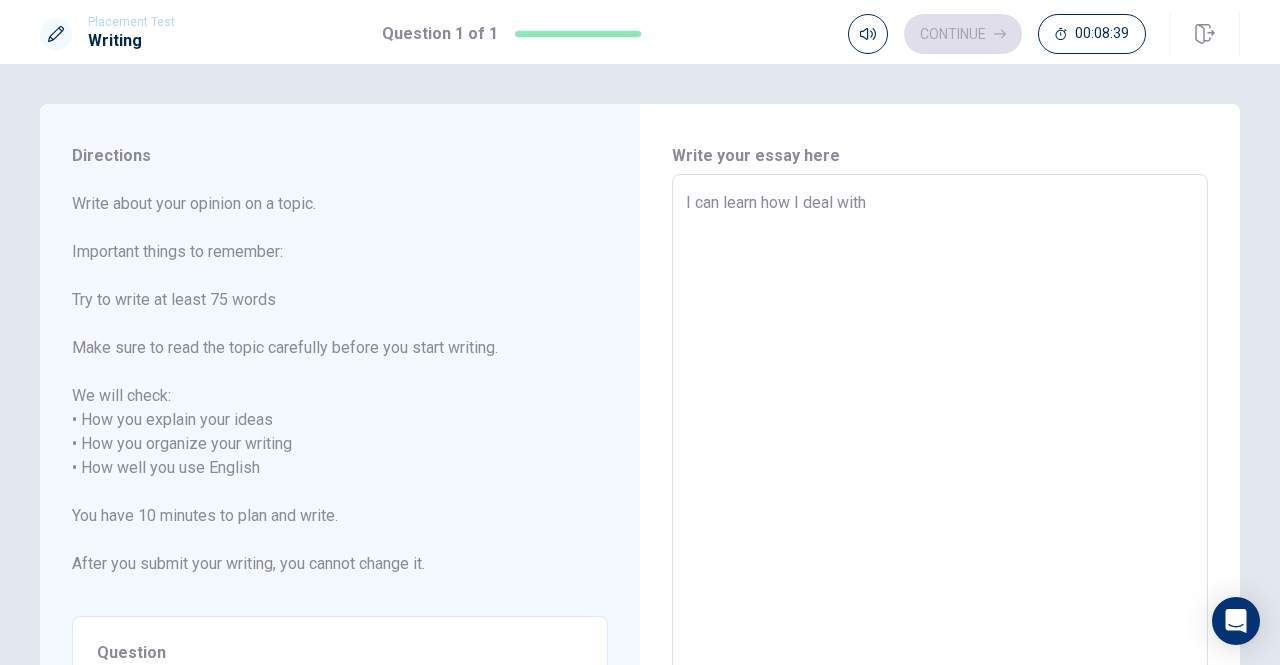 type on "I can learn how I deal with t" 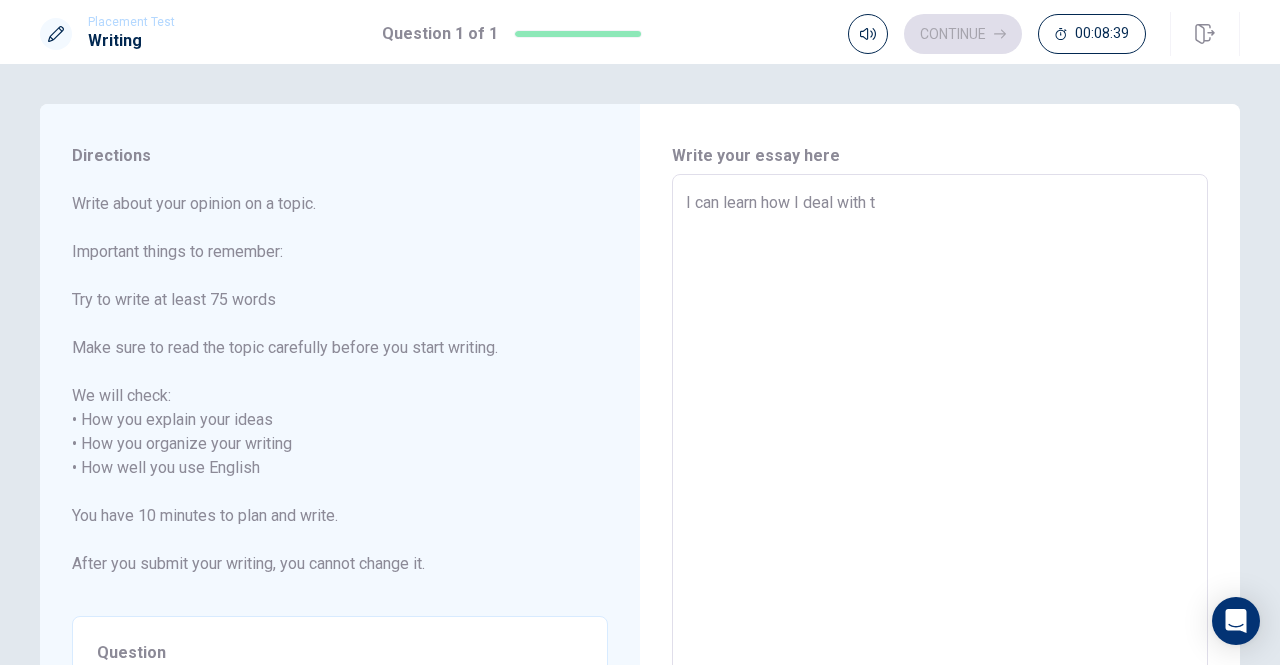 type on "x" 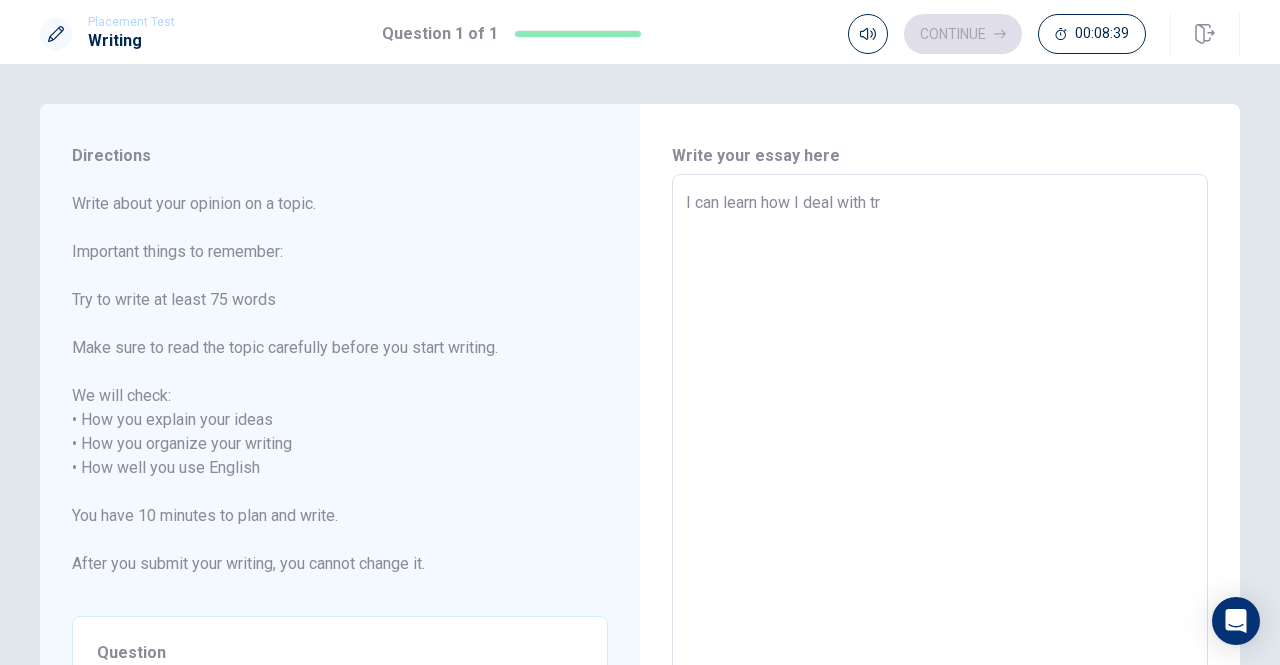 type on "x" 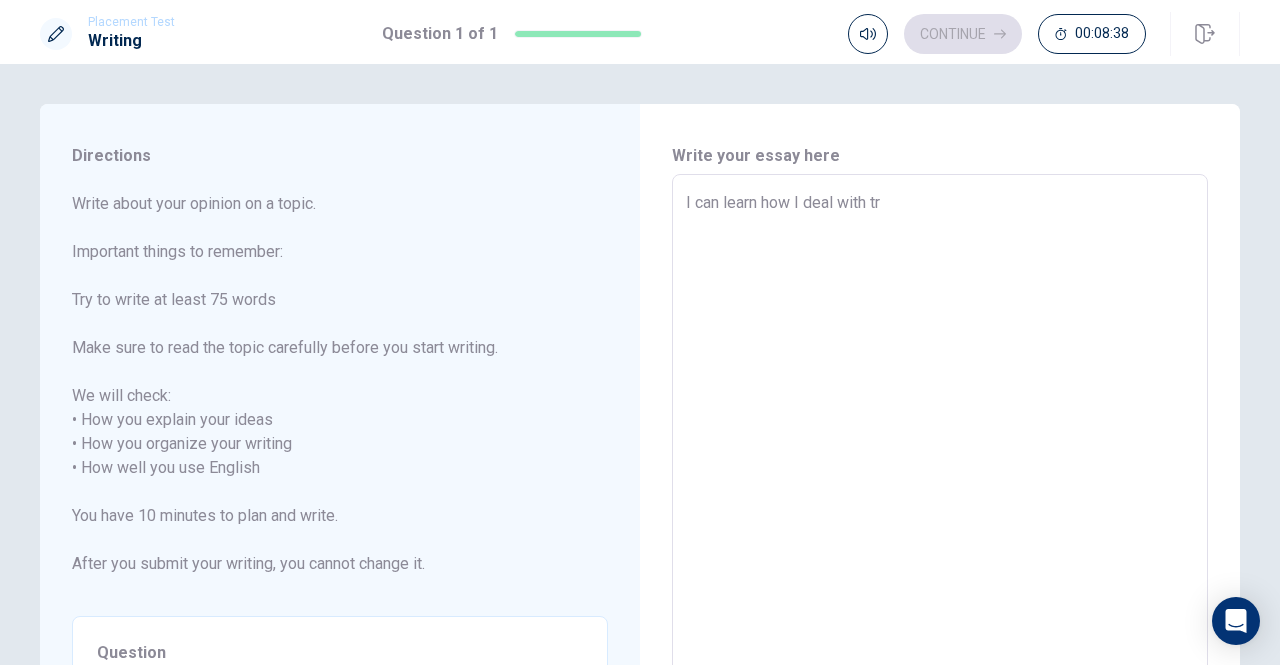 type on "I can learn how I deal with tro" 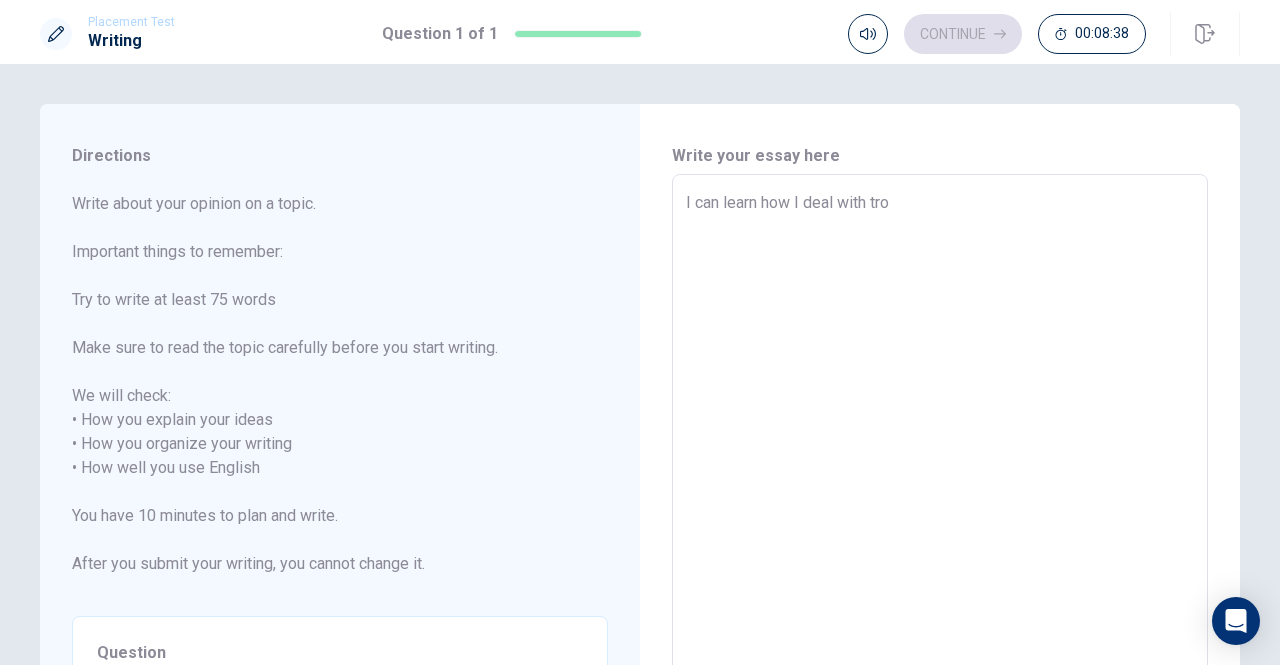 type on "x" 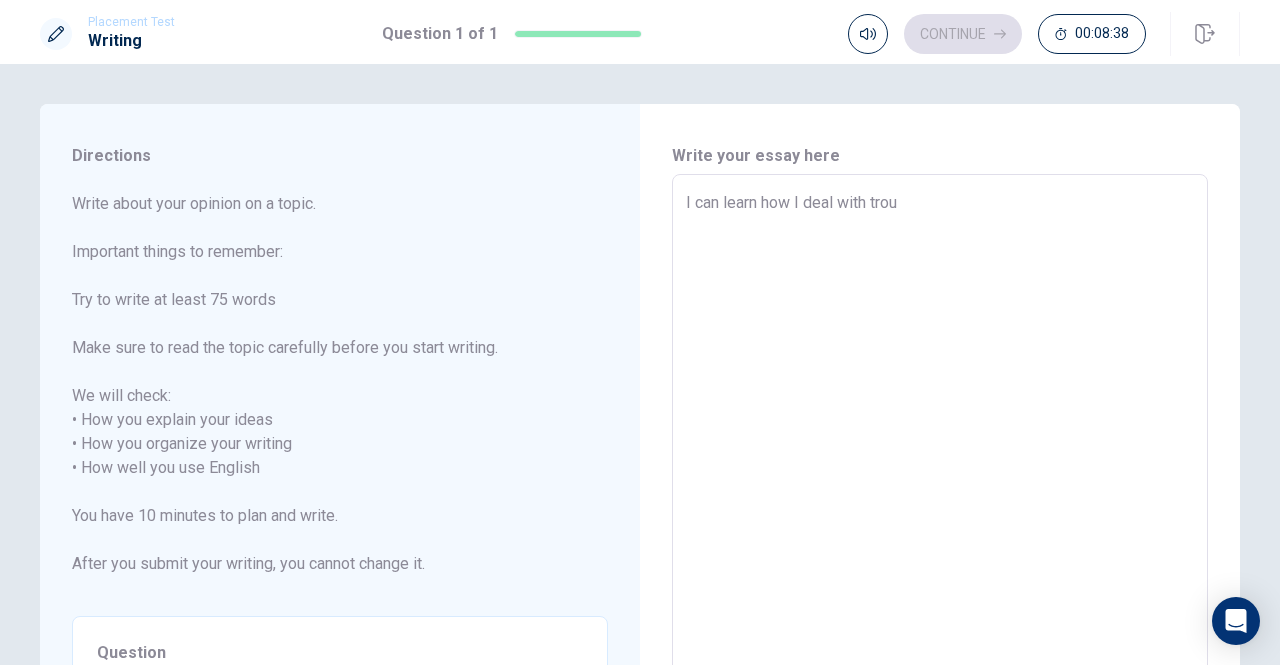 type on "x" 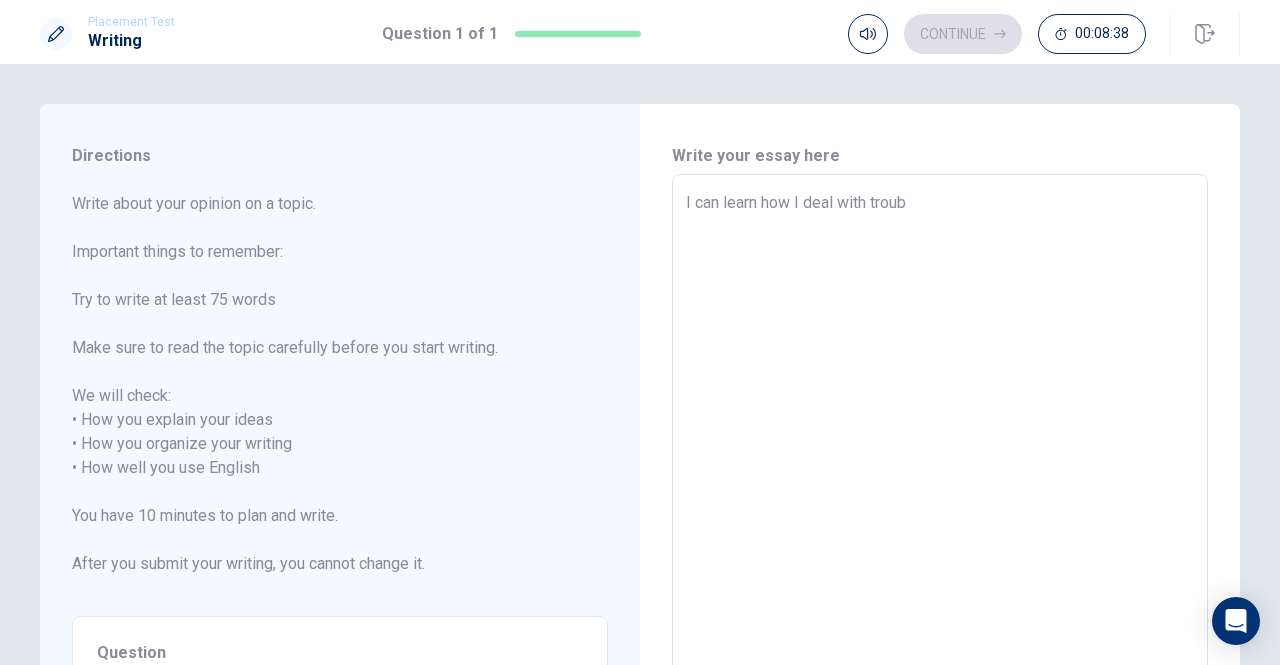 type on "x" 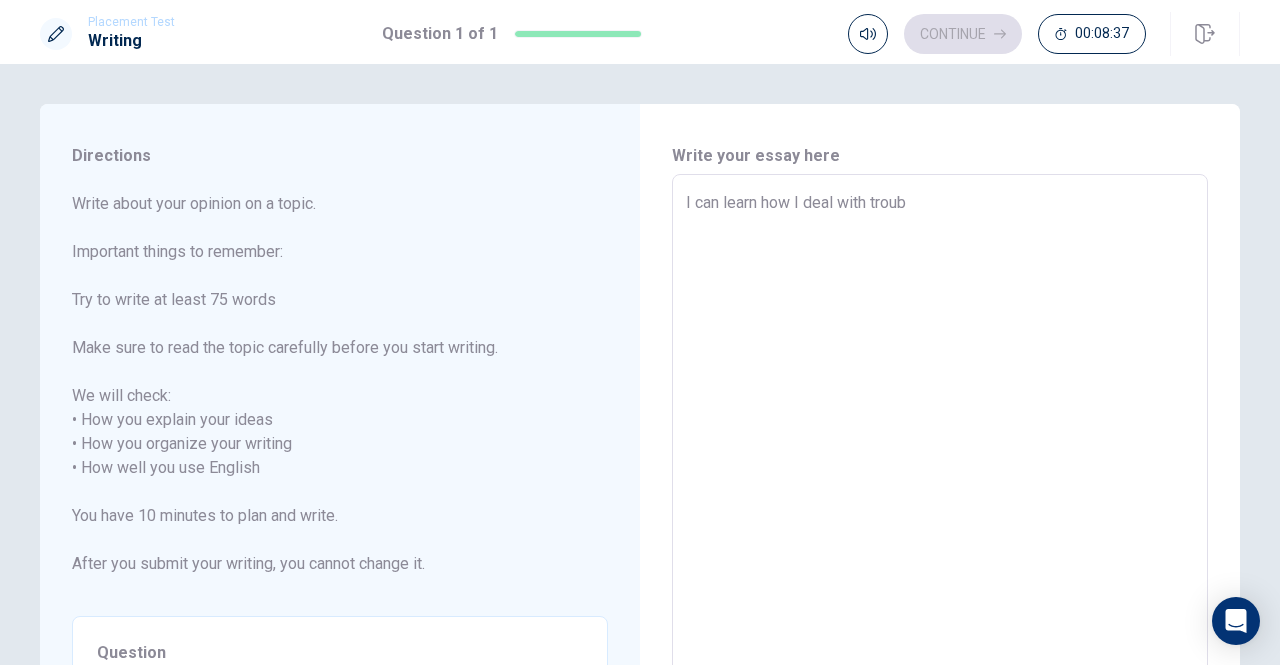 type on "I can learn how I deal with troubl" 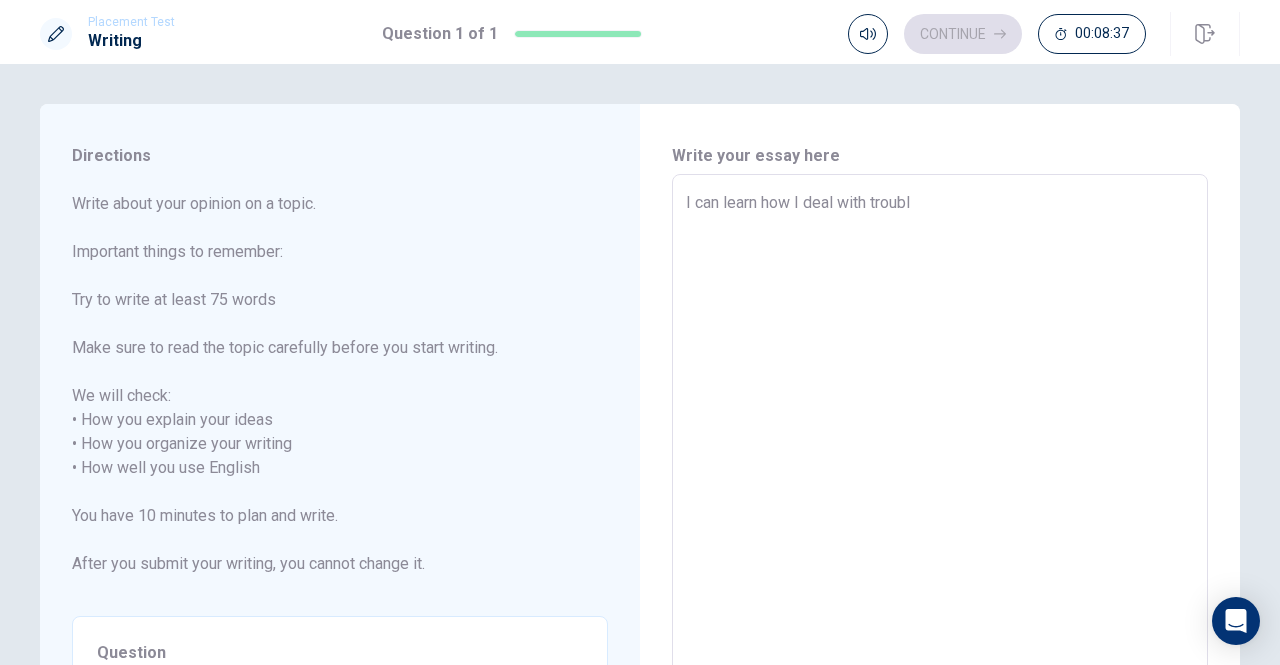 type on "x" 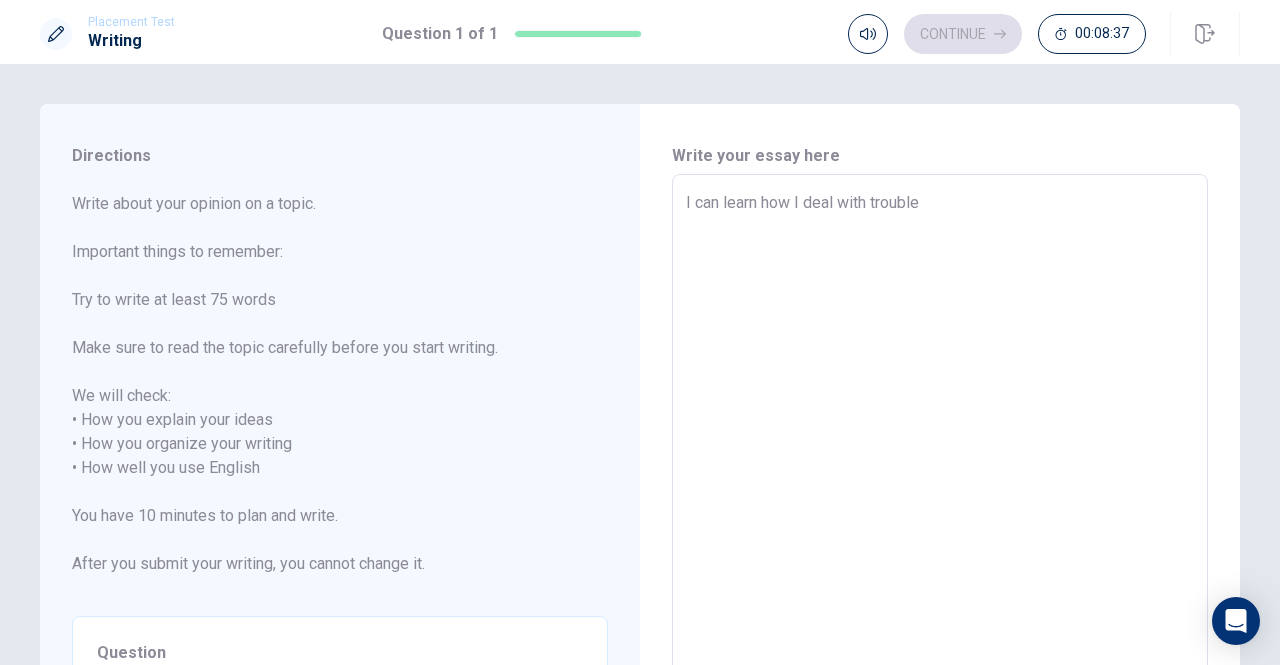 type on "I can learn how I deal with trouble" 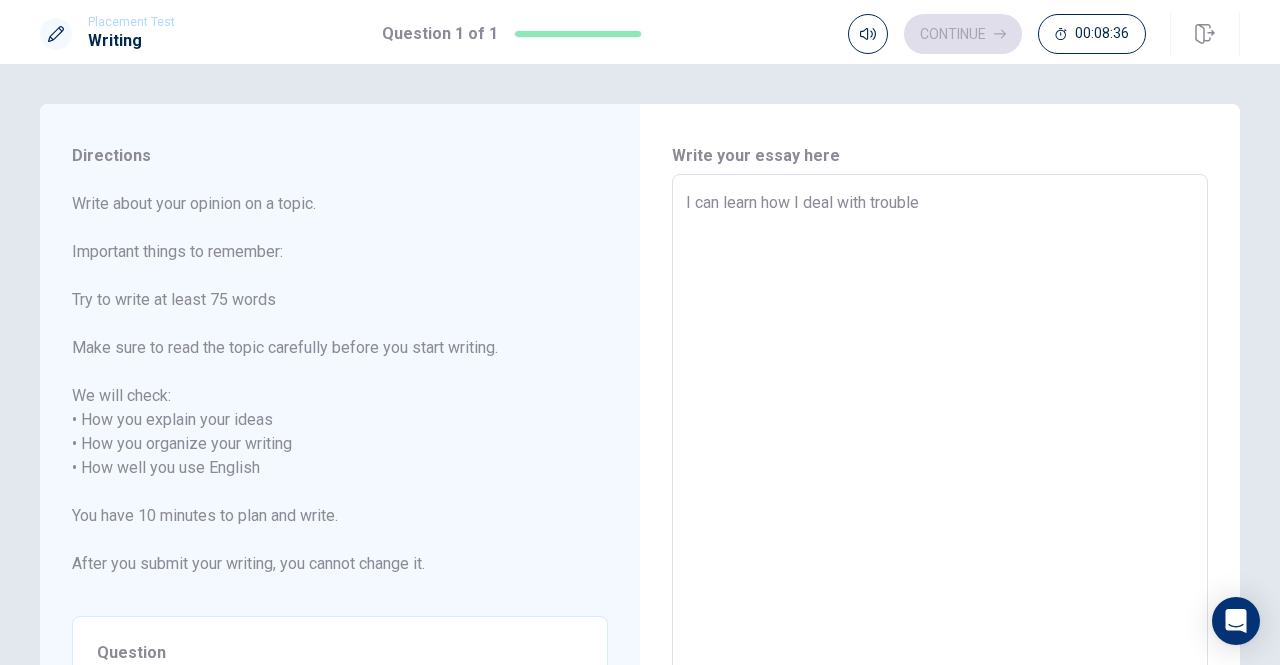 type on "I can learn how I deal with trouble" 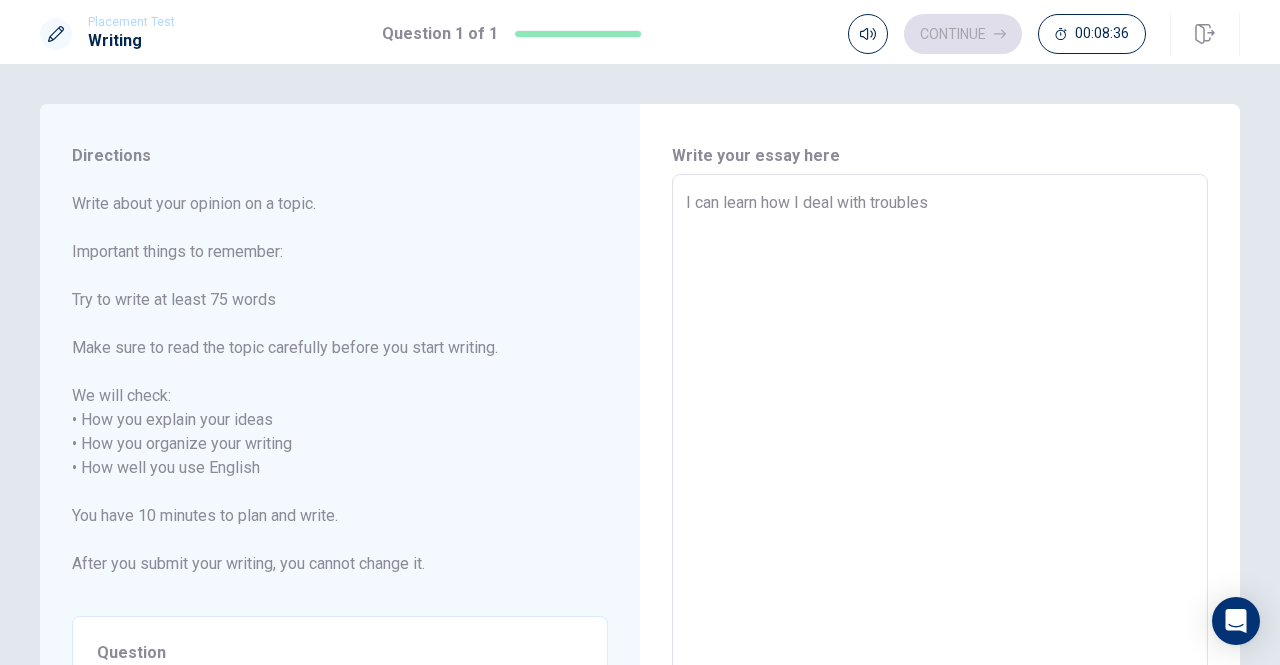 type on "x" 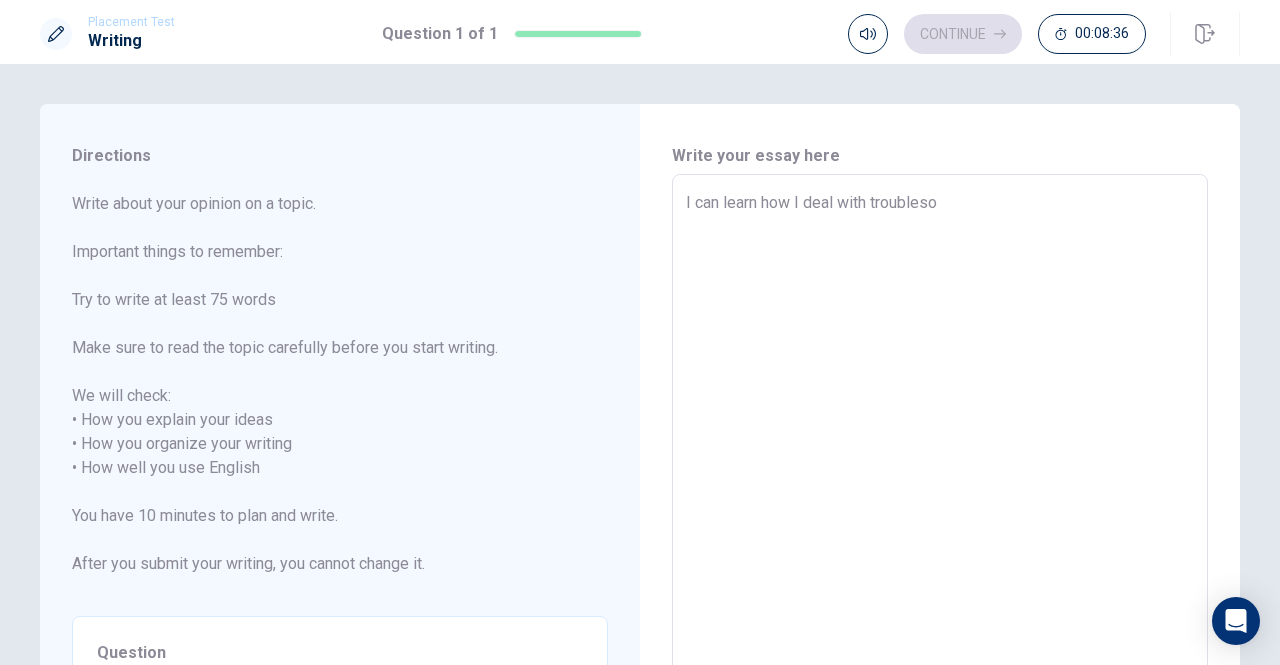 type on "x" 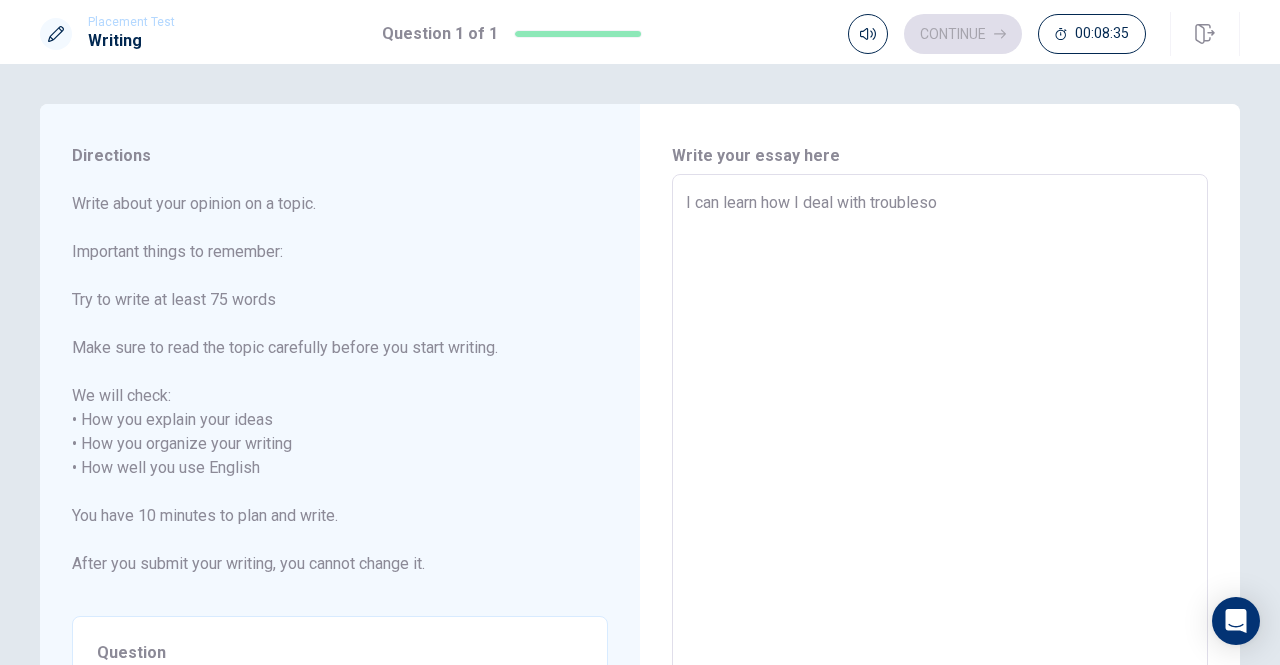 type on "I can learn how I deal with troublesom" 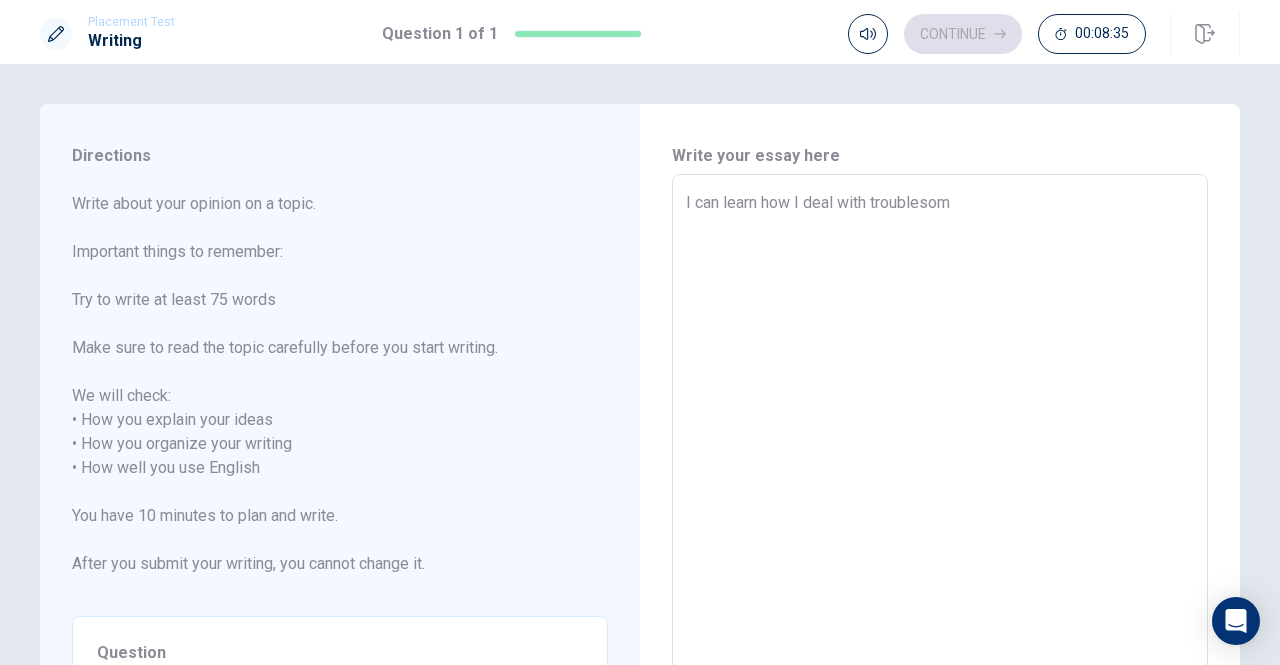 type on "x" 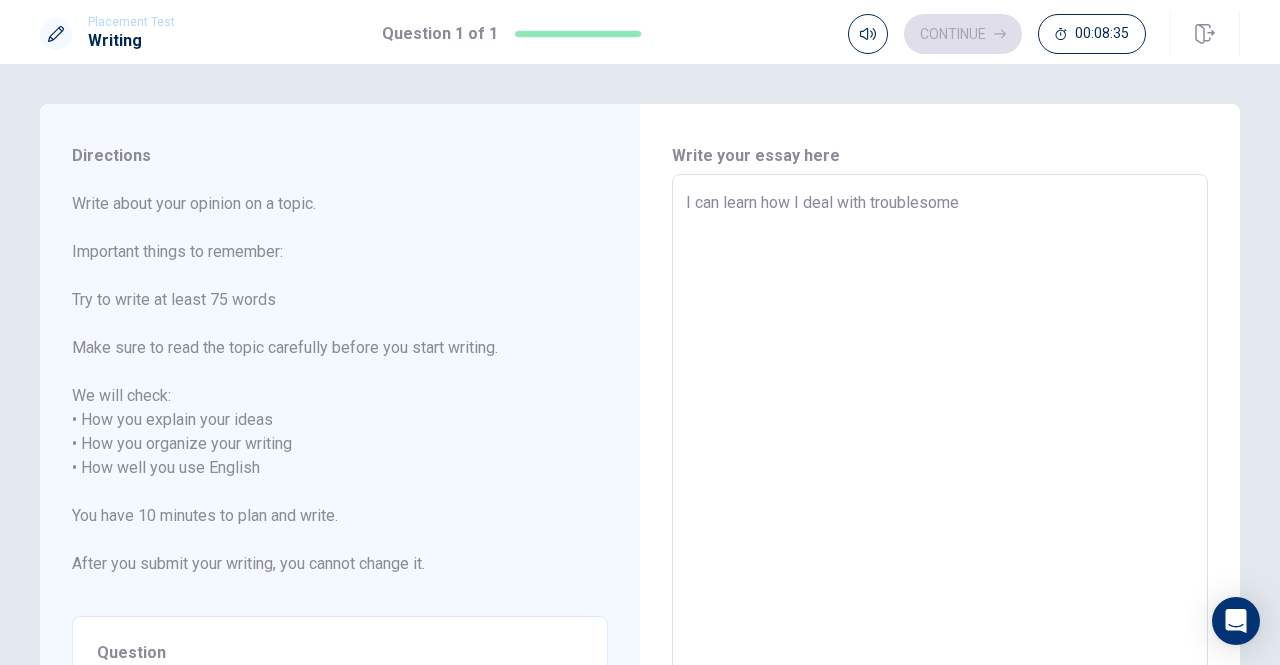 type on "x" 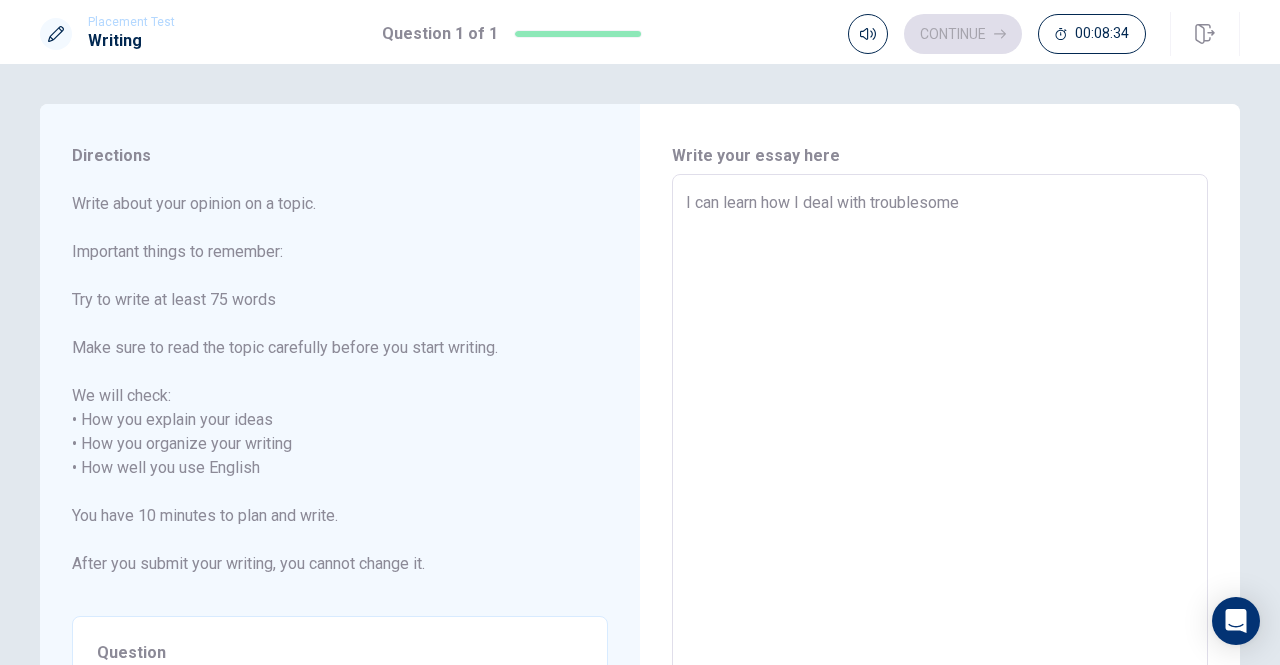 type on "x" 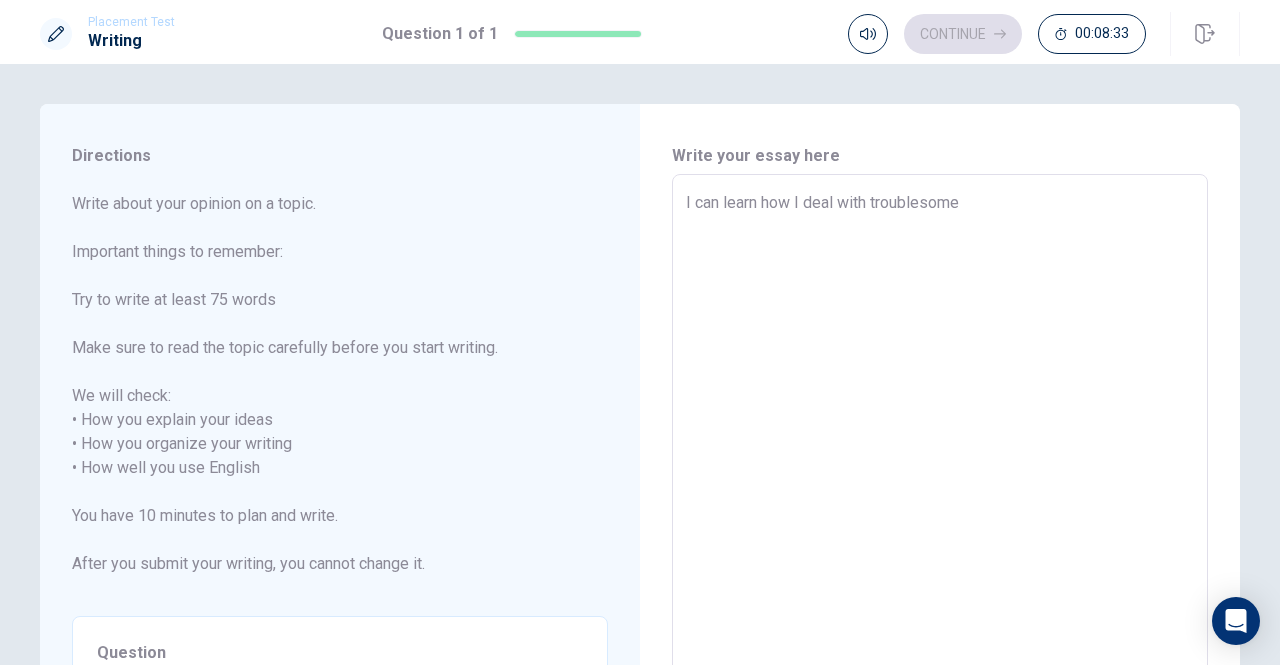 type on "I can learn how I deal with troublesome c" 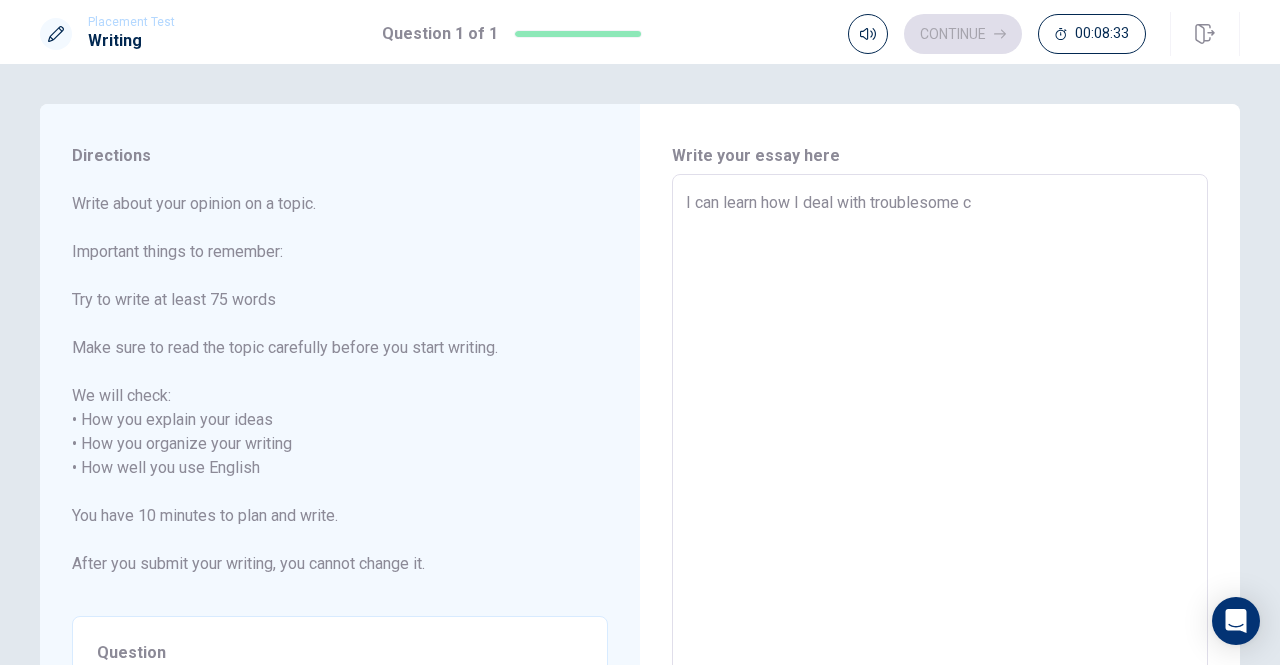 type on "x" 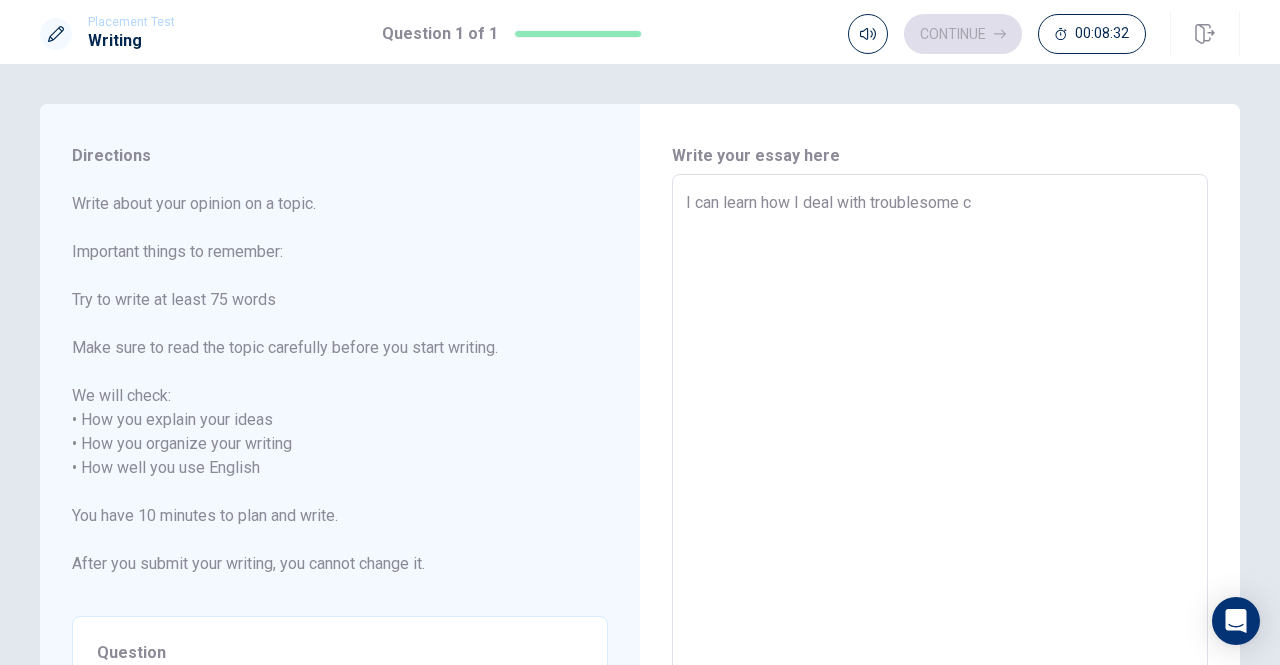 type on "I can learn how I deal with troublesome cu" 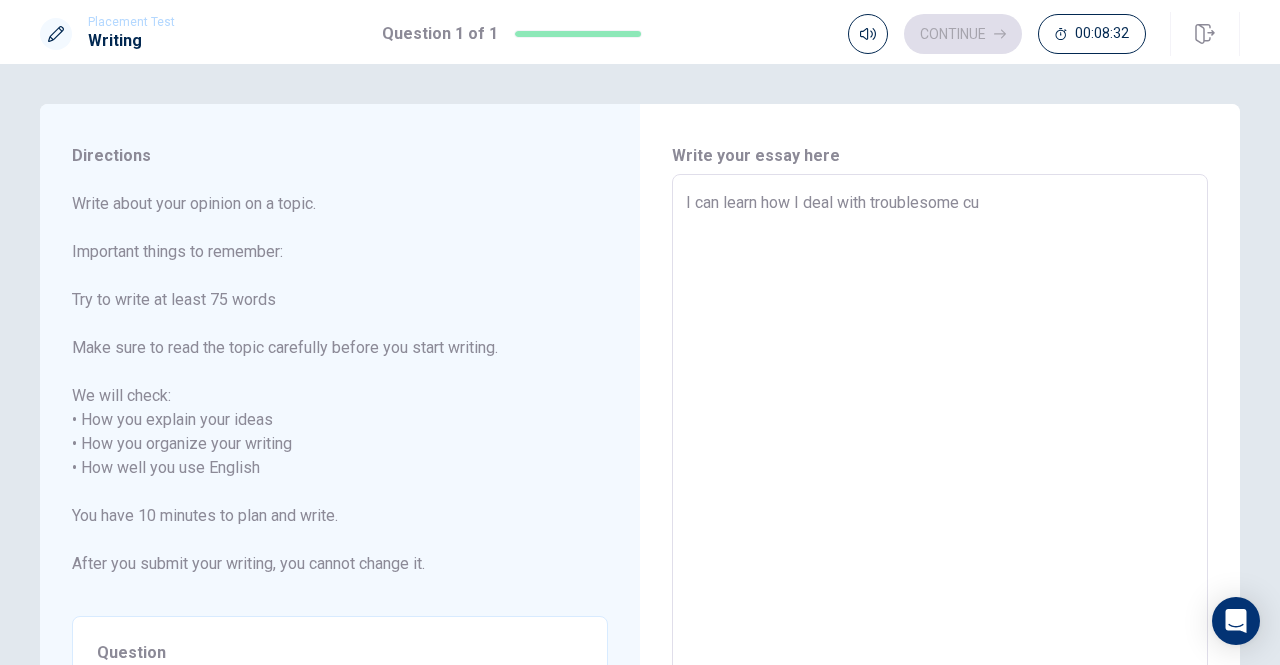 type on "x" 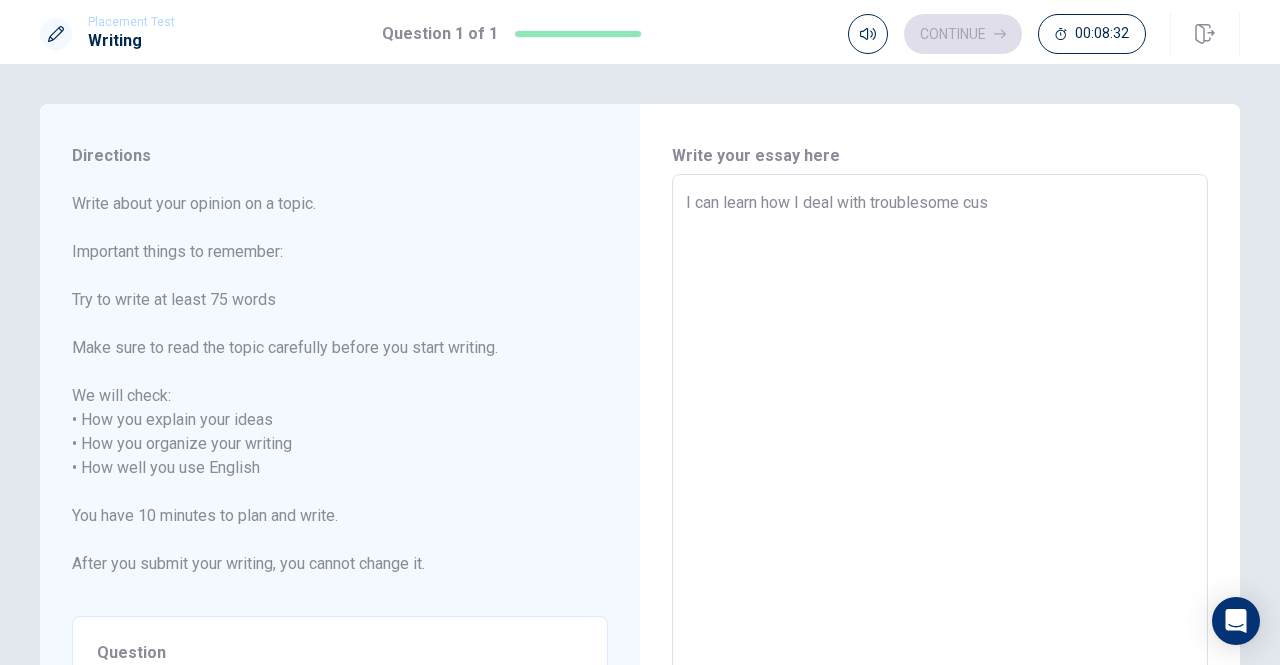 type on "x" 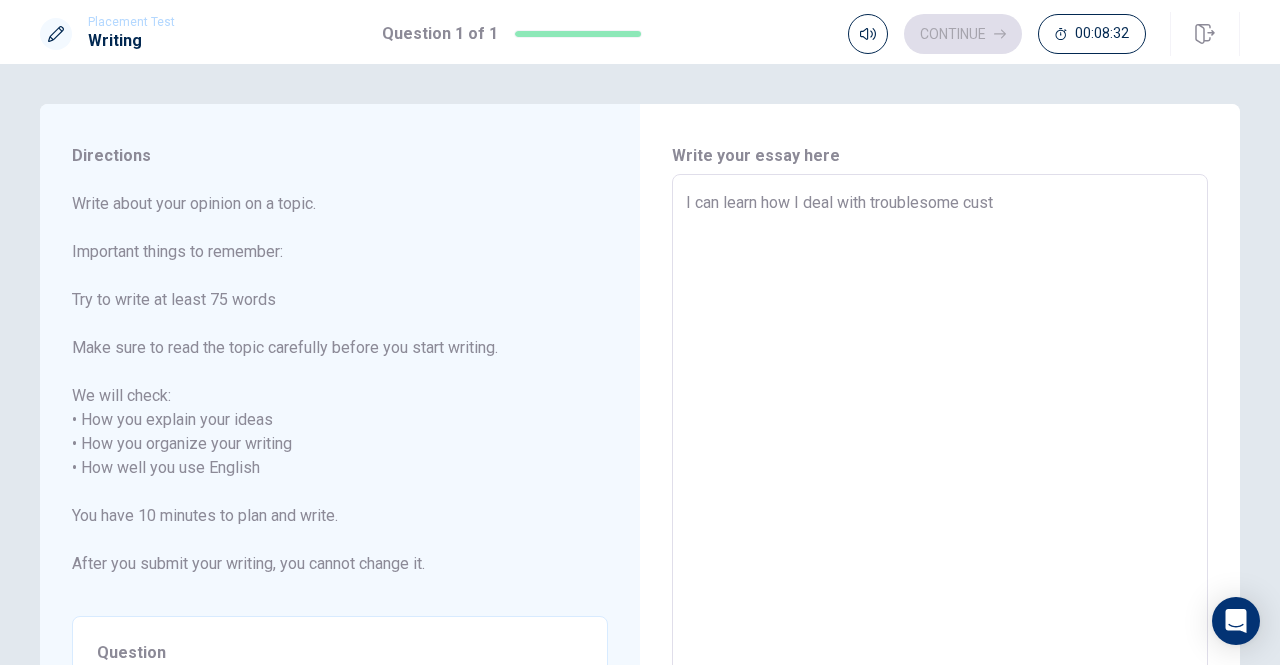 type on "x" 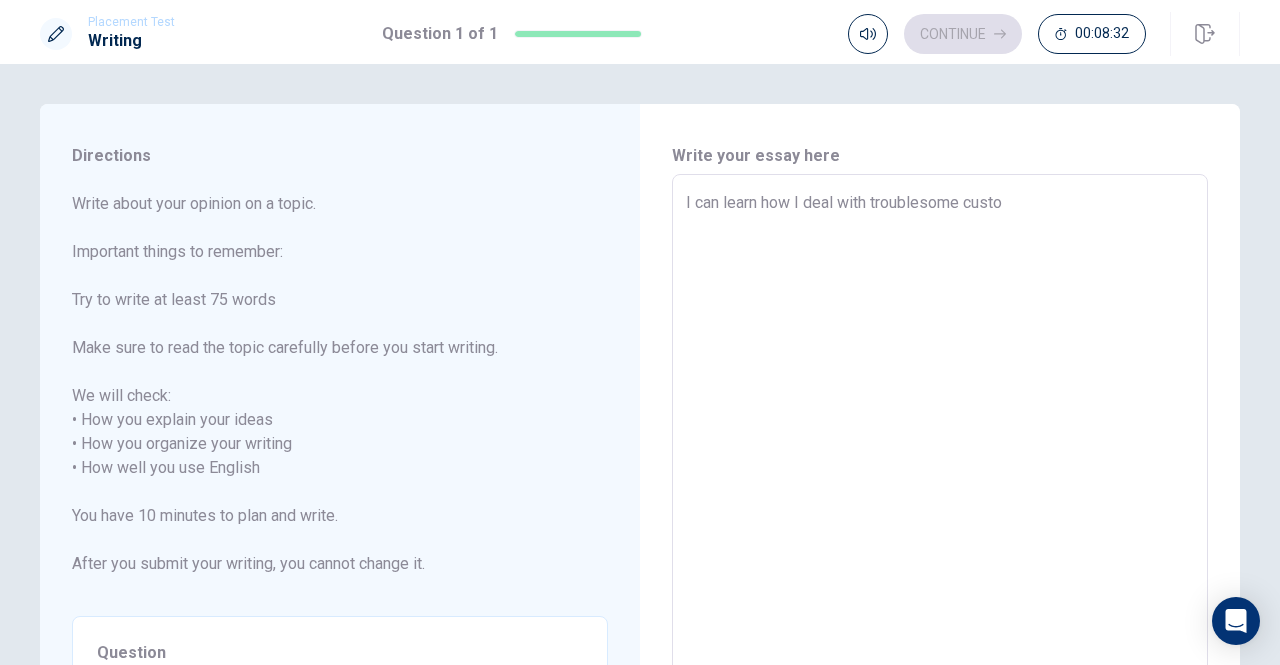 type on "x" 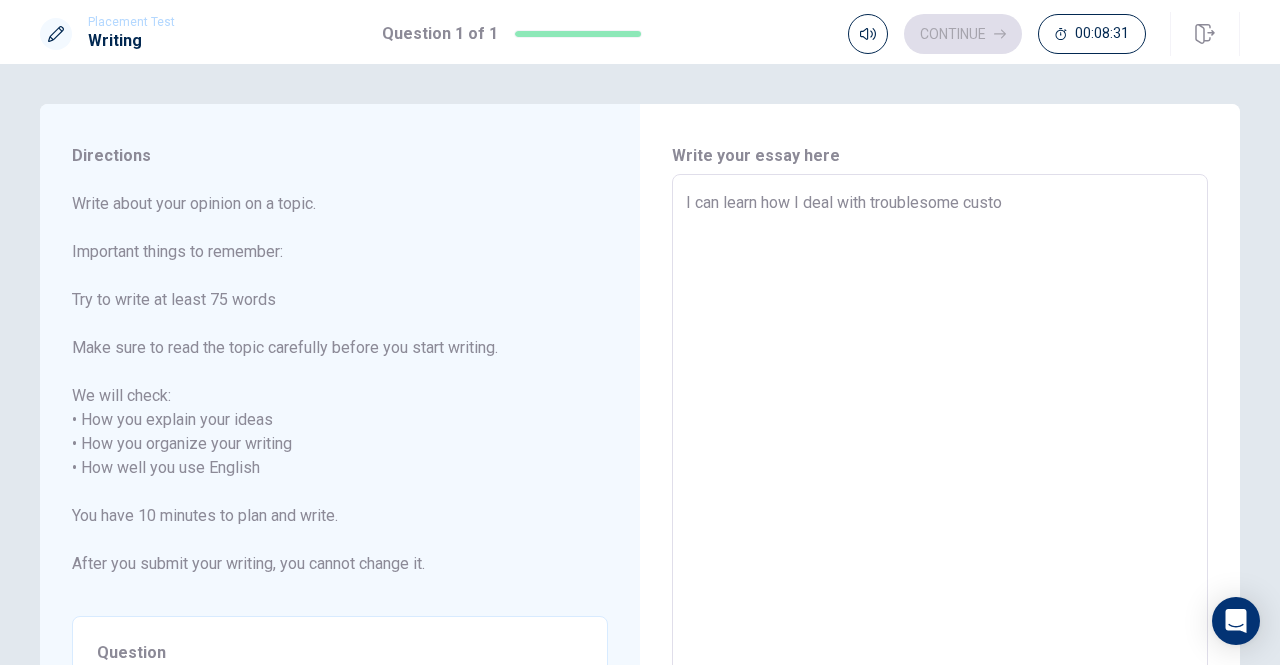 type on "I can learn how I deal with troublesome custom" 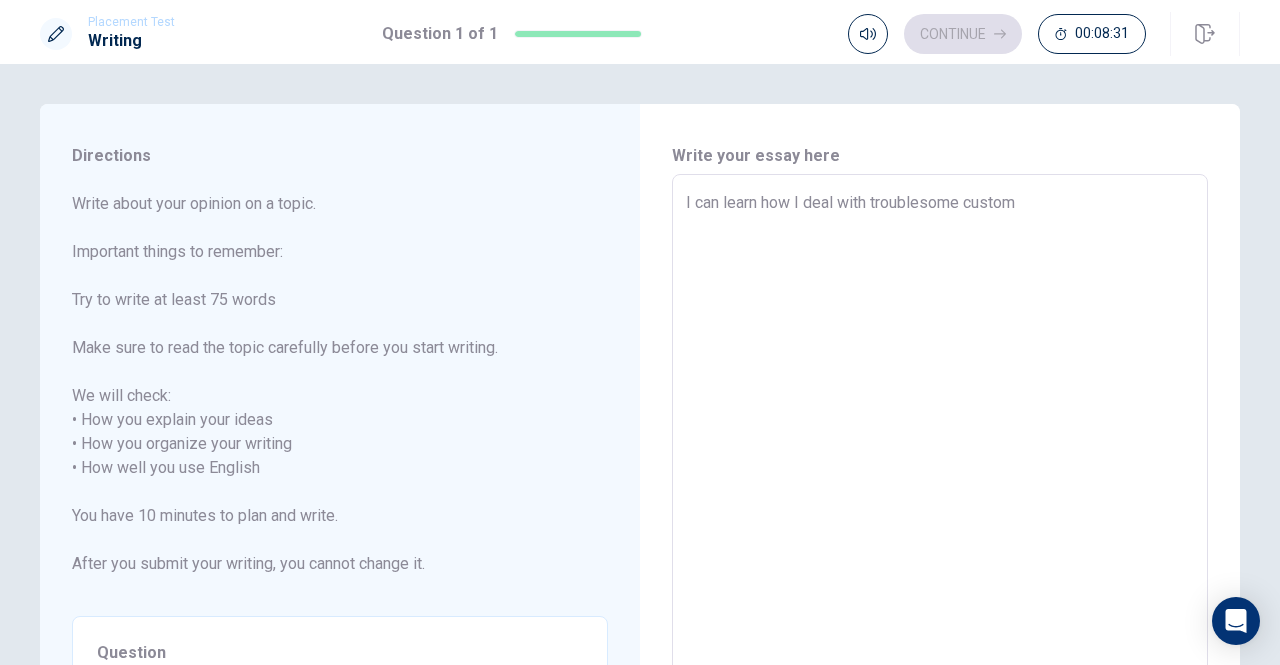 type on "x" 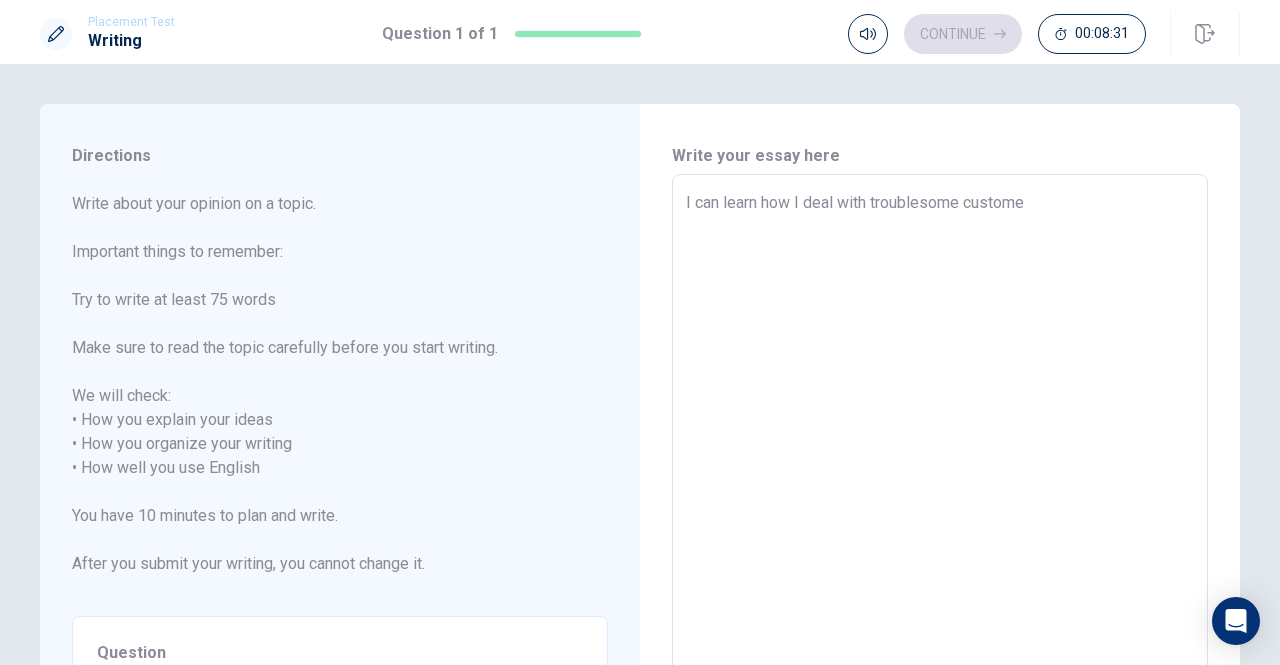 type on "x" 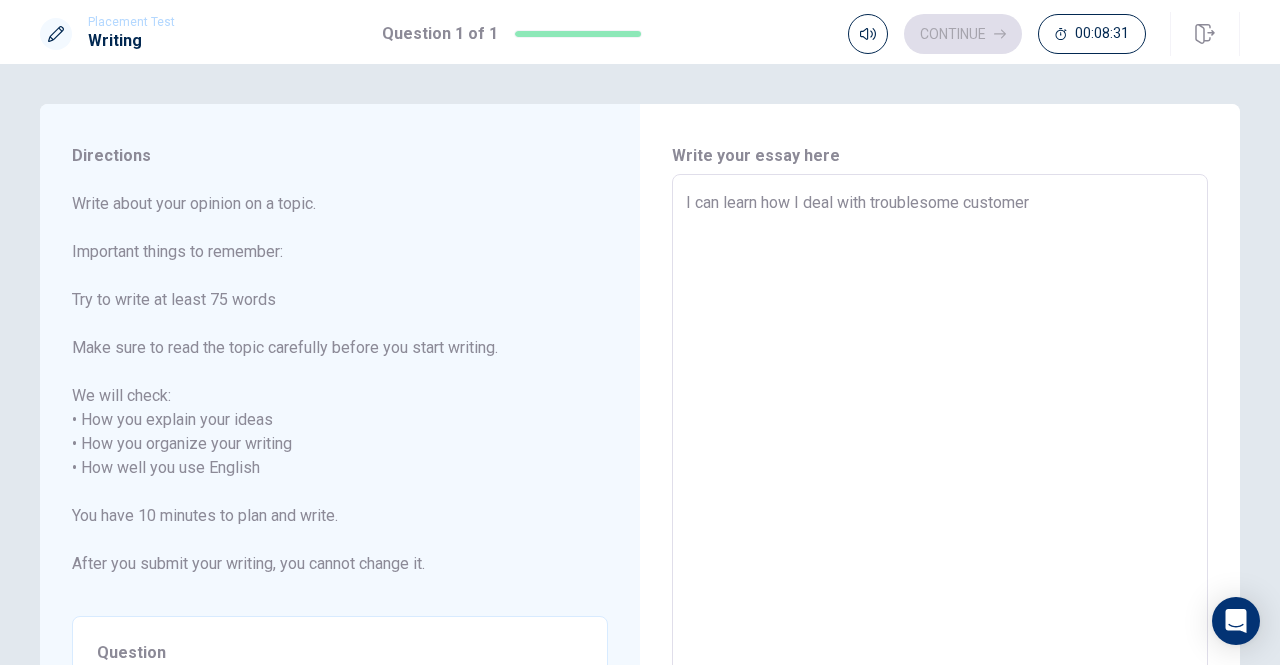 type on "x" 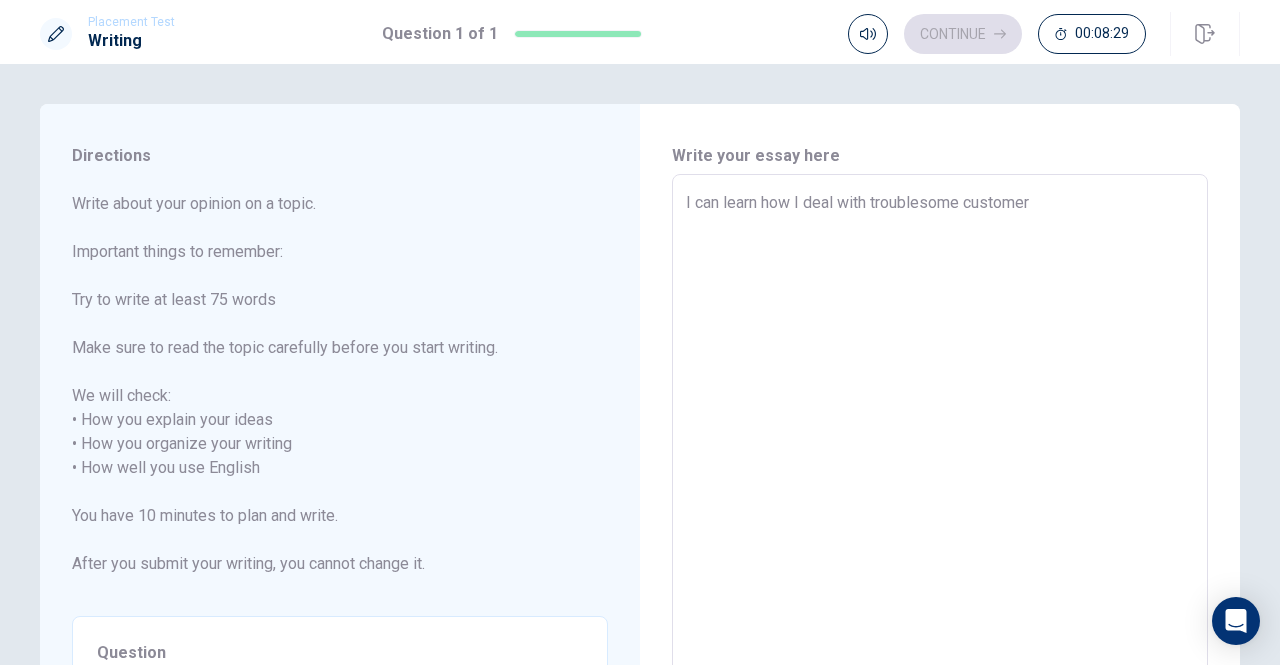 type on "x" 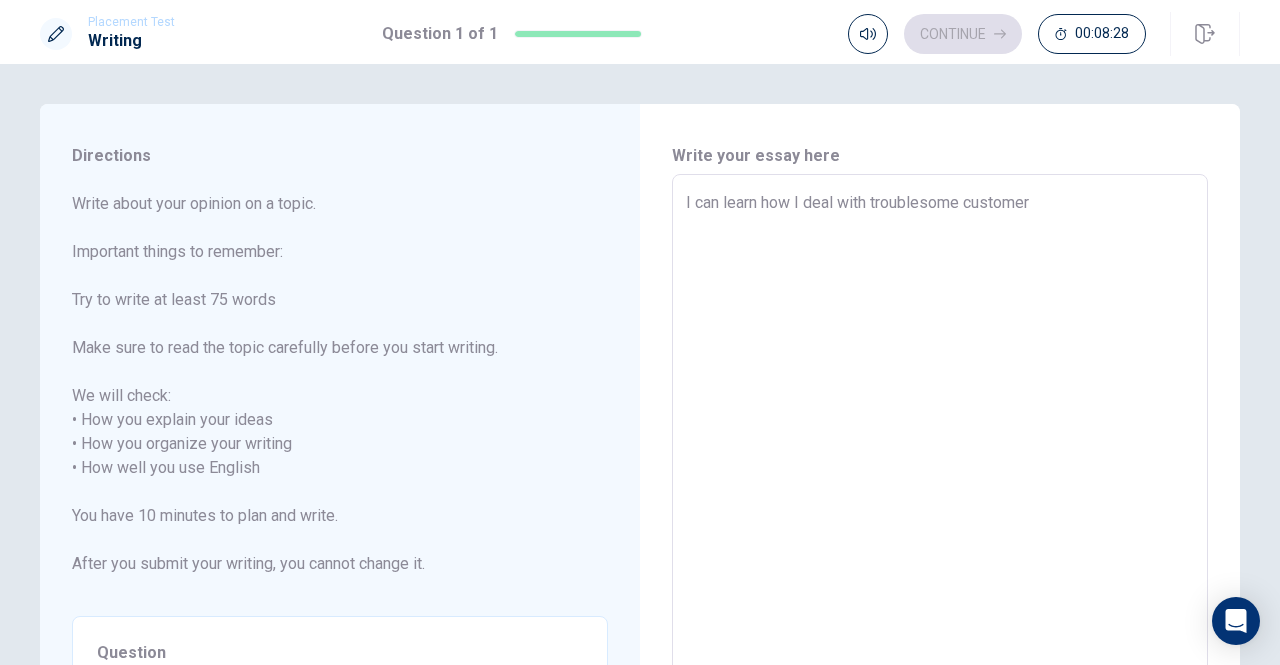 type on "I can learn how I deal with troublesome customer f" 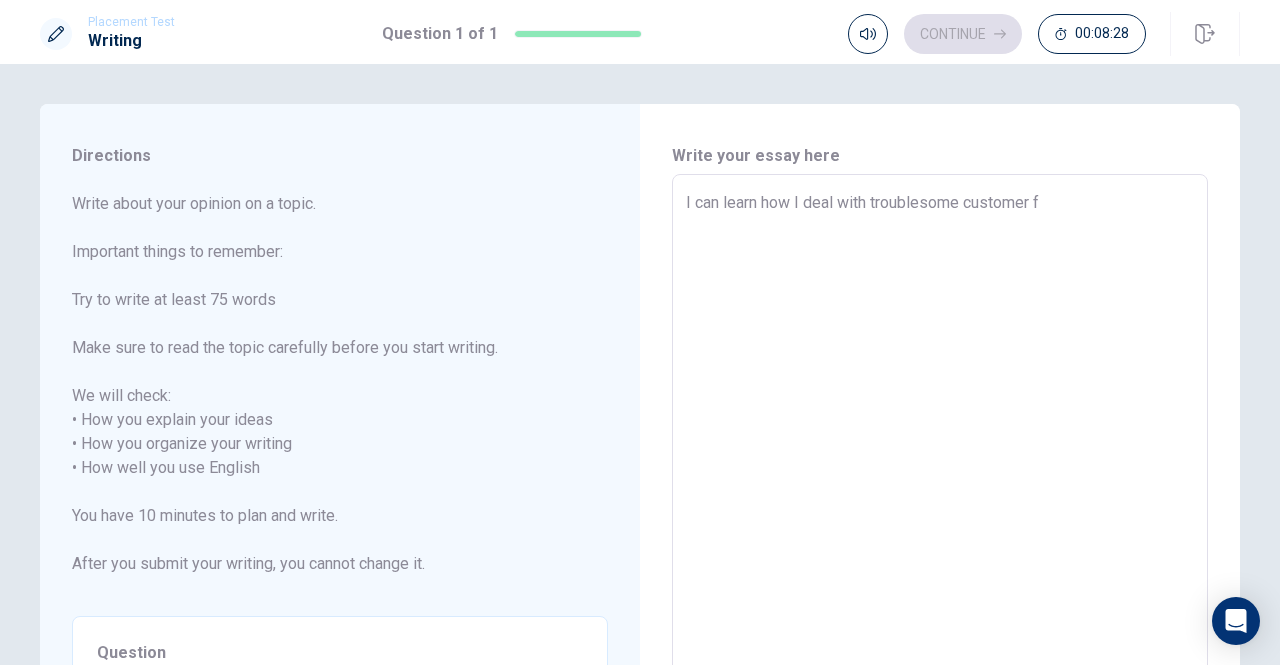 type on "x" 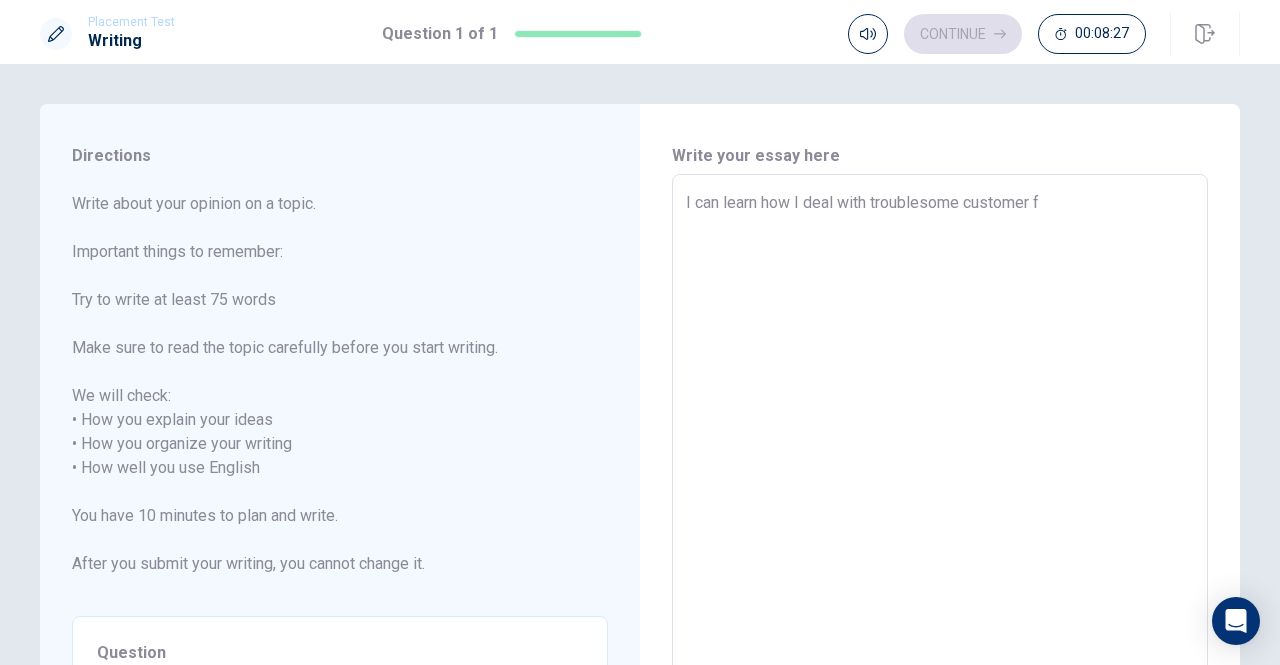type on "I can learn how I deal with troublesome customer fr" 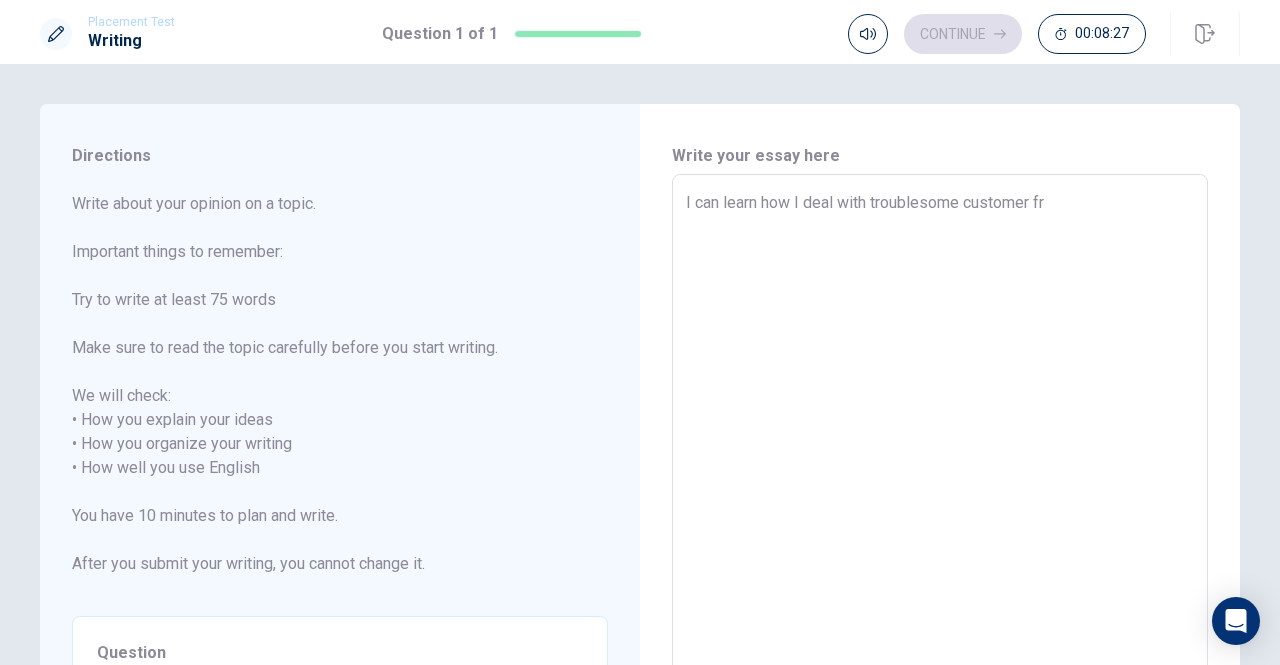 type on "x" 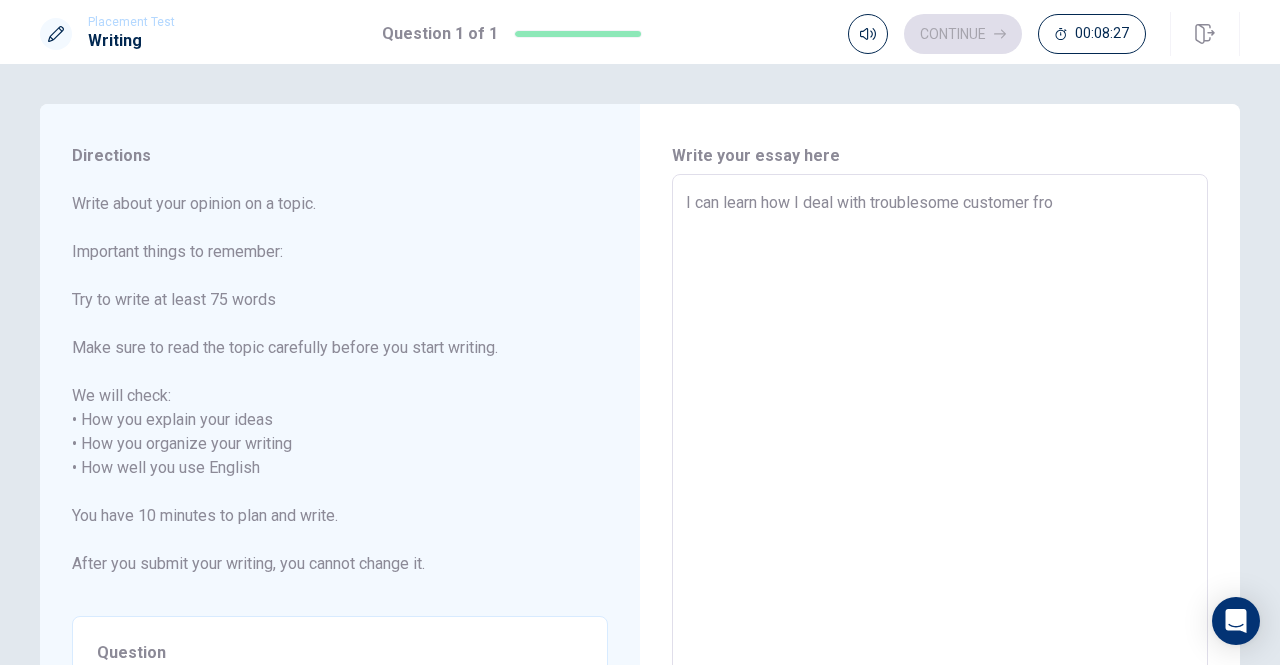 type on "I can learn how I deal with troublesome customer from" 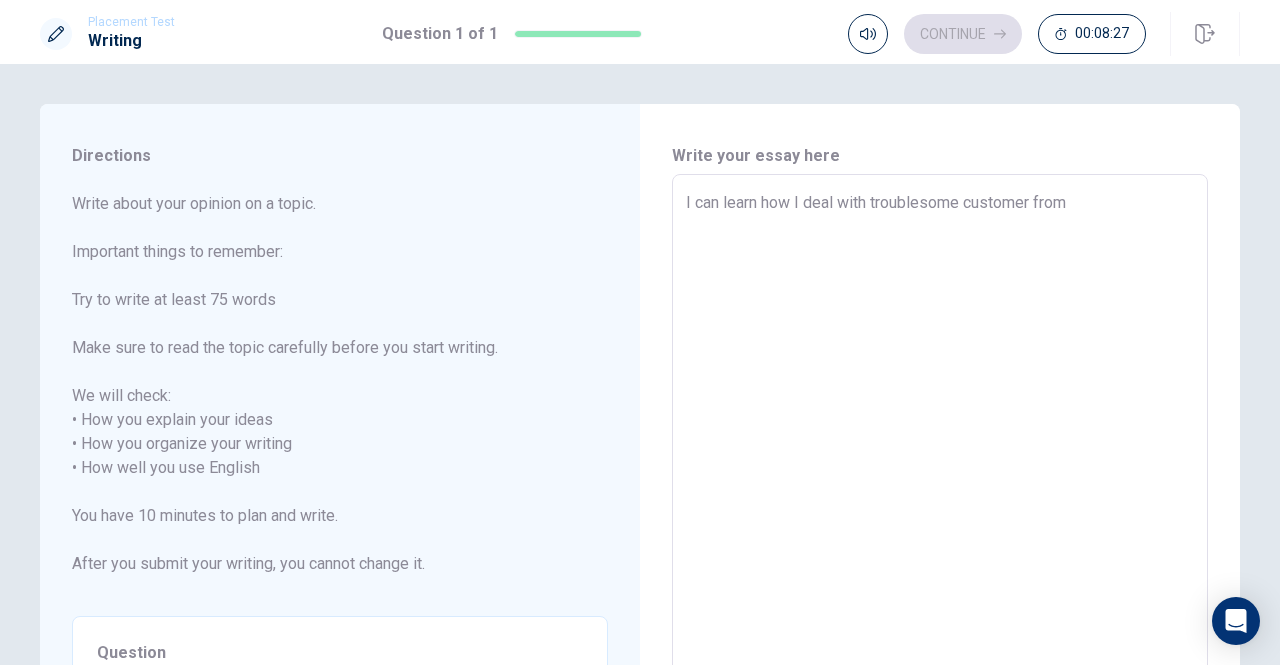 type on "x" 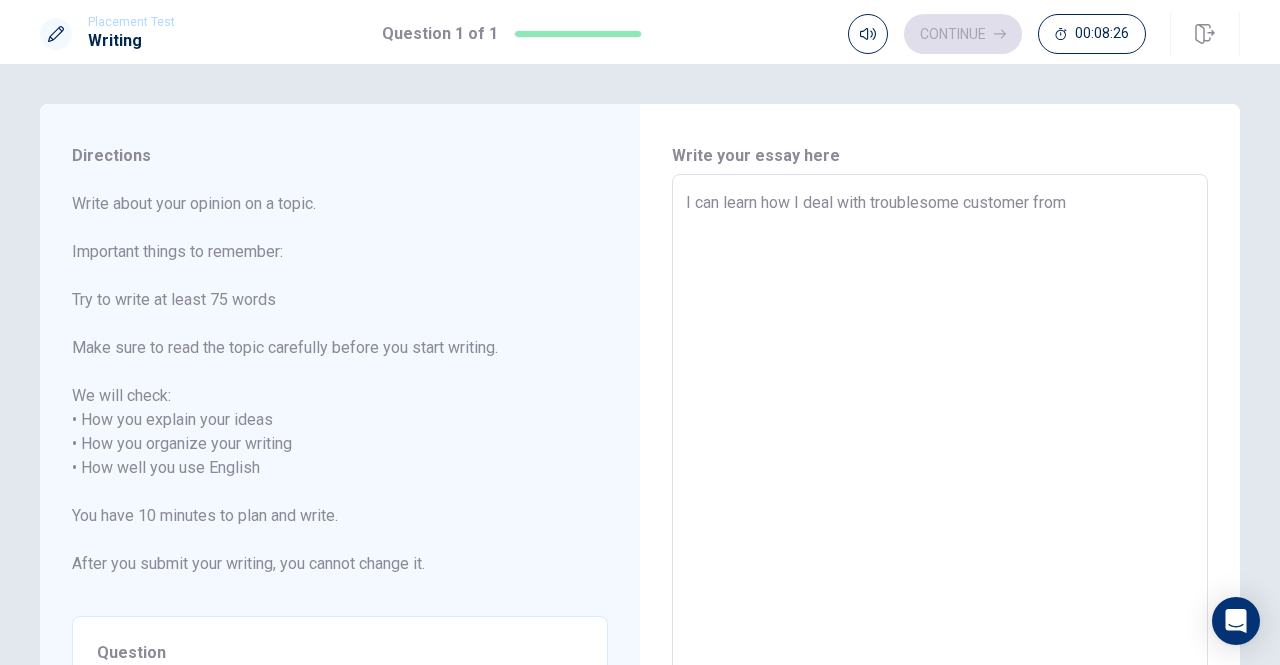 type on "I can learn how I deal with troublesome customer from" 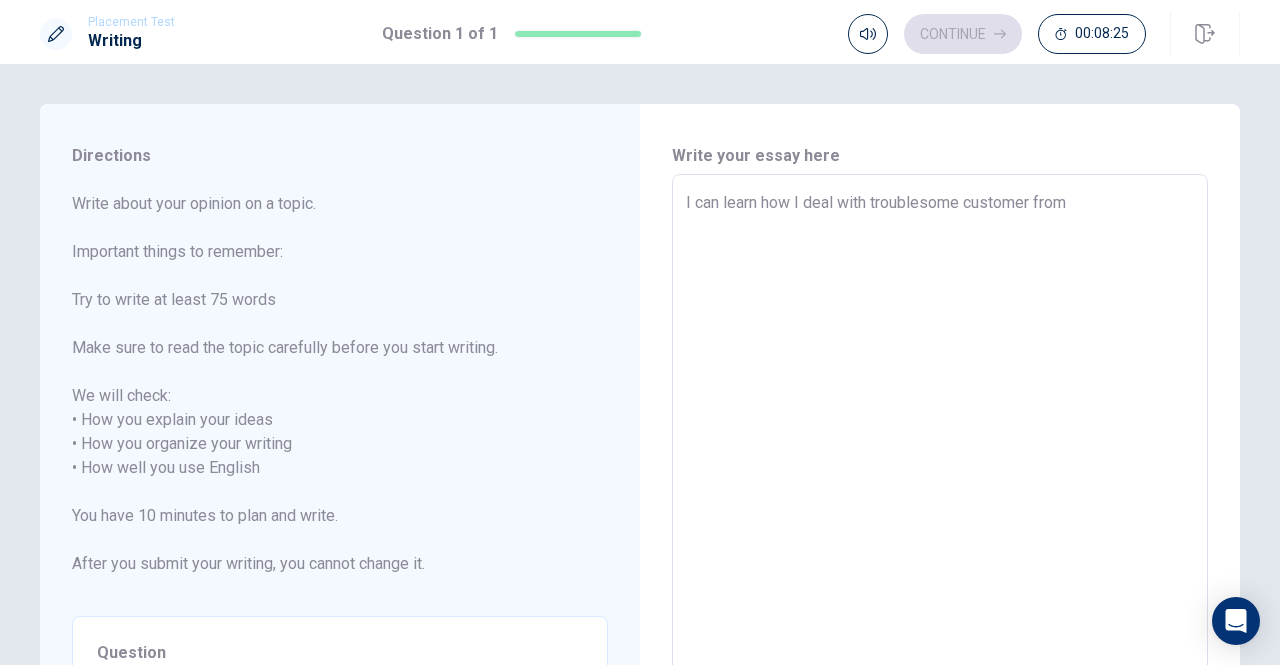 type on "I can learn how I deal with troublesome customer from a" 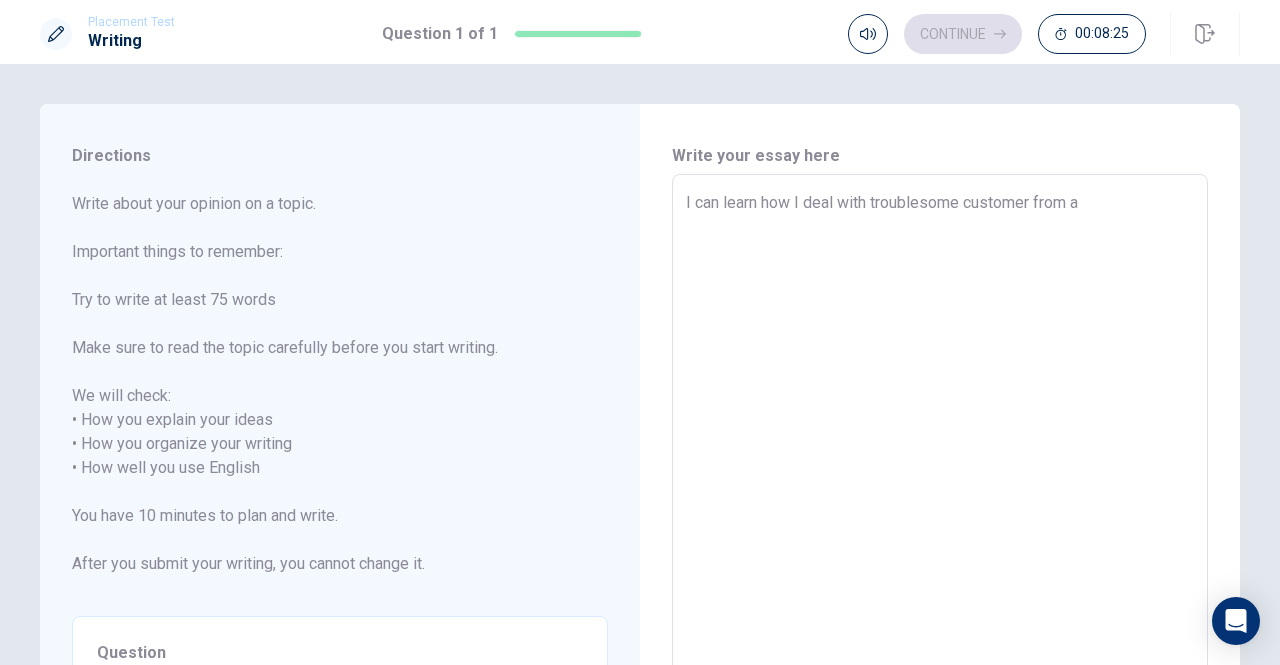 type on "x" 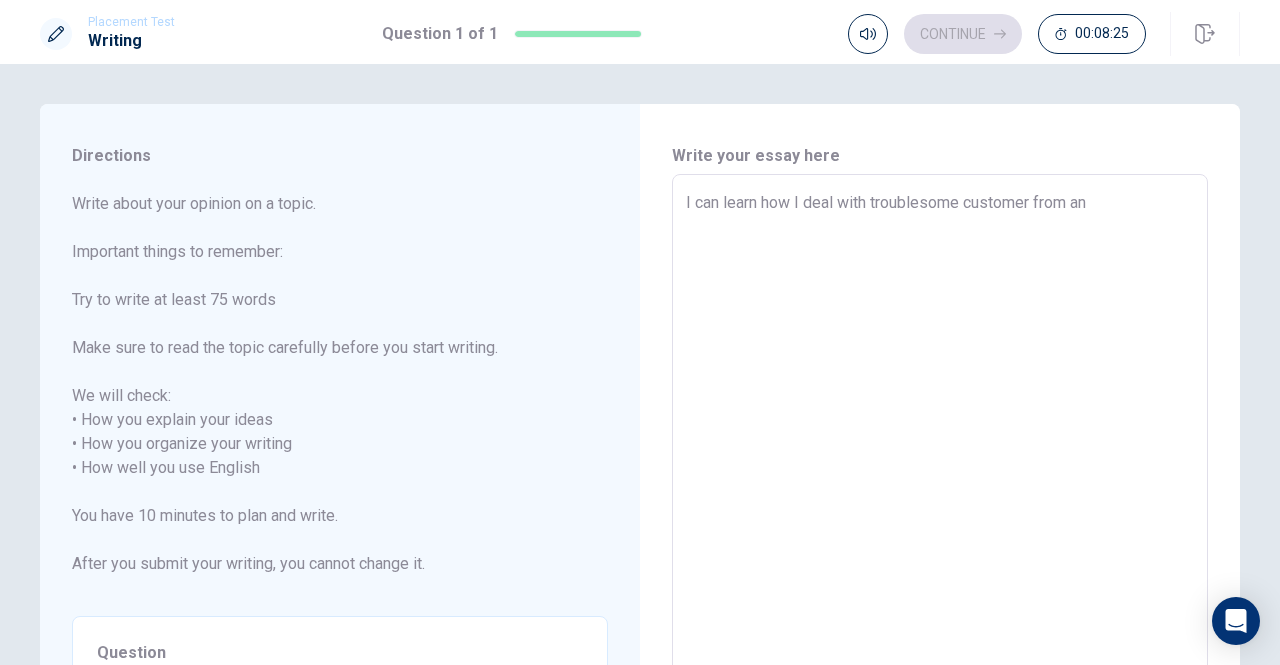 type on "I can learn how I deal with troublesome customer from an" 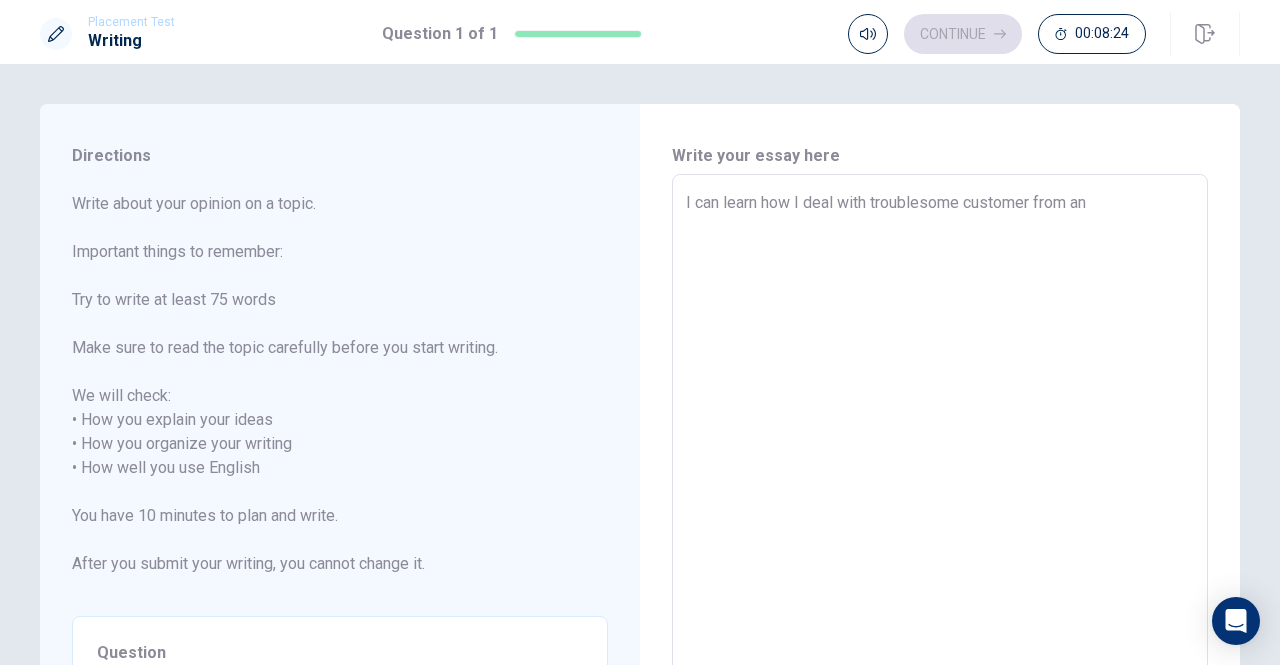 type on "I can learn how I deal with troublesome customer from an" 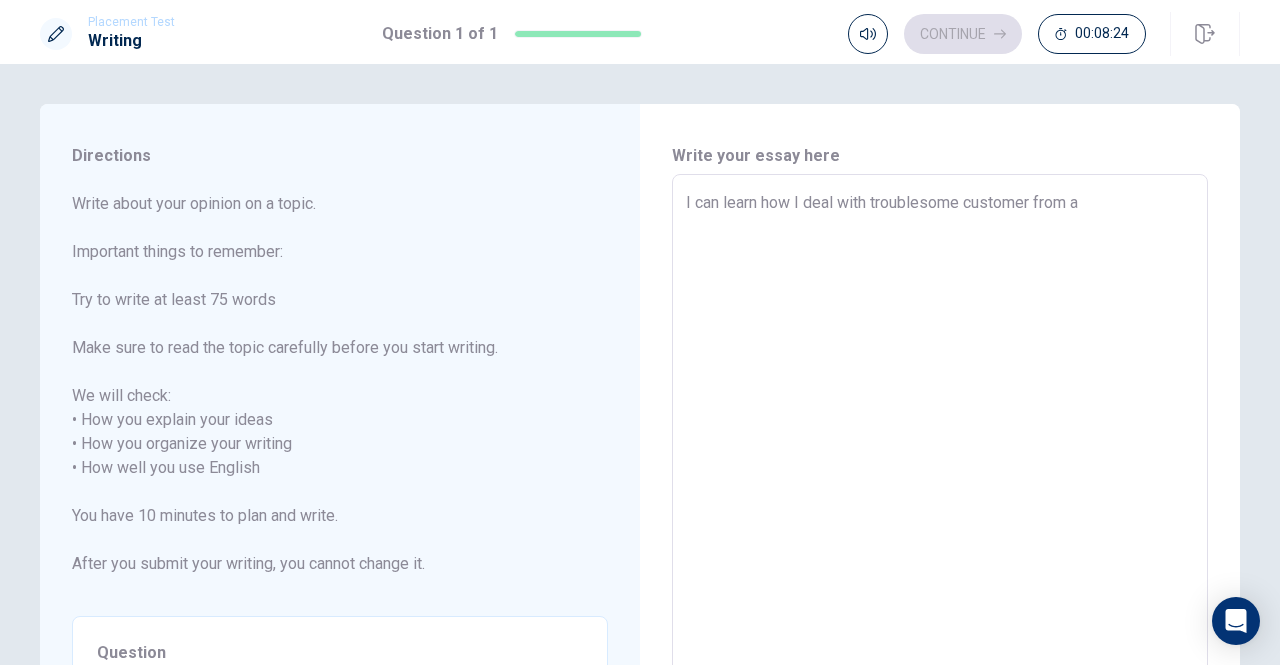 type on "x" 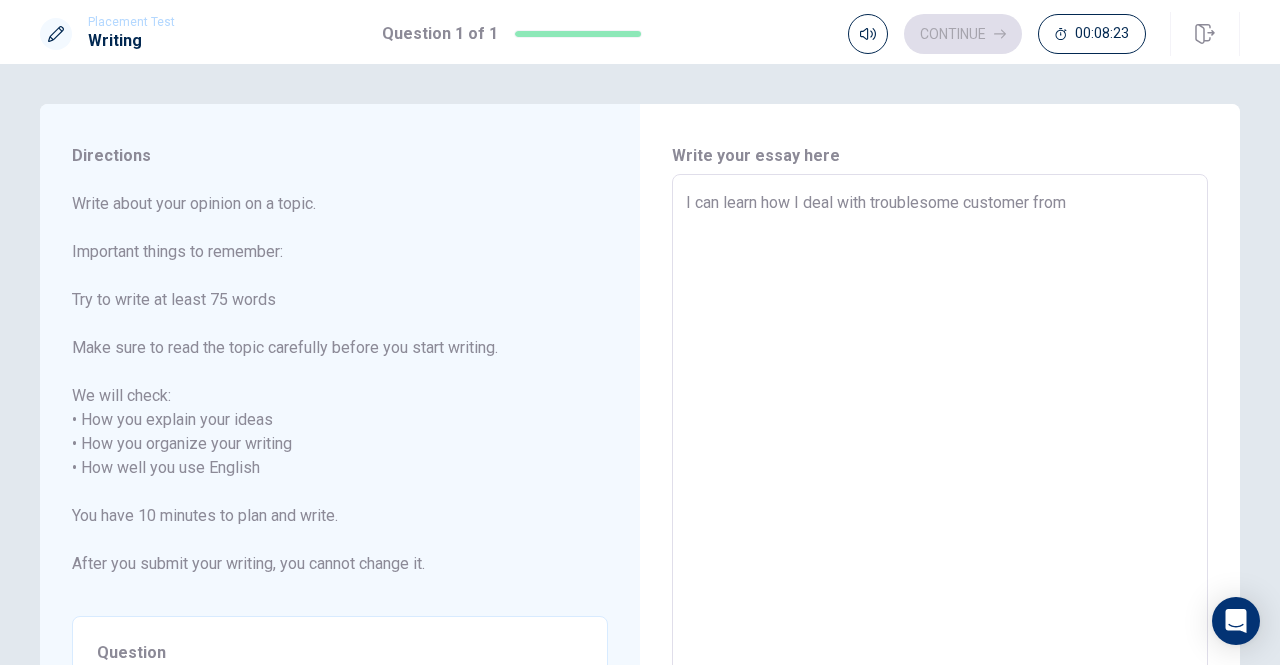 type on "x" 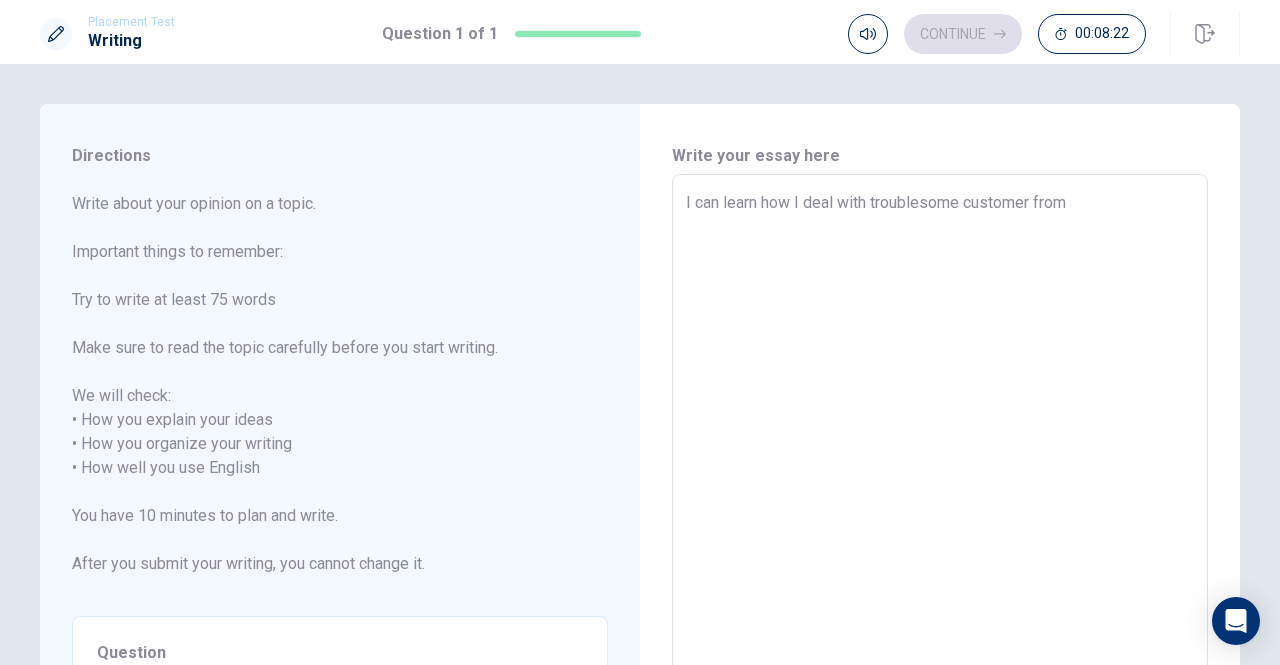type on "I can learn how I deal with troublesome customer from a" 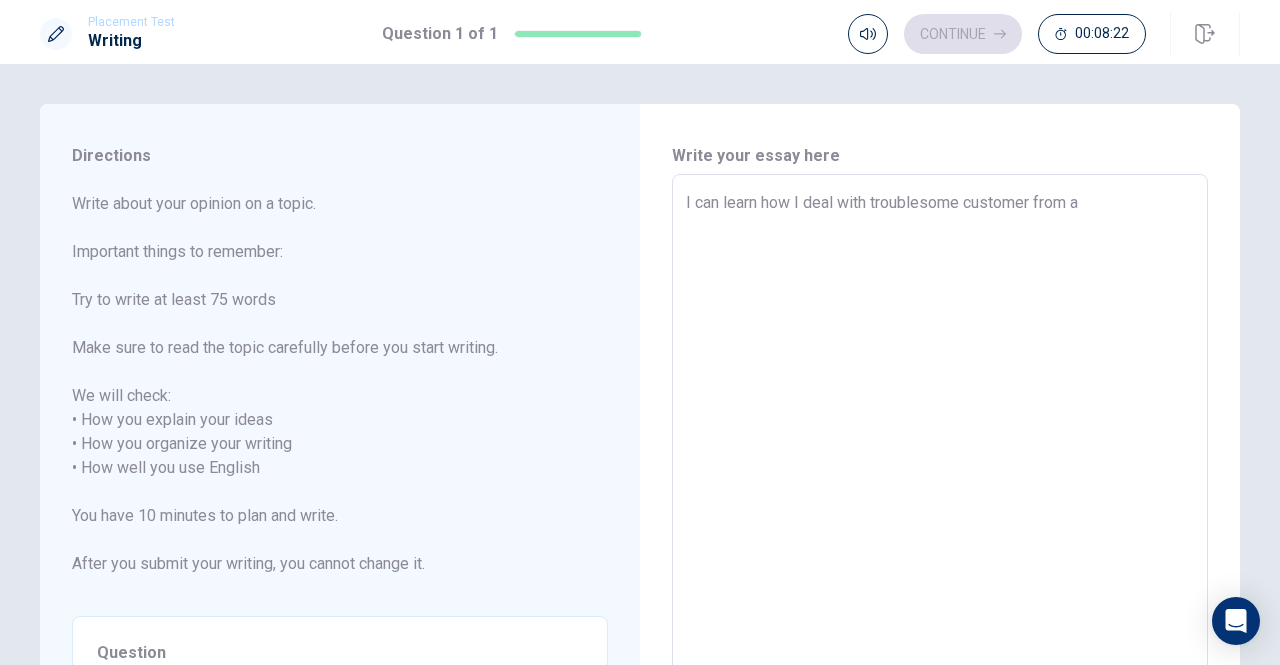 type on "x" 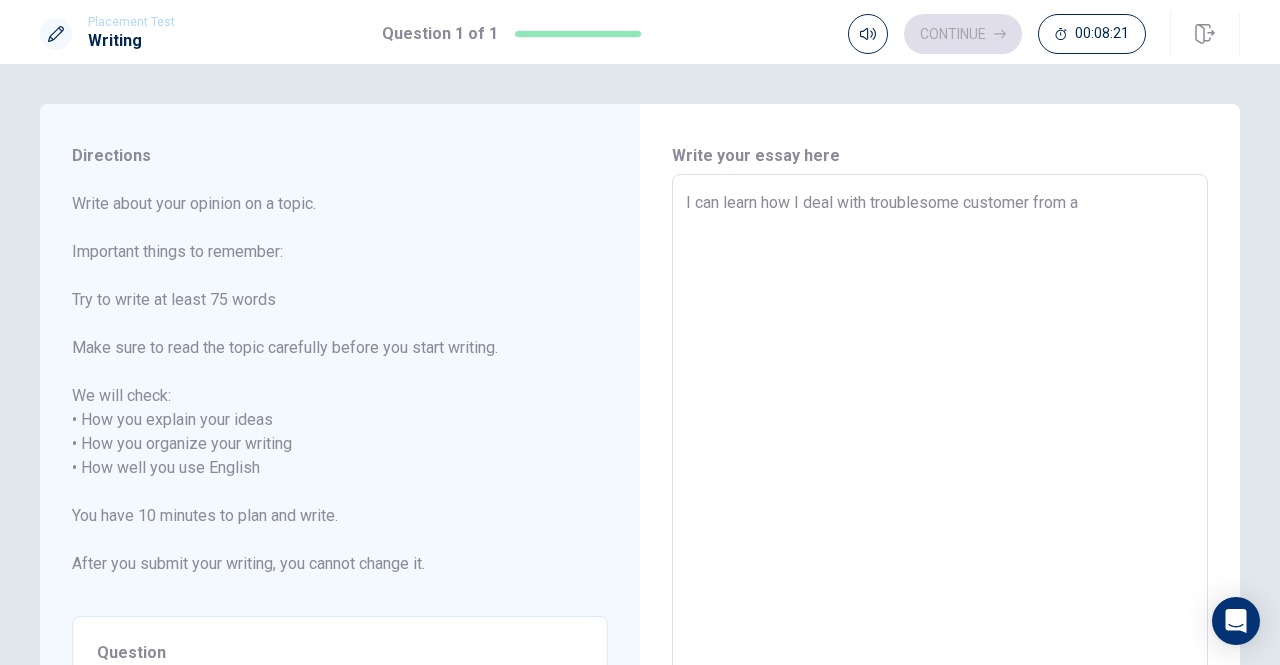 type on "I can learn how I deal with troublesome customer from a" 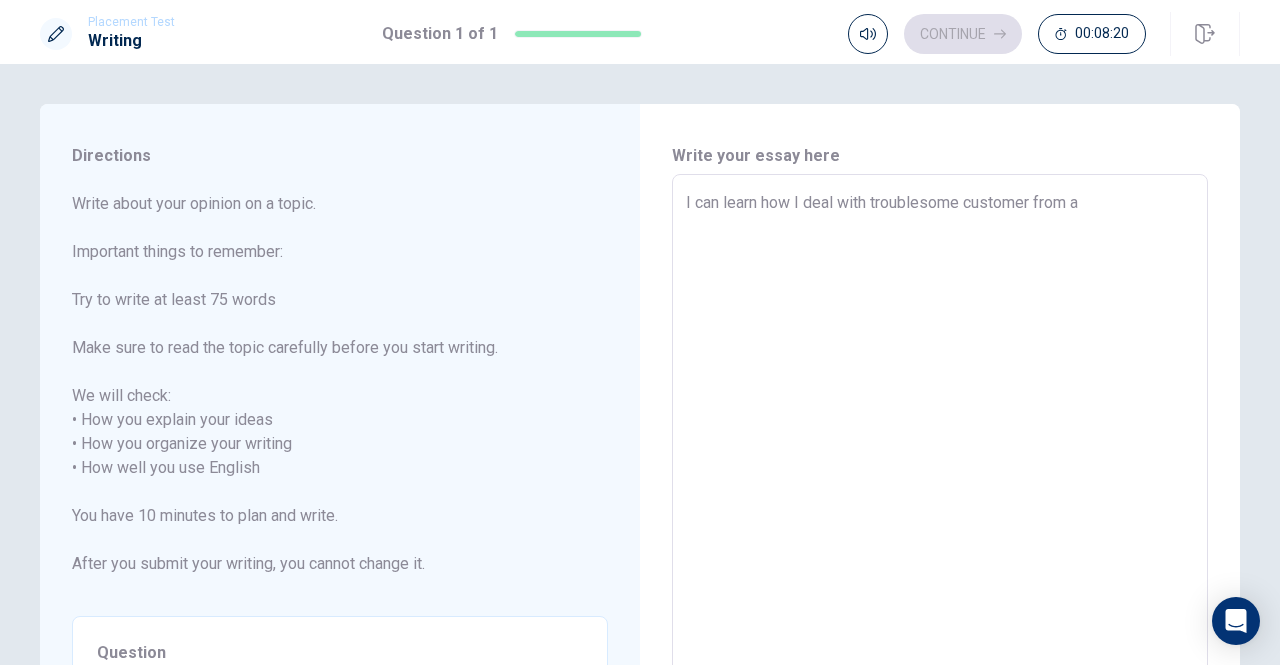 type on "I can learn how I deal with troublesome customer from an" 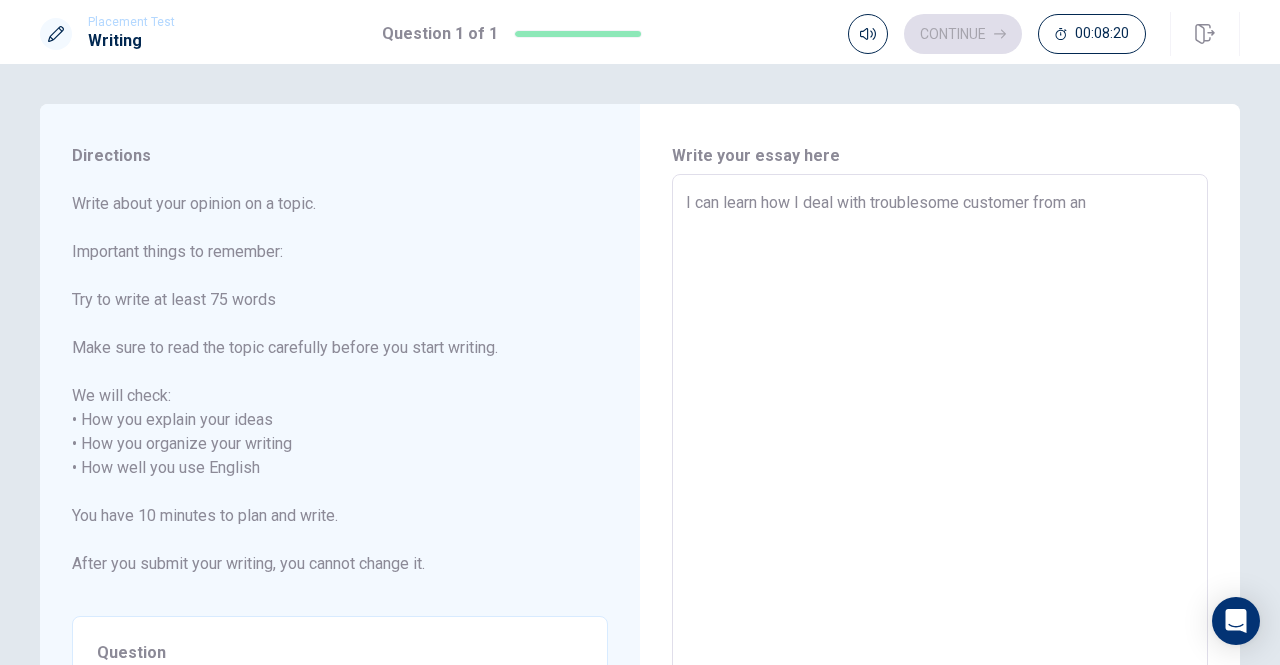 type on "x" 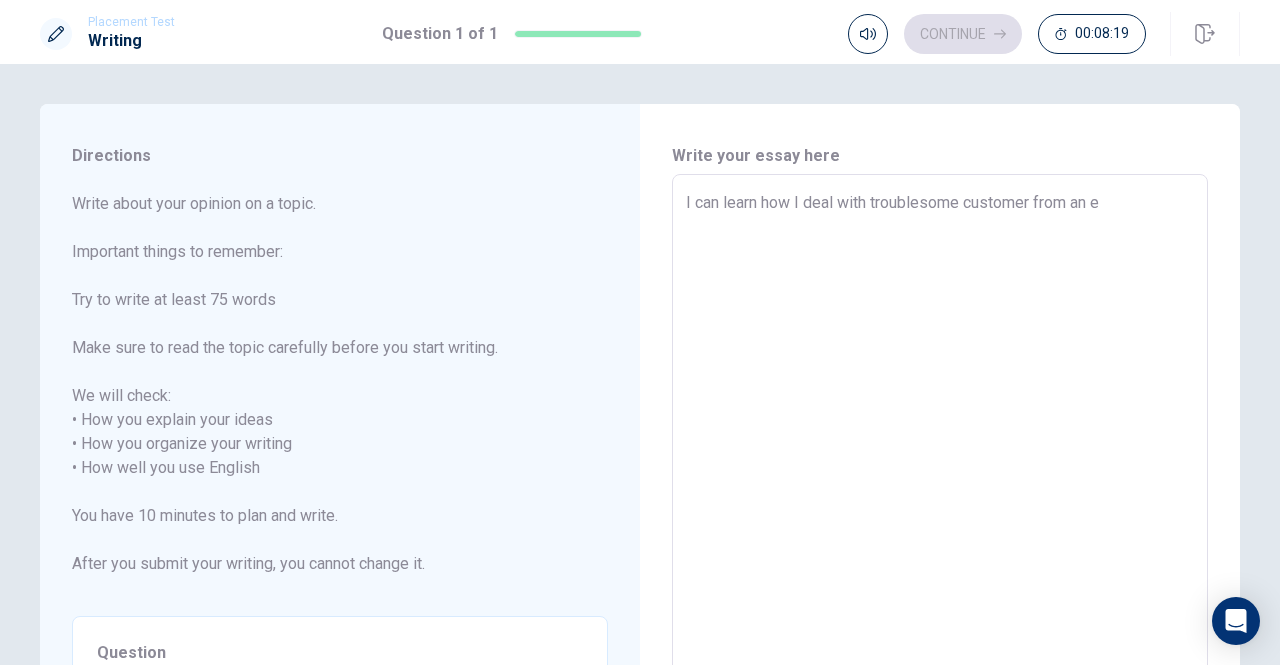 type on "x" 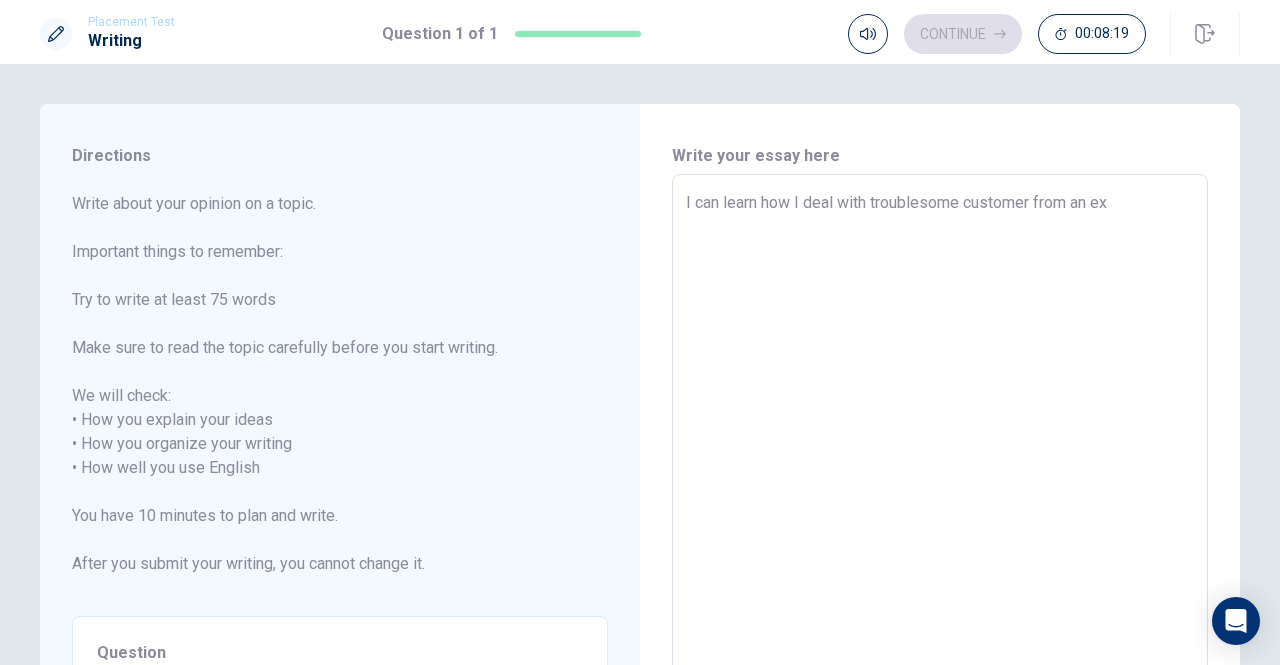 type on "x" 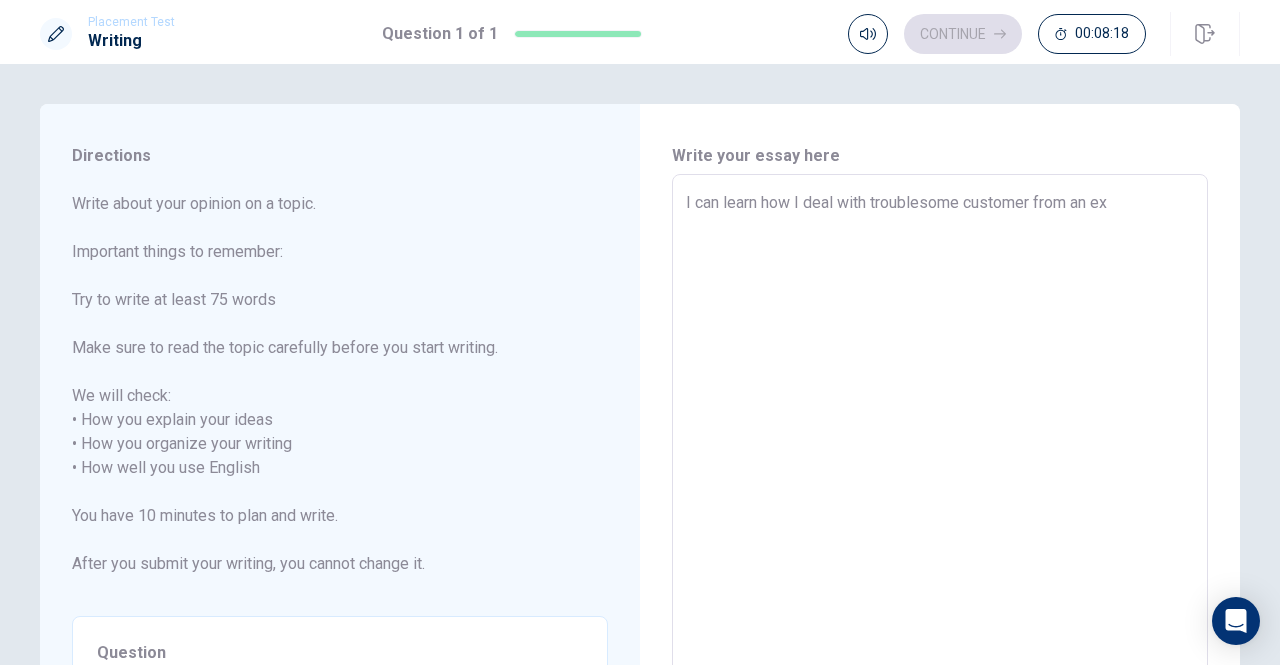 type on "I can learn how I deal with troublesome customer from an exp" 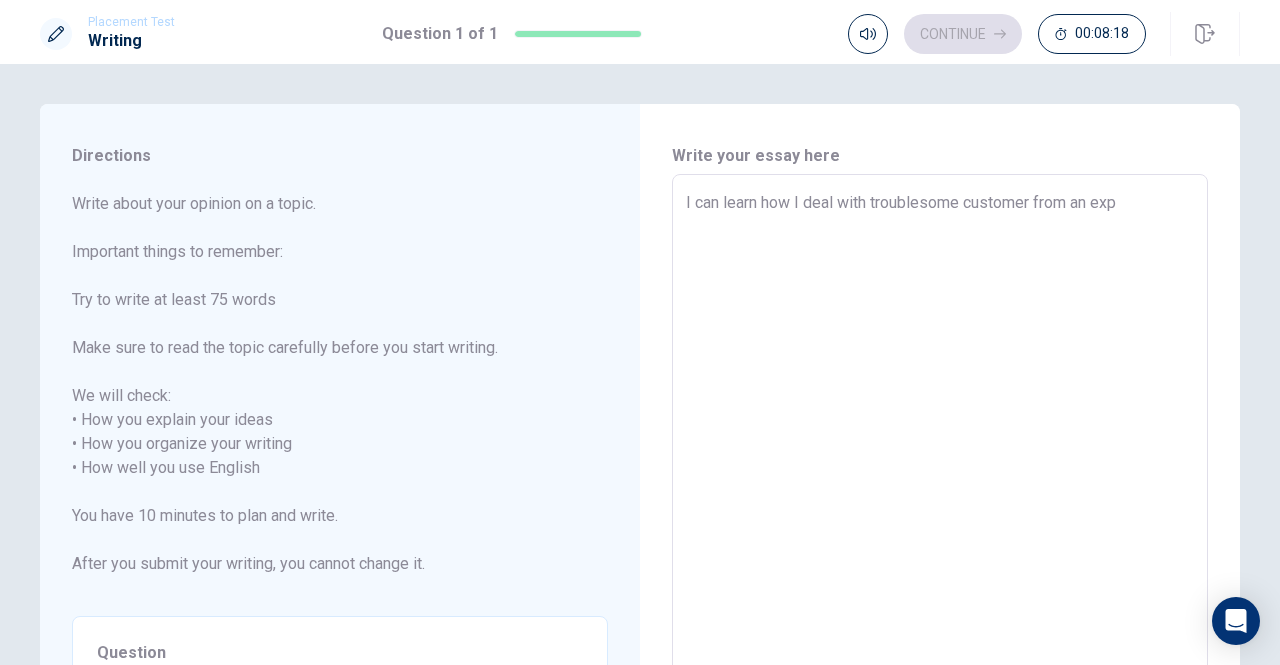type on "x" 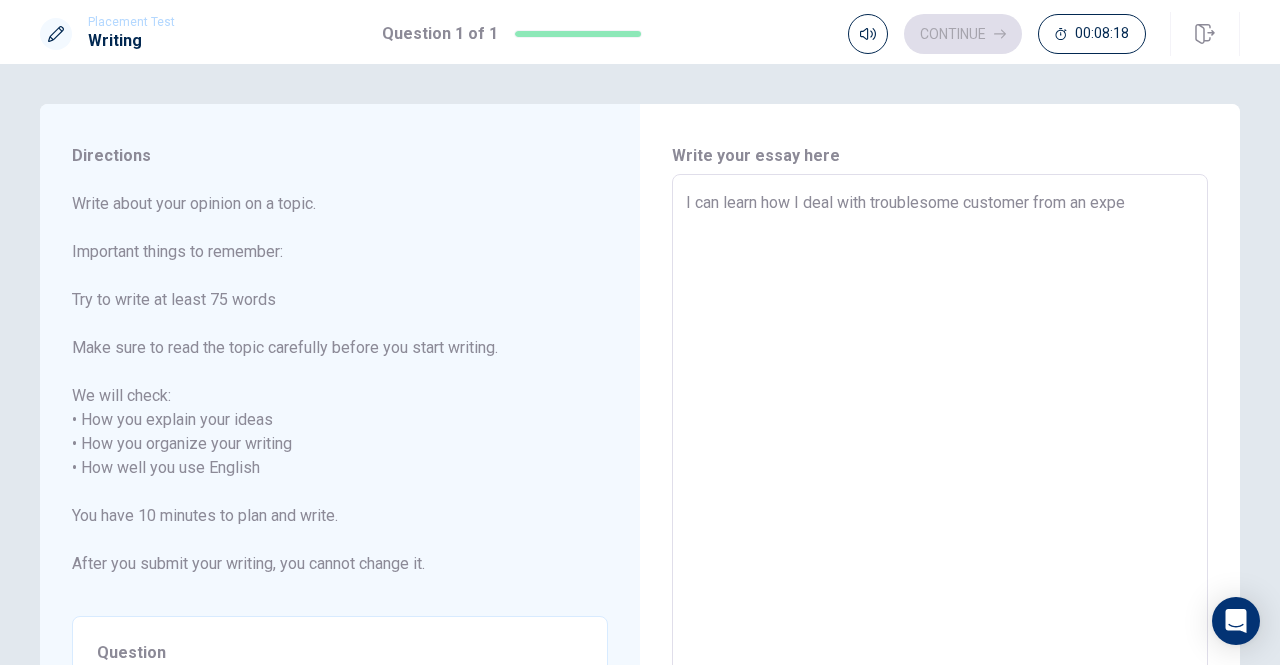 type on "x" 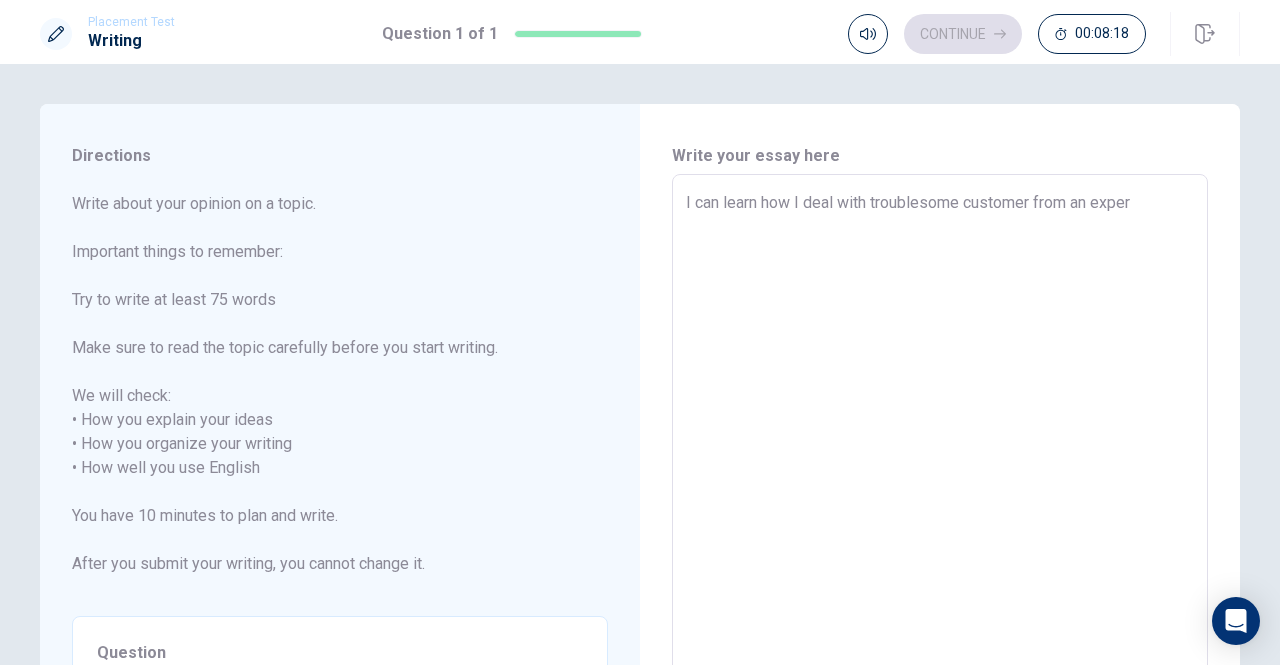 type on "x" 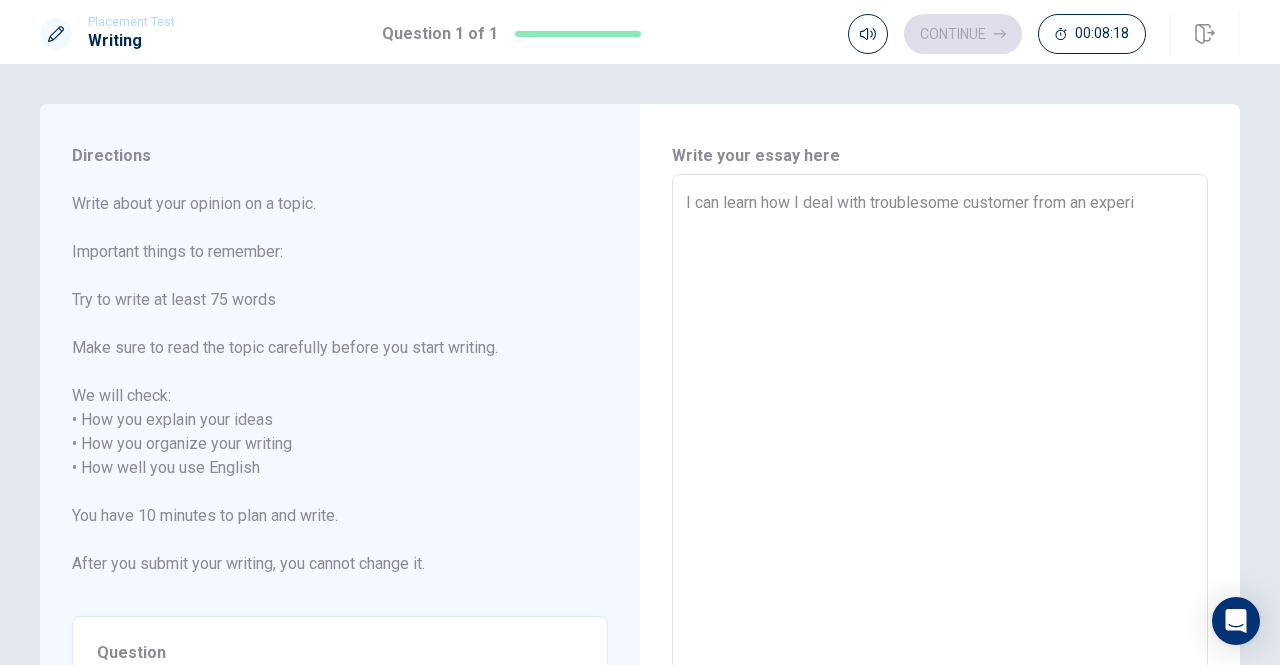 type on "x" 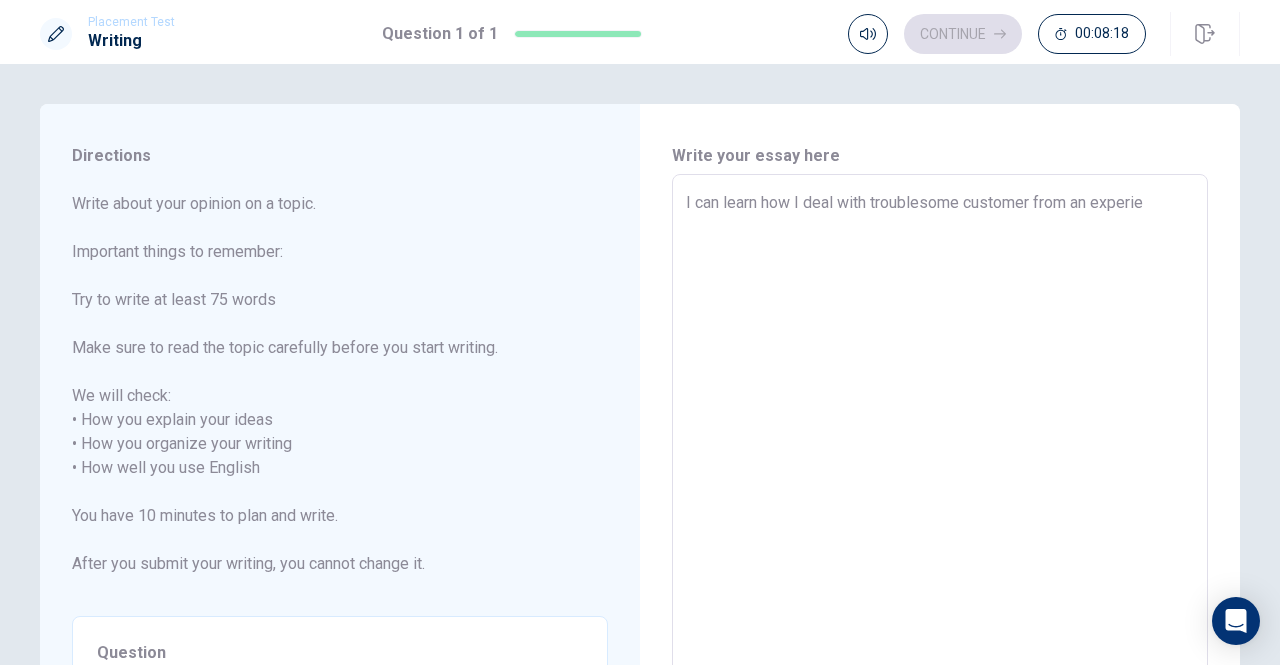 type on "x" 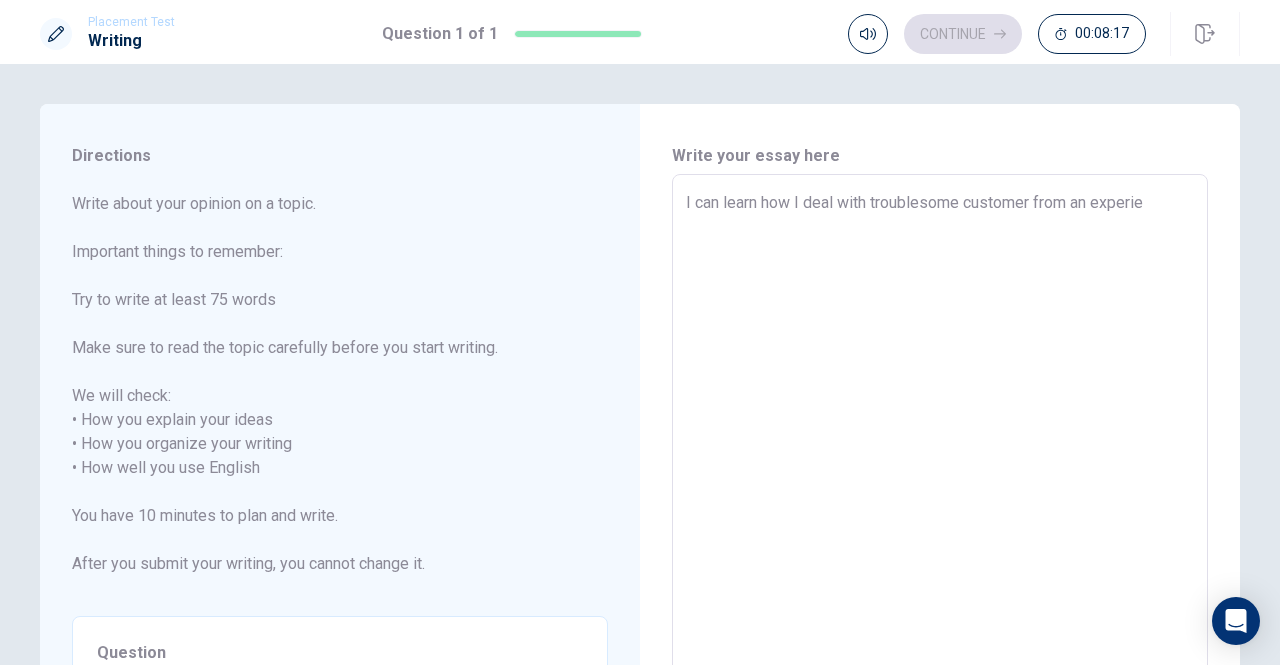 type on "I can learn how I deal with troublesome customer from an experien" 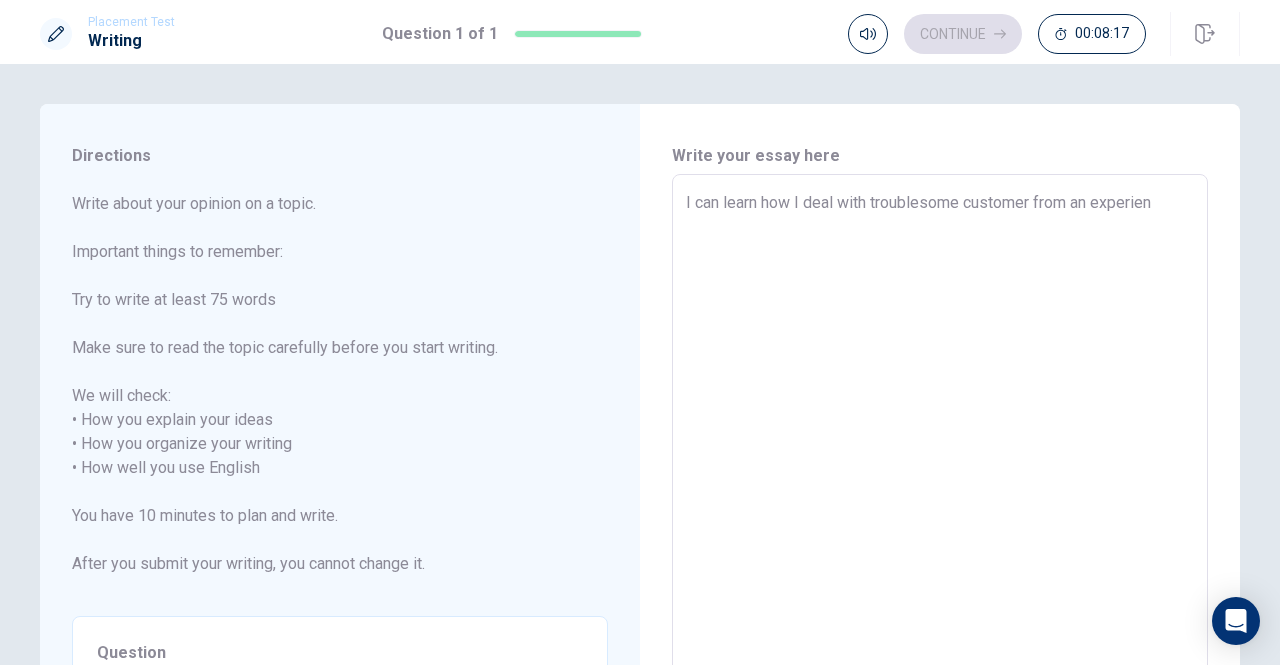 type on "x" 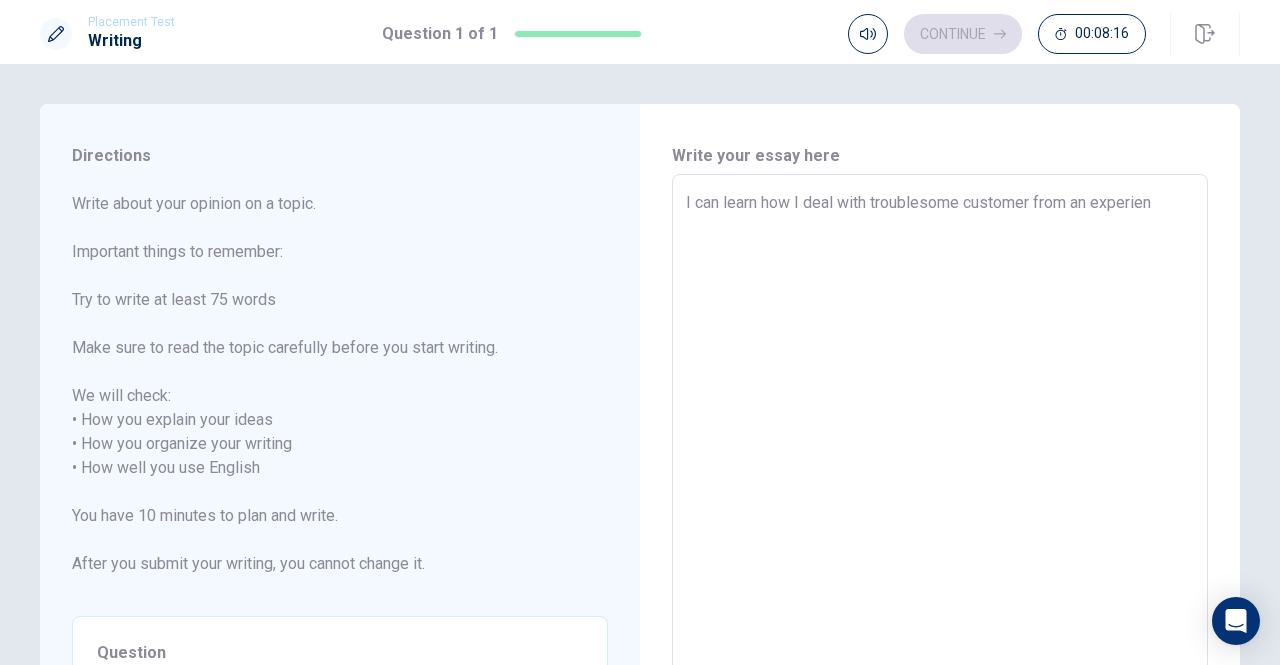 type on "I can learn how I deal with troublesome customer from an experienc" 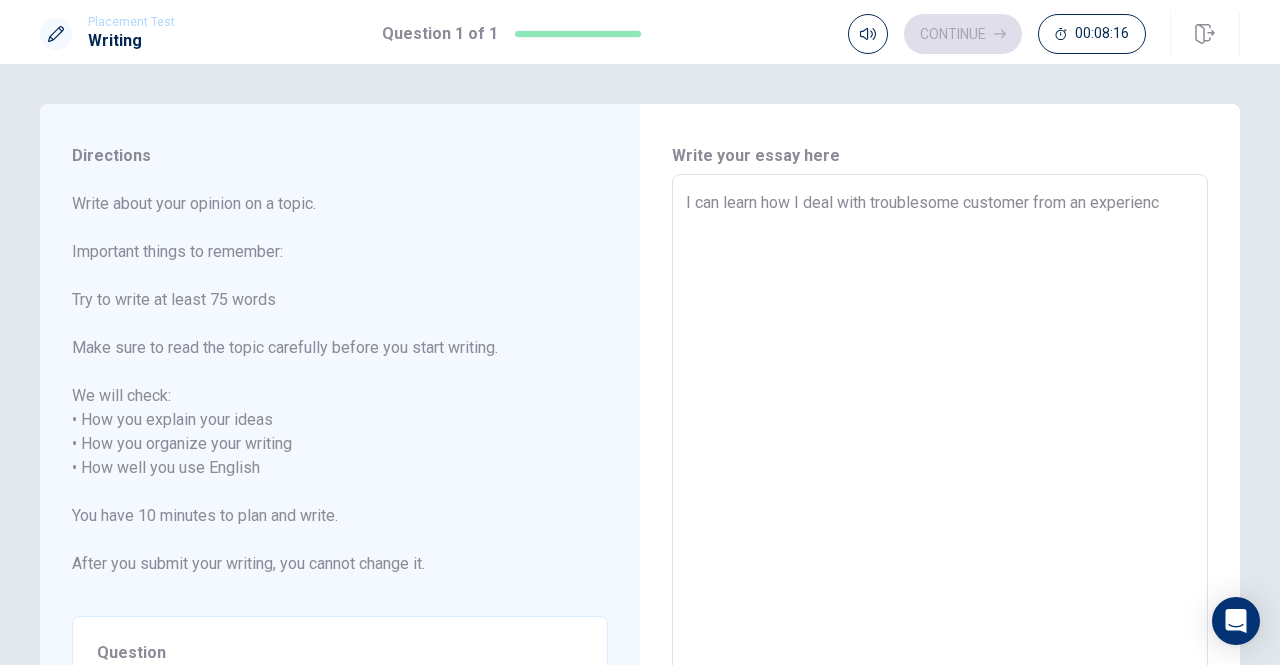 type on "x" 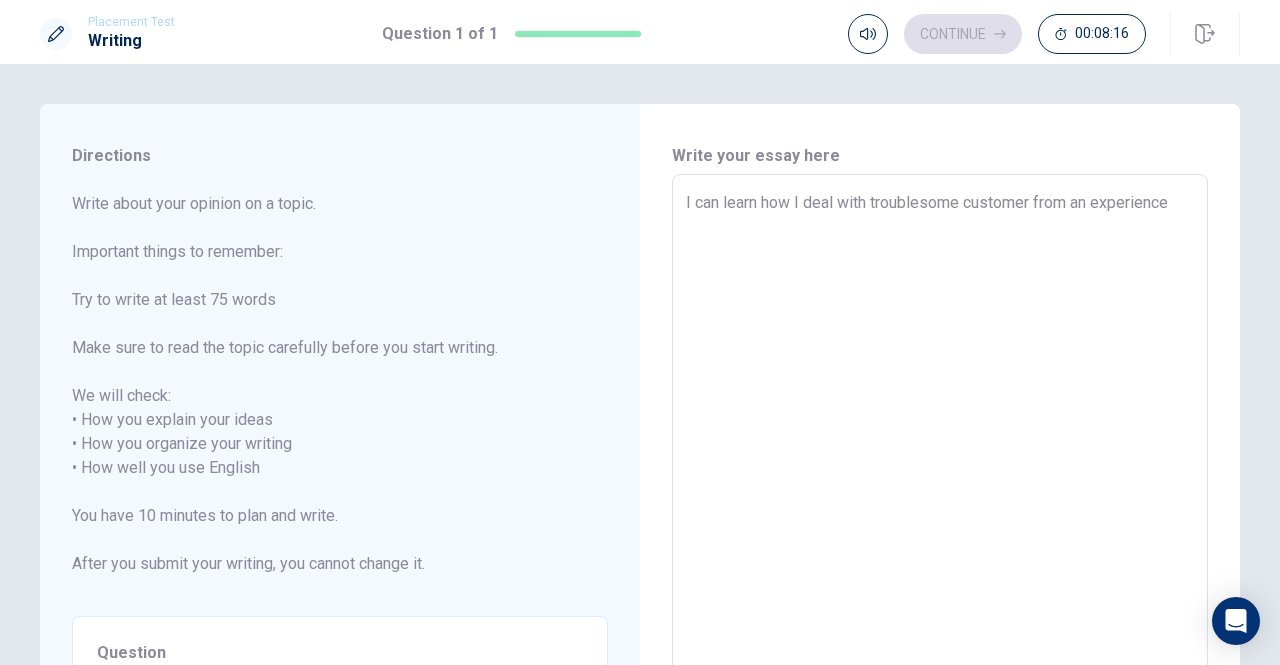 type on "x" 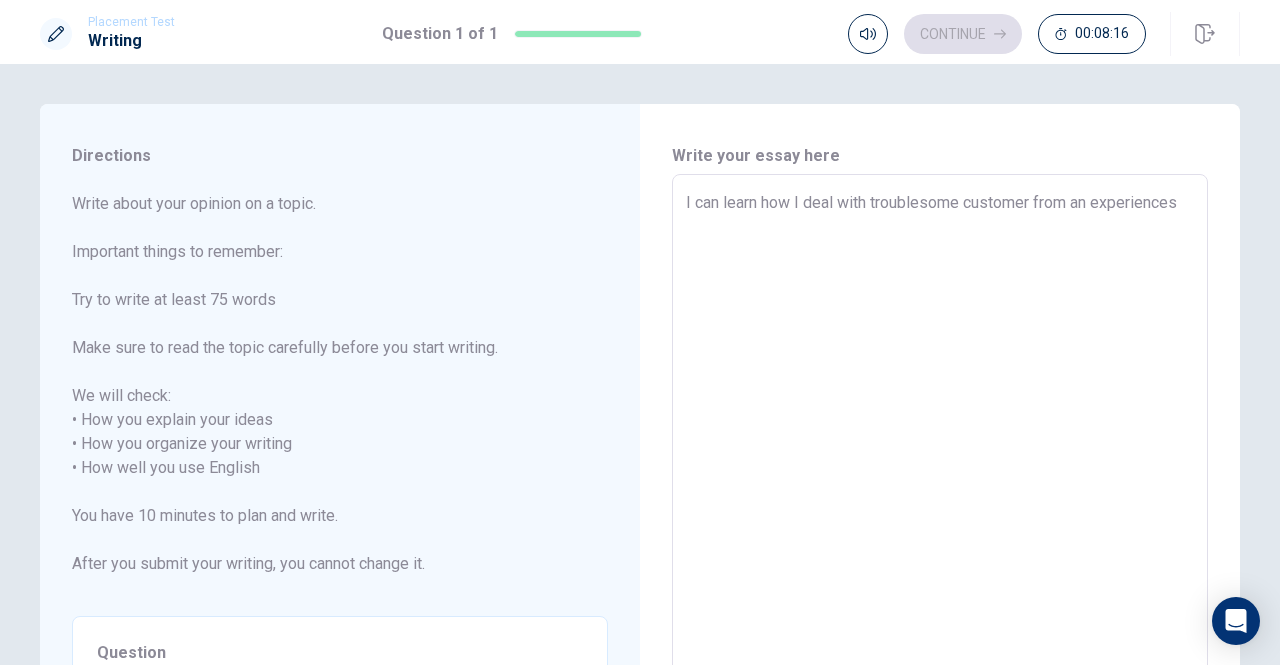 type on "x" 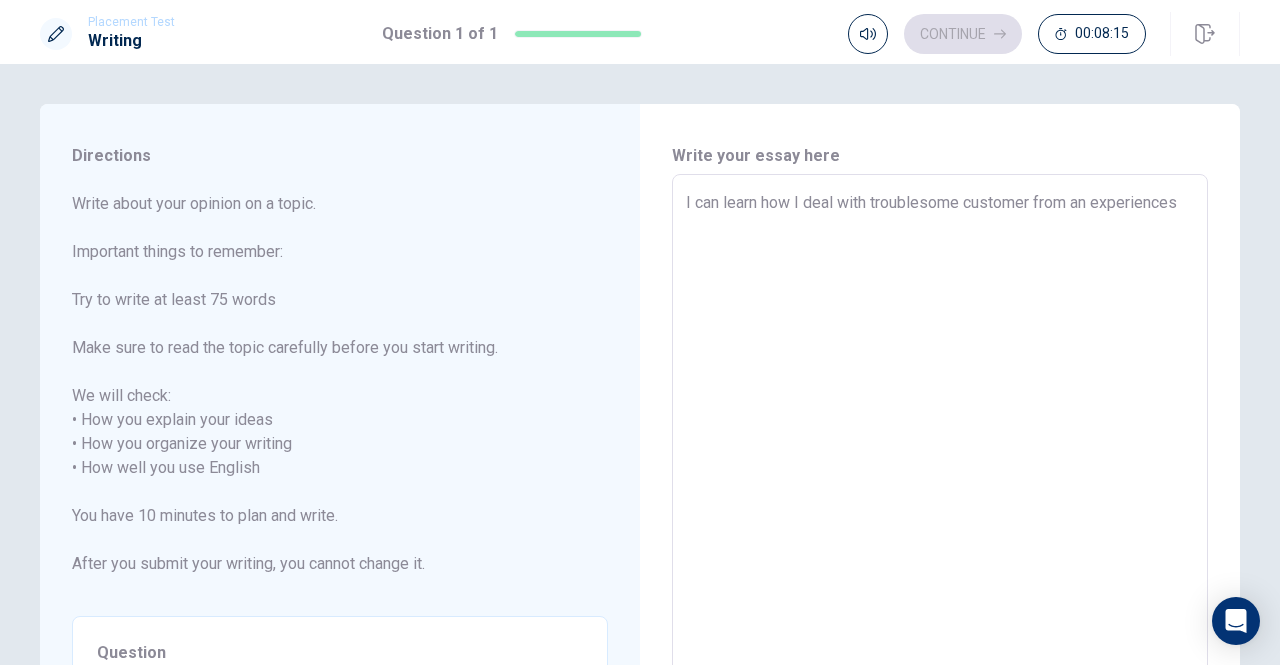 type on "I can learn how I deal with troublesome customer from an experience" 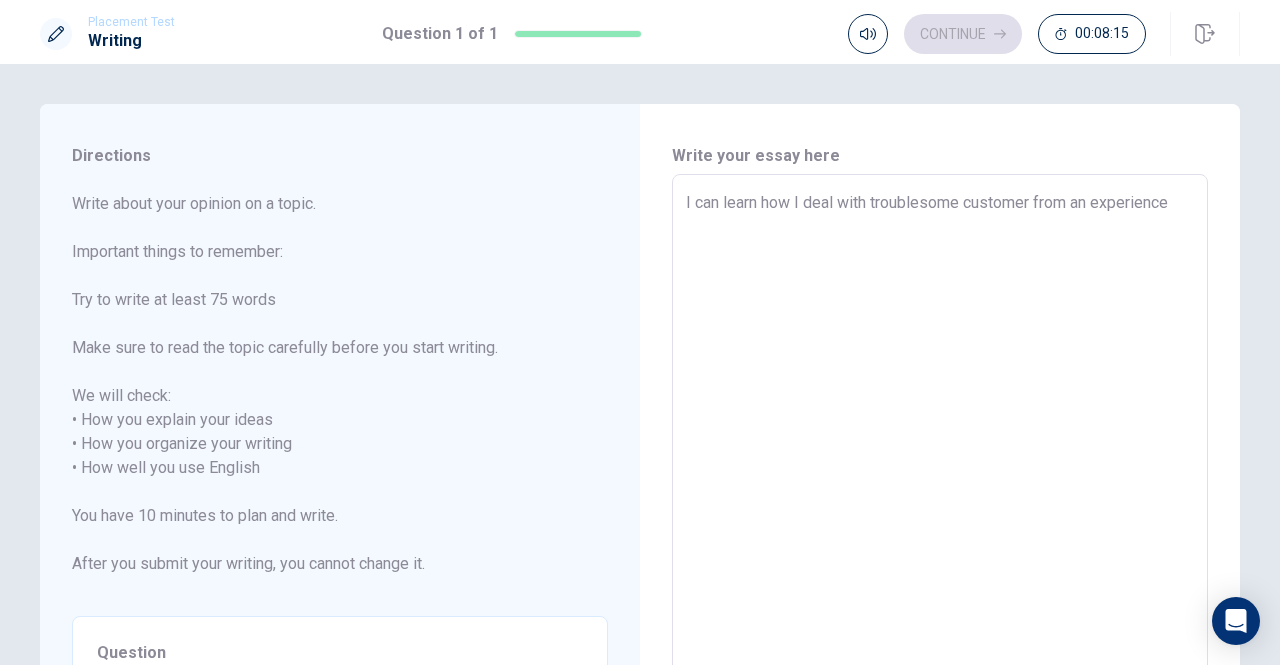 type on "x" 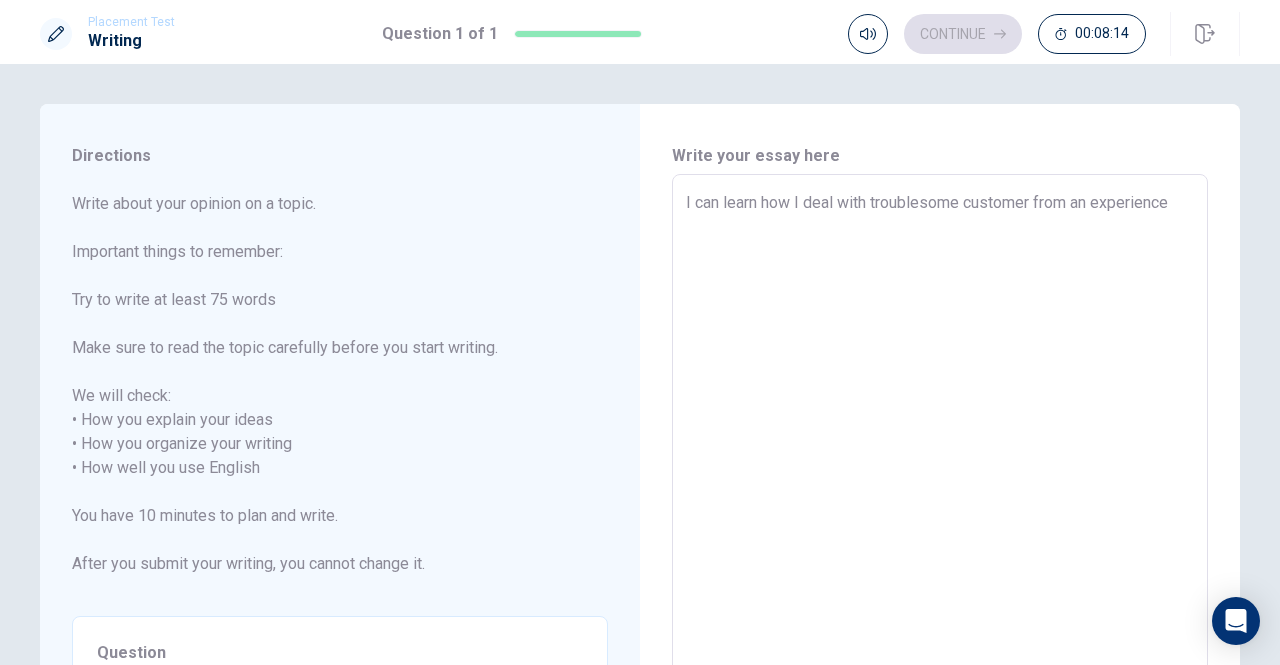 type on "x" 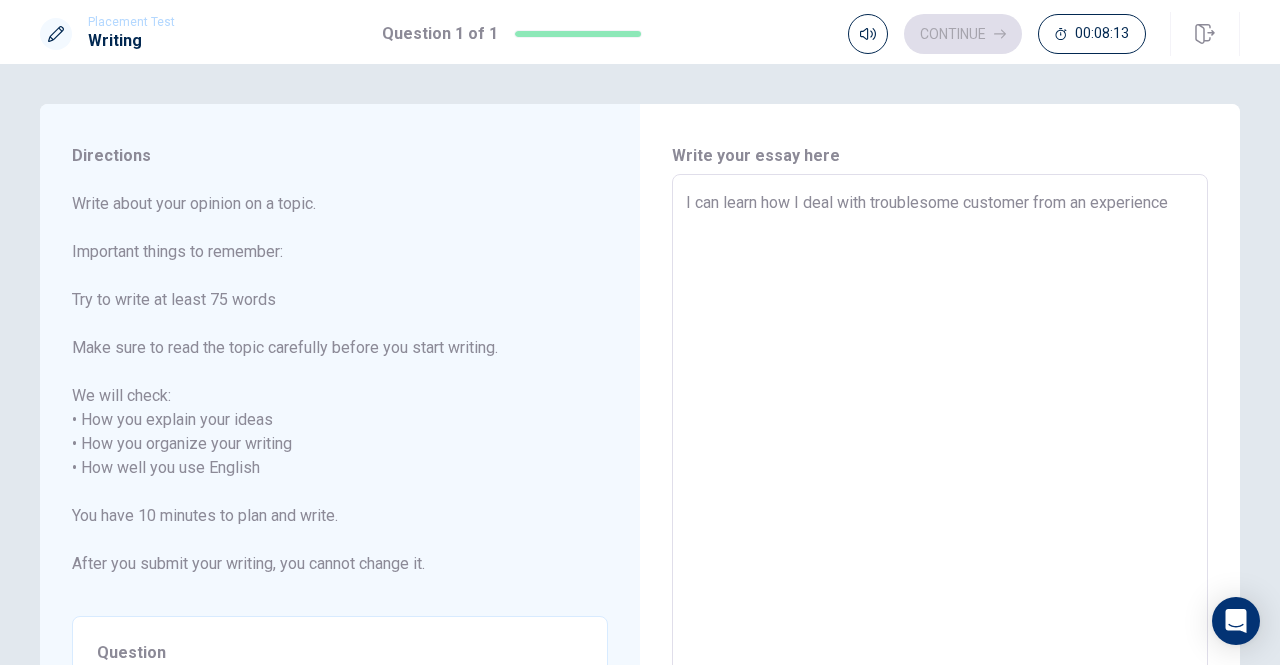 type on "I can learn how I deal with troublesome customer from an experience a" 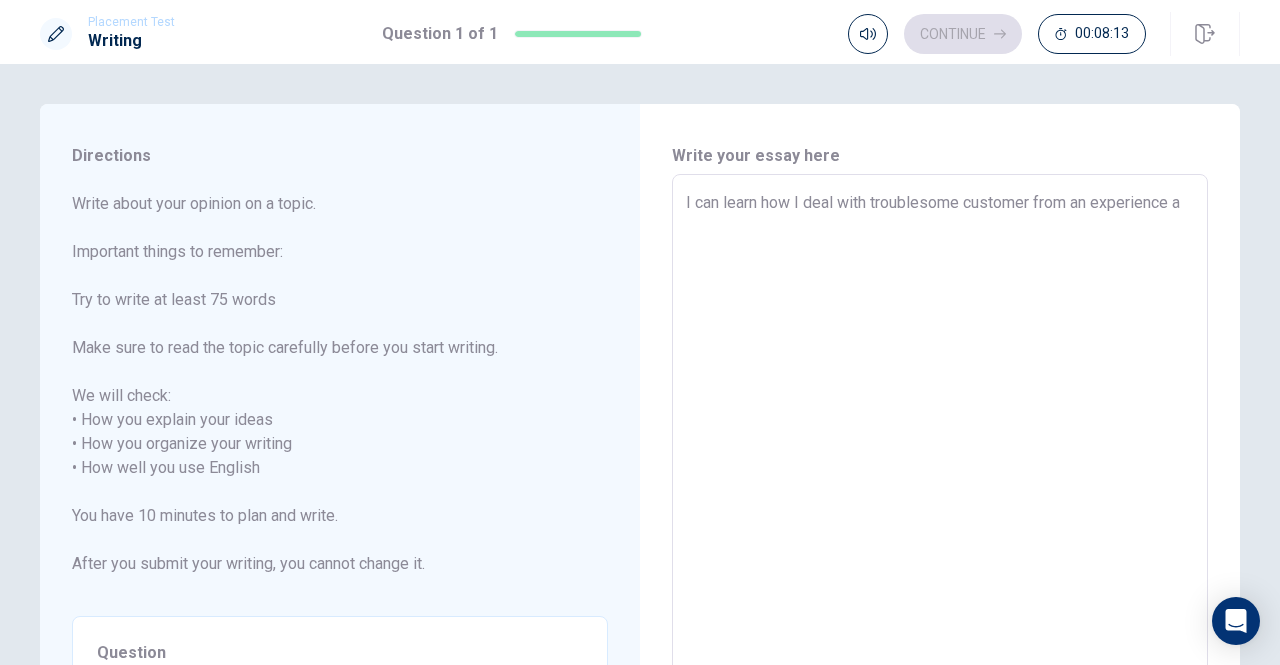 type on "x" 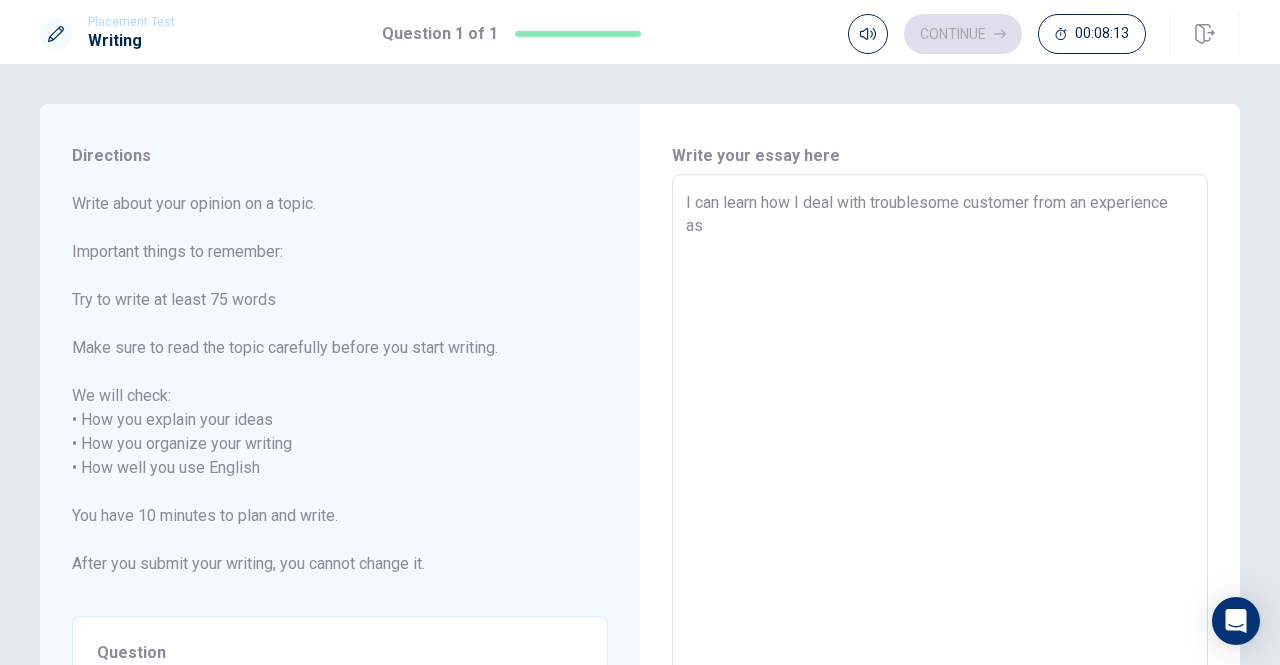 type on "x" 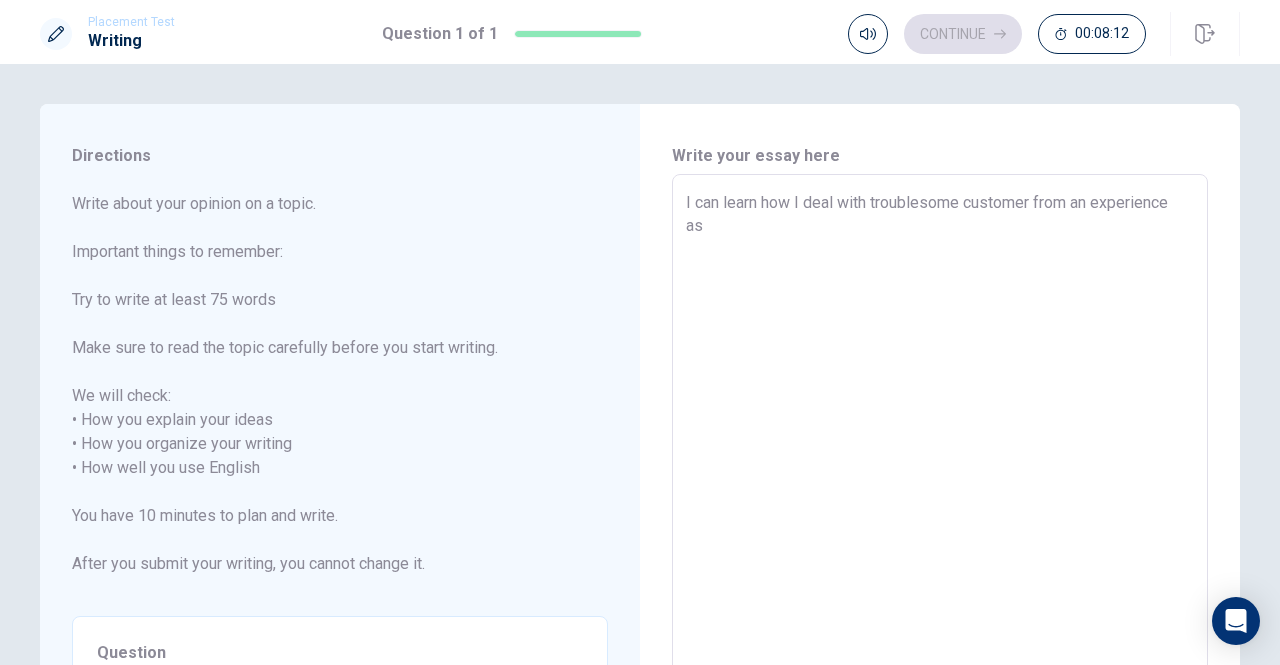 type on "I can learn how I deal with troublesome customer from an experience as c" 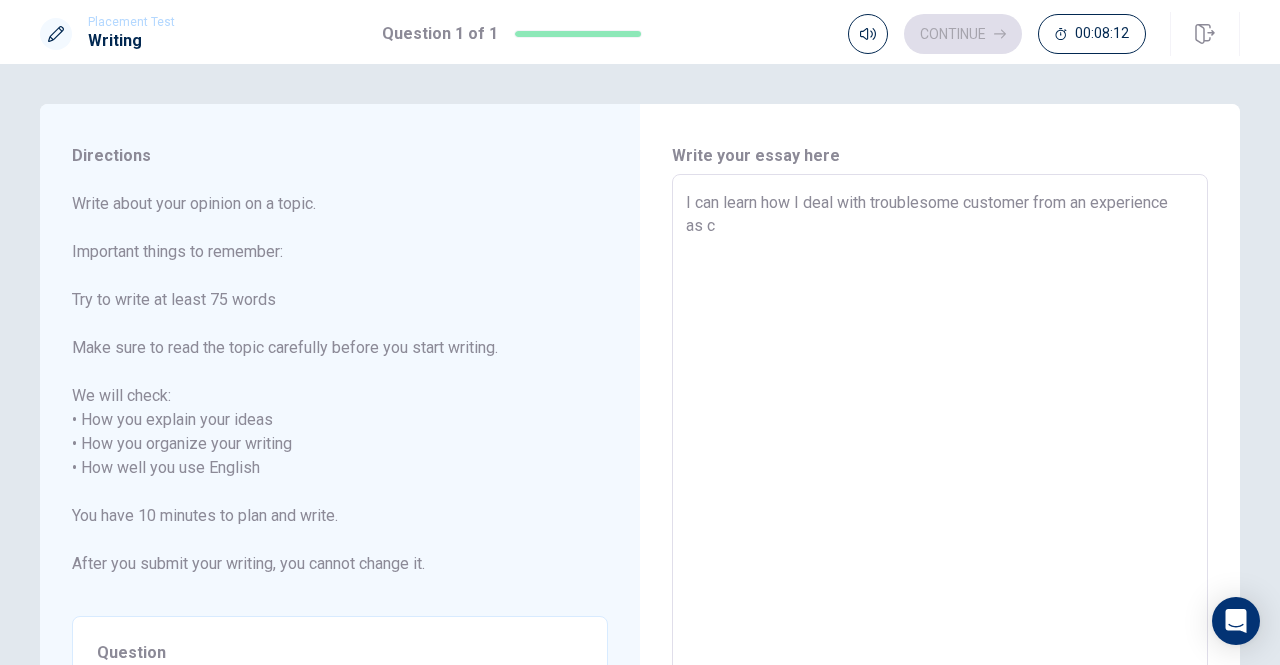 type on "x" 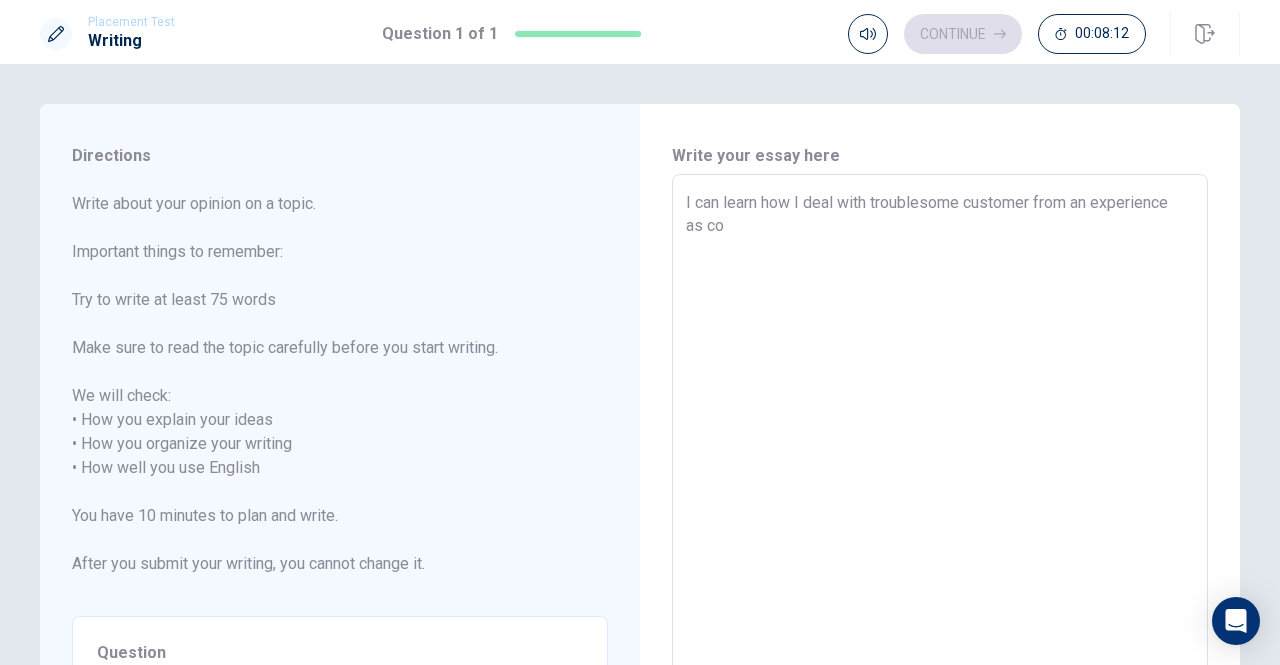 type on "x" 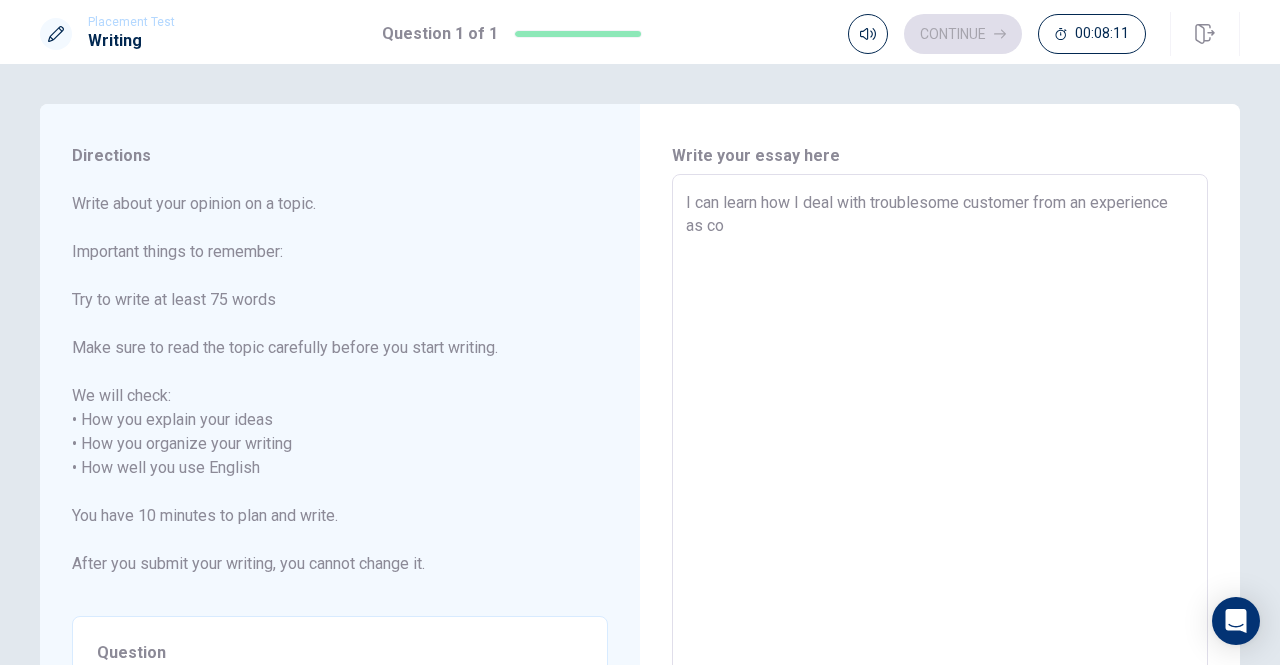 type on "I can learn how I deal with troublesome customer from an experience as con" 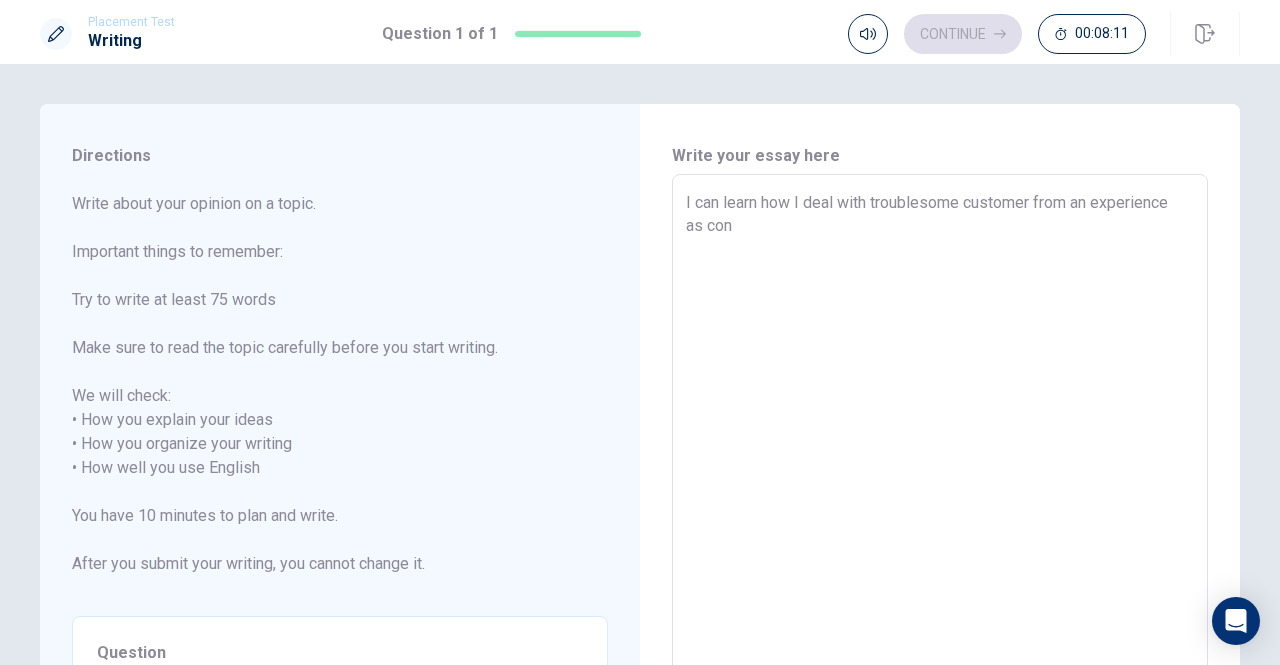 type on "x" 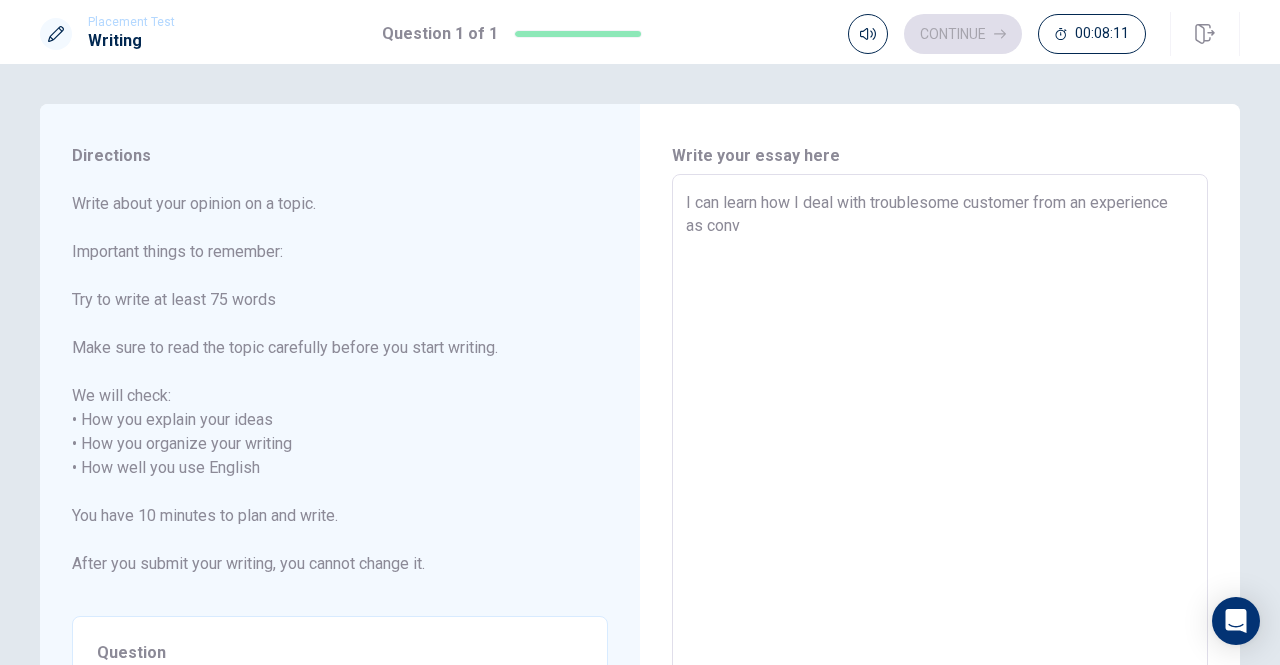 type on "x" 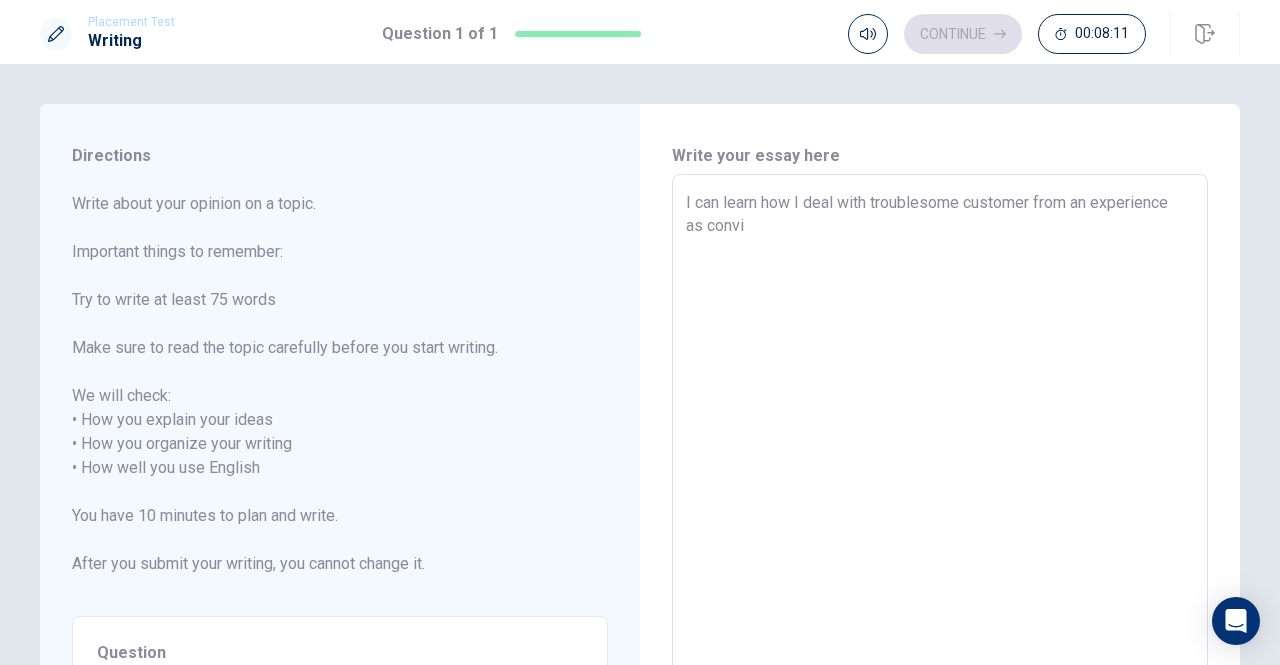 type on "x" 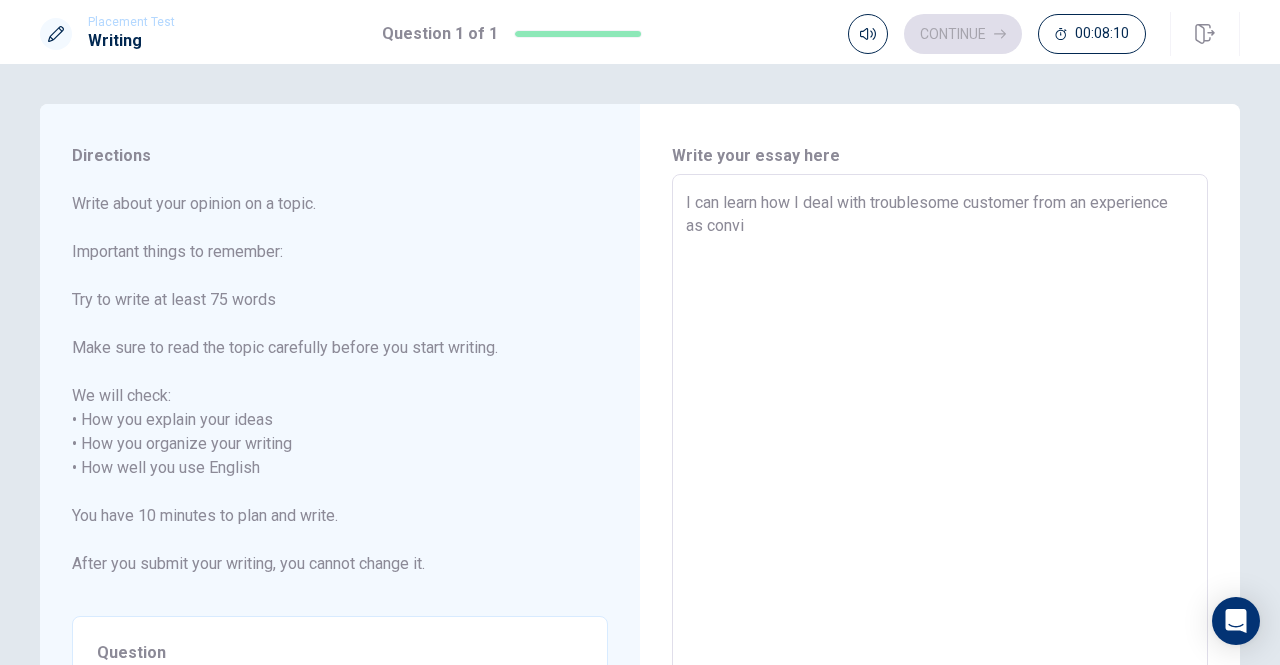 type on "I can learn how I deal with troublesome customer from an experience as [PERSON_NAME]" 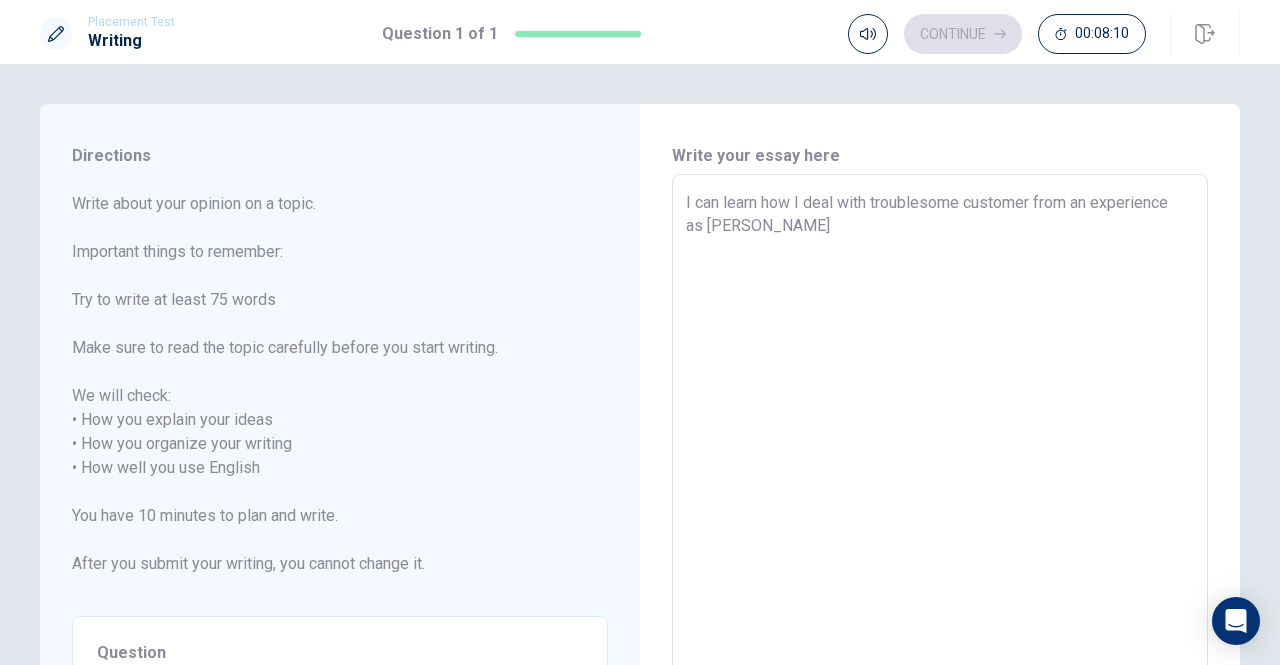 type on "x" 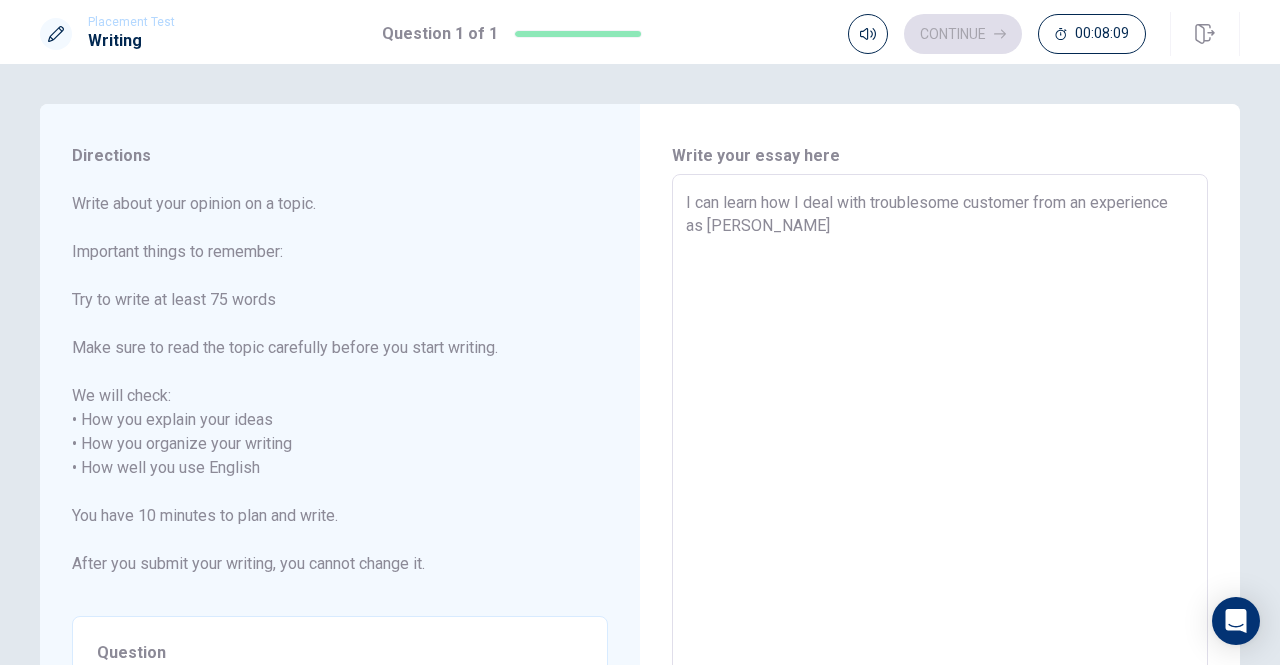 type on "x" 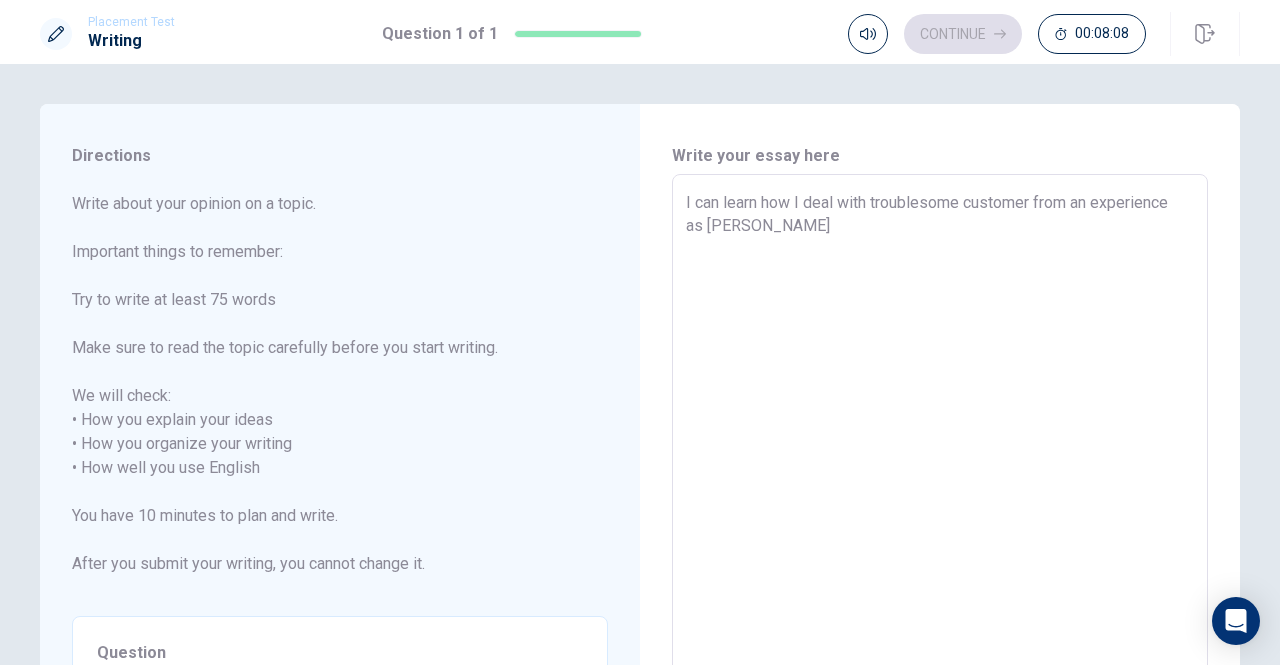 type on "I can learn how I deal with troublesome customer from an experience as convinie" 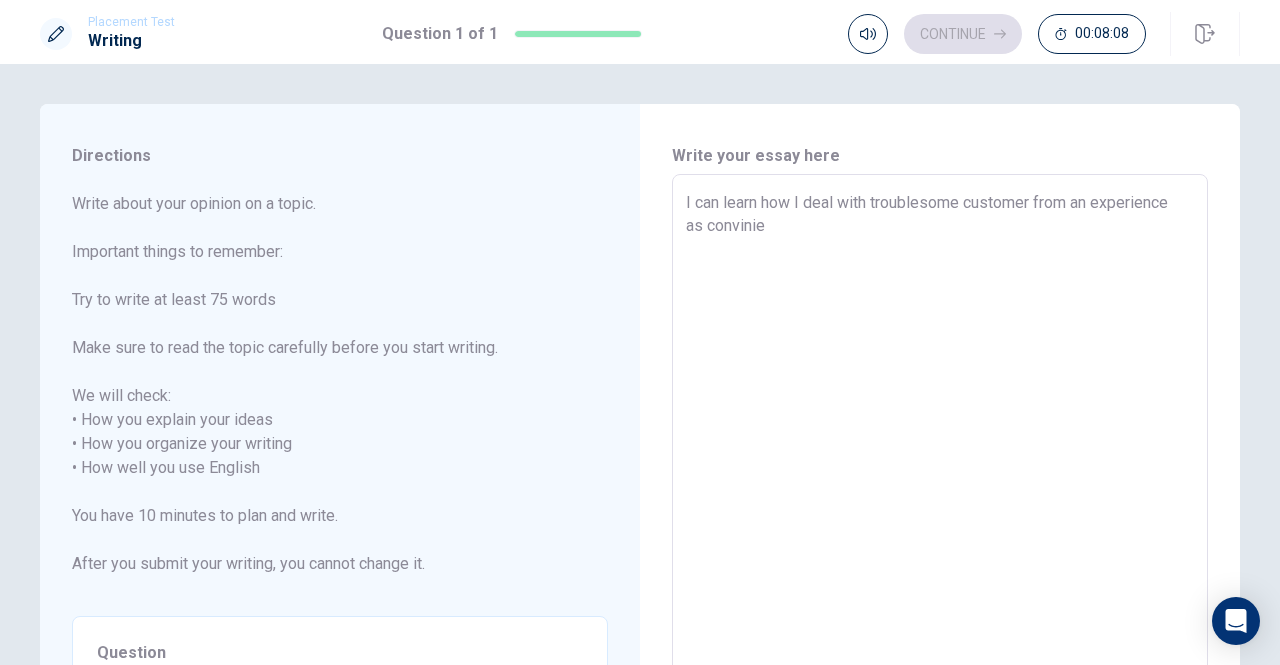 type on "x" 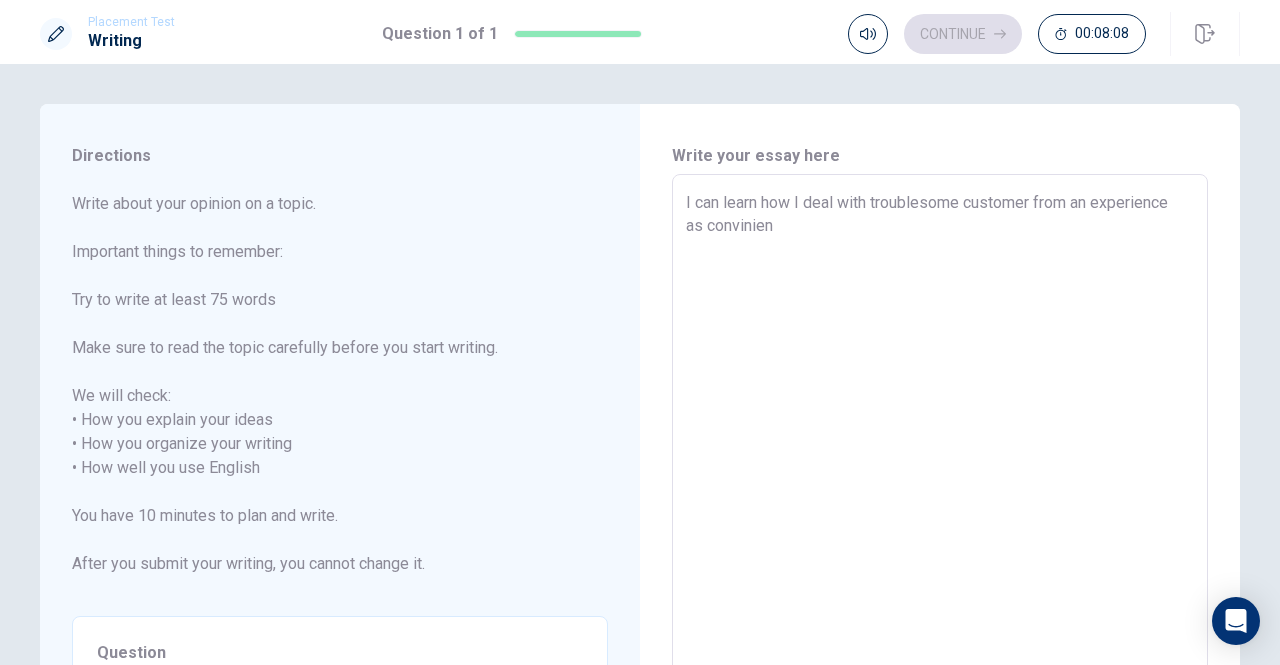 type on "x" 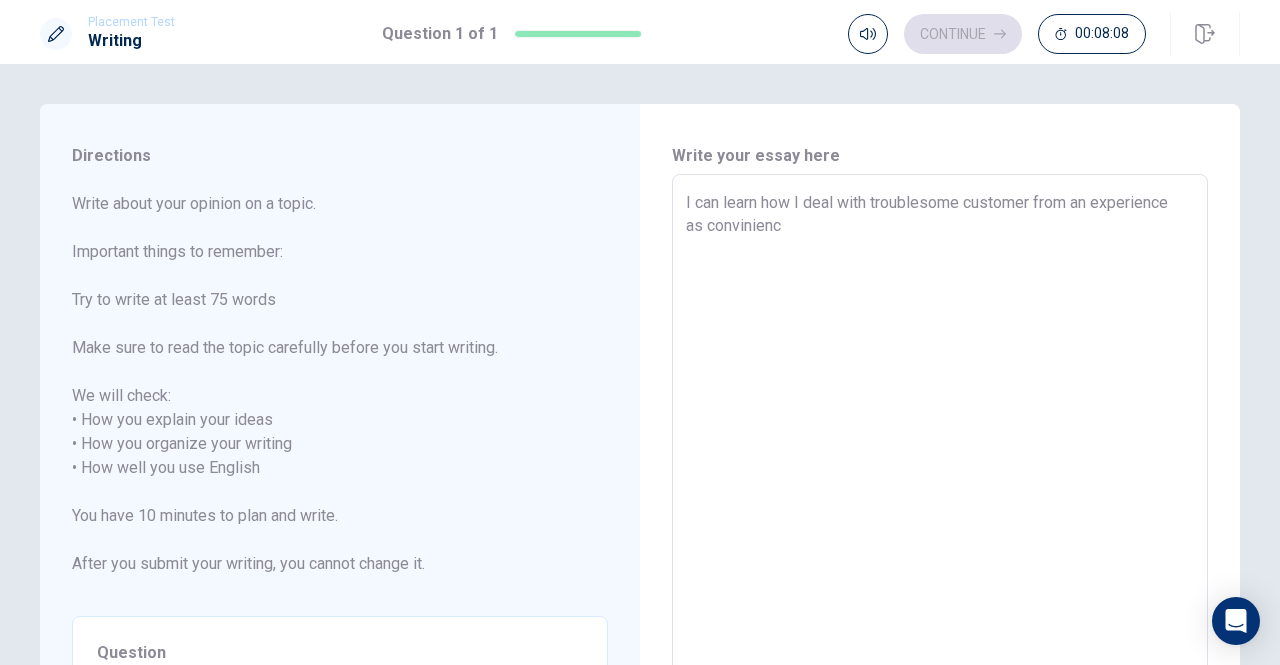 type on "x" 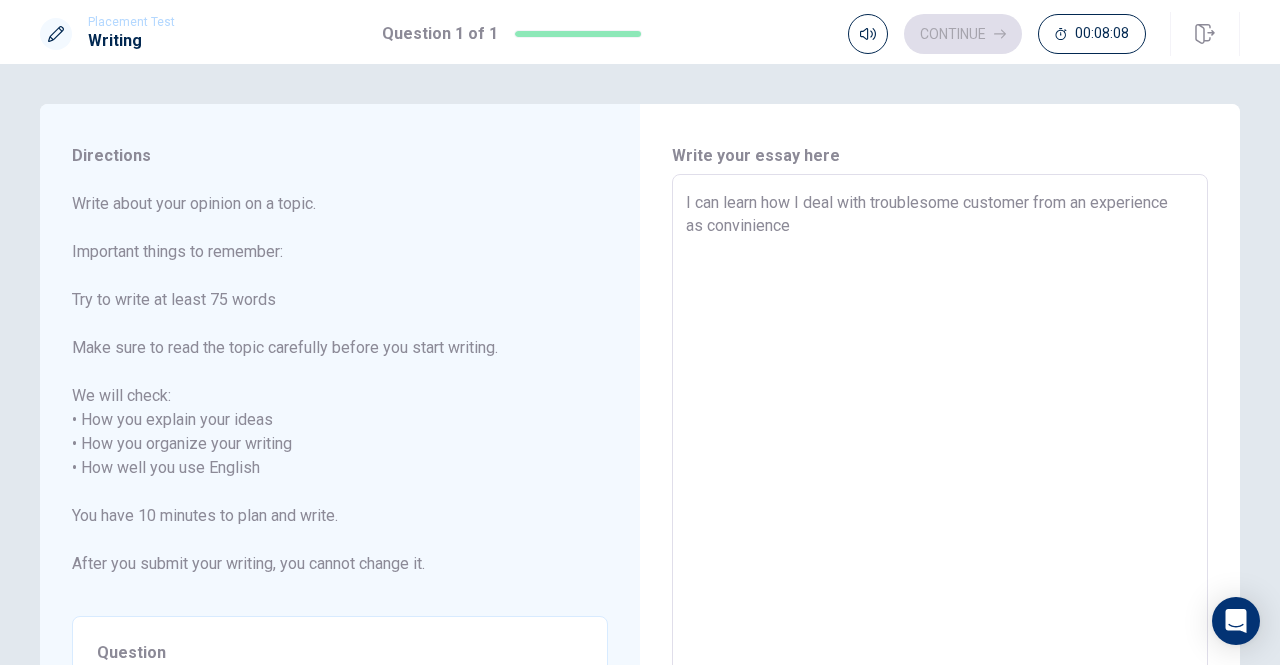 type on "x" 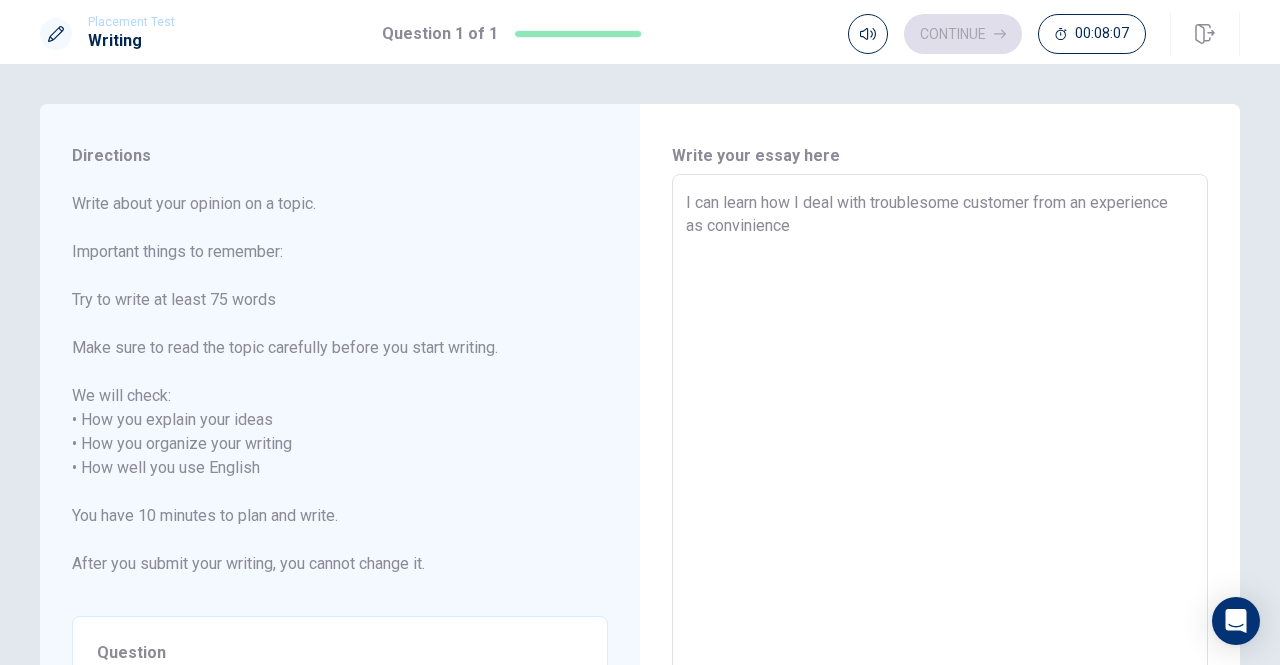 type on "I can learn how I deal with troublesome customer from an experience as convinience" 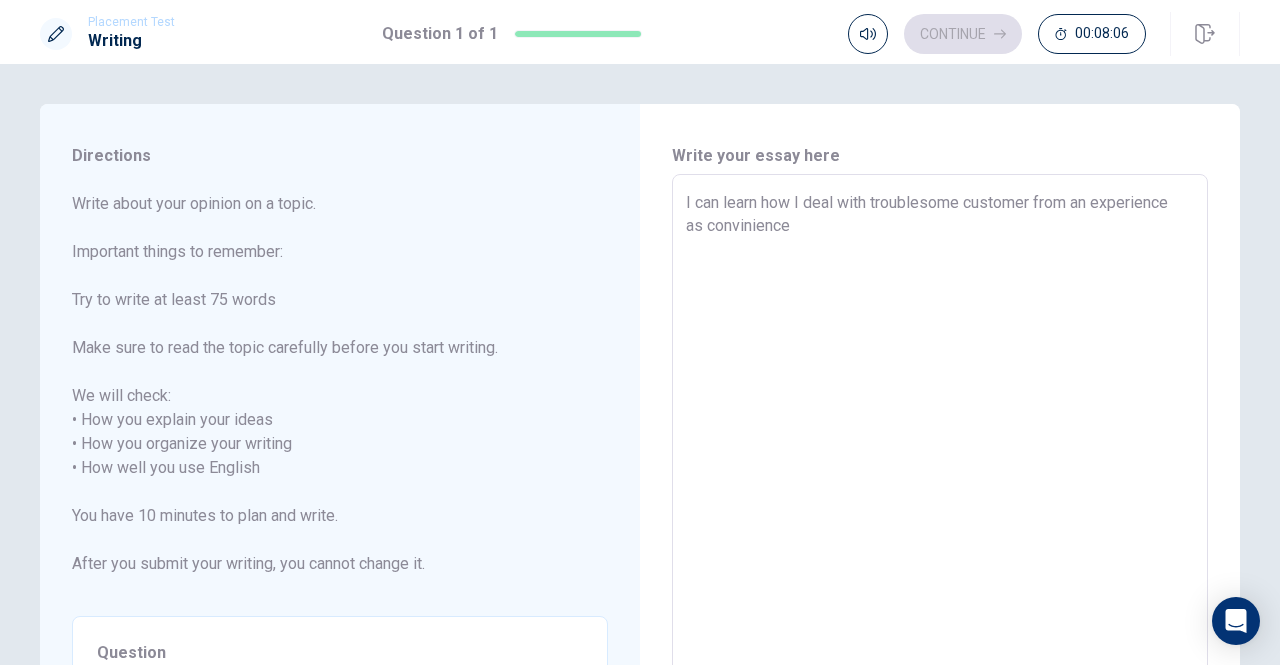 type on "I can learn how I deal with troublesome customer from an experience as convinience s" 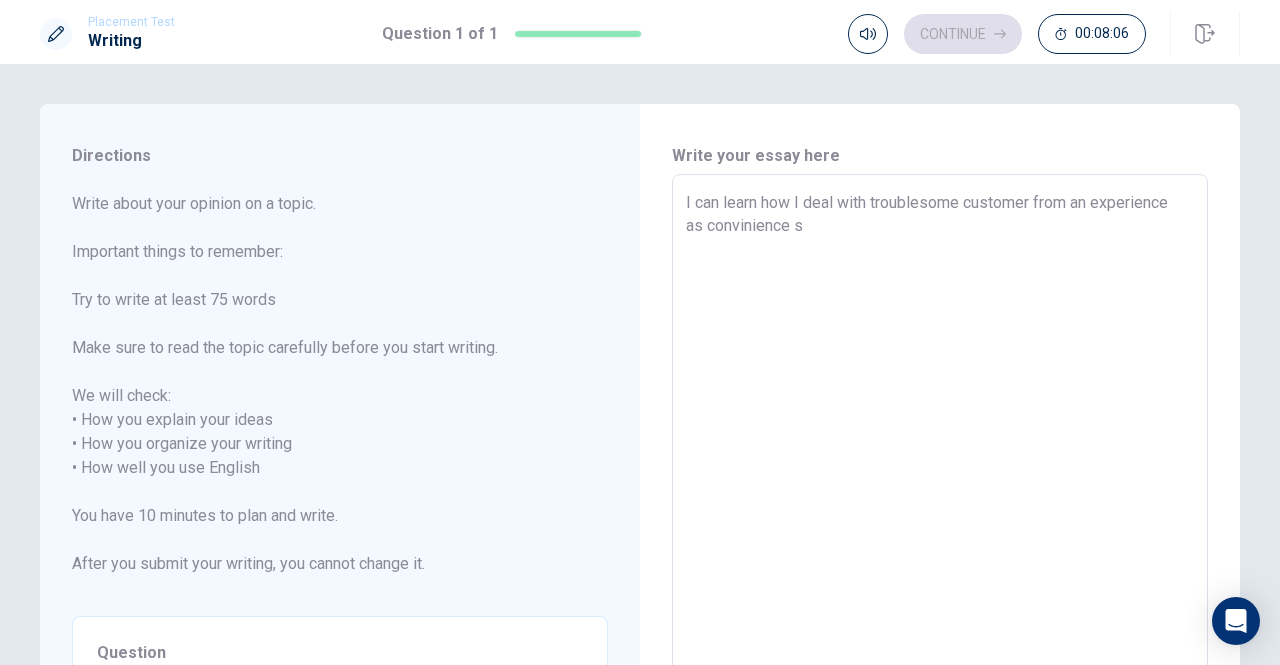 type 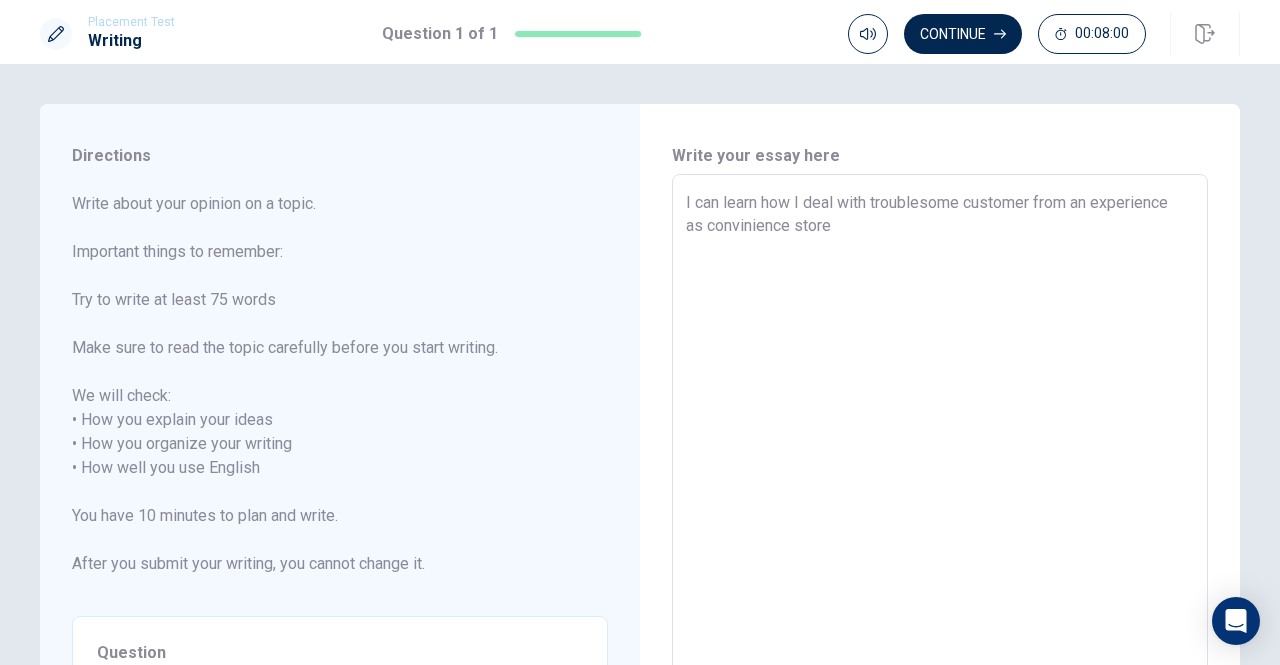 click on "I can learn how I deal with troublesome customer from an experience as convinience store" at bounding box center [940, 468] 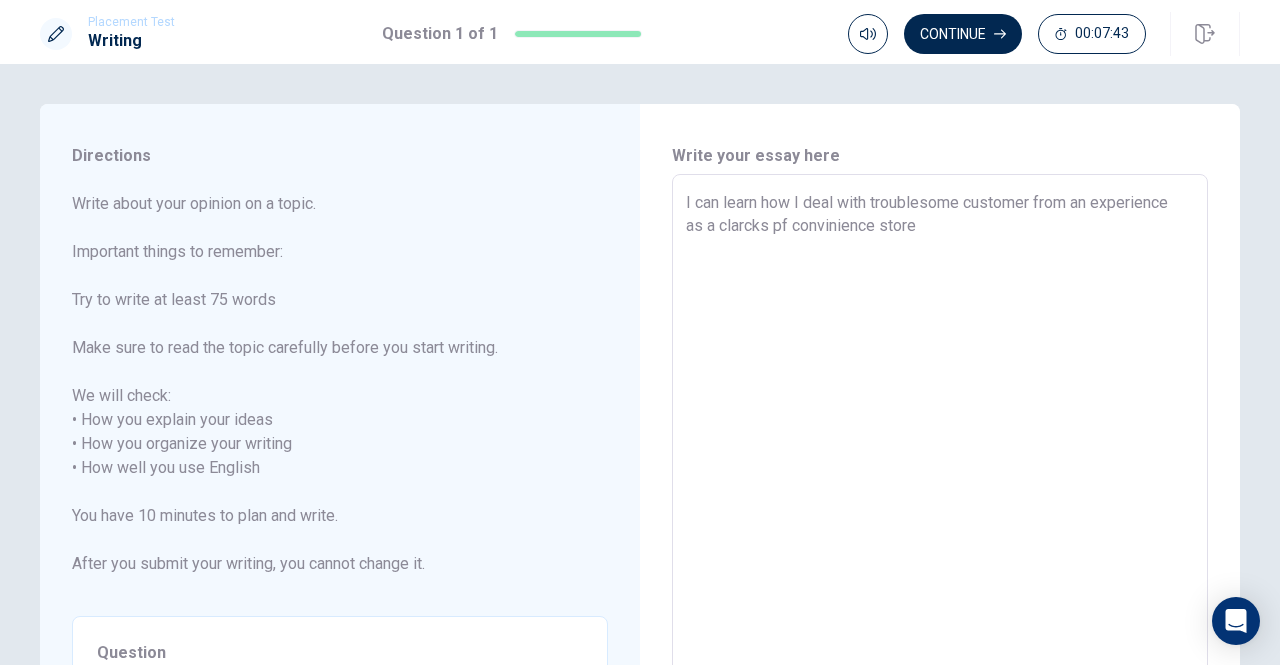 click on "I can learn how I deal with troublesome customer from an experience as a clarcks pf convinience store" at bounding box center [940, 468] 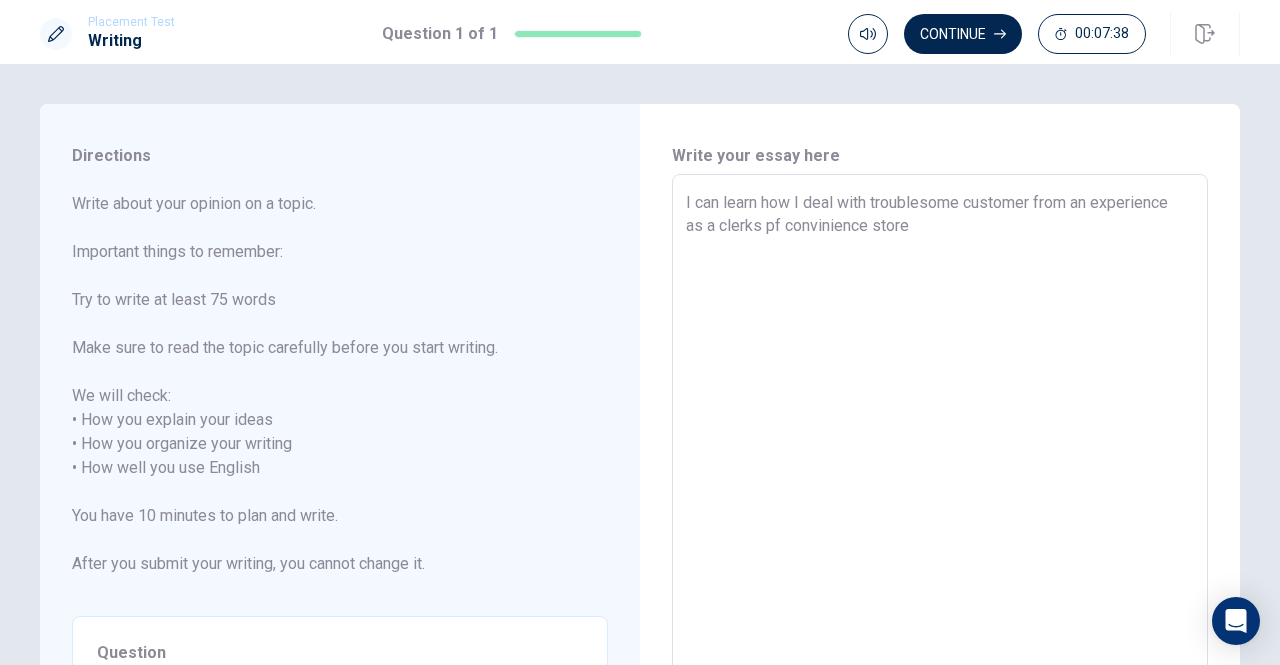 click on "I can learn how I deal with troublesome customer from an experience as a clerks pf convinience store" at bounding box center [940, 468] 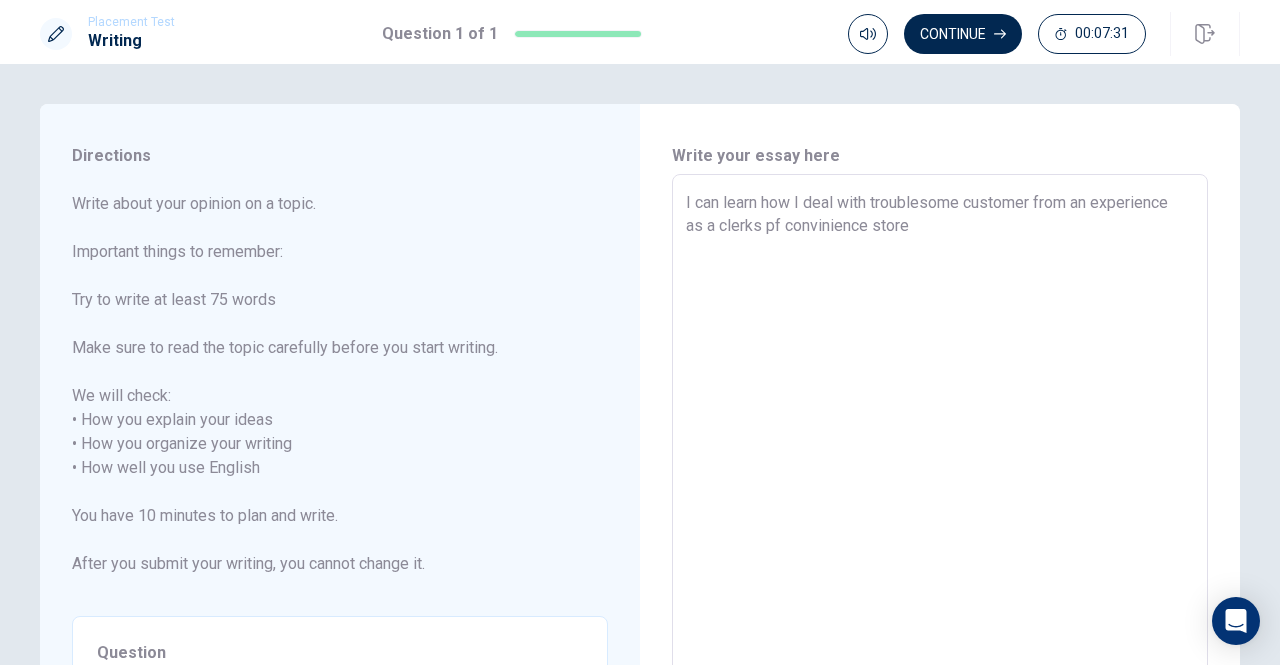 click on "I can learn how I deal with troublesome customer from an experience as a clerks pf convinience store" at bounding box center [940, 468] 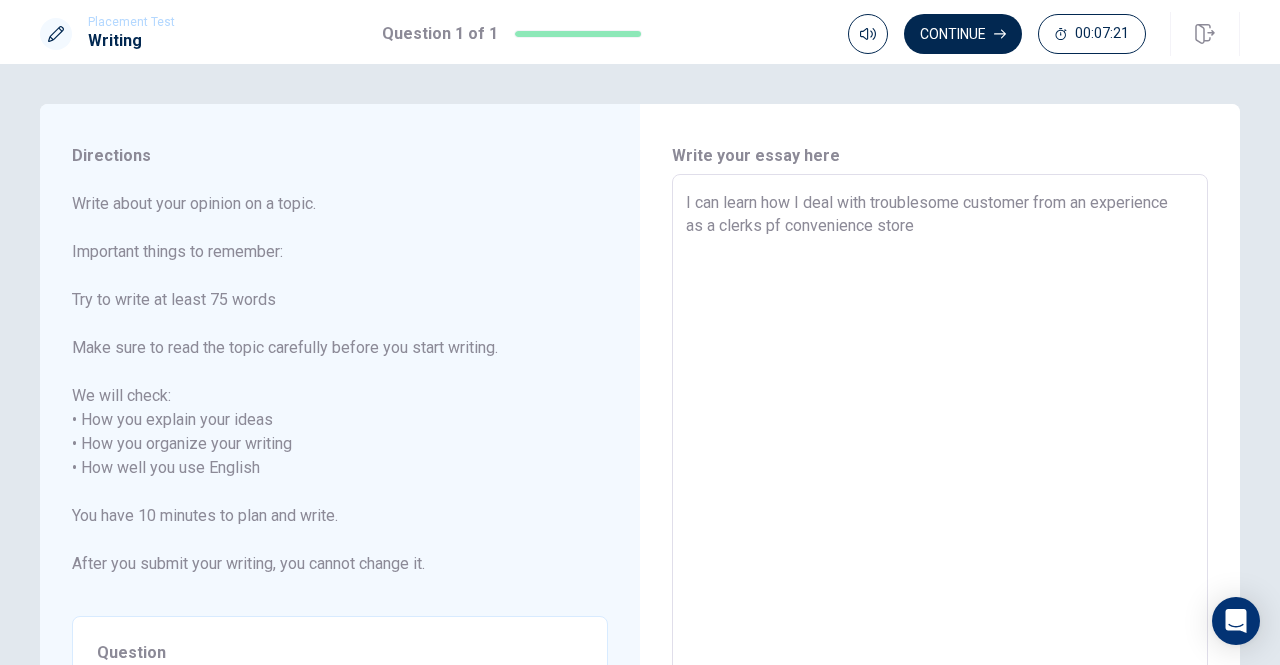 click on "I can learn how I deal with troublesome customer from an experience as a clerks pf convenience store" at bounding box center [940, 468] 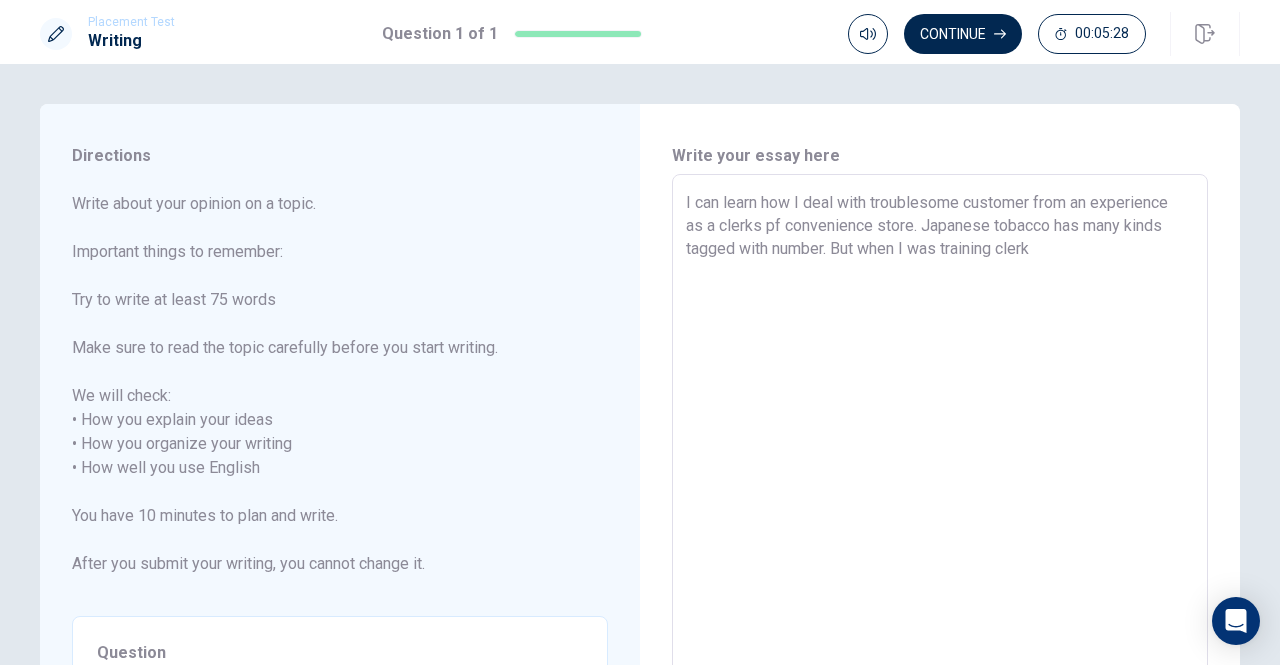 click on "I can learn how I deal with troublesome customer from an experience as a clerks pf convenience store. Japanese tobacco has many kinds tagged with number. But when I was training clerk" at bounding box center (940, 468) 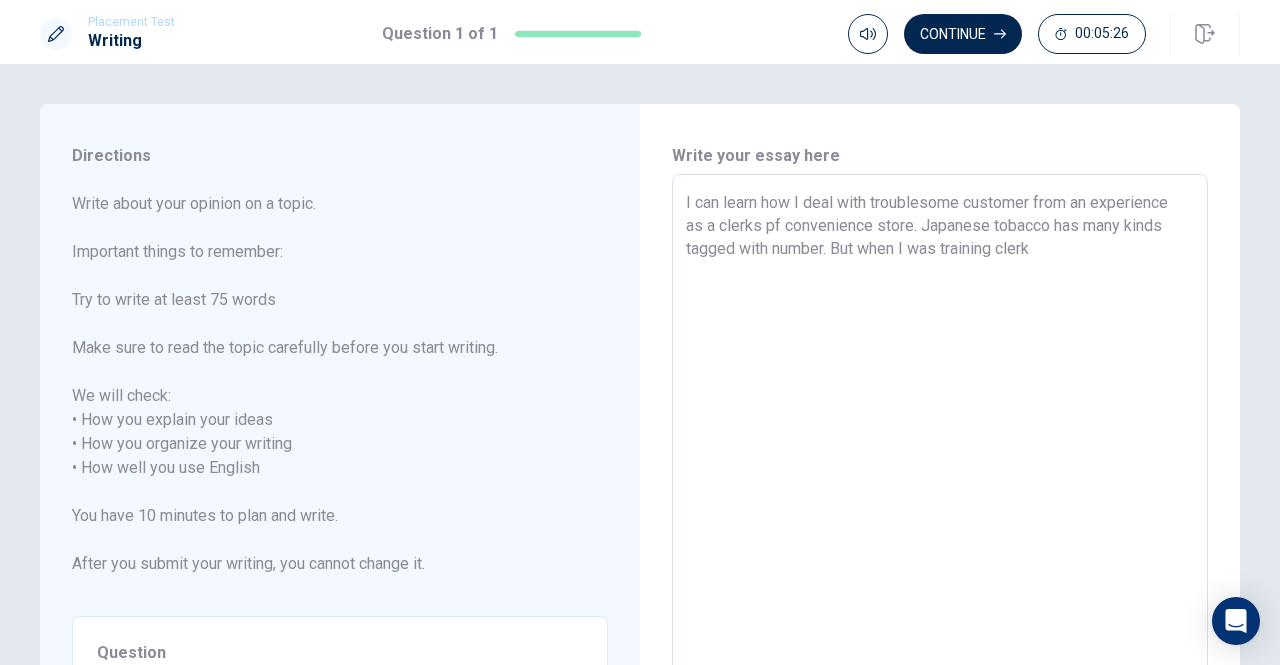 click on "I can learn how I deal with troublesome customer from an experience as a clerks pf convenience store. Japanese tobacco has many kinds tagged with number. But when I was training clerk" at bounding box center [940, 468] 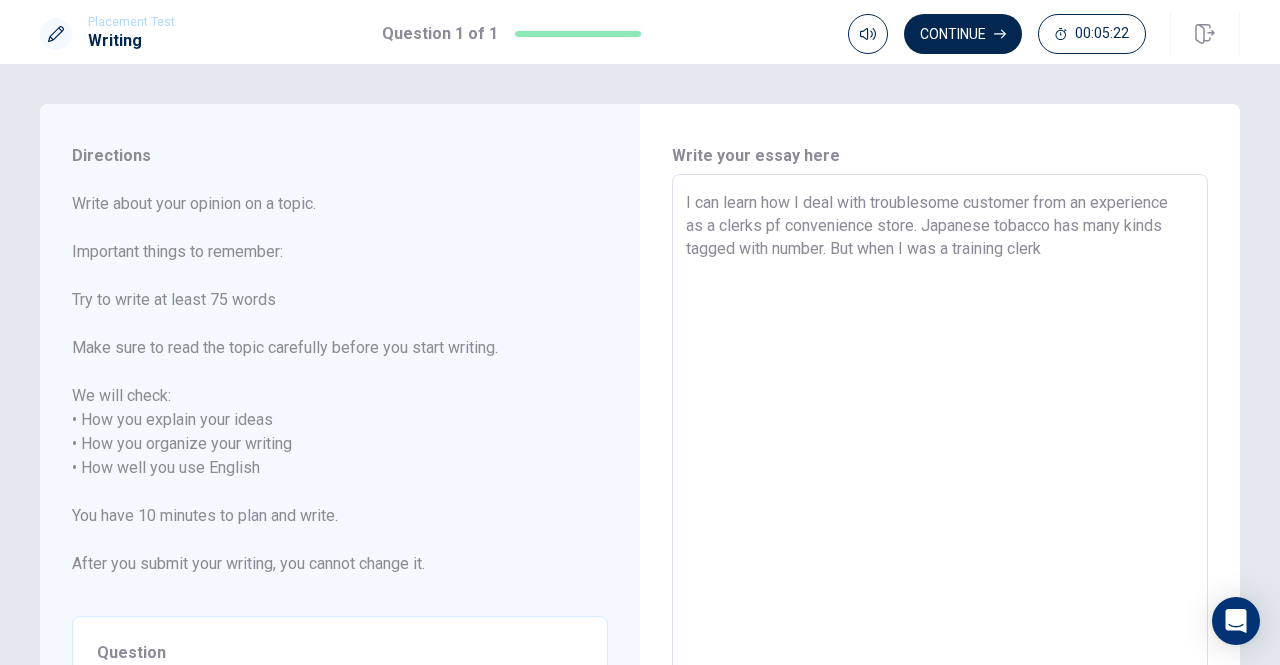 click on "I can learn how I deal with troublesome customer from an experience as a clerks pf convenience store. Japanese tobacco has many kinds tagged with number. But when I was a training clerk" at bounding box center (940, 468) 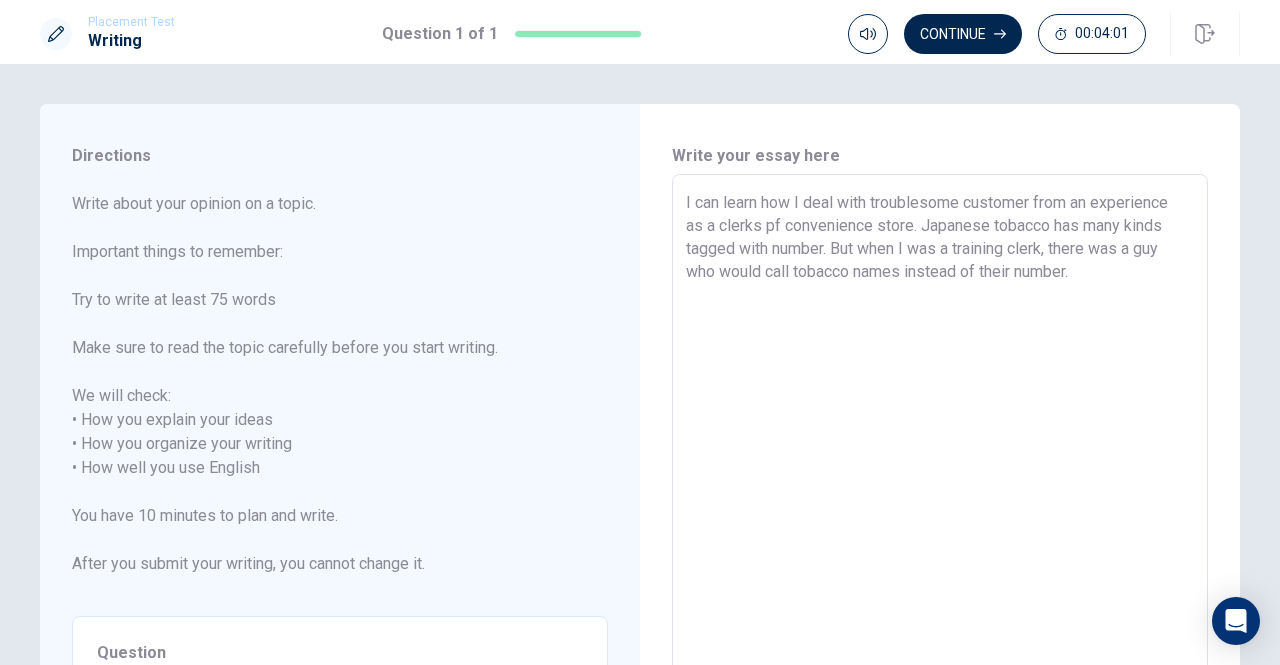 click on "I can learn how I deal with troublesome customer from an experience as a clerks pf convenience store. Japanese tobacco has many kinds tagged with number. But when I was a training clerk, there was a guy who would call tobacco names instead of their number." at bounding box center [940, 468] 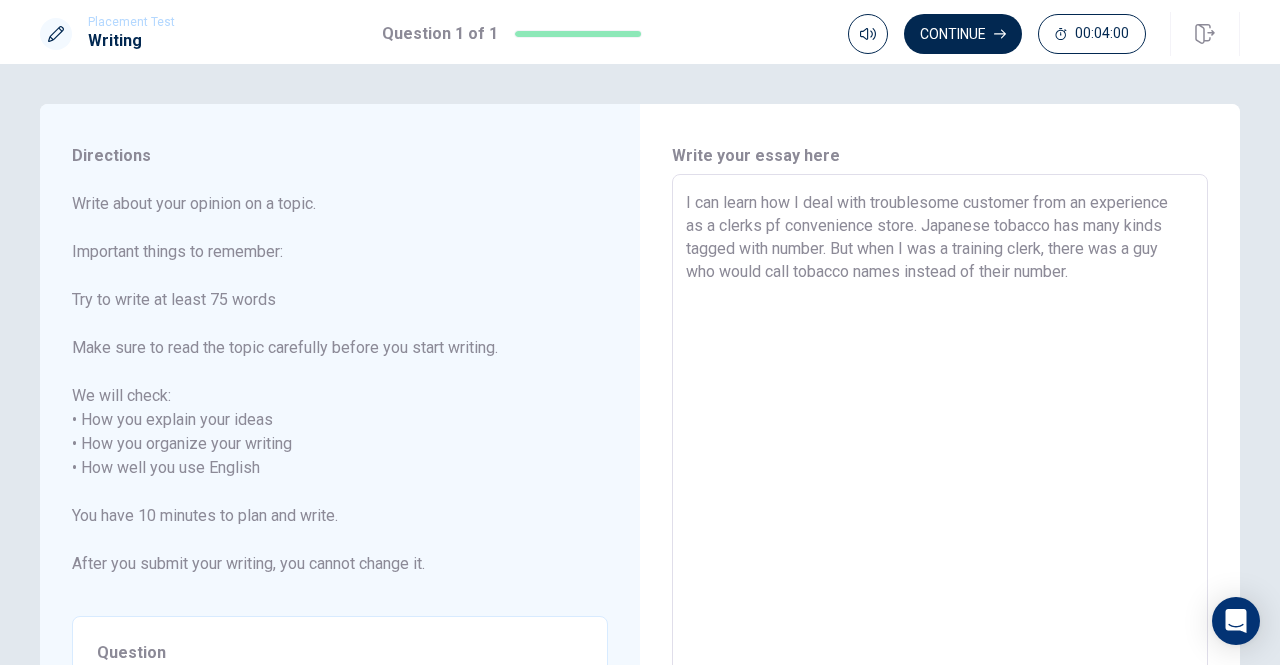 click on "I can learn how I deal with troublesome customer from an experience as a clerks pf convenience store. Japanese tobacco has many kinds tagged with number. But when I was a training clerk, there was a guy who would call tobacco names instead of their number." at bounding box center (940, 468) 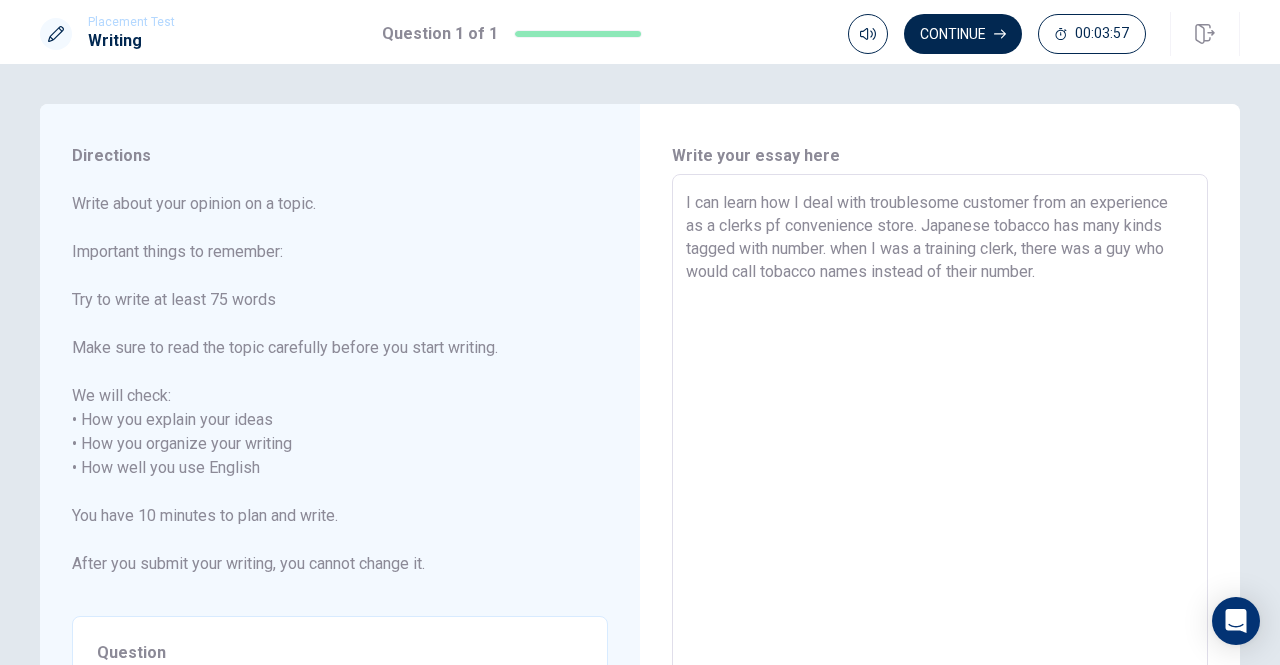 click on "I can learn how I deal with troublesome customer from an experience as a clerks pf convenience store. Japanese tobacco has many kinds tagged with number. when I was a training clerk, there was a guy who would call tobacco names instead of their number." at bounding box center (940, 468) 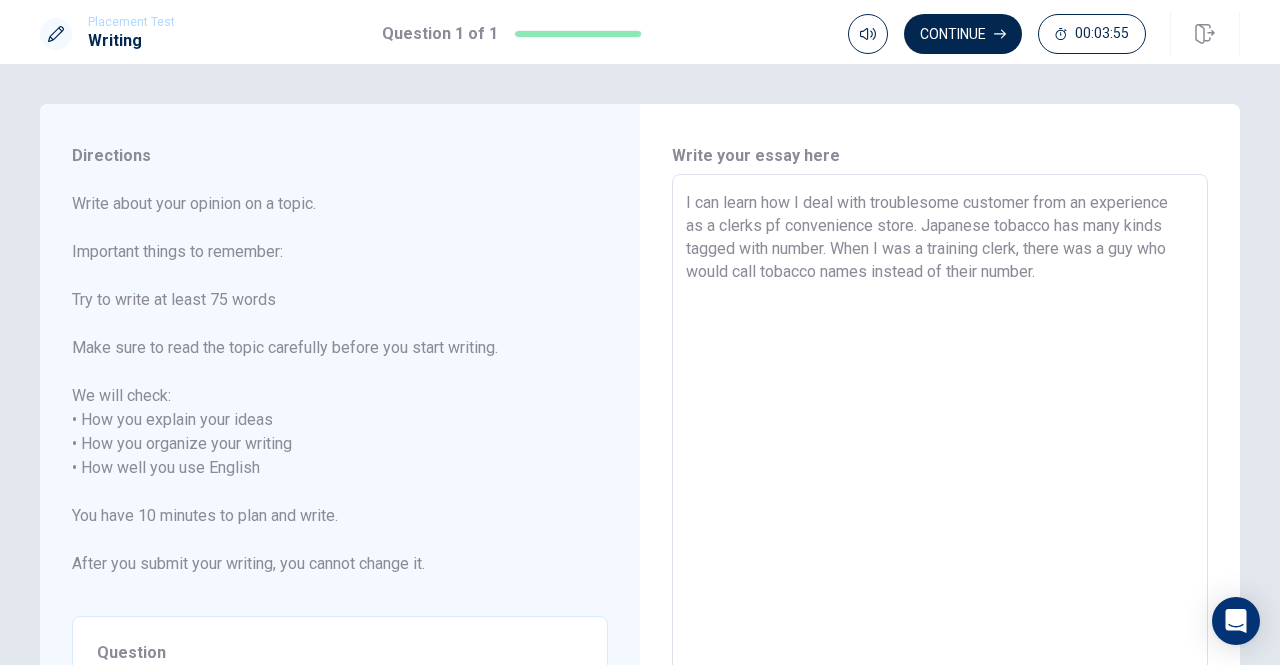 click on "I can learn how I deal with troublesome customer from an experience as a clerks pf convenience store. Japanese tobacco has many kinds tagged with number. When I was a training clerk, there was a guy who would call tobacco names instead of their number." at bounding box center (940, 468) 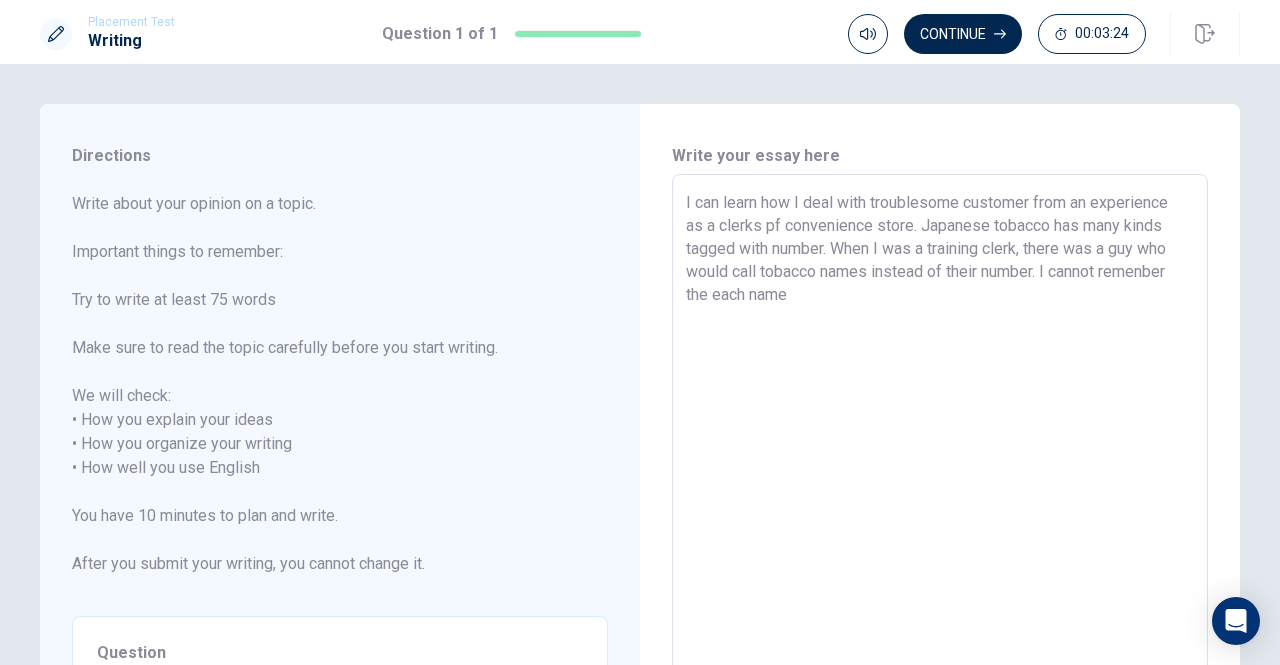 click on "I can learn how I deal with troublesome customer from an experience as a clerks pf convenience store. Japanese tobacco has many kinds tagged with number. When I was a training clerk, there was a guy who would call tobacco names instead of their number. I cannot remenber the each name" at bounding box center [940, 468] 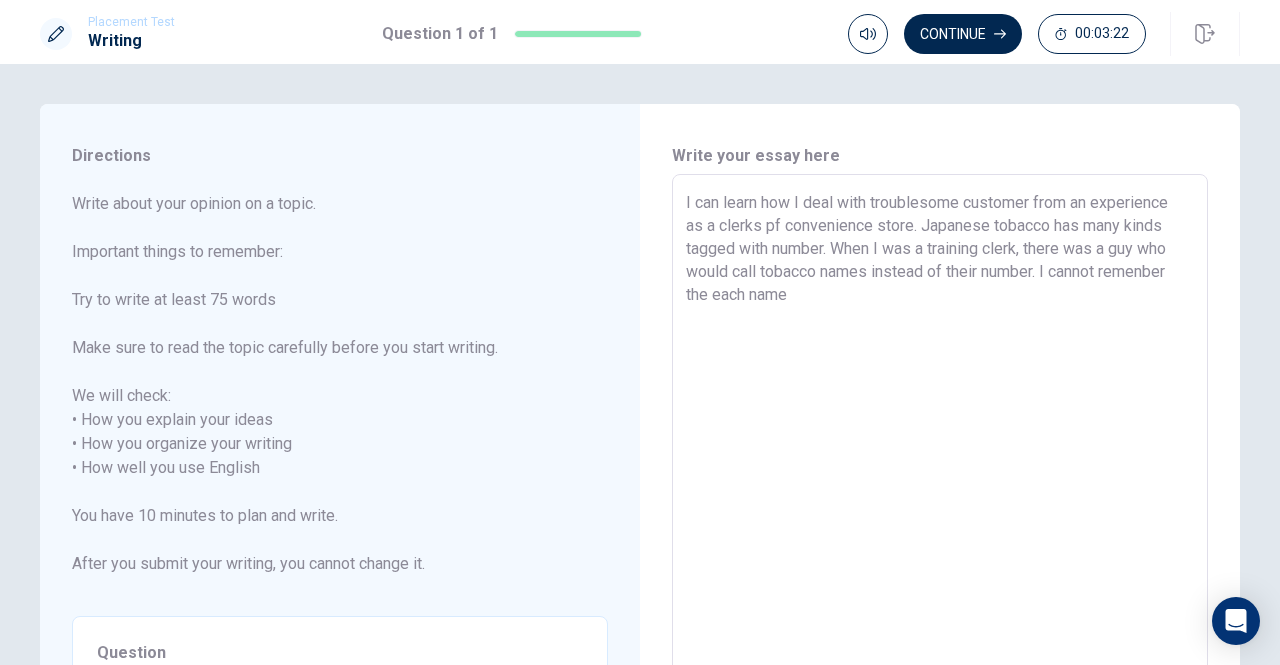 click on "I can learn how I deal with troublesome customer from an experience as a clerks pf convenience store. Japanese tobacco has many kinds tagged with number. When I was a training clerk, there was a guy who would call tobacco names instead of their number. I cannot remenber the each name" at bounding box center [940, 468] 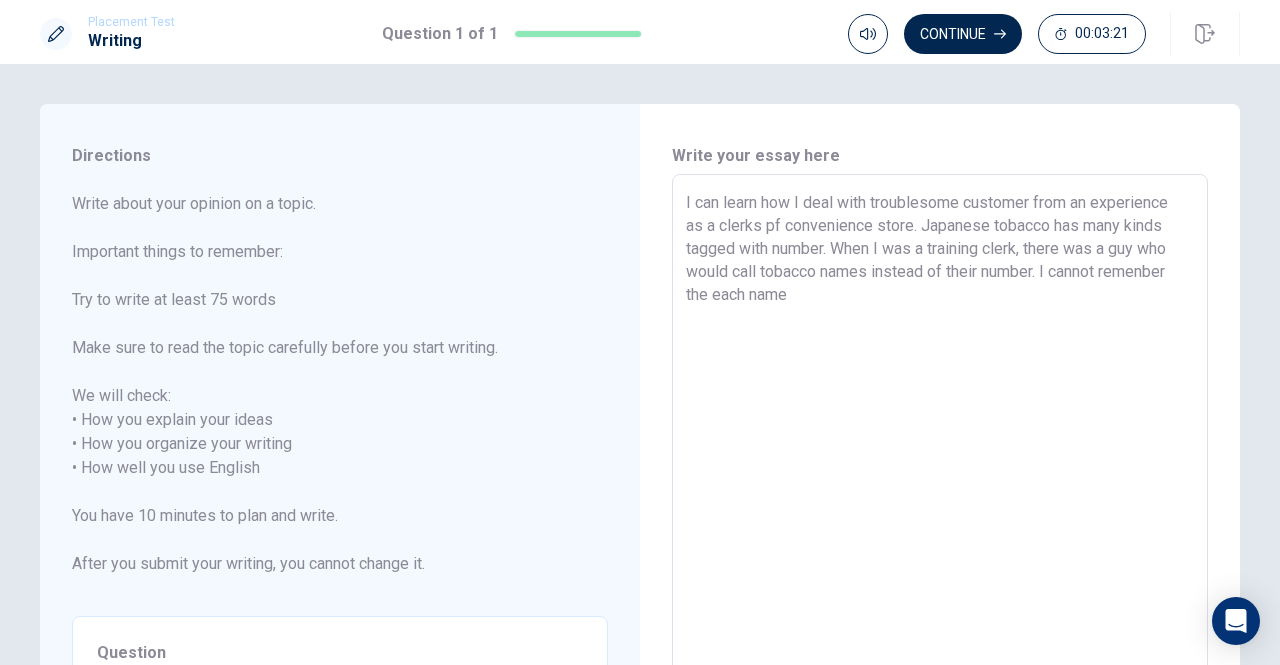 click on "I can learn how I deal with troublesome customer from an experience as a clerks pf convenience store. Japanese tobacco has many kinds tagged with number. When I was a training clerk, there was a guy who would call tobacco names instead of their number. I cannot remenber the each name" at bounding box center [940, 468] 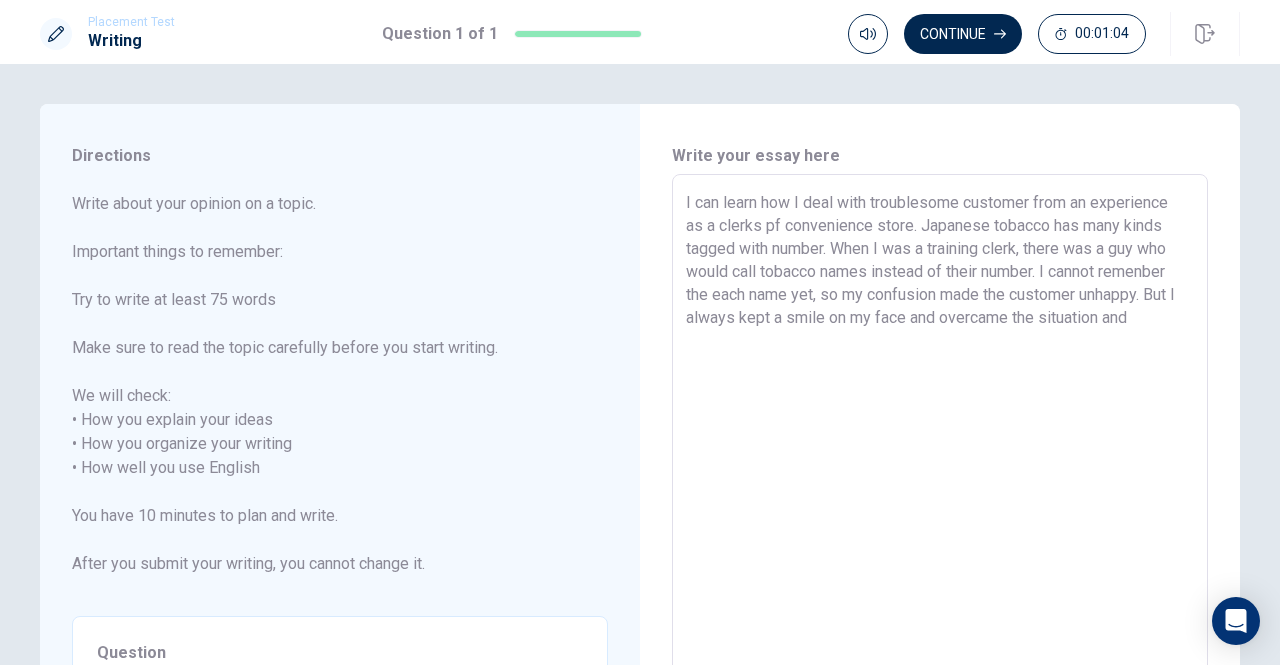 drag, startPoint x: 869, startPoint y: 201, endPoint x: 1030, endPoint y: 206, distance: 161.07762 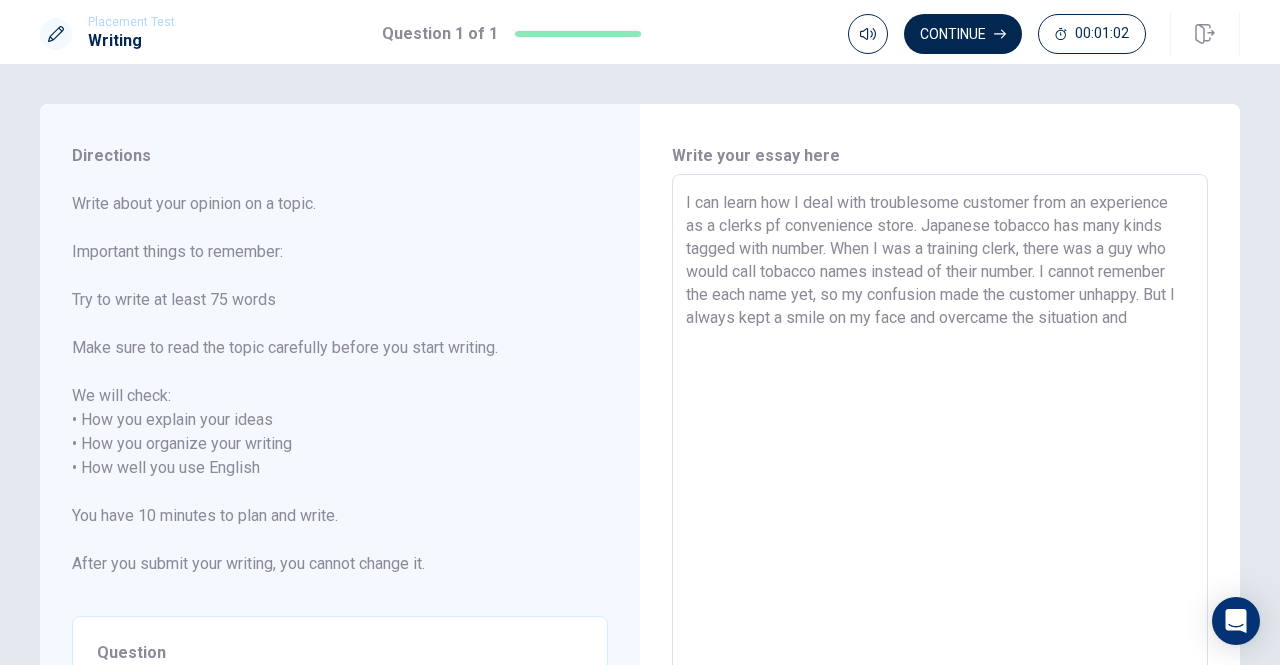 click on "I can learn how I deal with troublesome customer from an experience as a clerks pf convenience store. Japanese tobacco has many kinds tagged with number. When I was a training clerk, there was a guy who would call tobacco names instead of their number. I cannot remenber the each name yet, so my confusion made the customer unhappy. But I always kept a smile on my face and overcame the situation and" at bounding box center [940, 468] 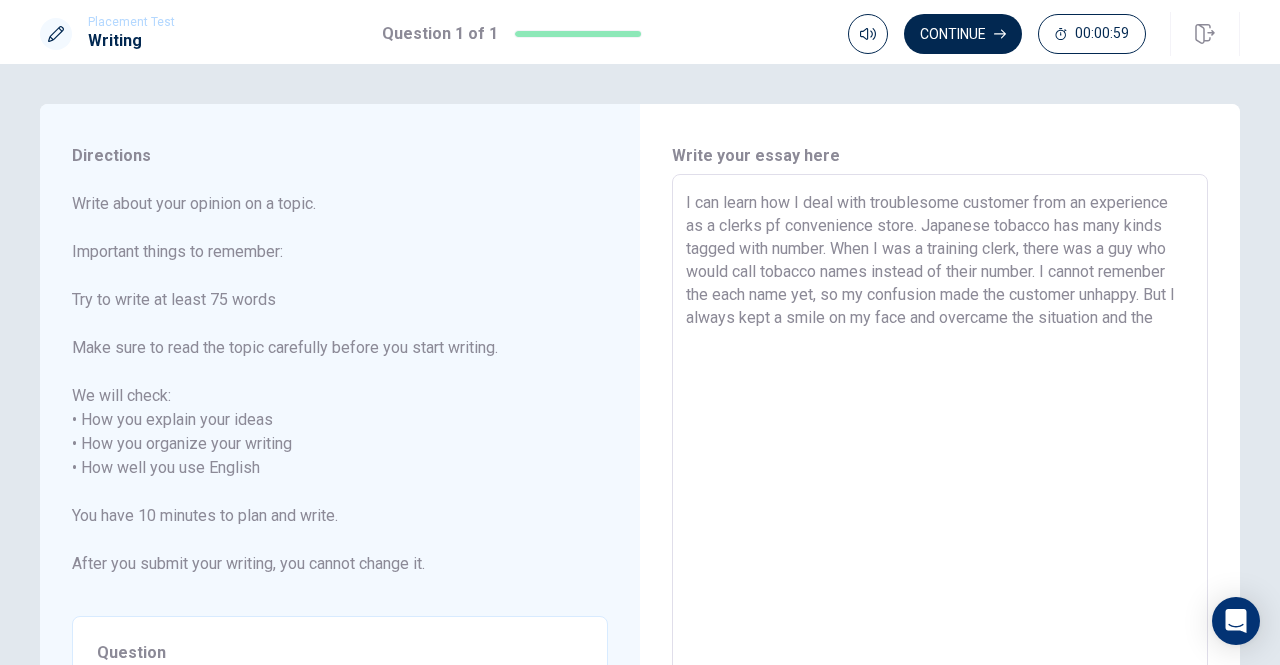 paste on "t" 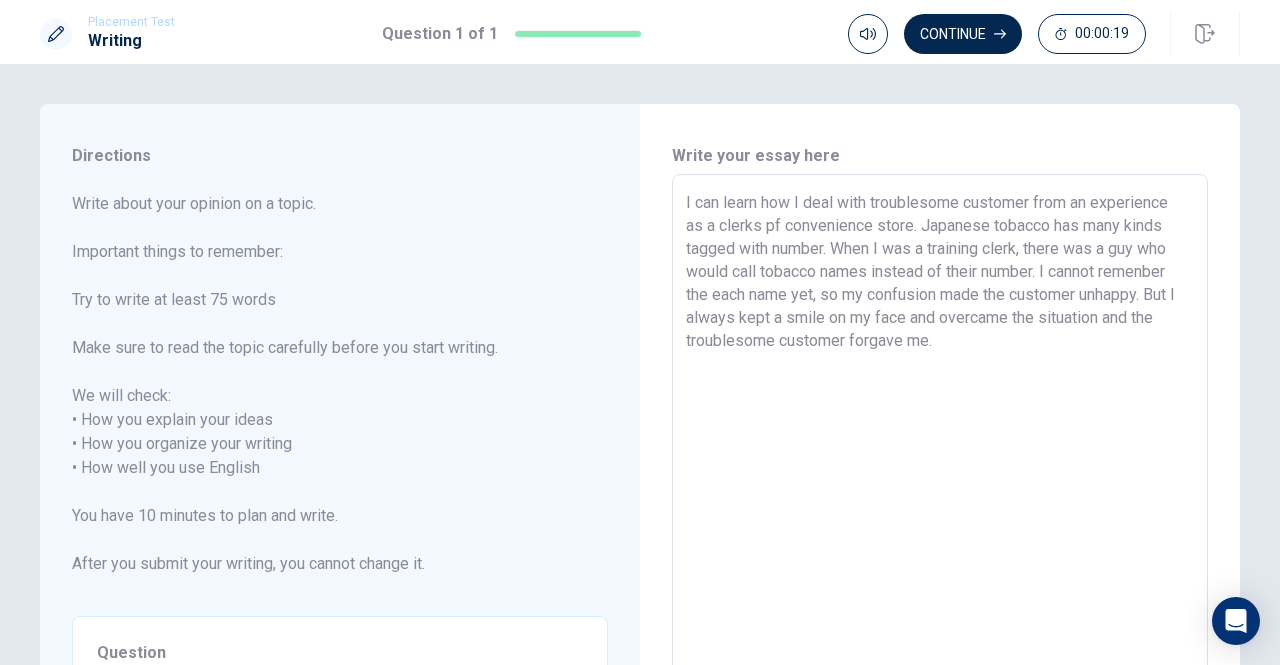 click on "I can learn how I deal with troublesome customer from an experience as a clerks pf convenience store. Japanese tobacco has many kinds tagged with number. When I was a training clerk, there was a guy who would call tobacco names instead of their number. I cannot remenber the each name yet, so my confusion made the customer unhappy. But I always kept a smile on my face and overcame the situation and the troublesome customer forgave me." at bounding box center [940, 468] 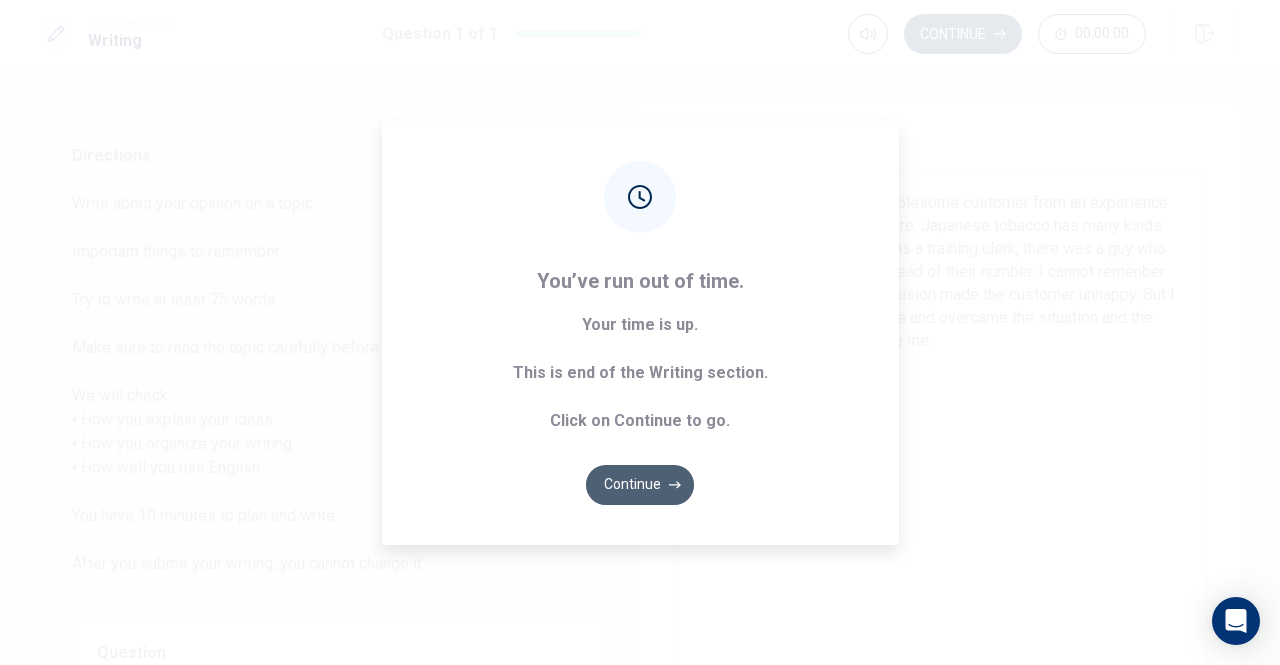click on "Continue" at bounding box center (640, 485) 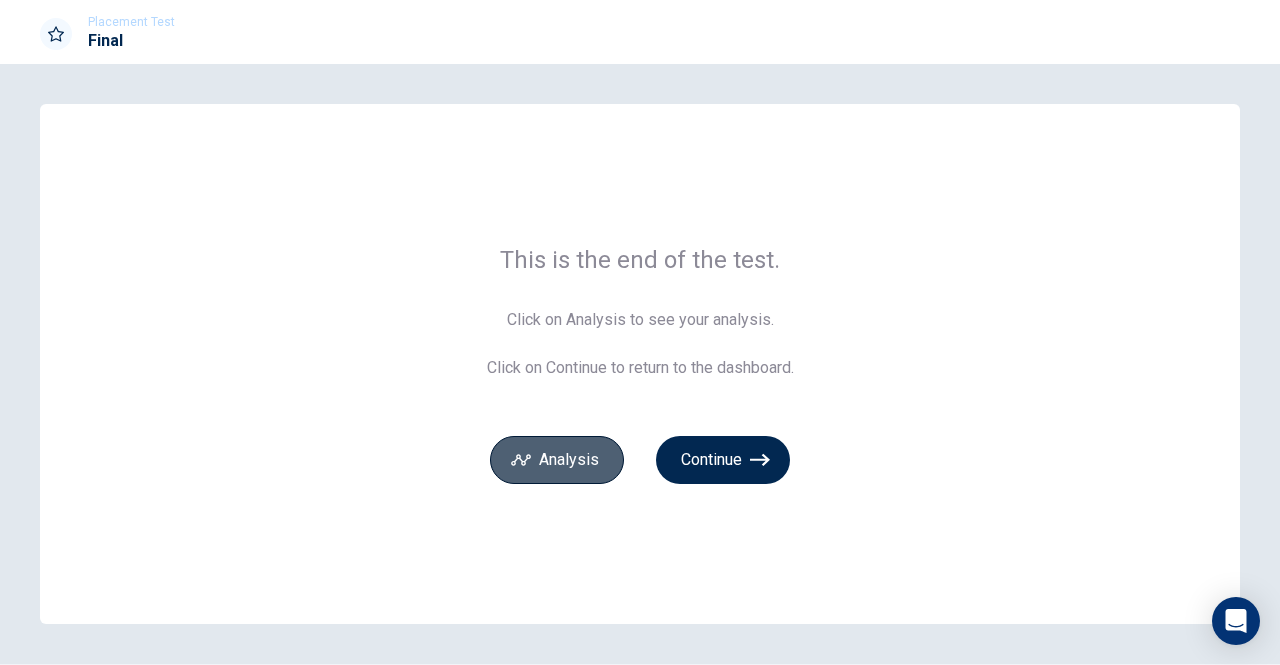 click on "Analysis" at bounding box center (557, 460) 